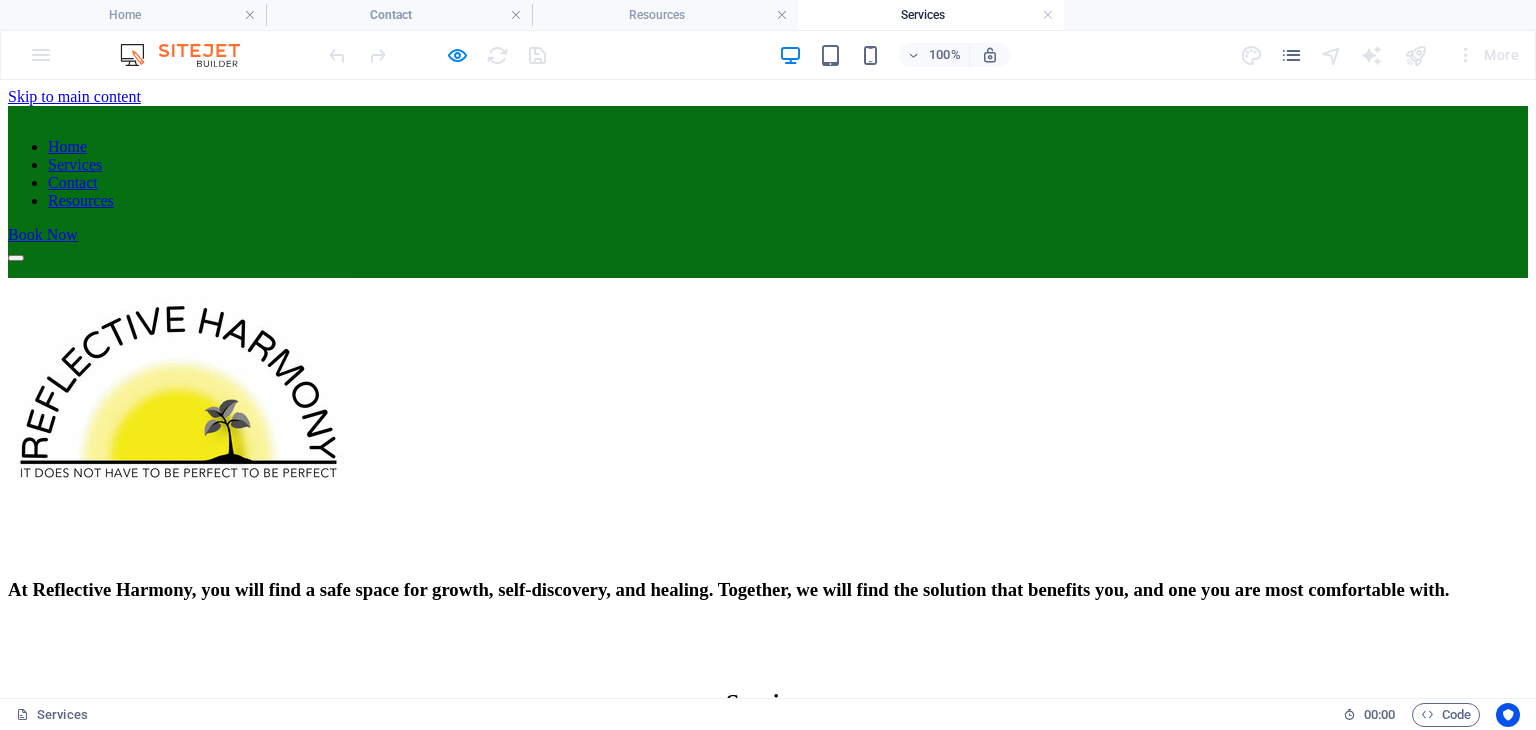 scroll, scrollTop: 1342, scrollLeft: 0, axis: vertical 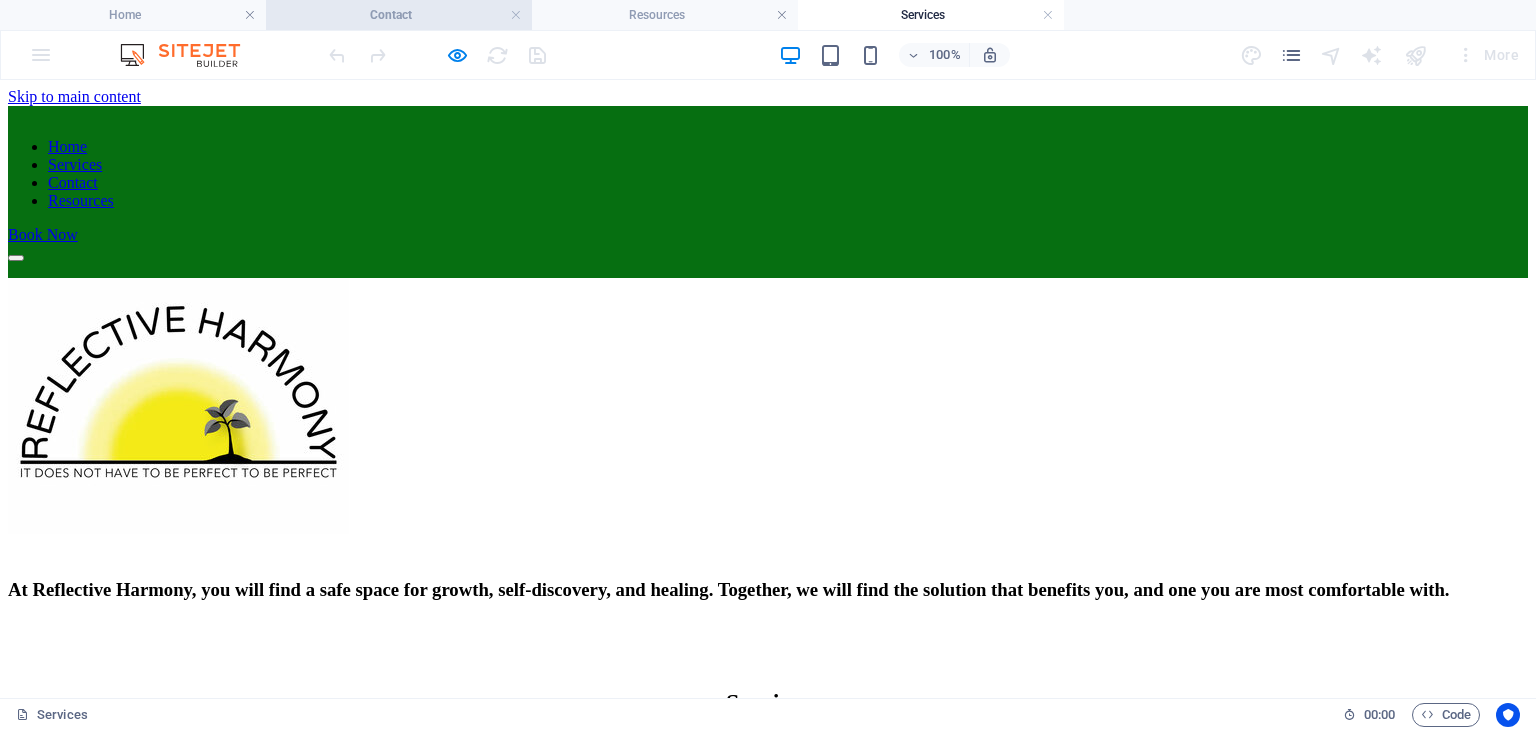 click on "Contact" at bounding box center (399, 15) 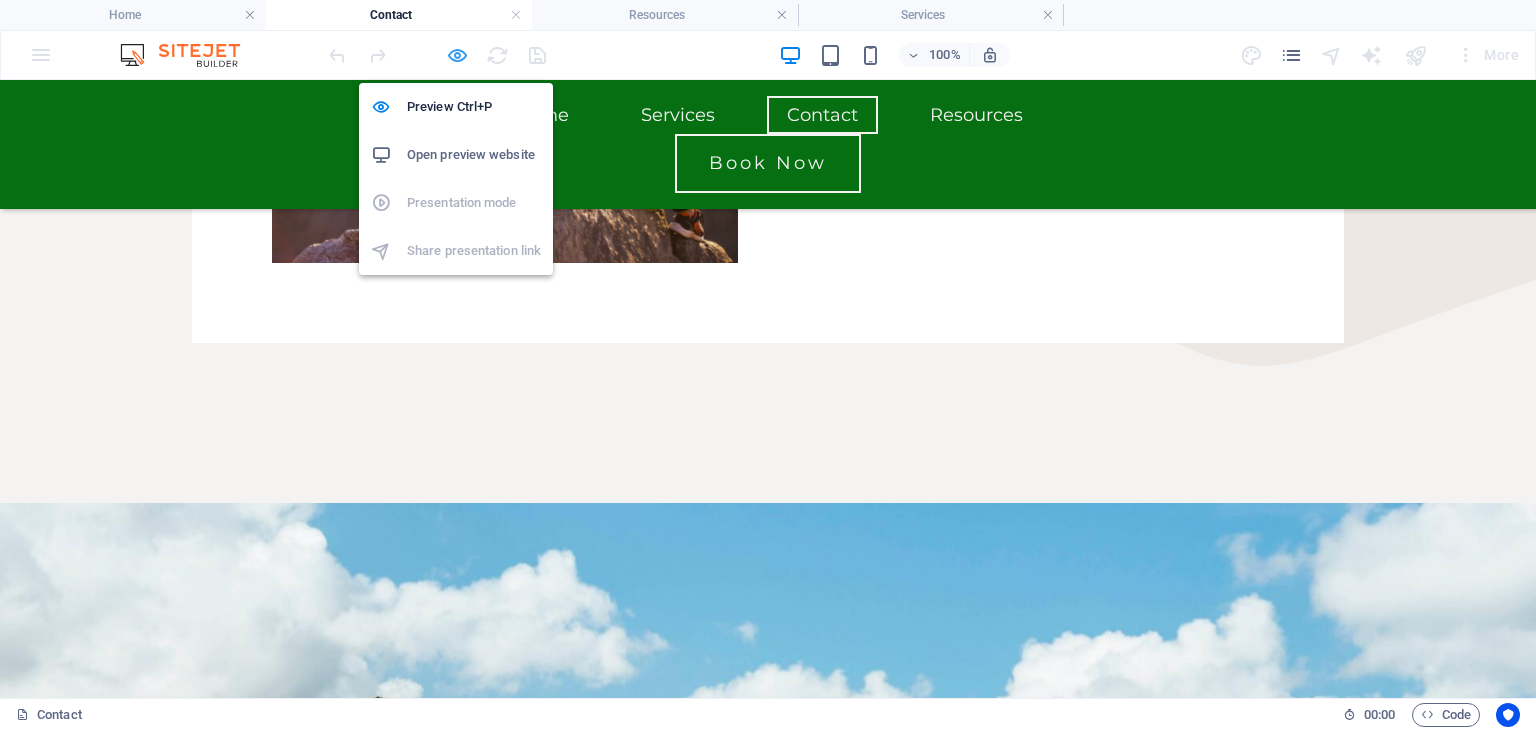 click at bounding box center (457, 55) 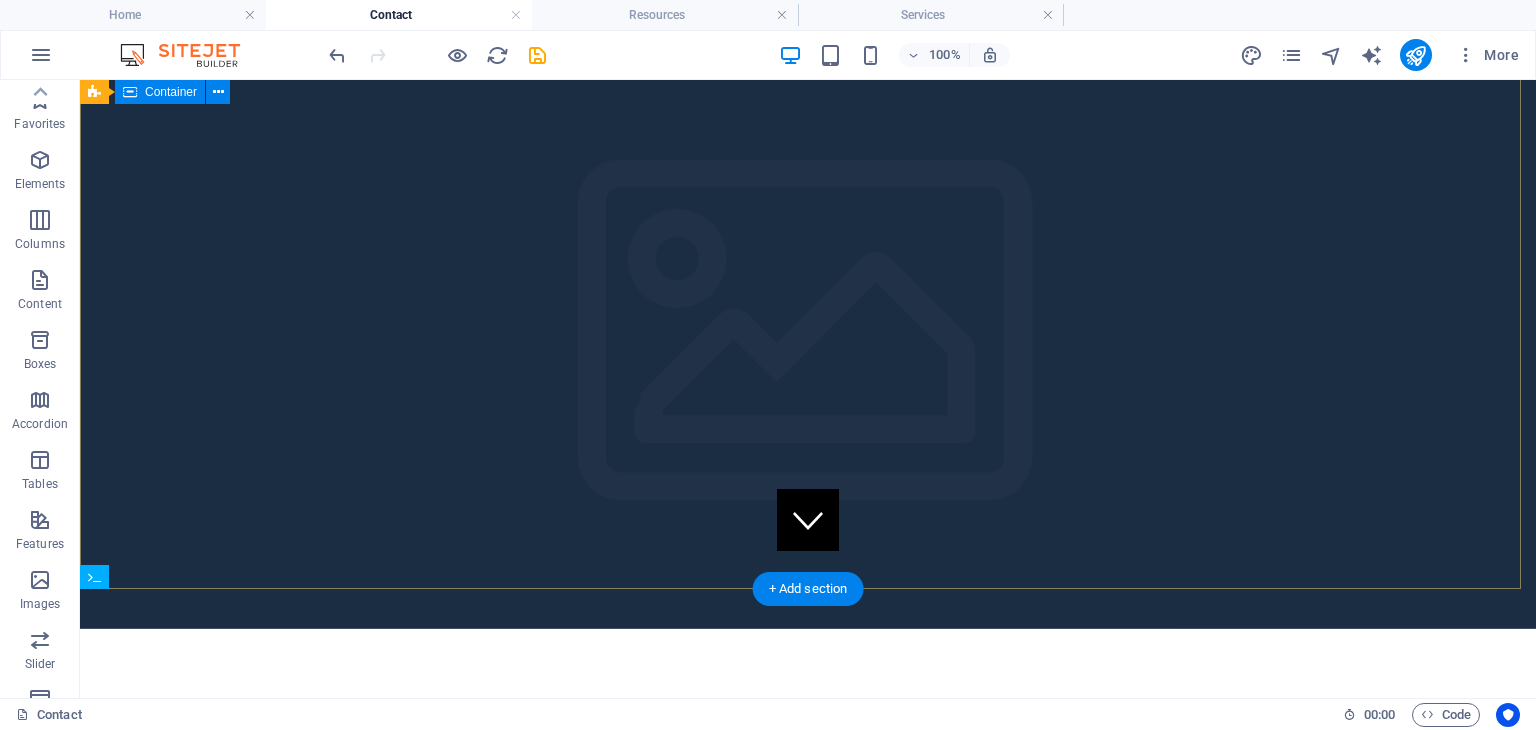 scroll, scrollTop: 136, scrollLeft: 0, axis: vertical 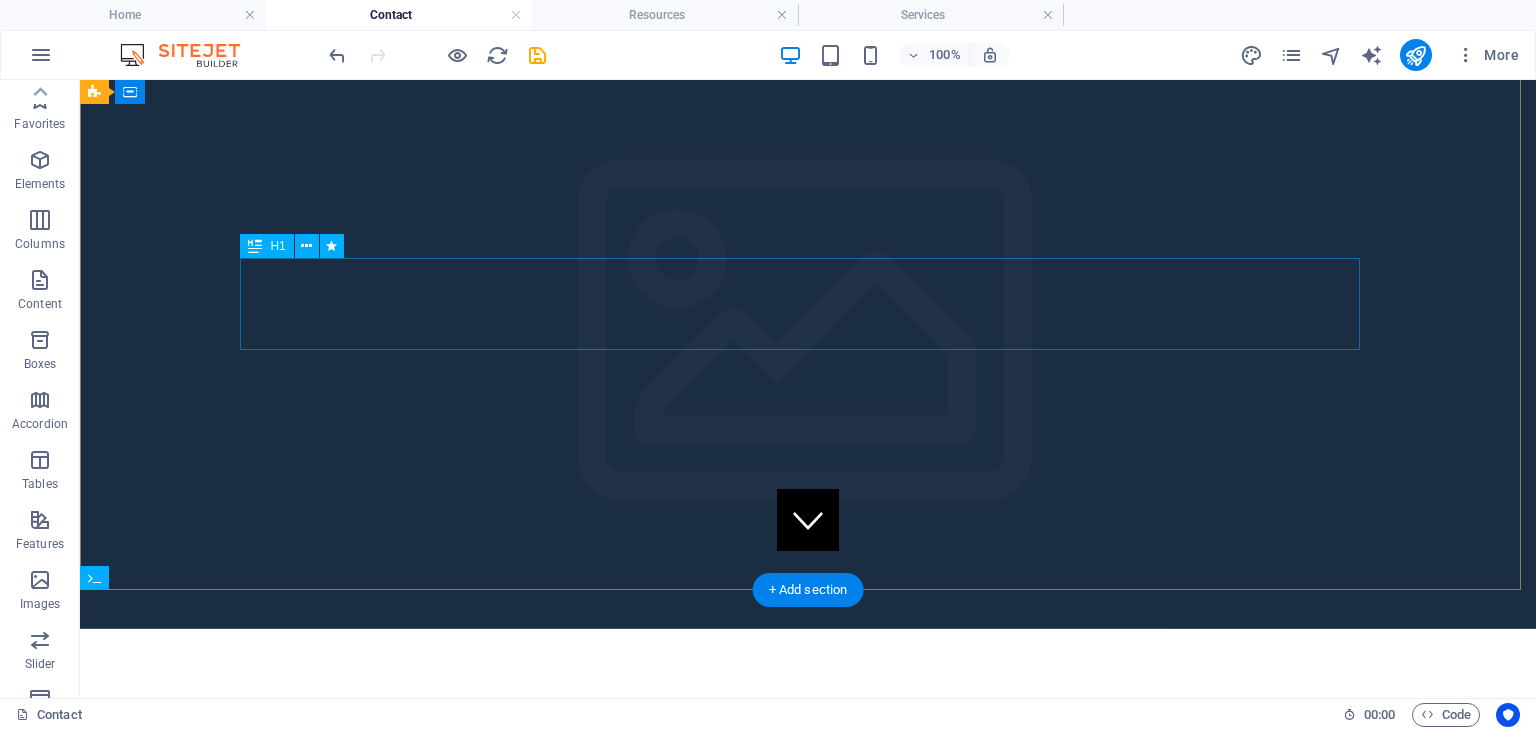 click on "Schedule Your Session Now!" at bounding box center (808, 771) 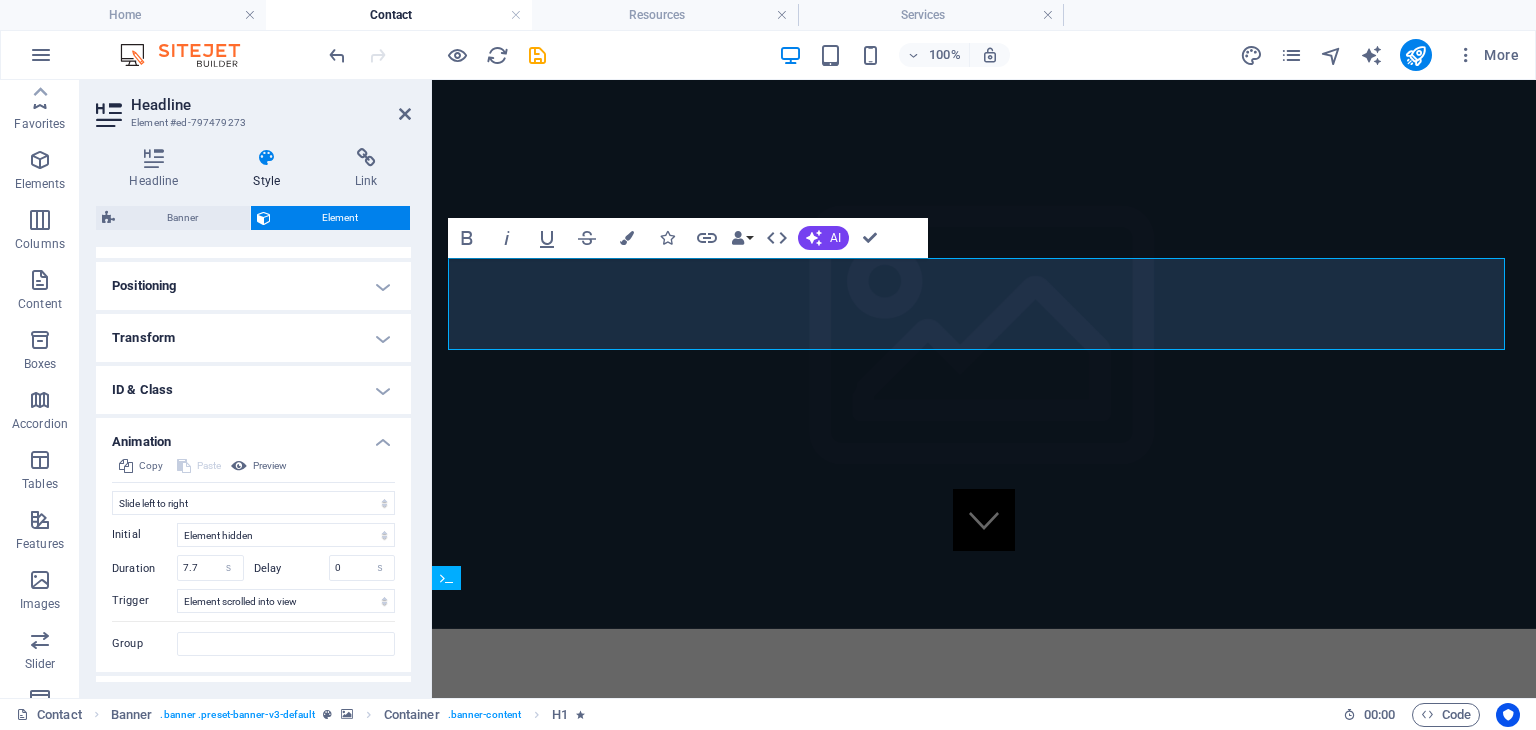 scroll, scrollTop: 615, scrollLeft: 0, axis: vertical 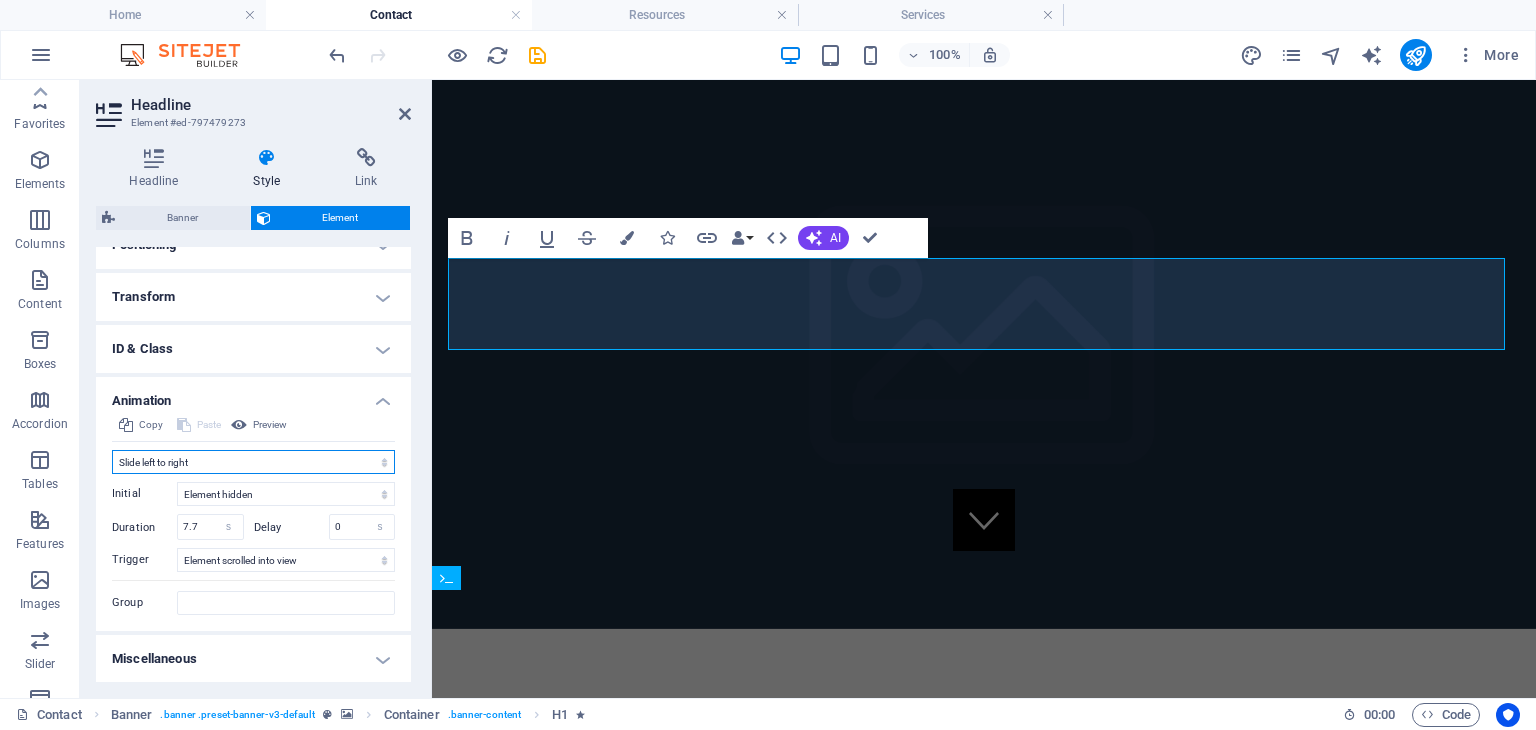 click on "Don't animate Show / Hide Slide up/down Zoom in/out Slide left to right Slide right to left Slide top to bottom Slide bottom to top Pulse Blink Open as overlay" at bounding box center [253, 462] 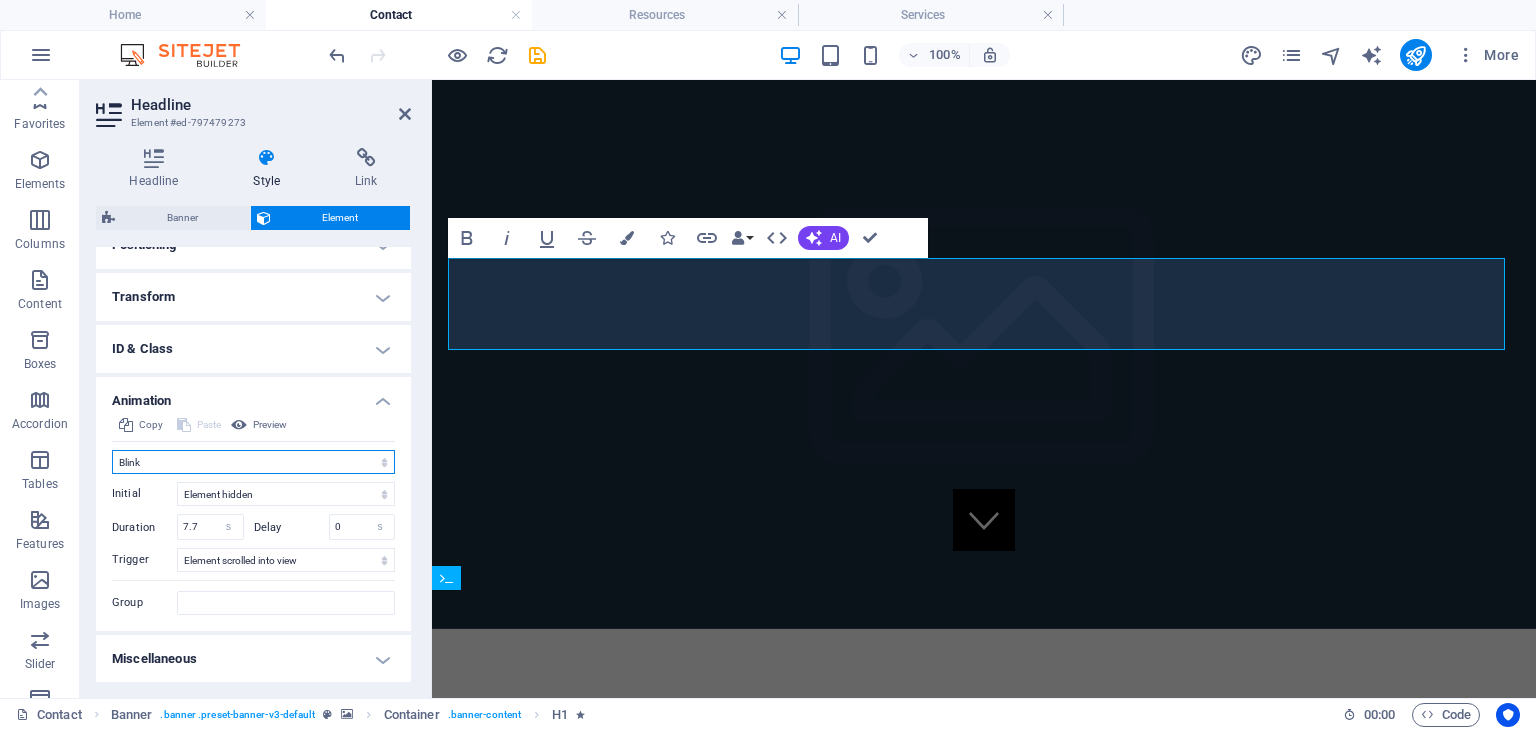 click on "Don't animate Show / Hide Slide up/down Zoom in/out Slide left to right Slide right to left Slide top to bottom Slide bottom to top Pulse Blink Open as overlay" at bounding box center (253, 462) 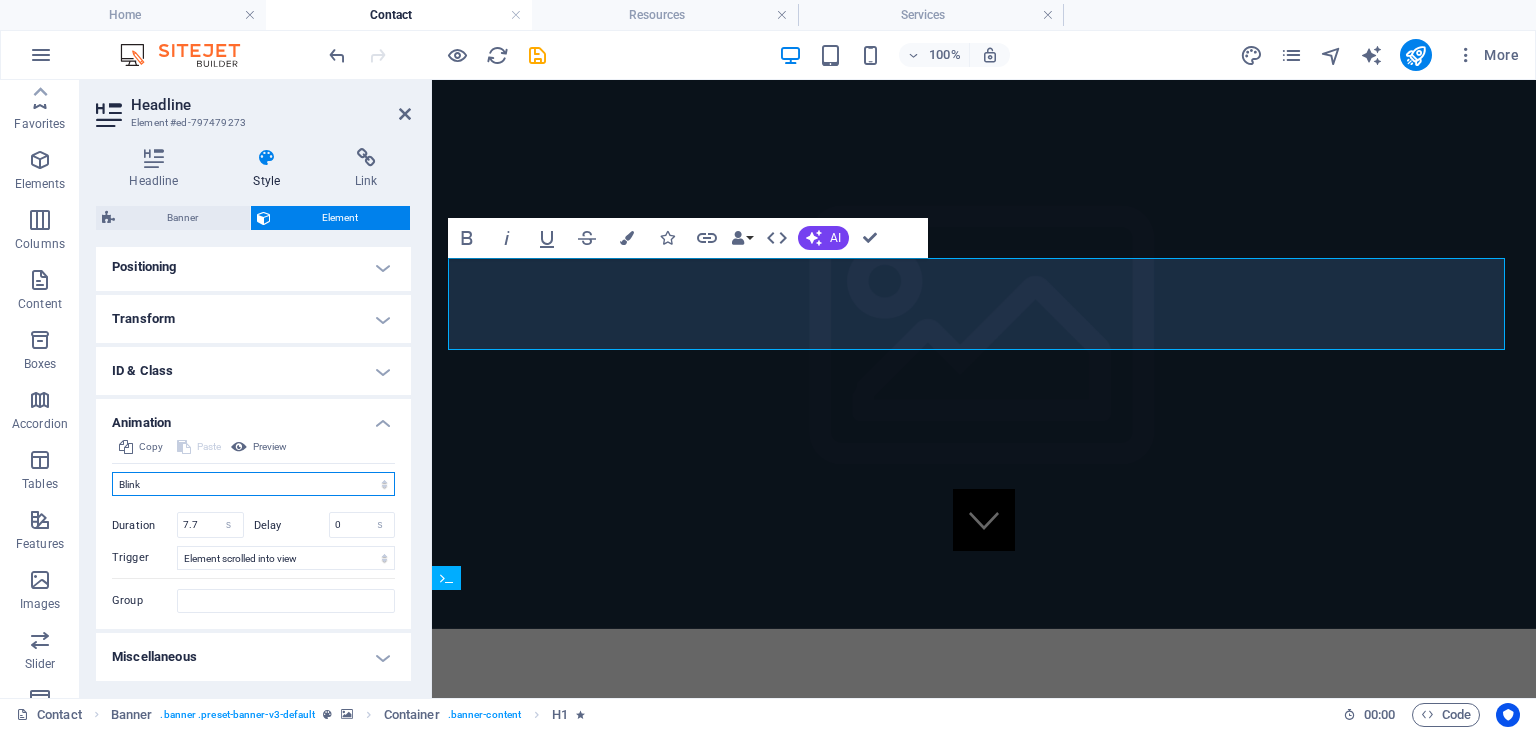 scroll, scrollTop: 591, scrollLeft: 0, axis: vertical 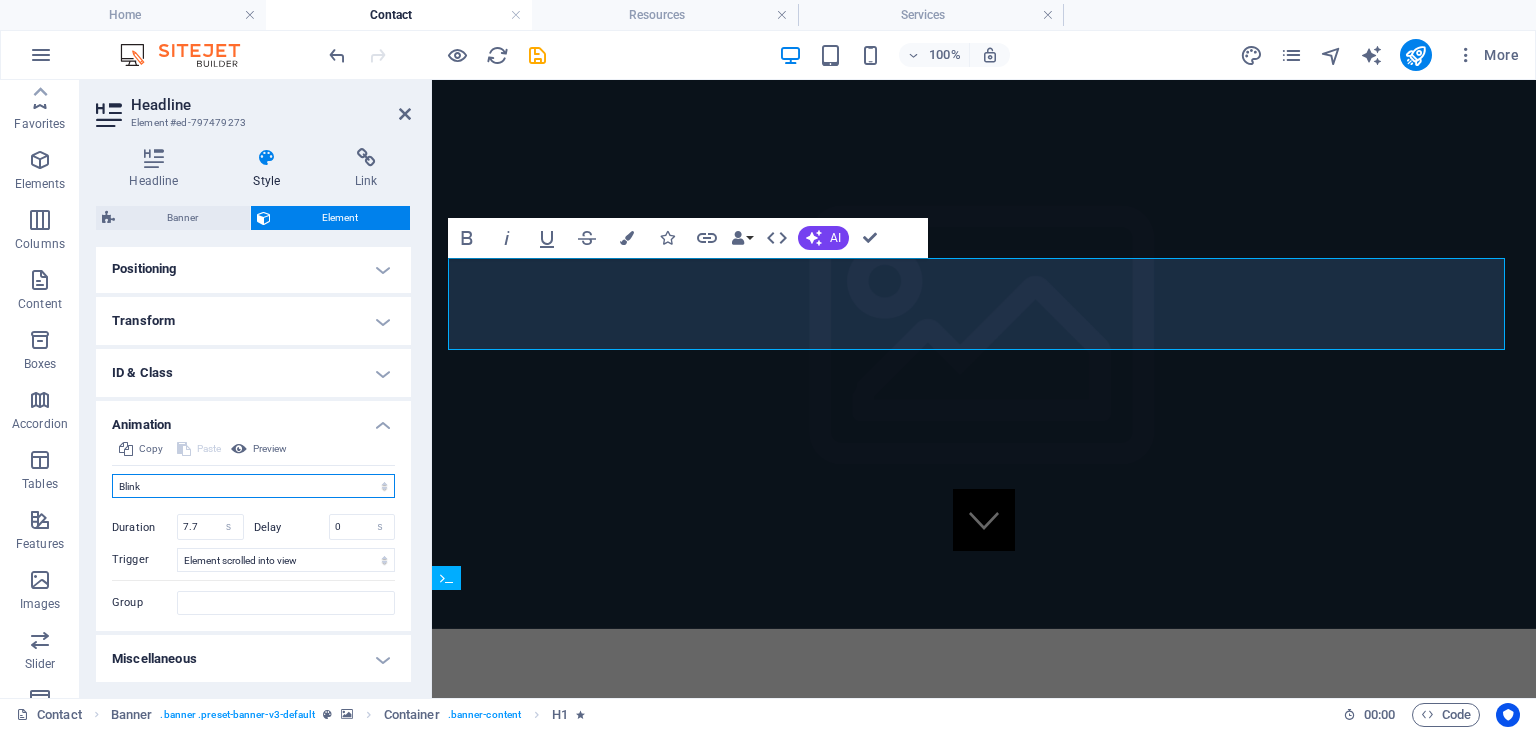 click on "Don't animate Show / Hide Slide up/down Zoom in/out Slide left to right Slide right to left Slide top to bottom Slide bottom to top Pulse Blink Open as overlay" at bounding box center [253, 486] 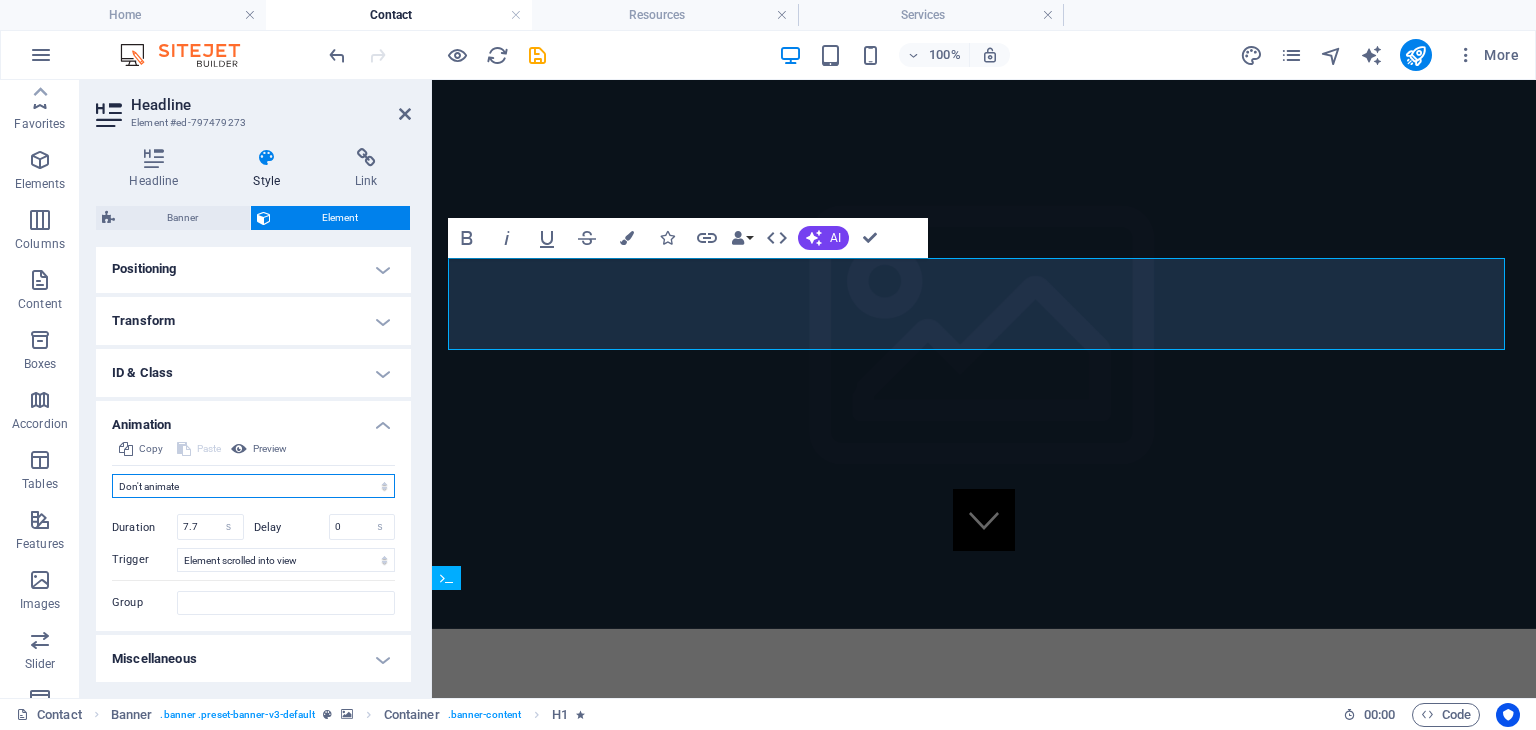 click on "Don't animate Show / Hide Slide up/down Zoom in/out Slide left to right Slide right to left Slide top to bottom Slide bottom to top Pulse Blink Open as overlay" at bounding box center (253, 486) 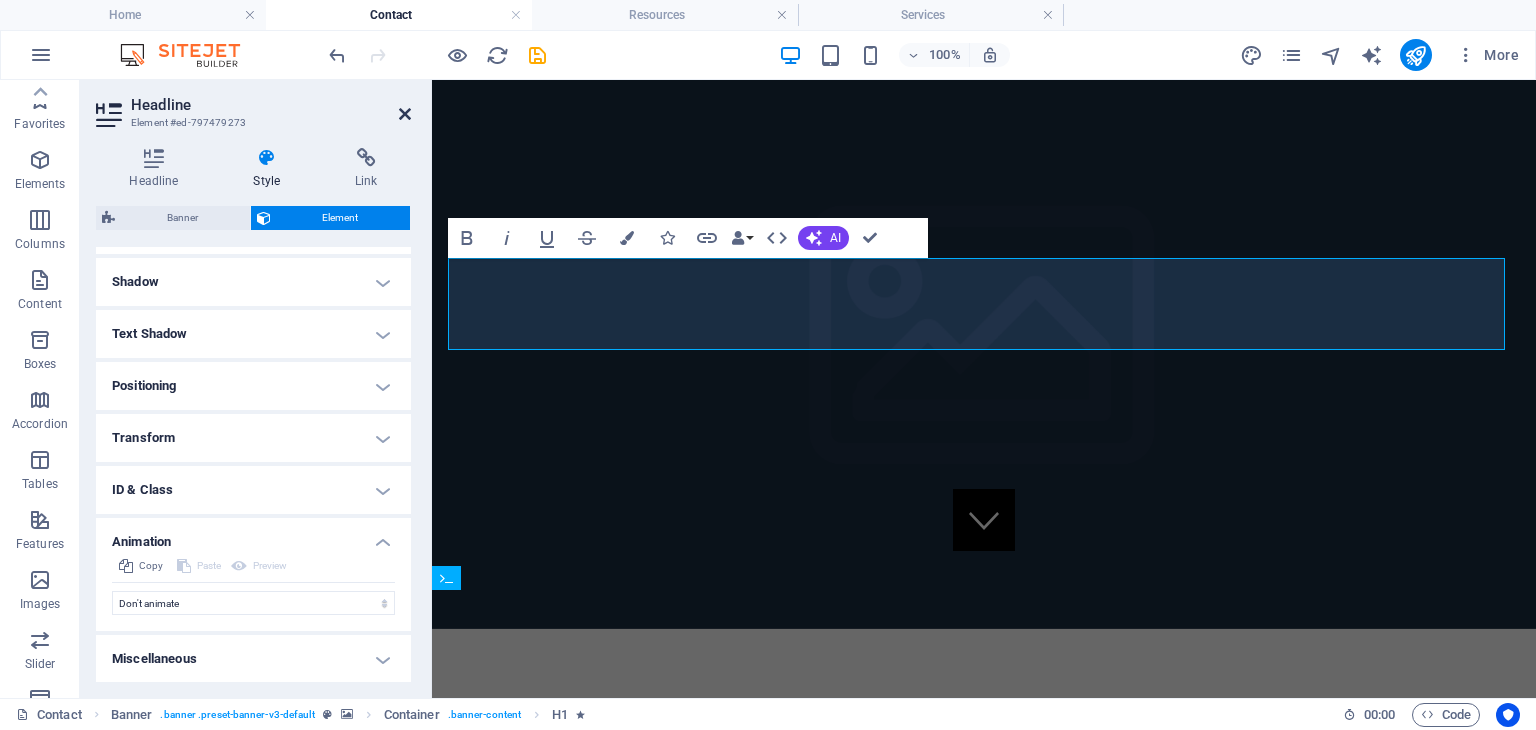 click at bounding box center (405, 114) 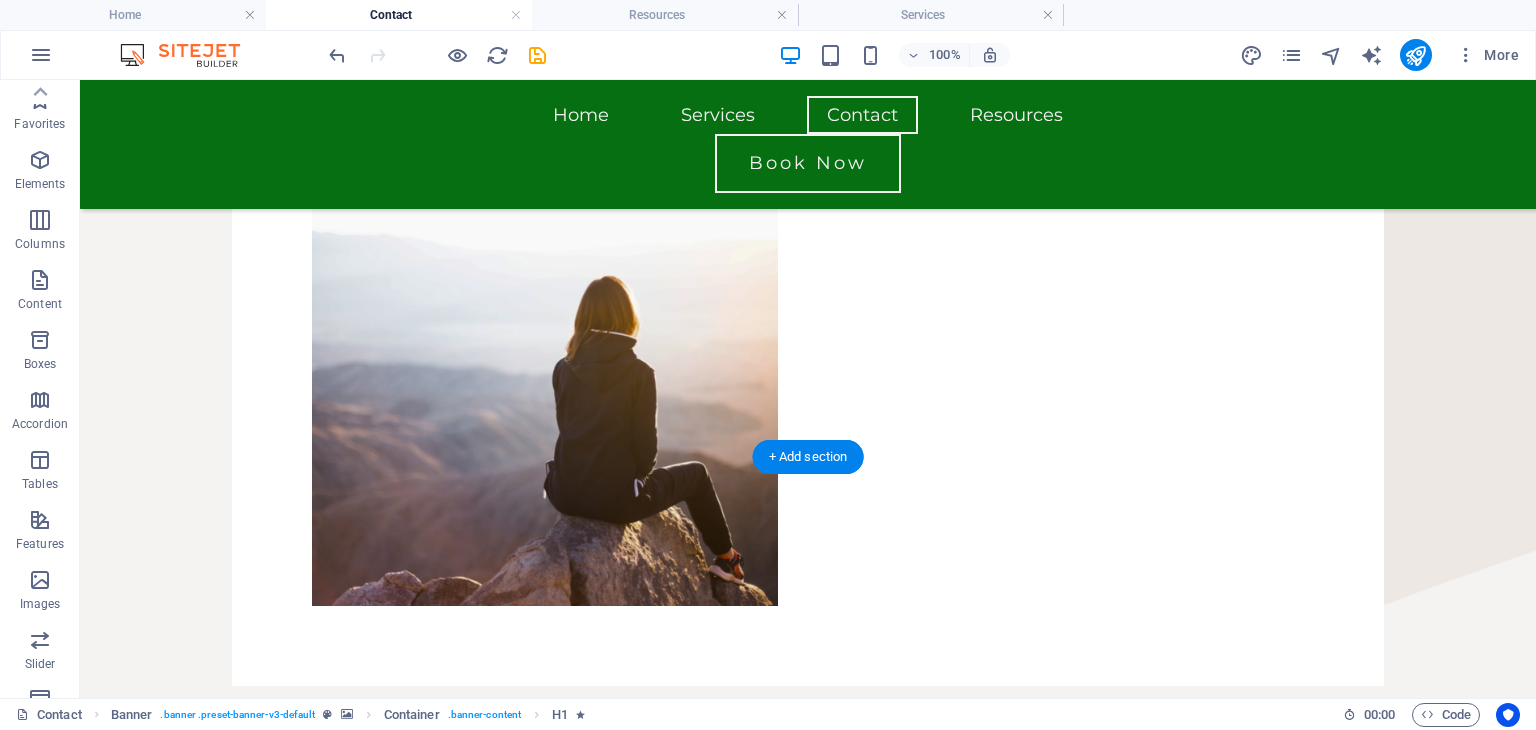 scroll, scrollTop: 964, scrollLeft: 0, axis: vertical 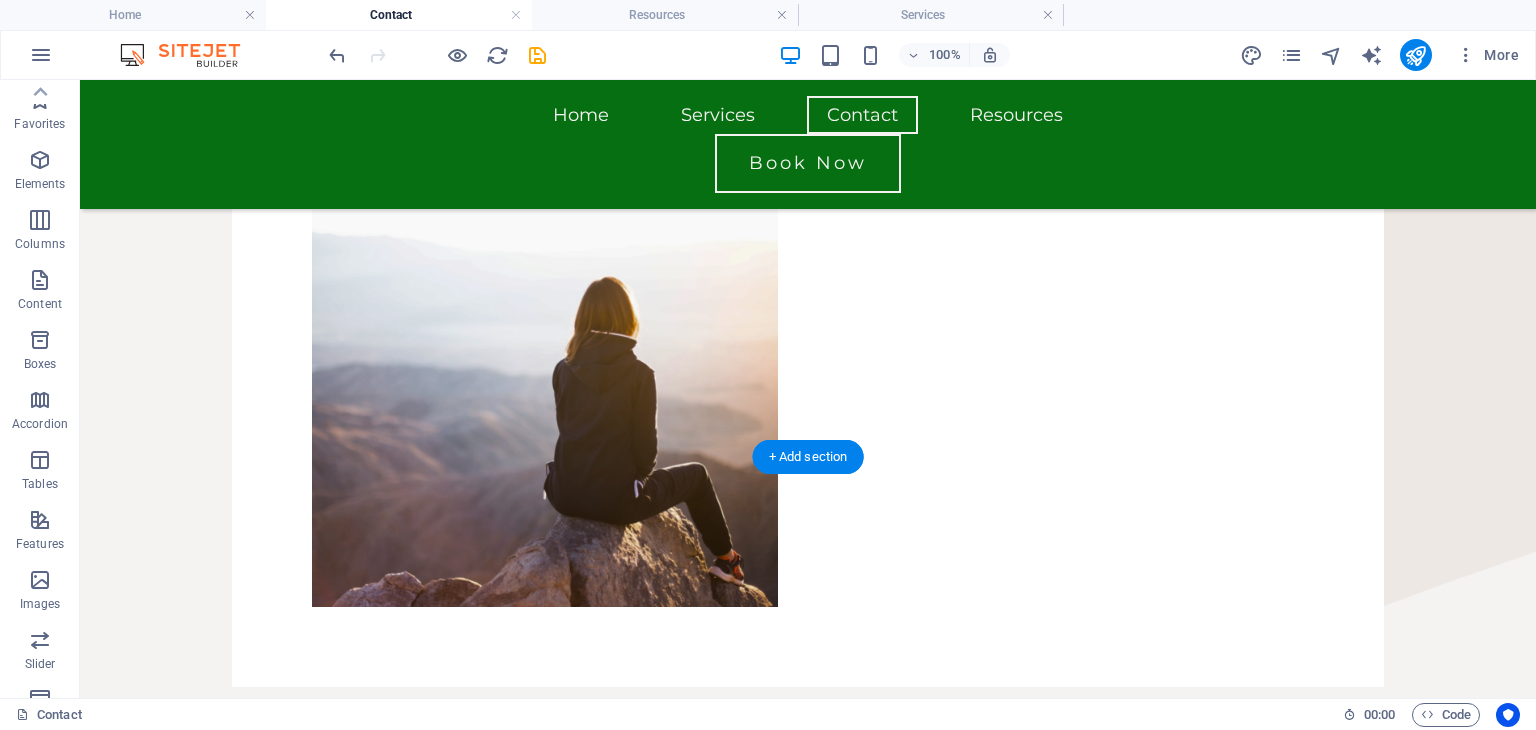 click at bounding box center [808, 1139] 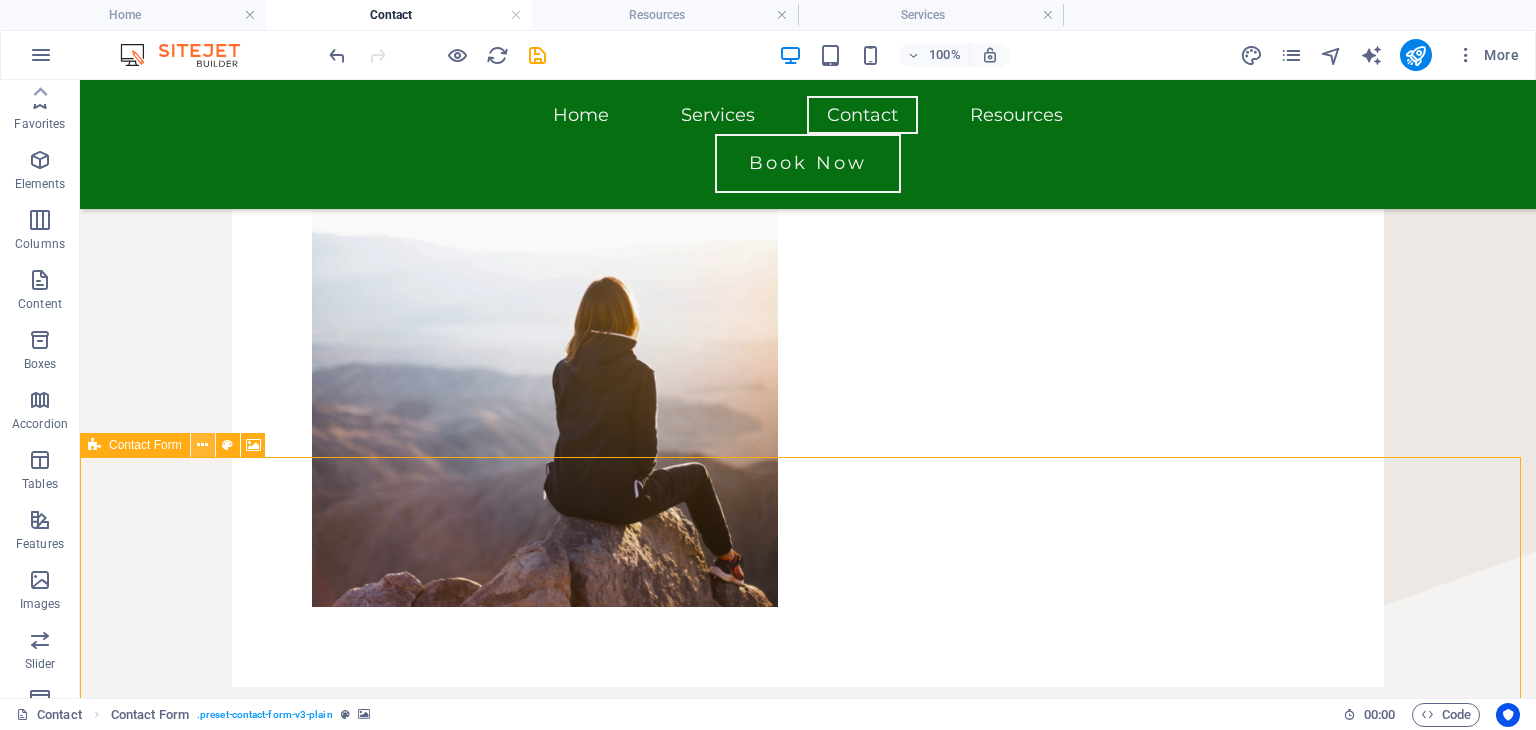 click at bounding box center [202, 445] 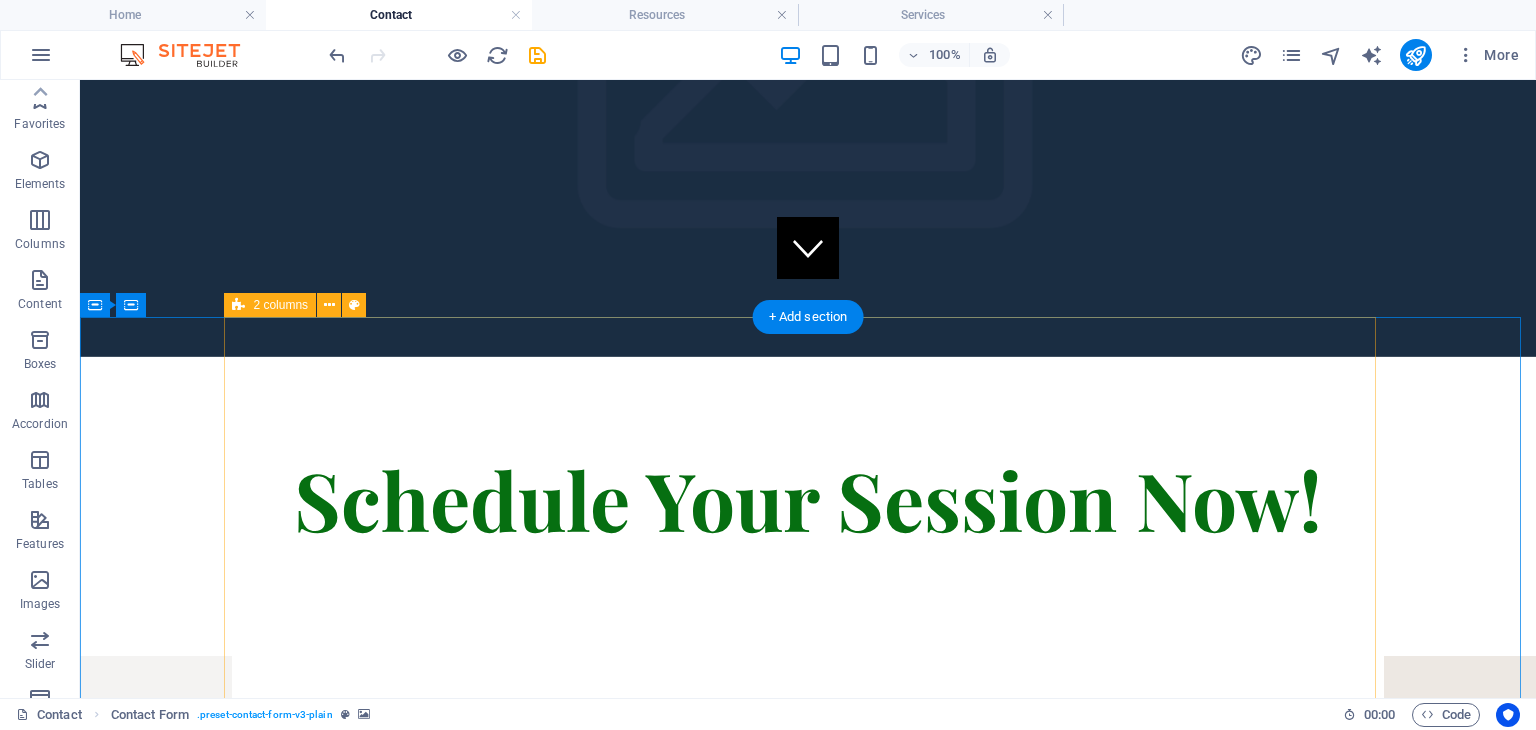 scroll, scrollTop: 352, scrollLeft: 0, axis: vertical 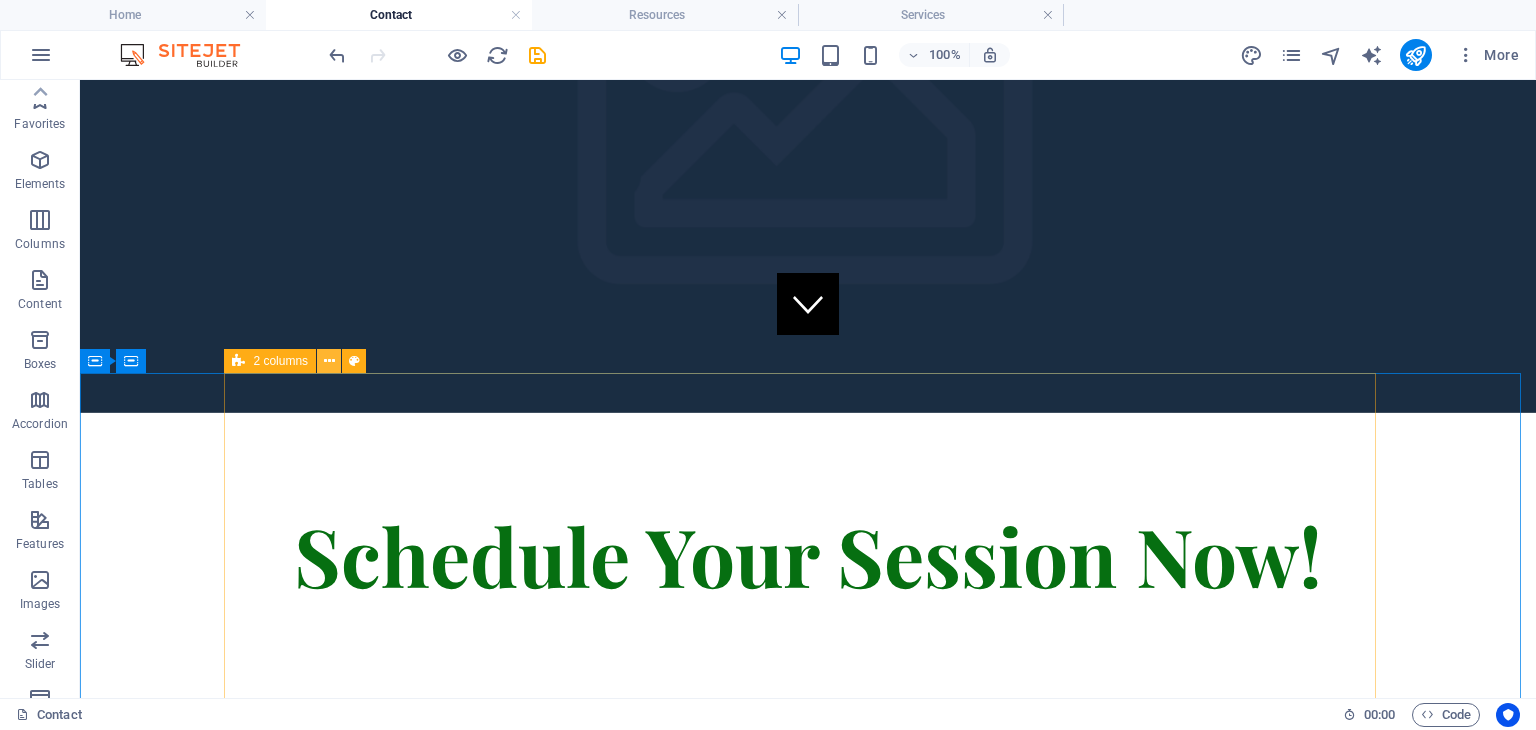 click at bounding box center (329, 361) 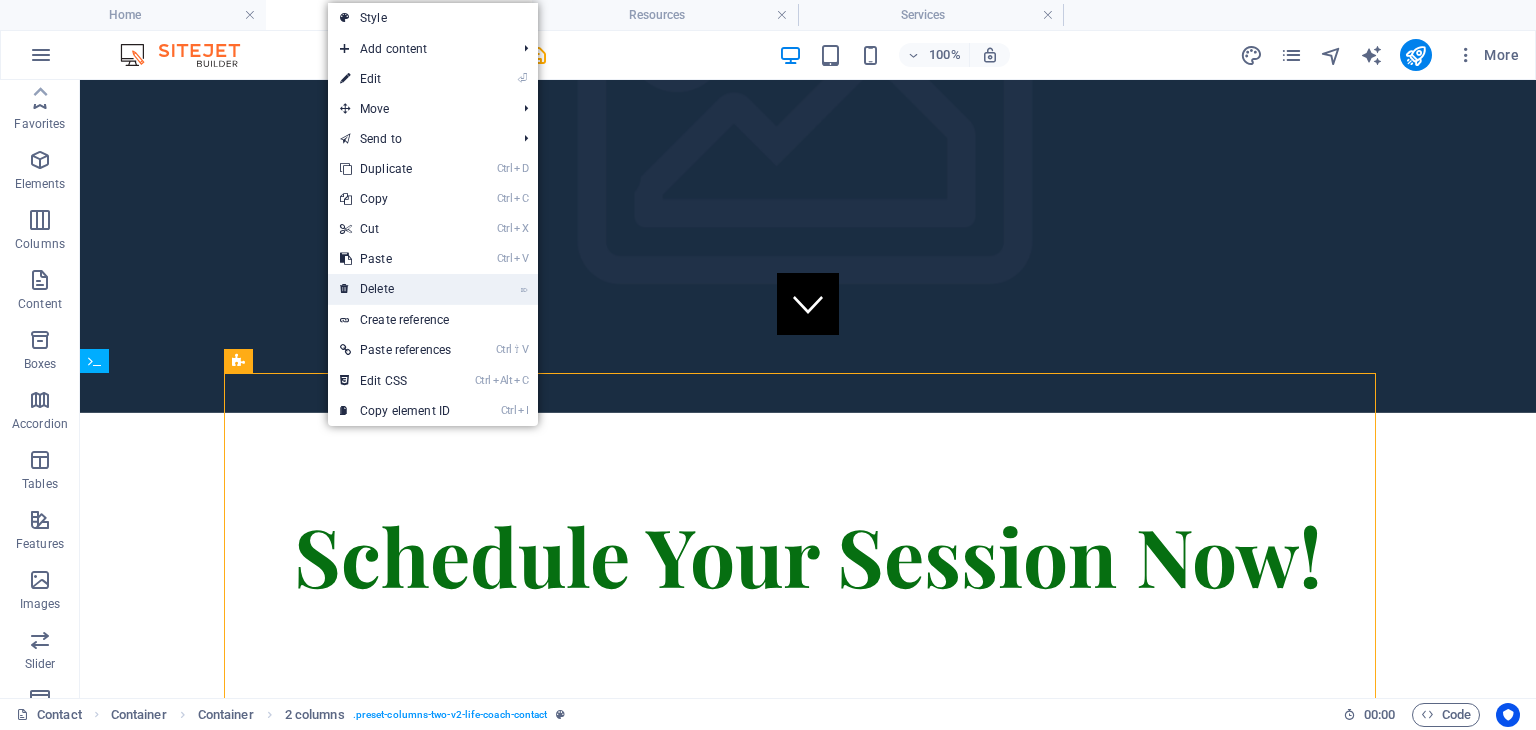 click on "⌦  Delete" at bounding box center (395, 289) 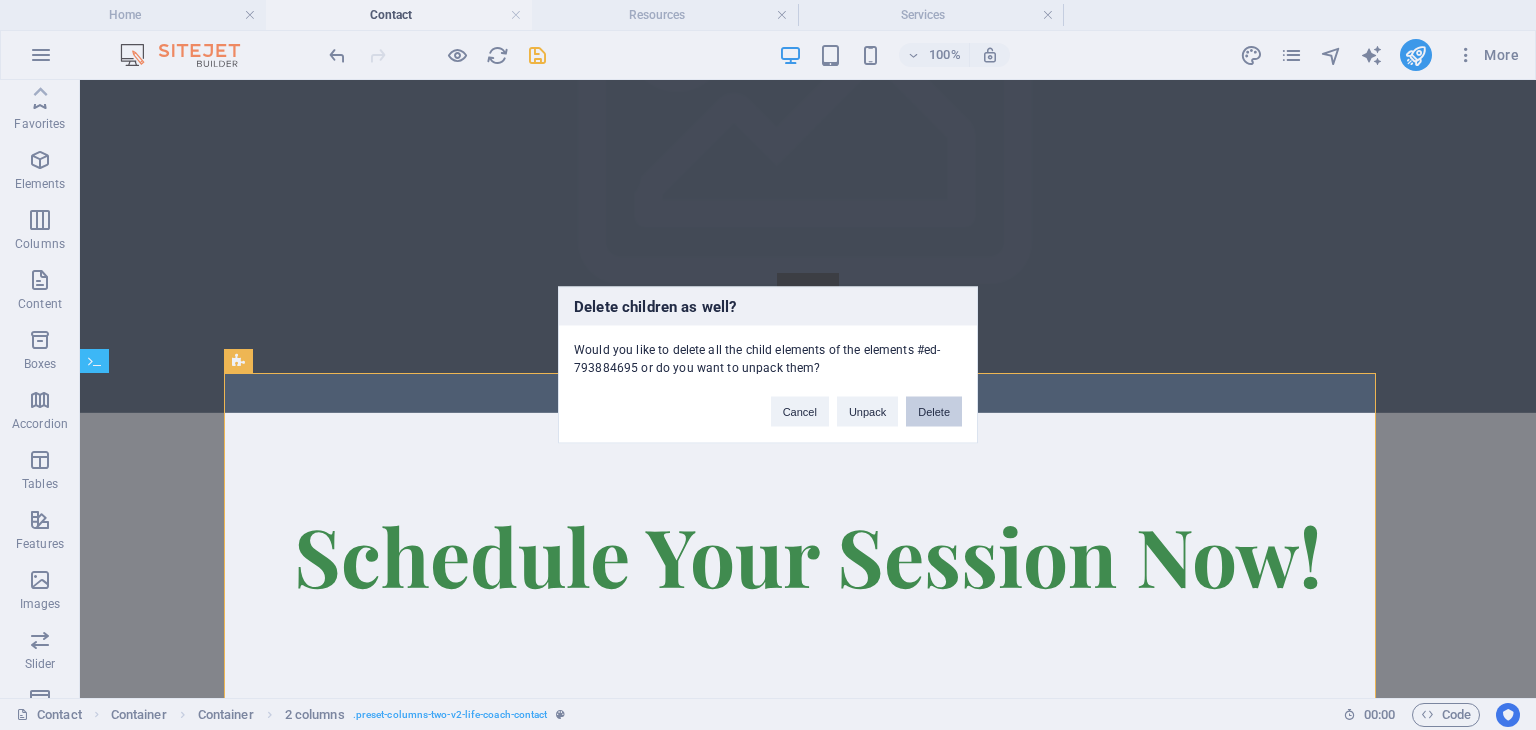 click on "Delete" at bounding box center [934, 412] 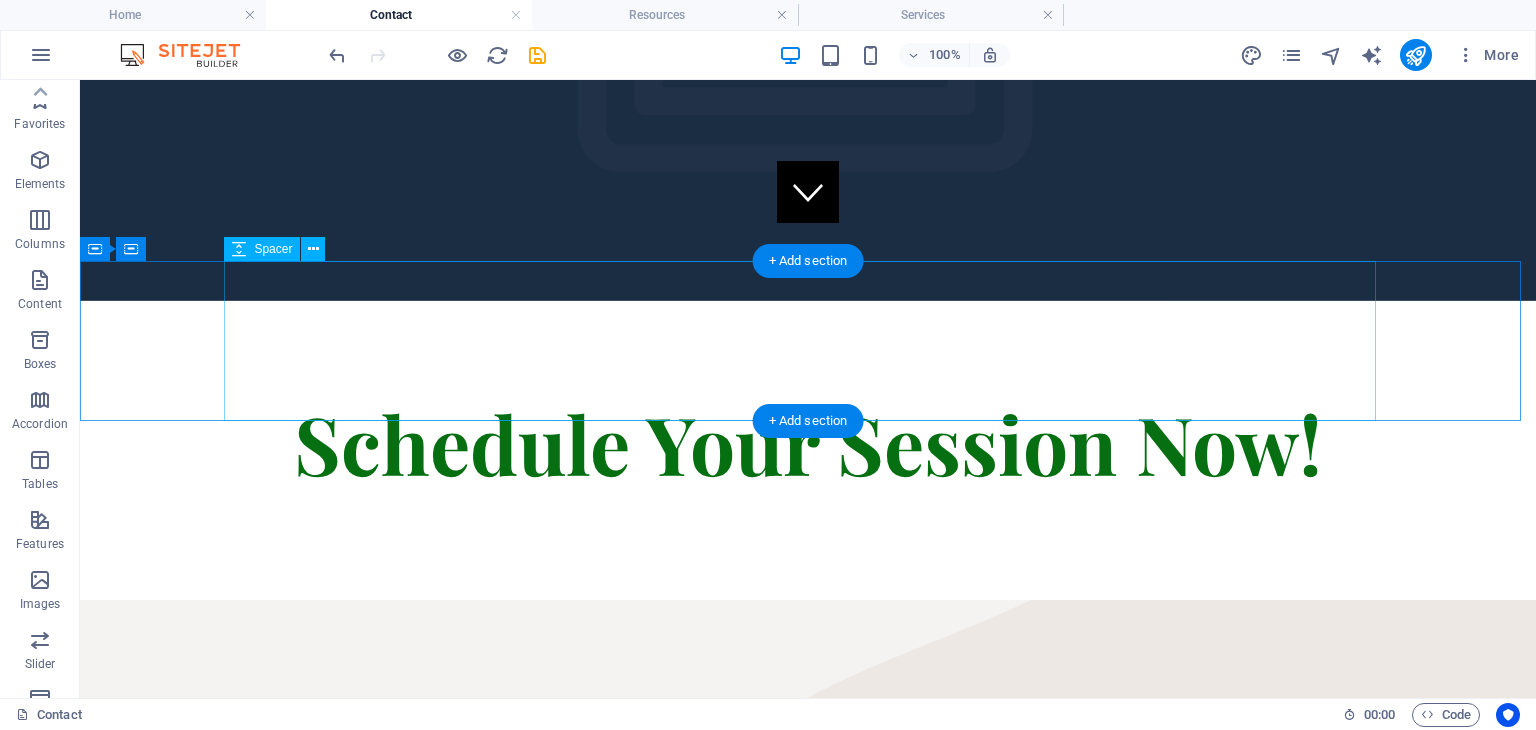 scroll, scrollTop: 467, scrollLeft: 0, axis: vertical 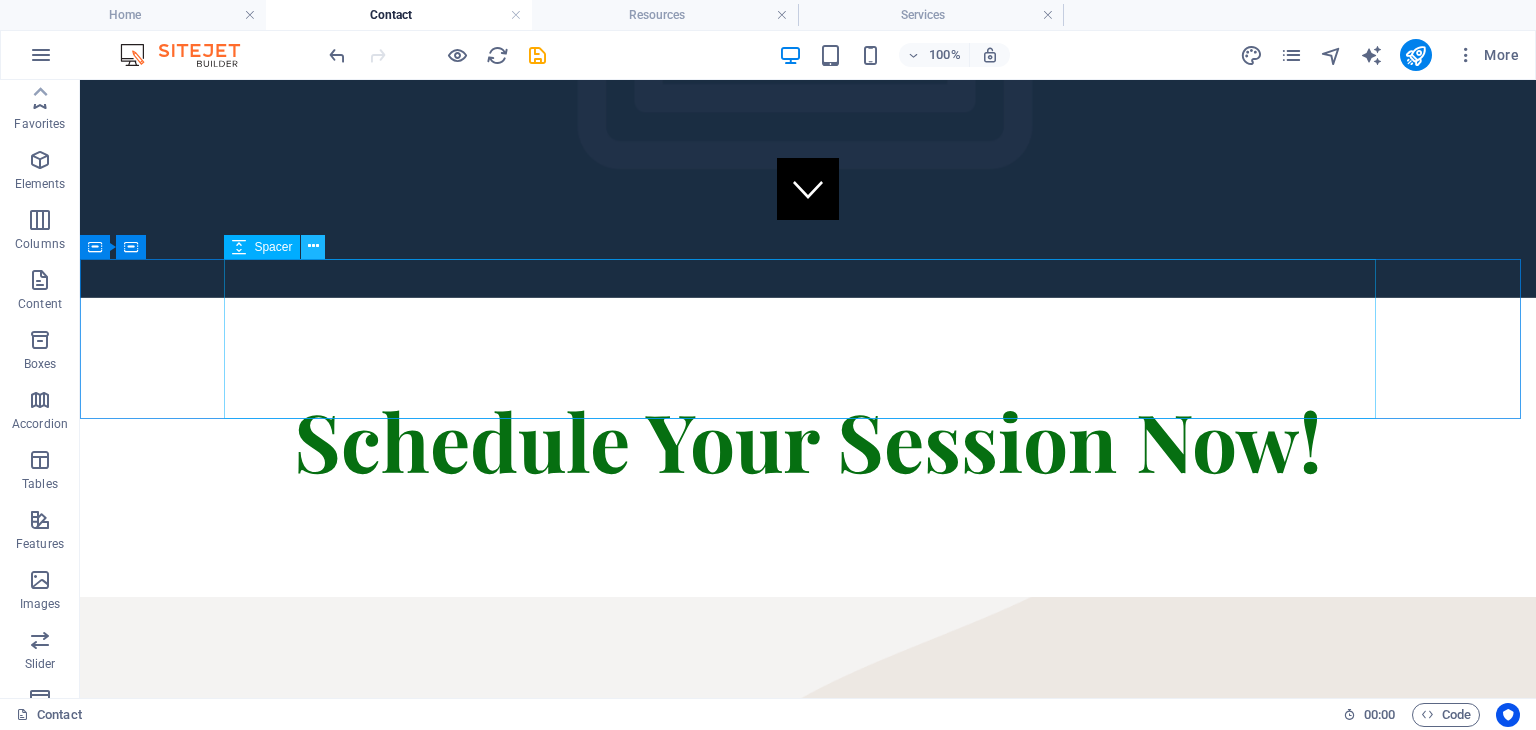 click at bounding box center [313, 246] 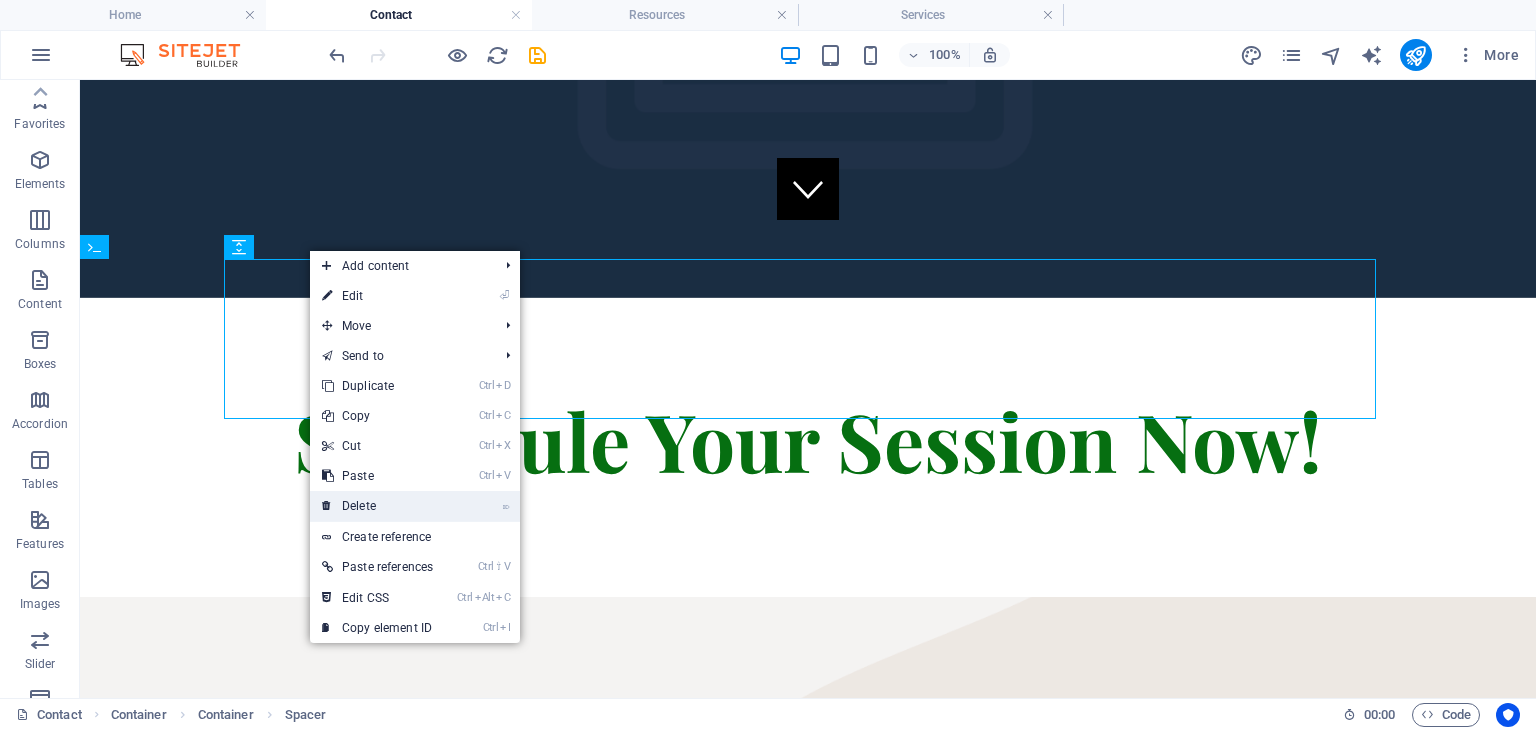 click on "⌦  Delete" at bounding box center (377, 506) 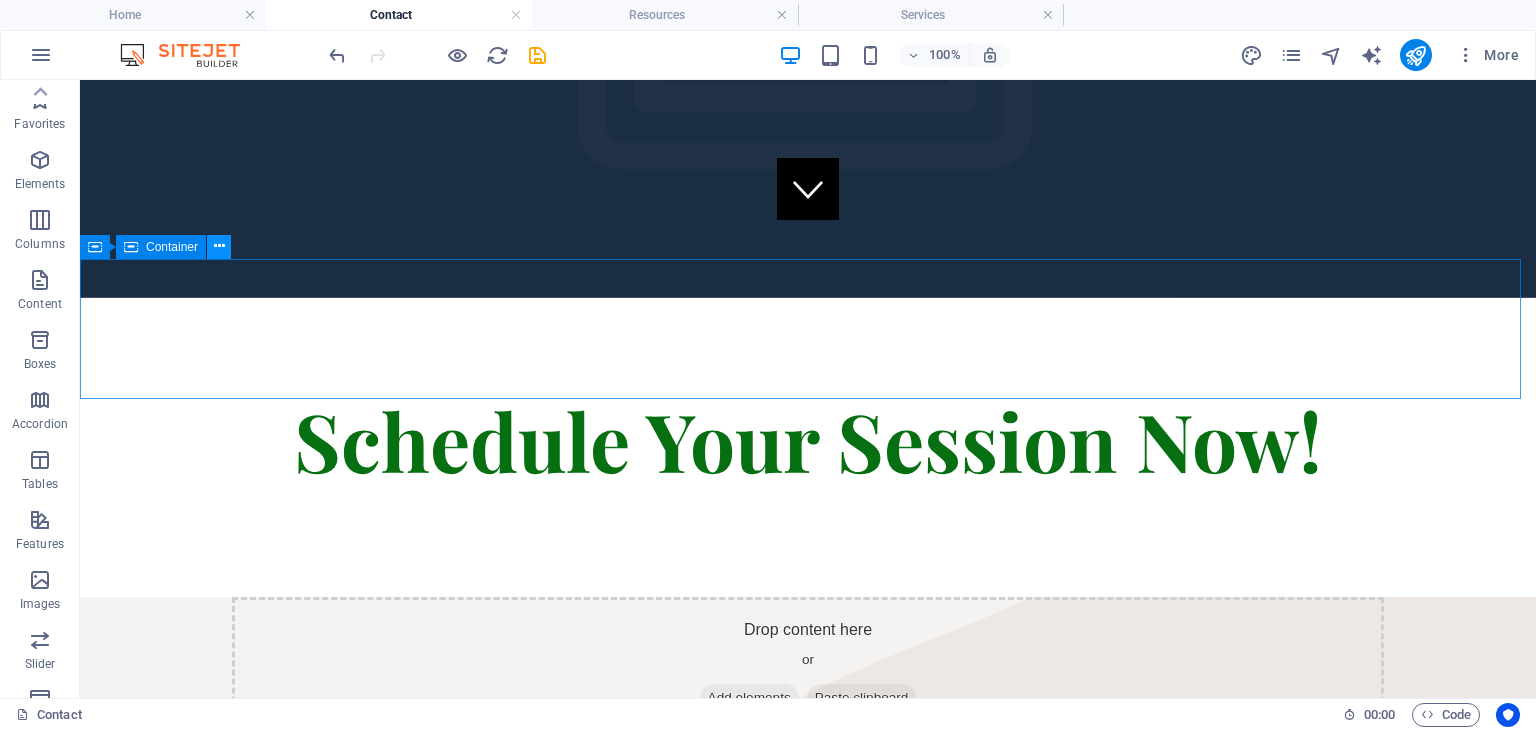 click at bounding box center (219, 246) 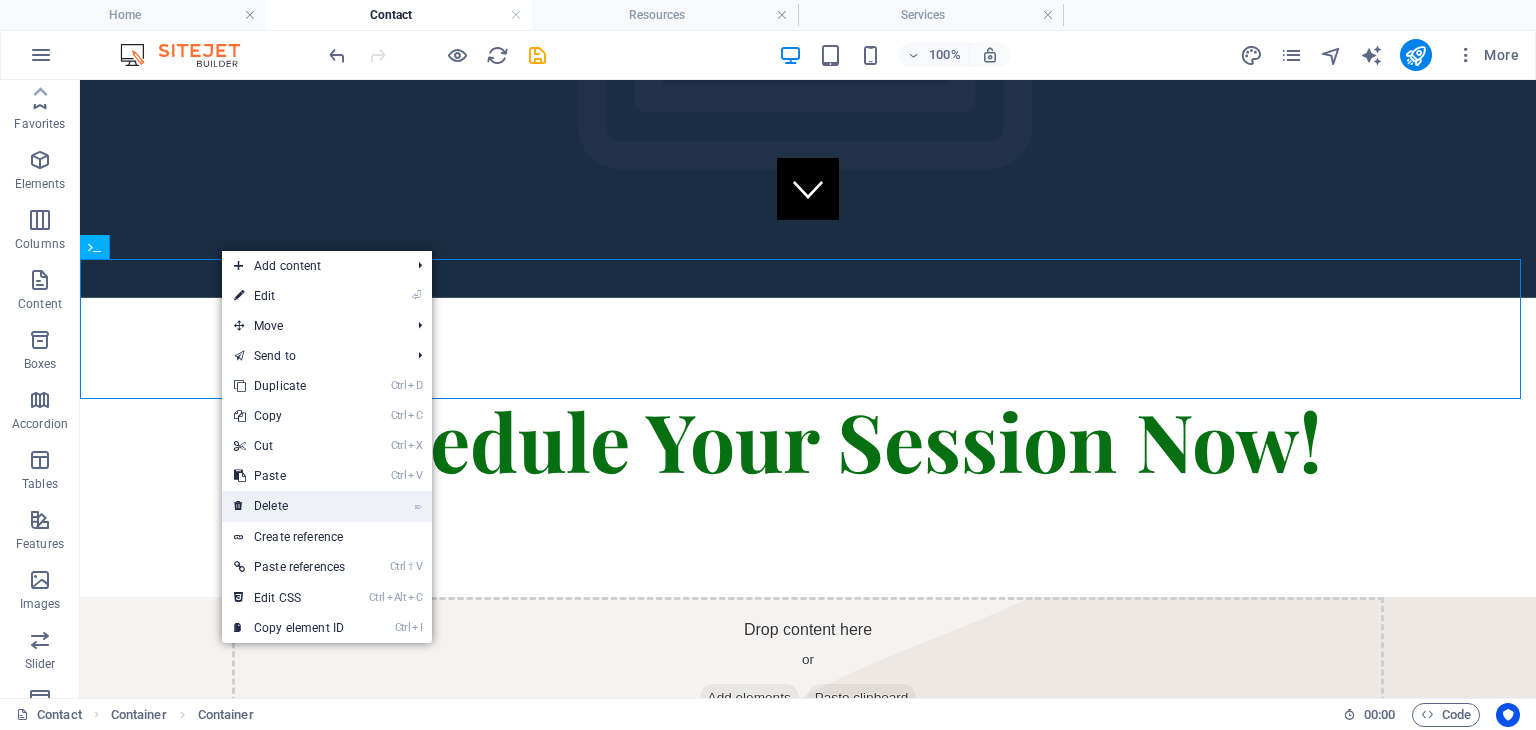 click on "⌦  Delete" at bounding box center (289, 506) 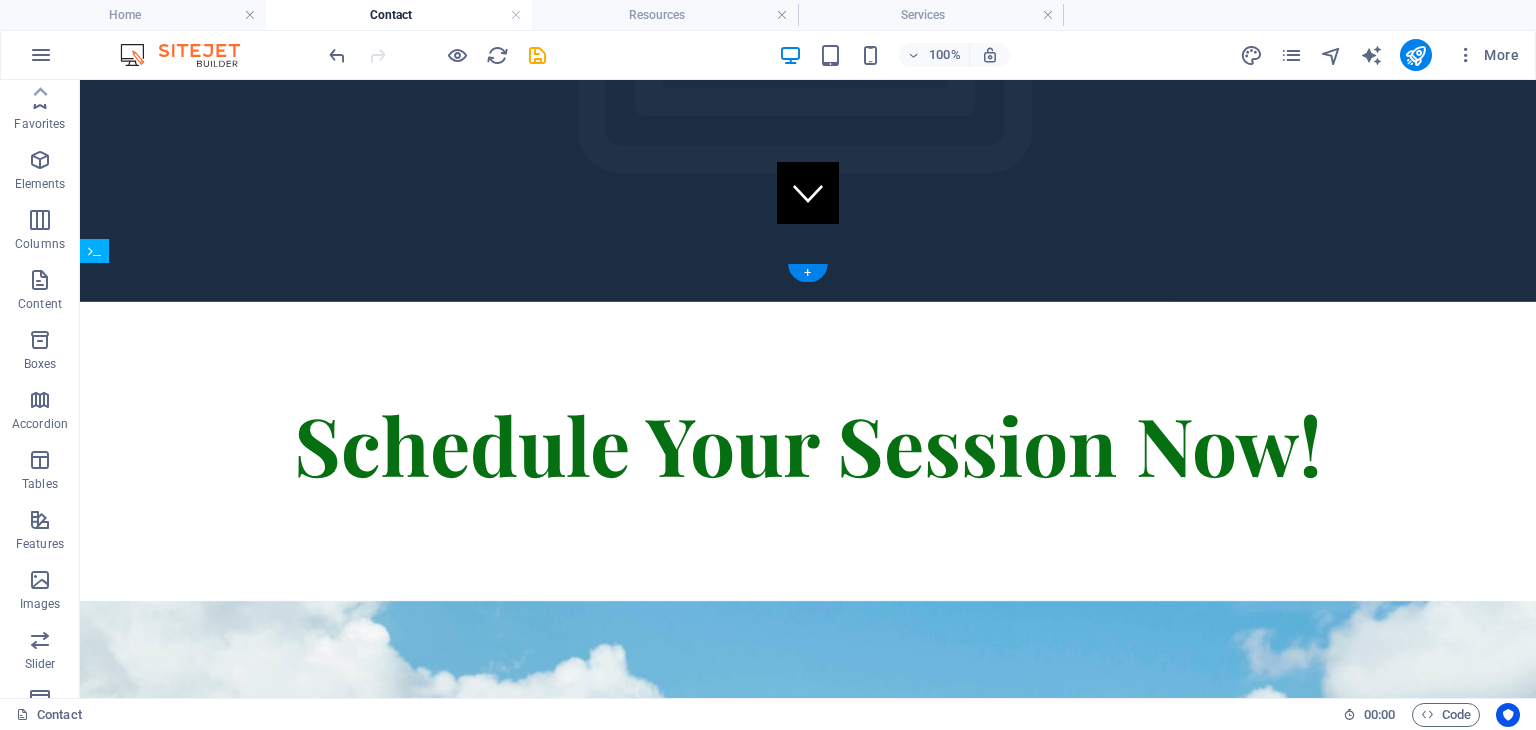 scroll, scrollTop: 612, scrollLeft: 0, axis: vertical 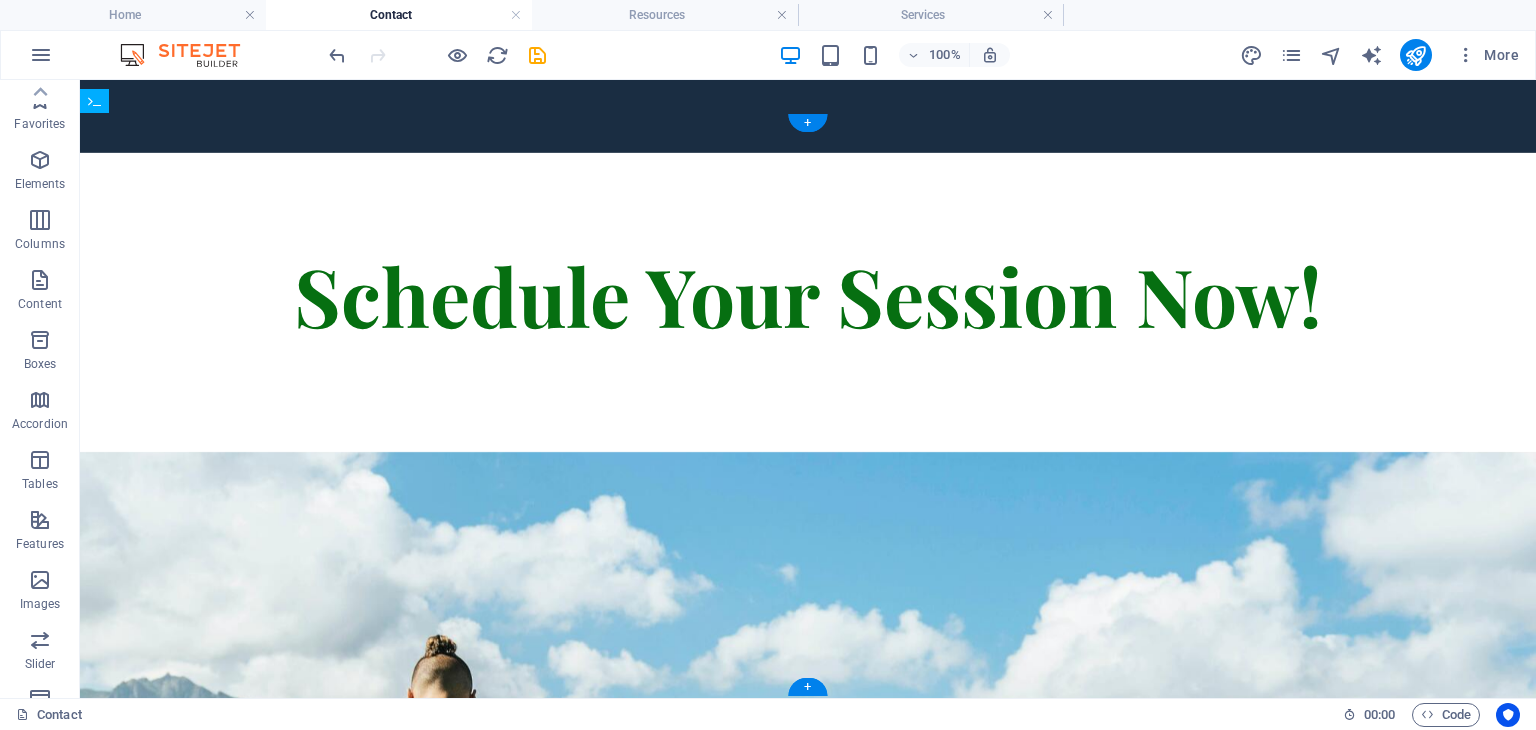 click at bounding box center (808, 744) 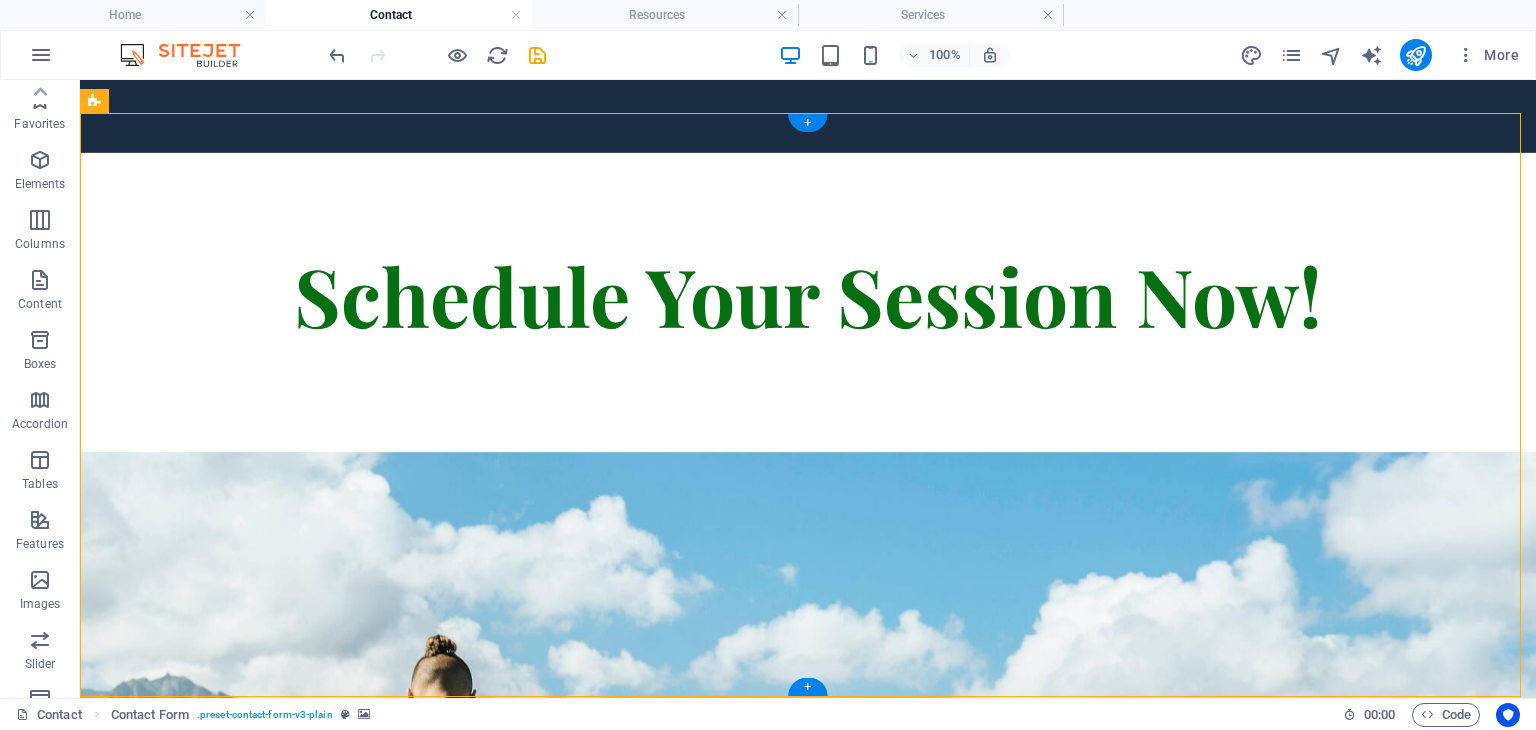 click at bounding box center (808, 744) 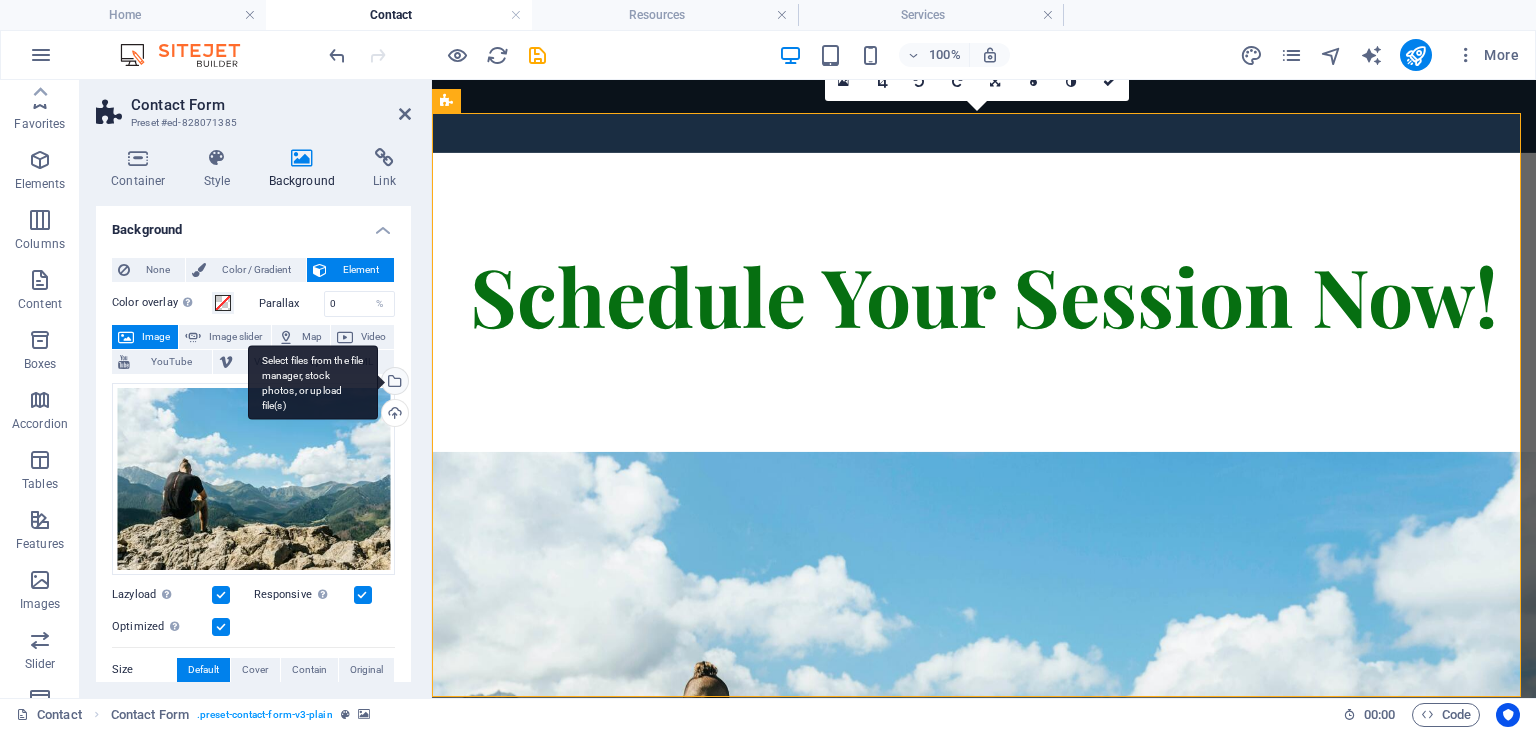 click on "Select files from the file manager, stock photos, or upload file(s)" at bounding box center [393, 383] 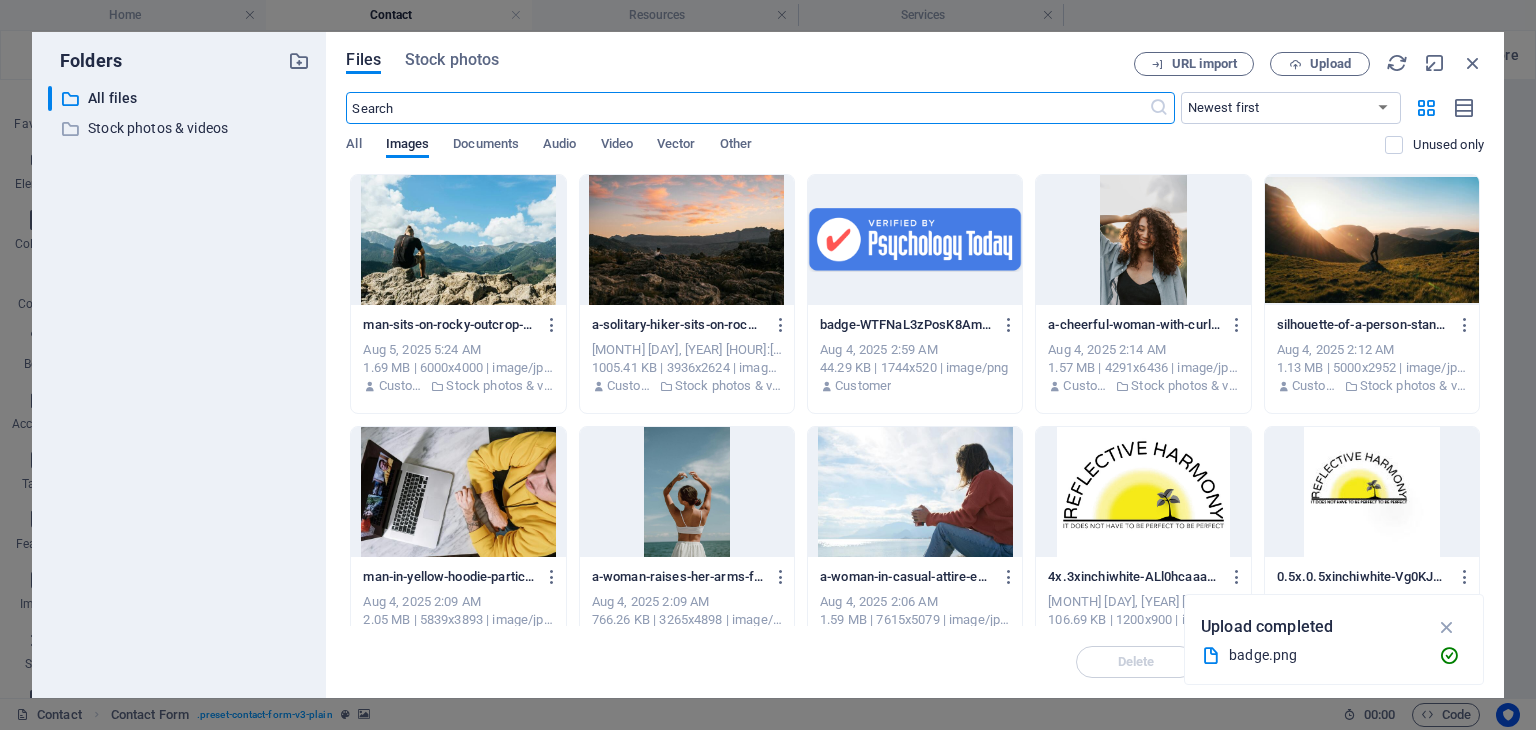 scroll, scrollTop: 571, scrollLeft: 0, axis: vertical 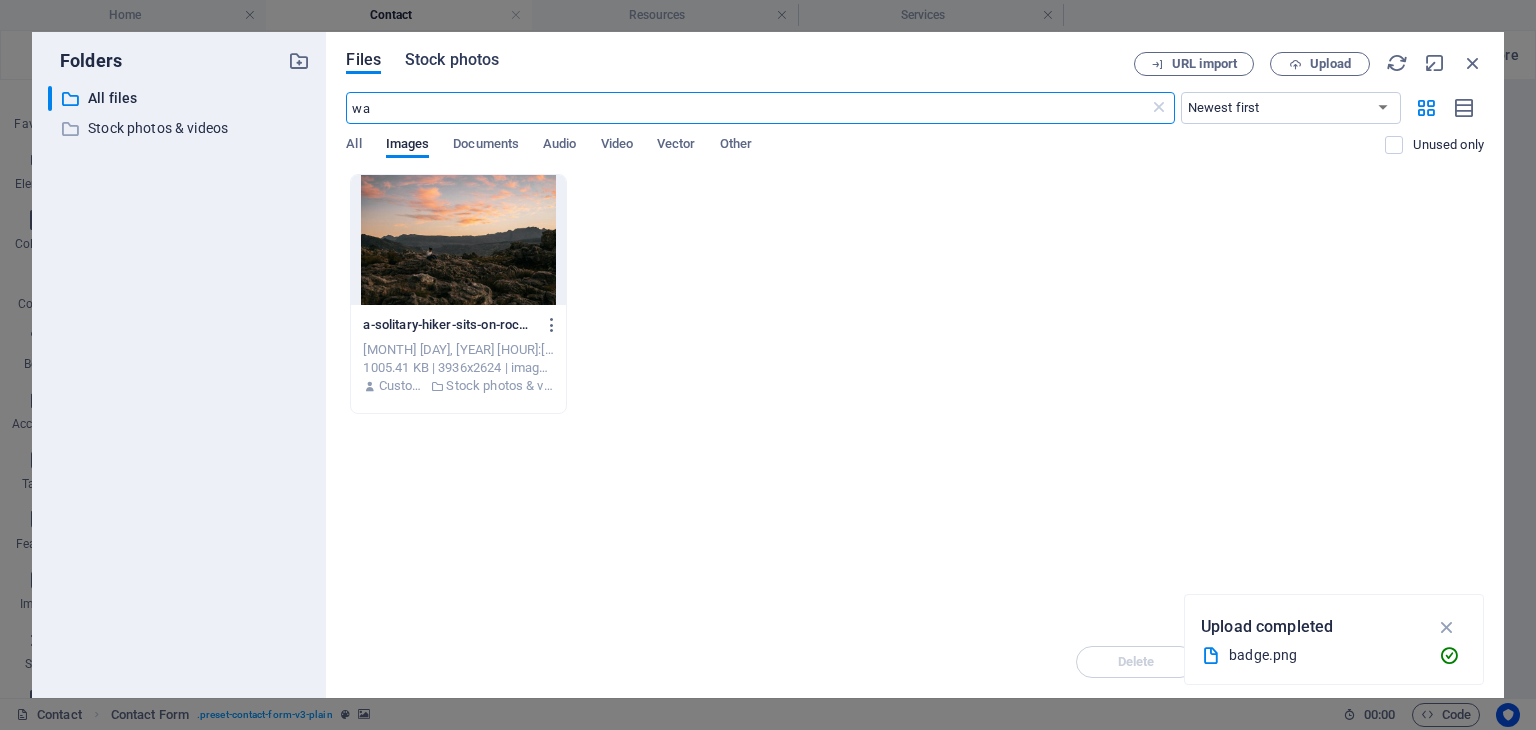 type on "wa" 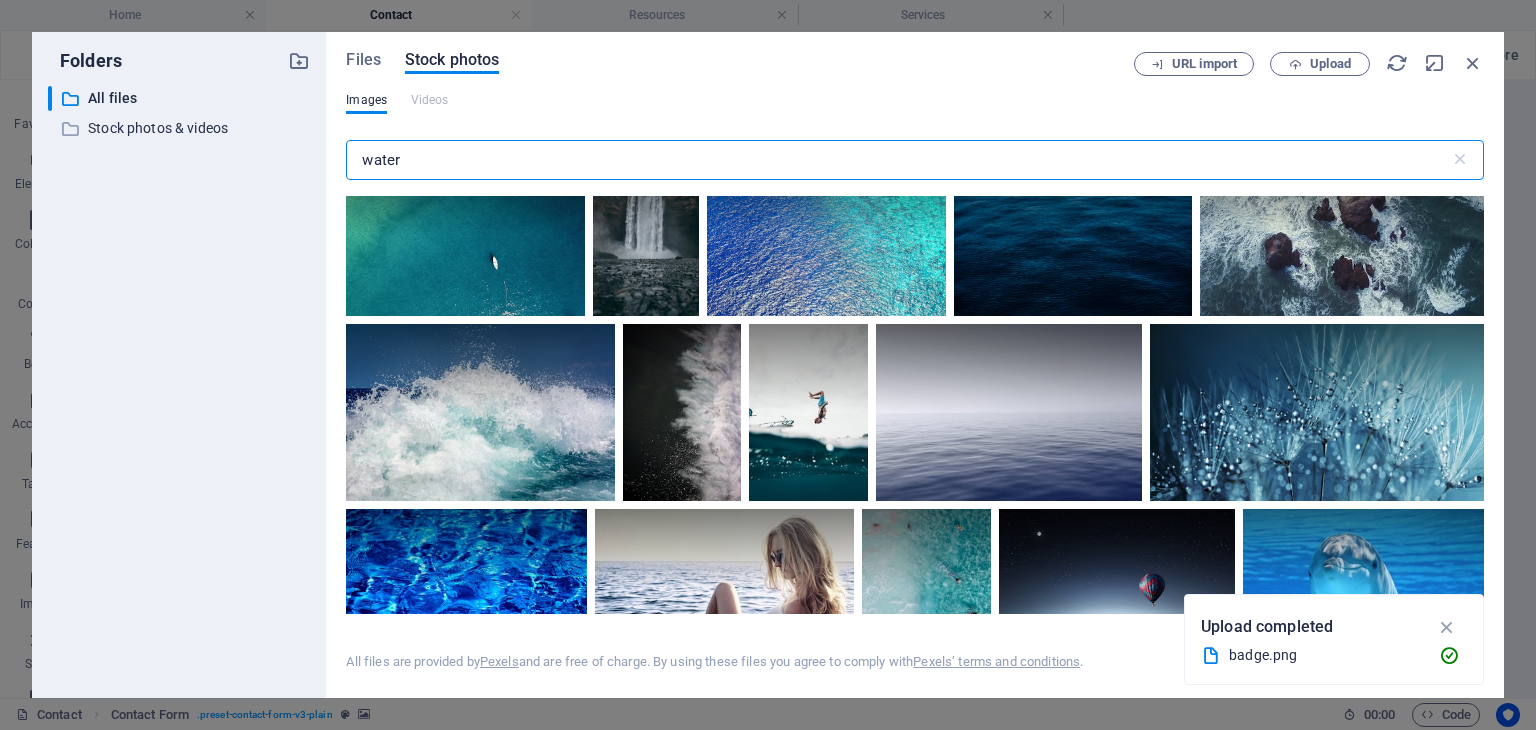 scroll, scrollTop: 4144, scrollLeft: 0, axis: vertical 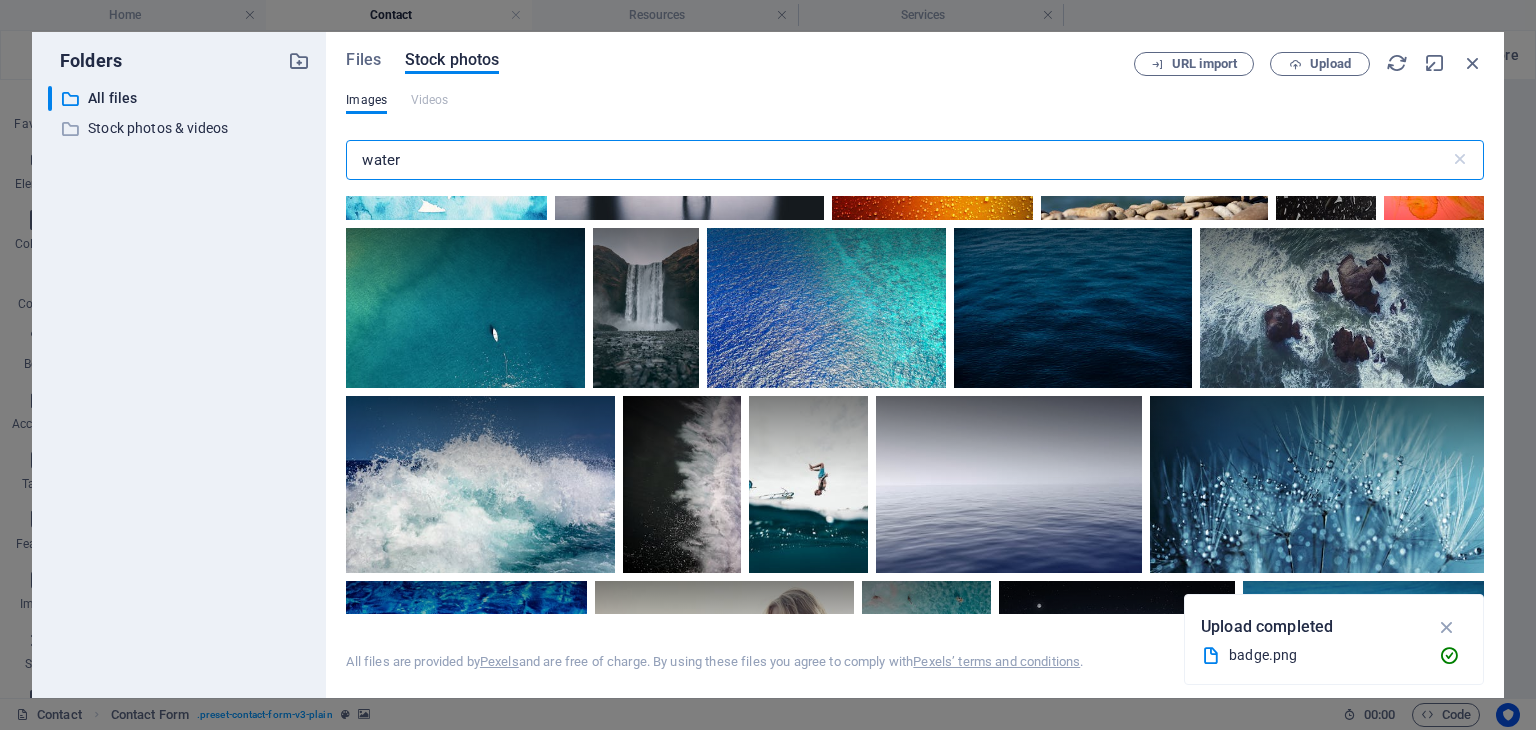 type on "water" 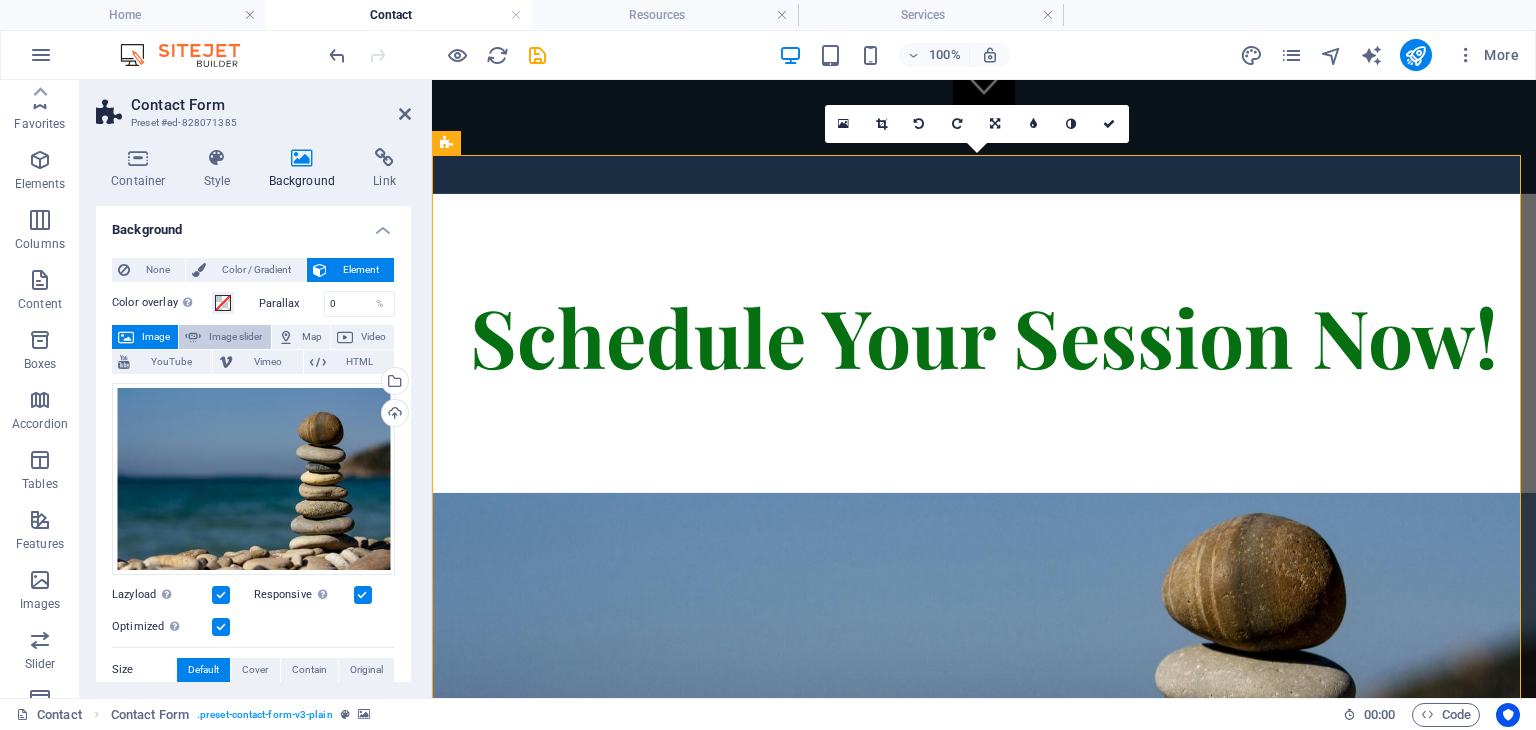 click on "Image slider" at bounding box center [235, 337] 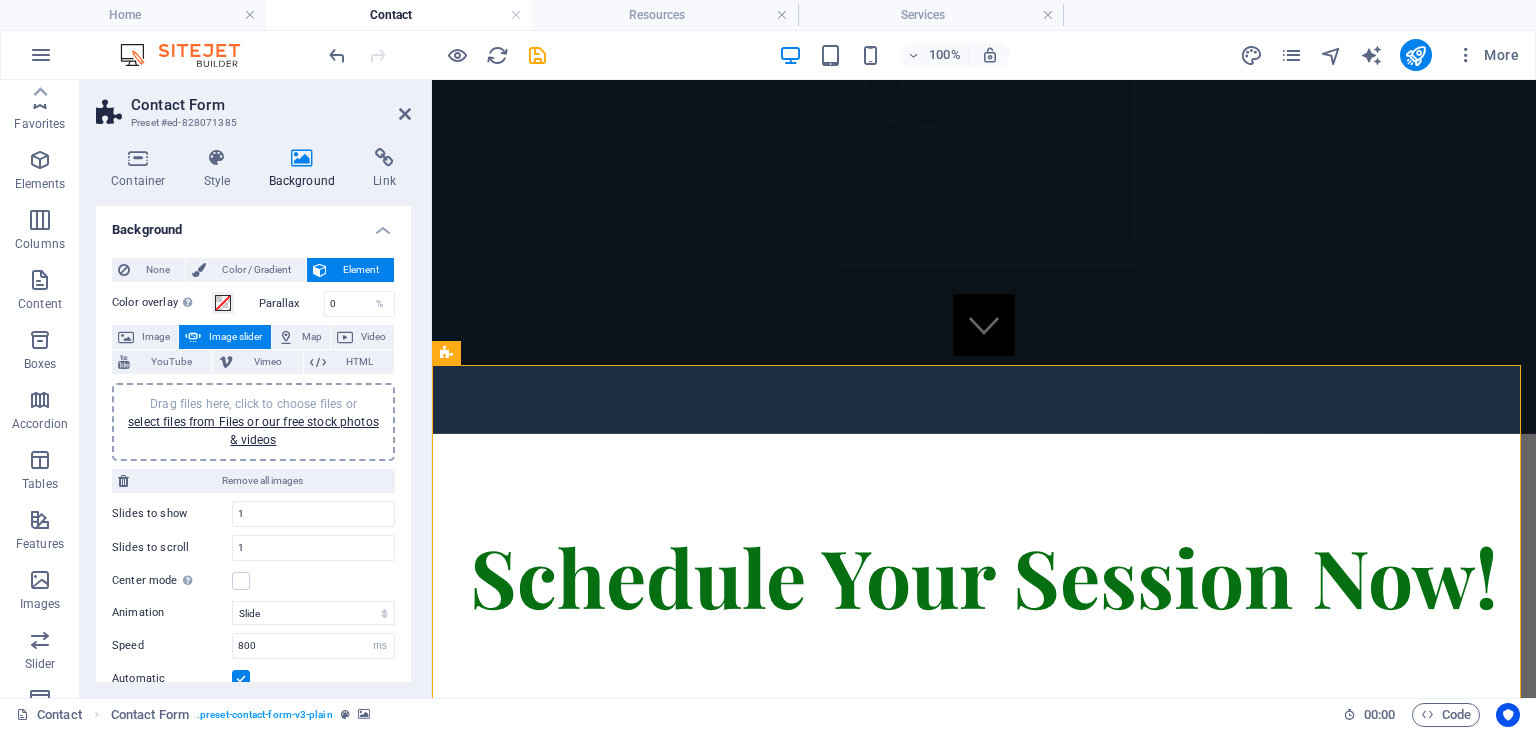 scroll, scrollTop: 319, scrollLeft: 0, axis: vertical 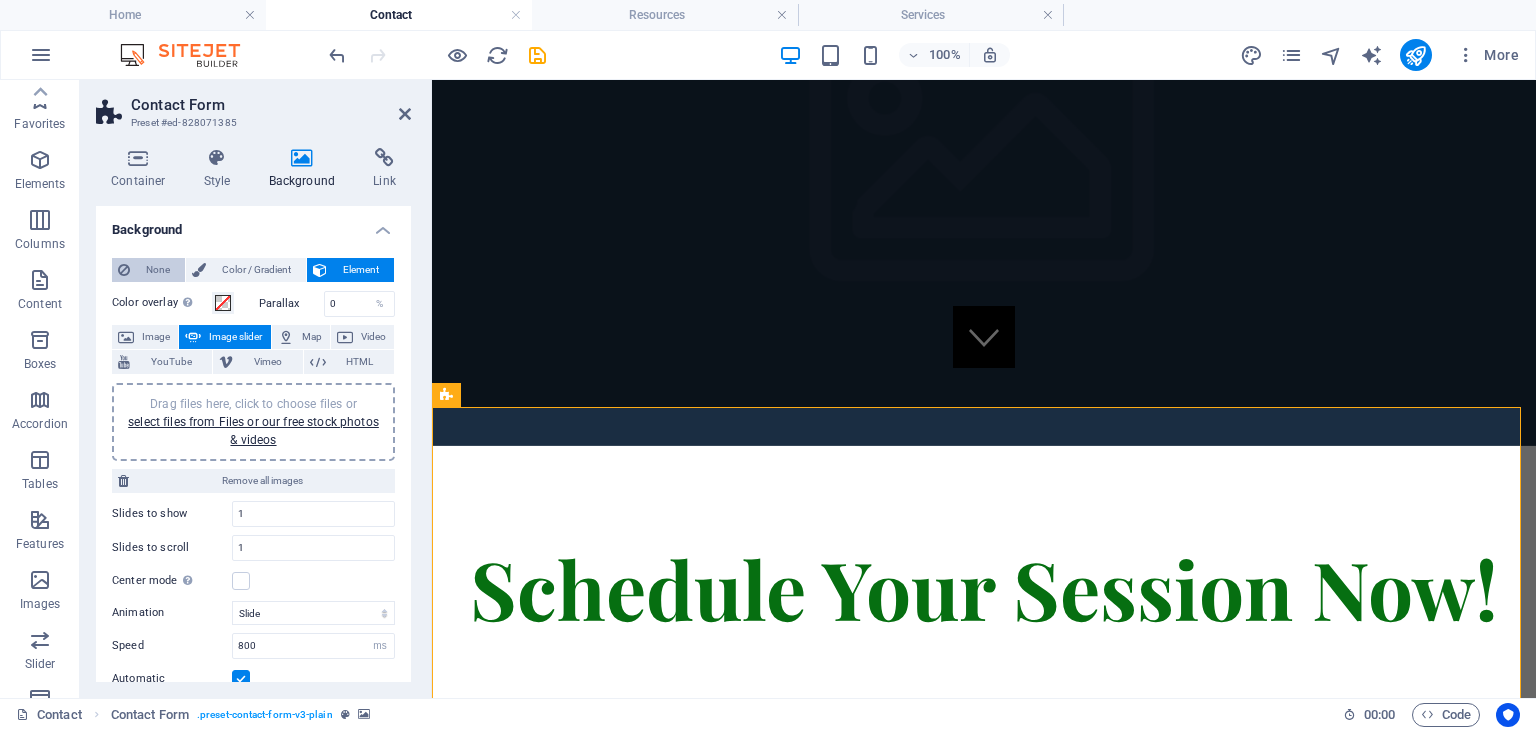 click on "None" at bounding box center [157, 270] 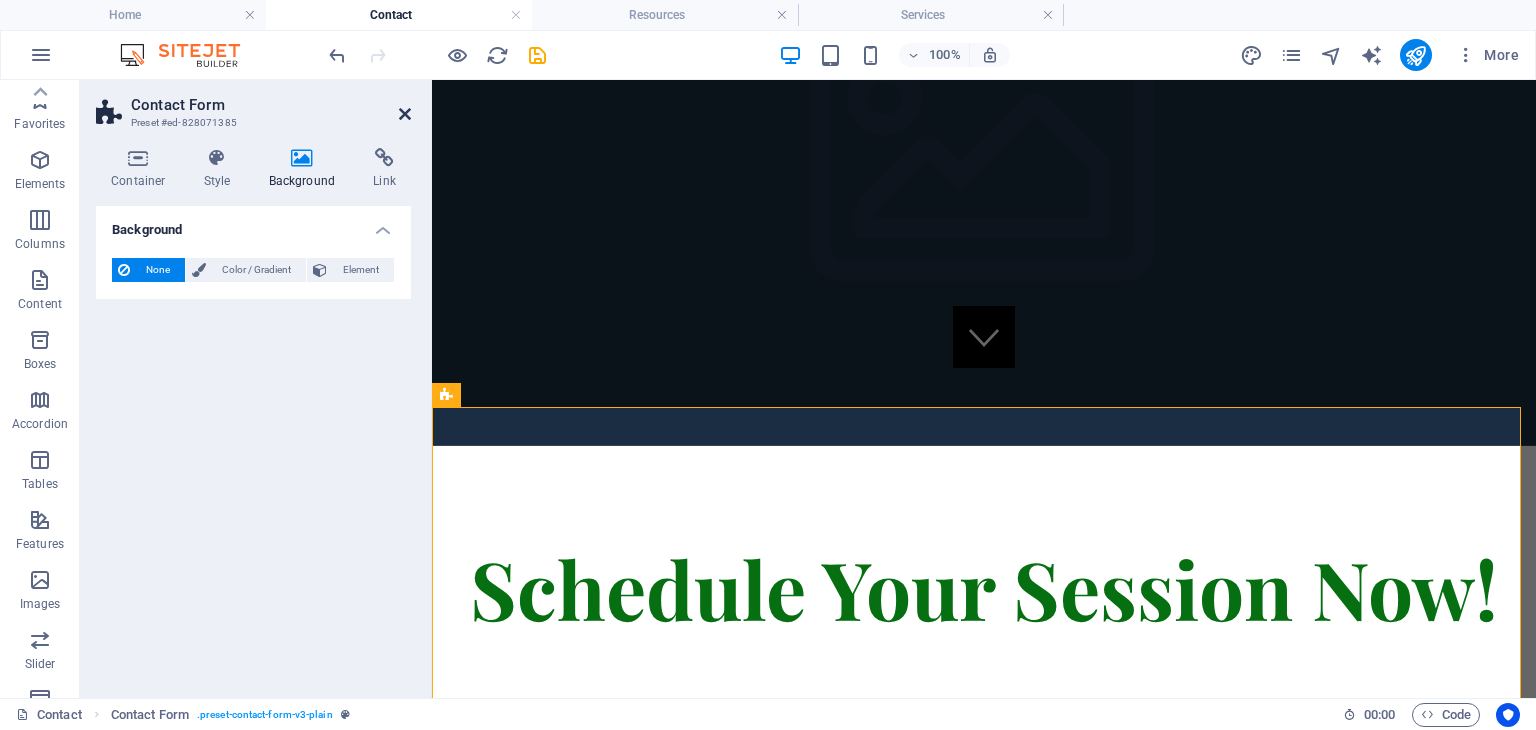click at bounding box center (405, 114) 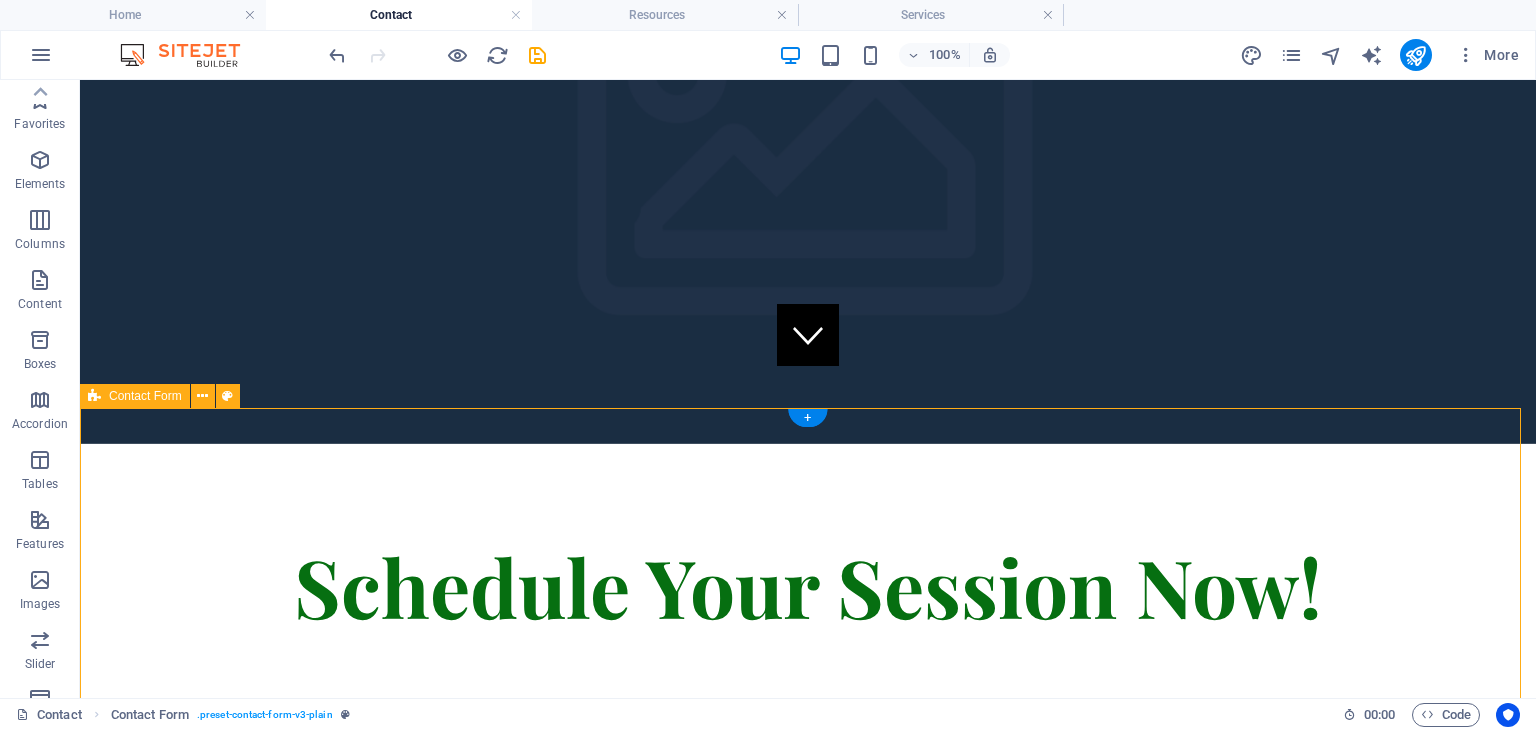 scroll, scrollTop: 317, scrollLeft: 0, axis: vertical 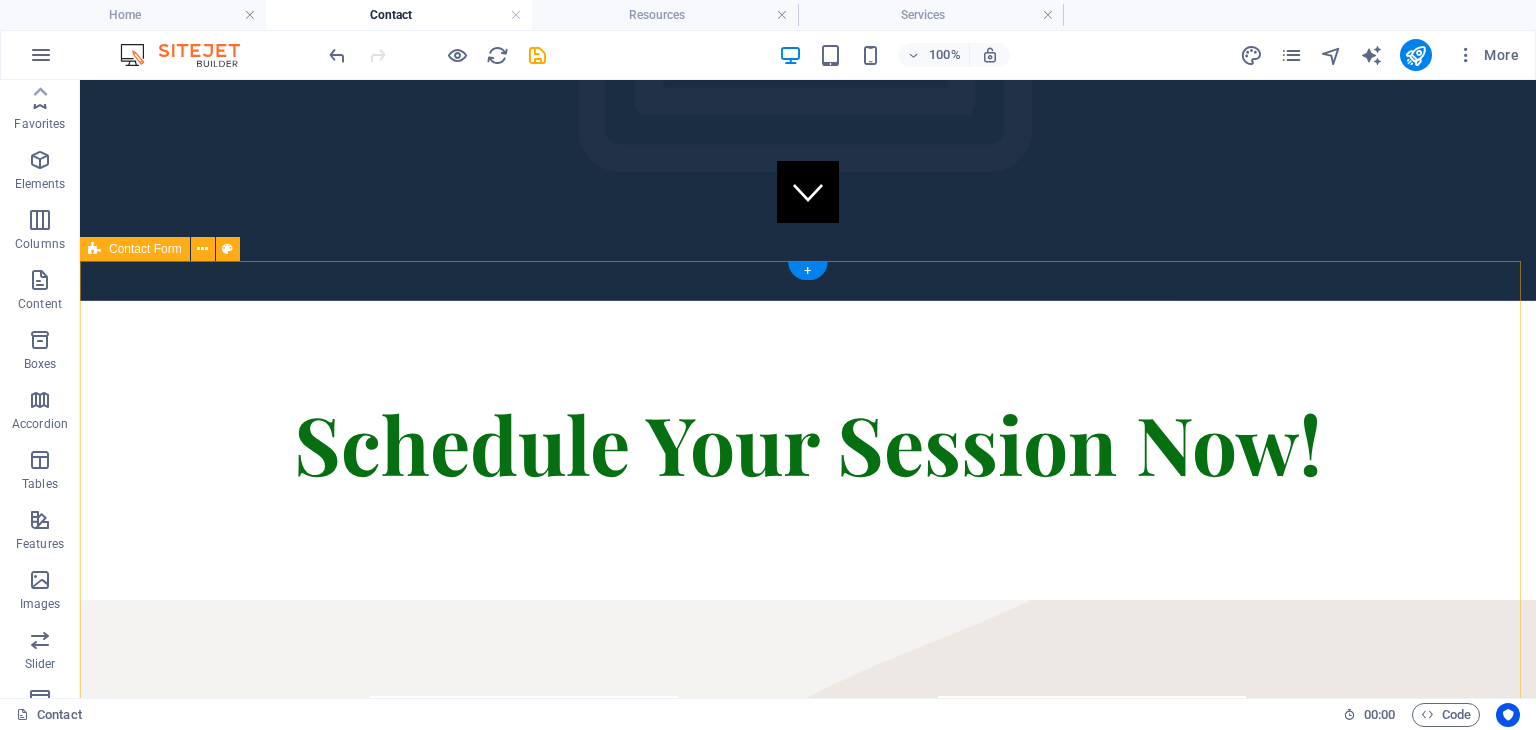 click on "I consent to Reflective Harmony contacting me by phone, SMS, or email. Unreadable? Load new Submit" at bounding box center (808, 911) 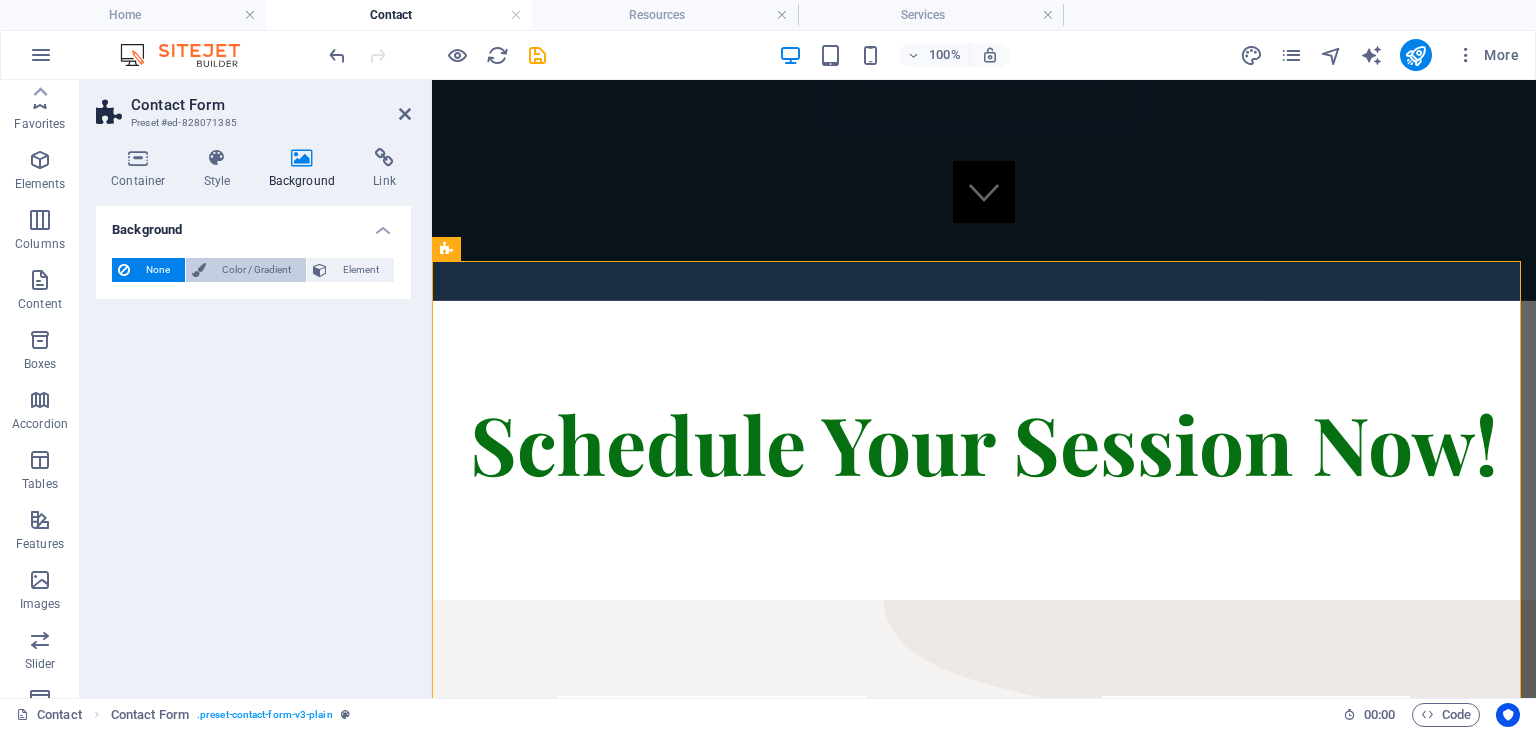 click on "Color / Gradient" at bounding box center (256, 270) 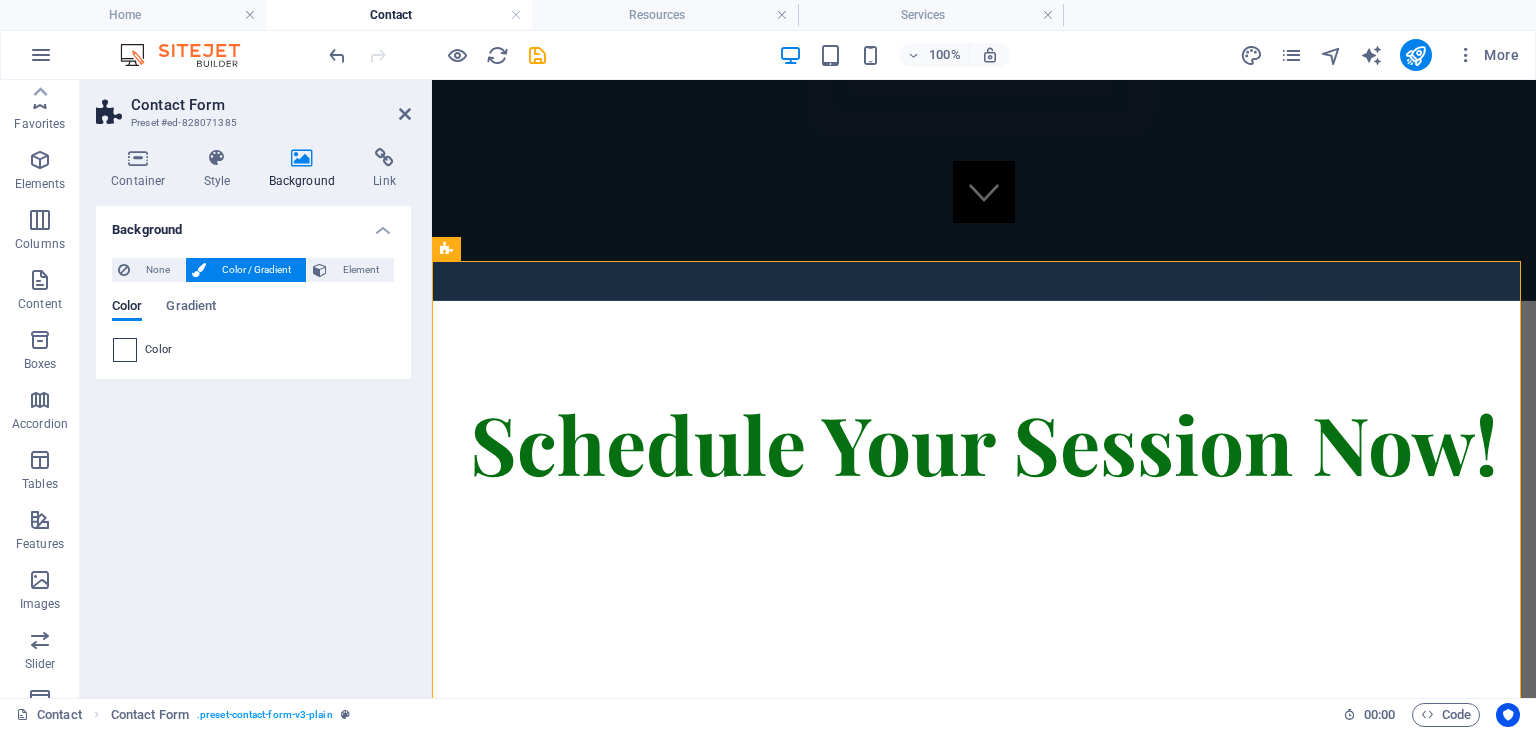 click at bounding box center (125, 350) 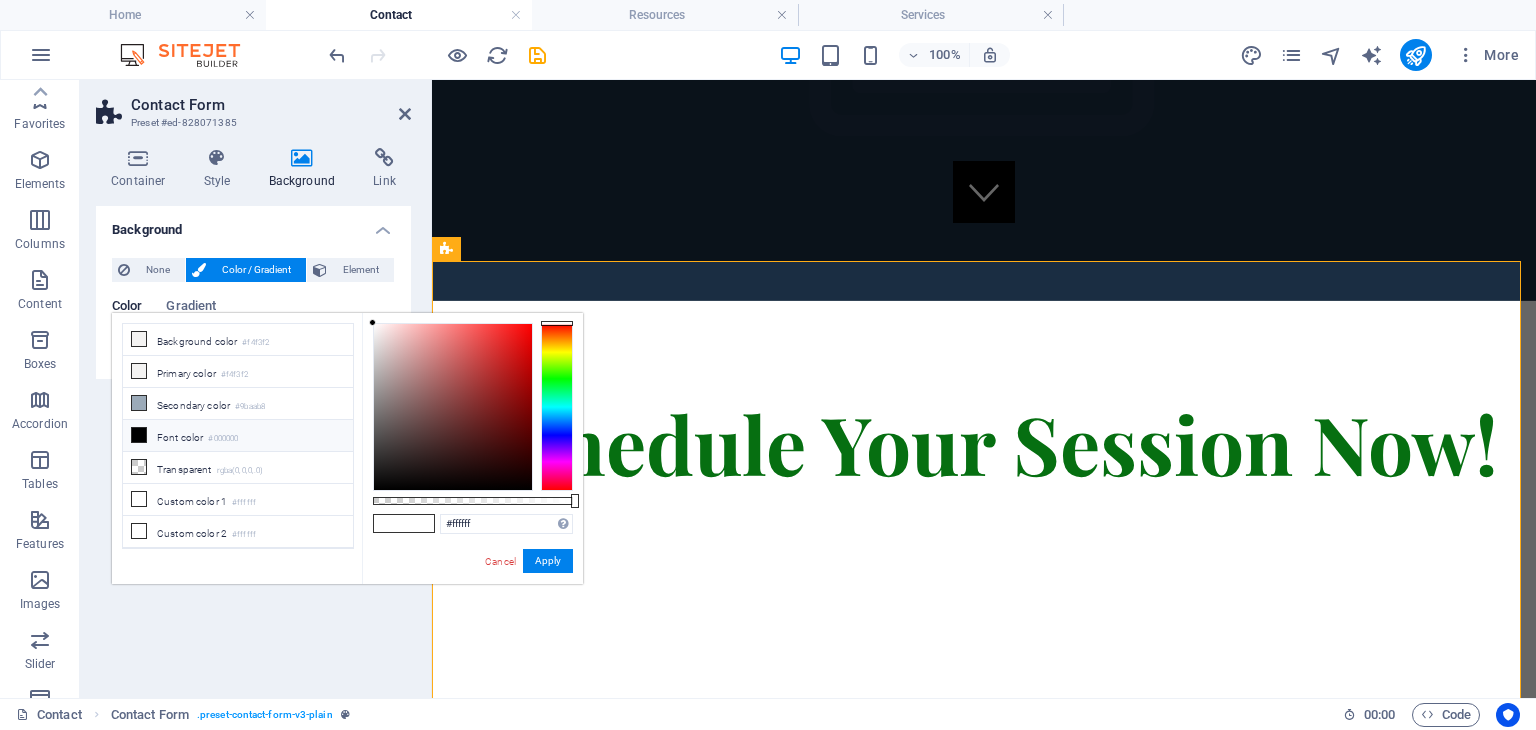 click at bounding box center [557, 407] 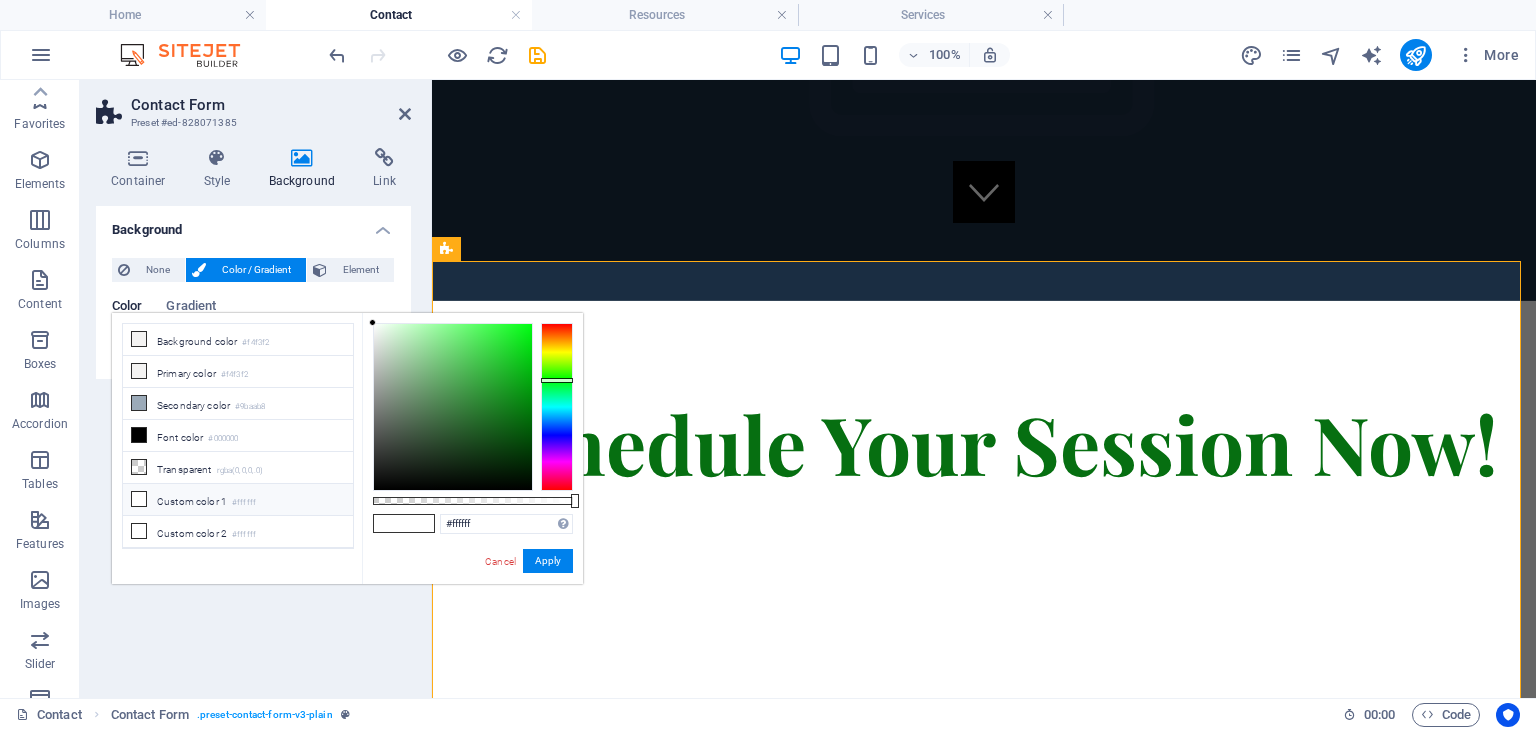 click at bounding box center [557, 407] 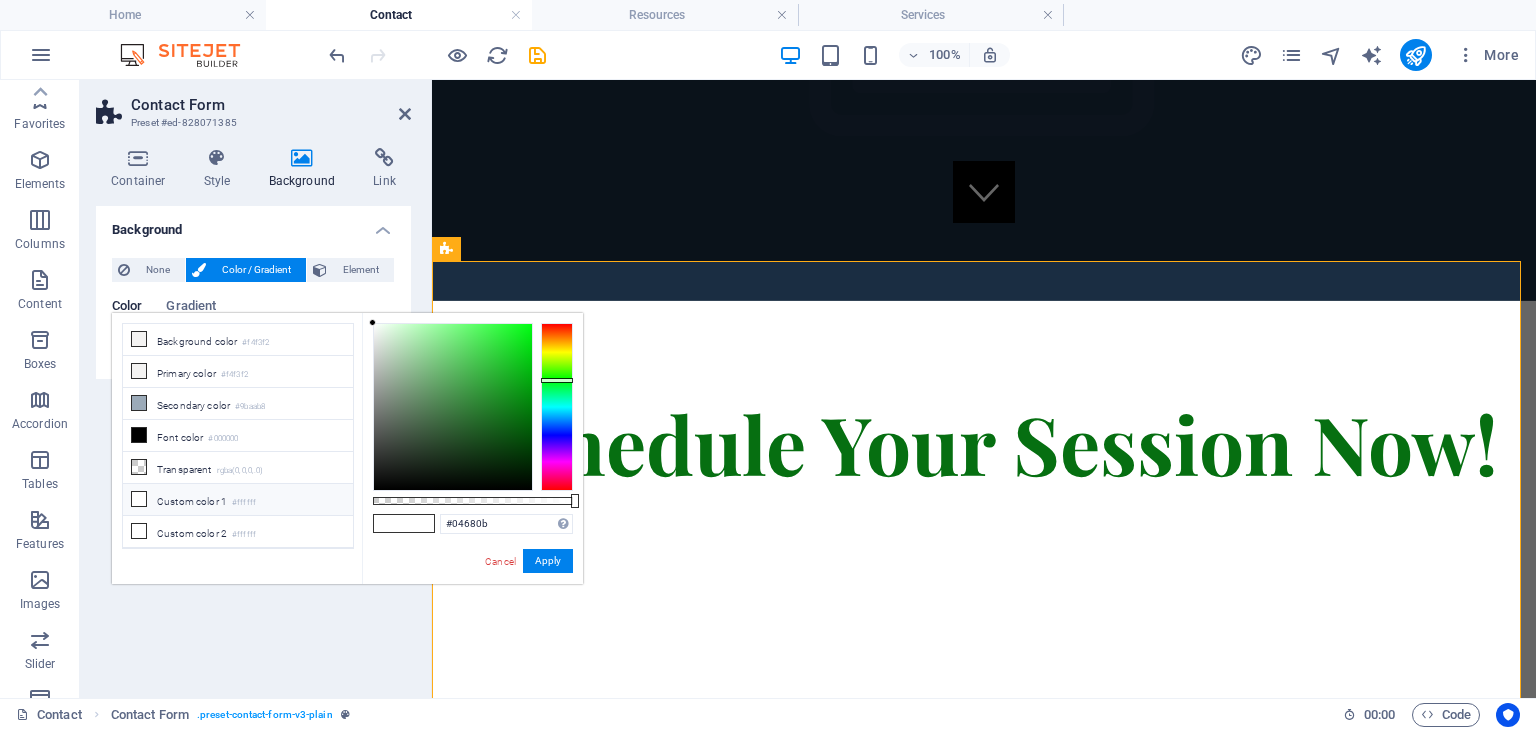 click at bounding box center [453, 407] 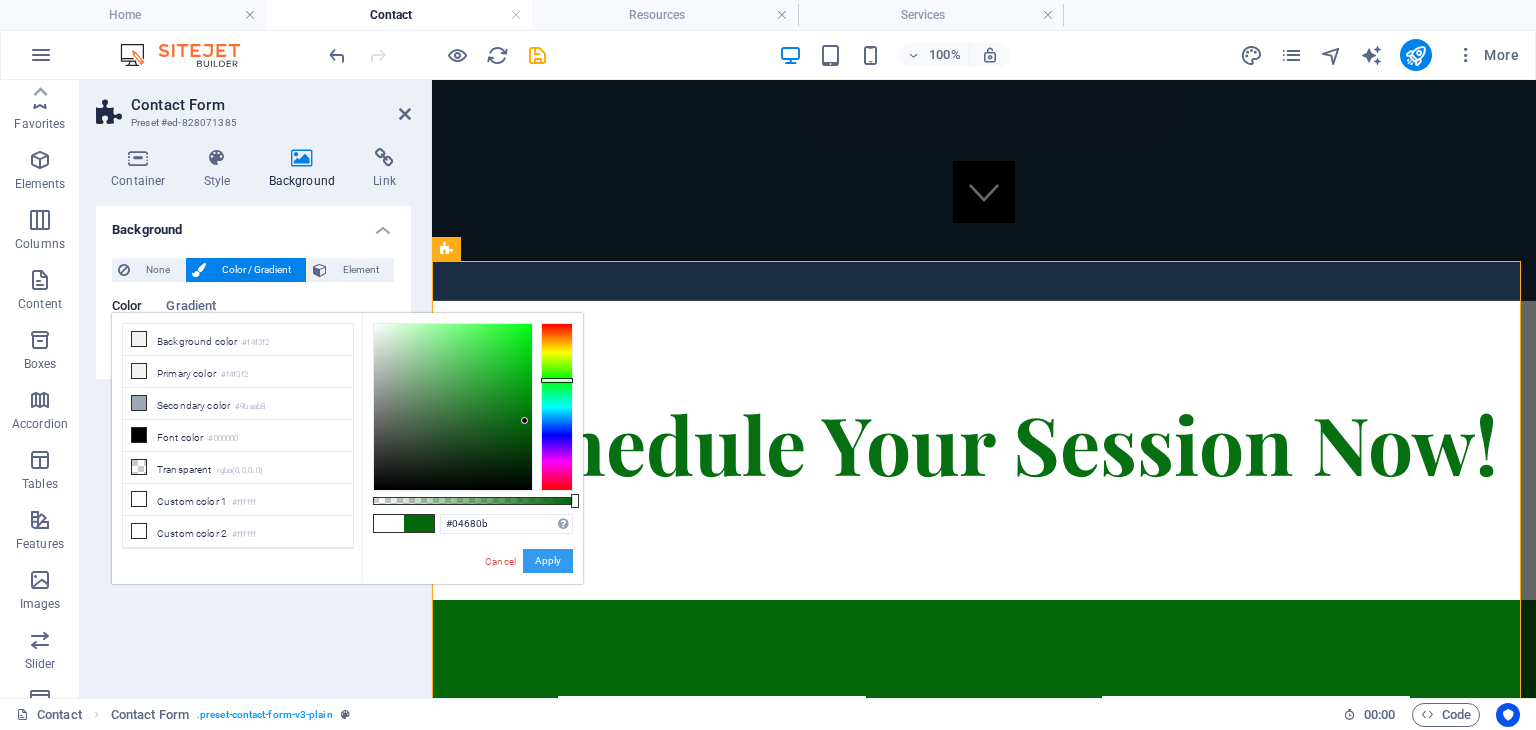 click on "Apply" at bounding box center [548, 561] 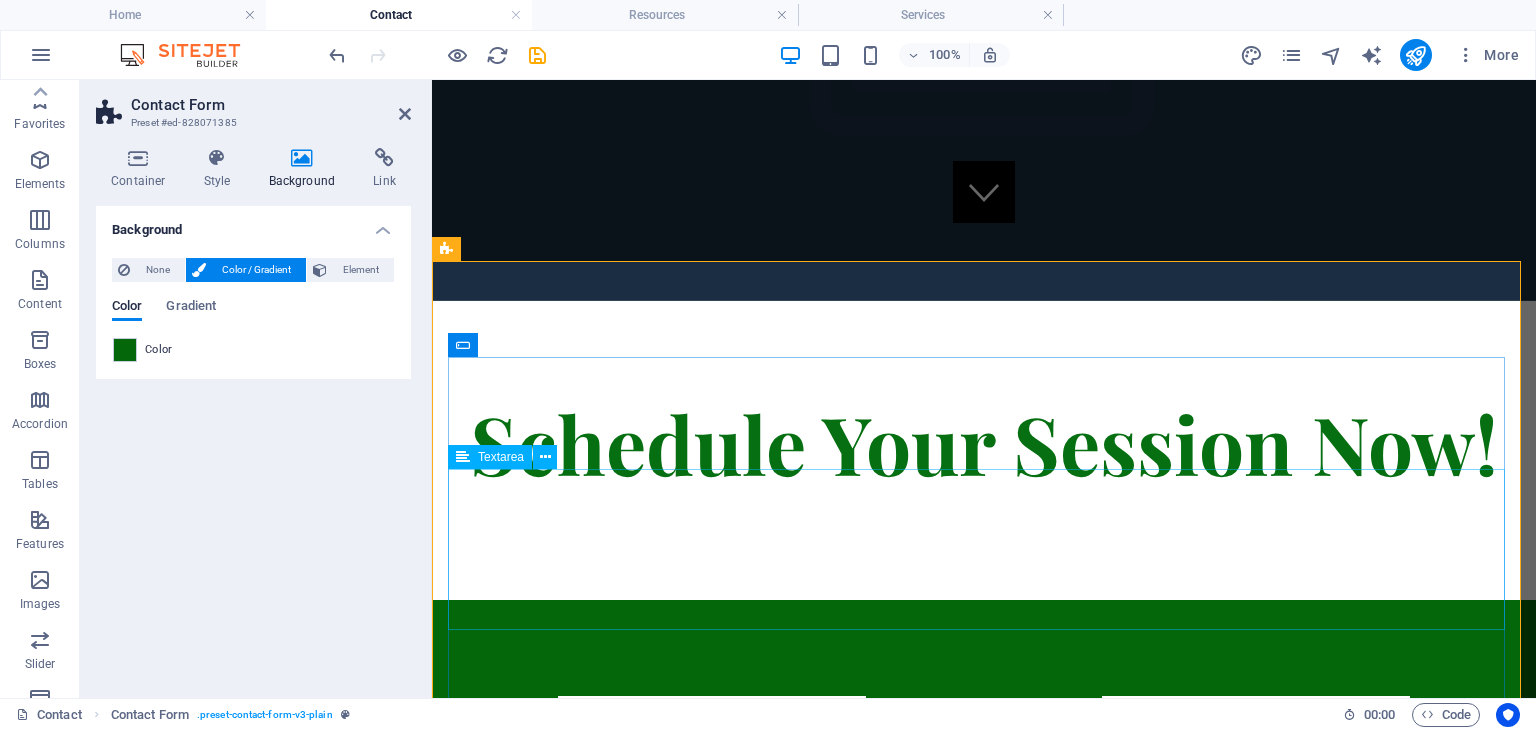 scroll, scrollTop: 612, scrollLeft: 0, axis: vertical 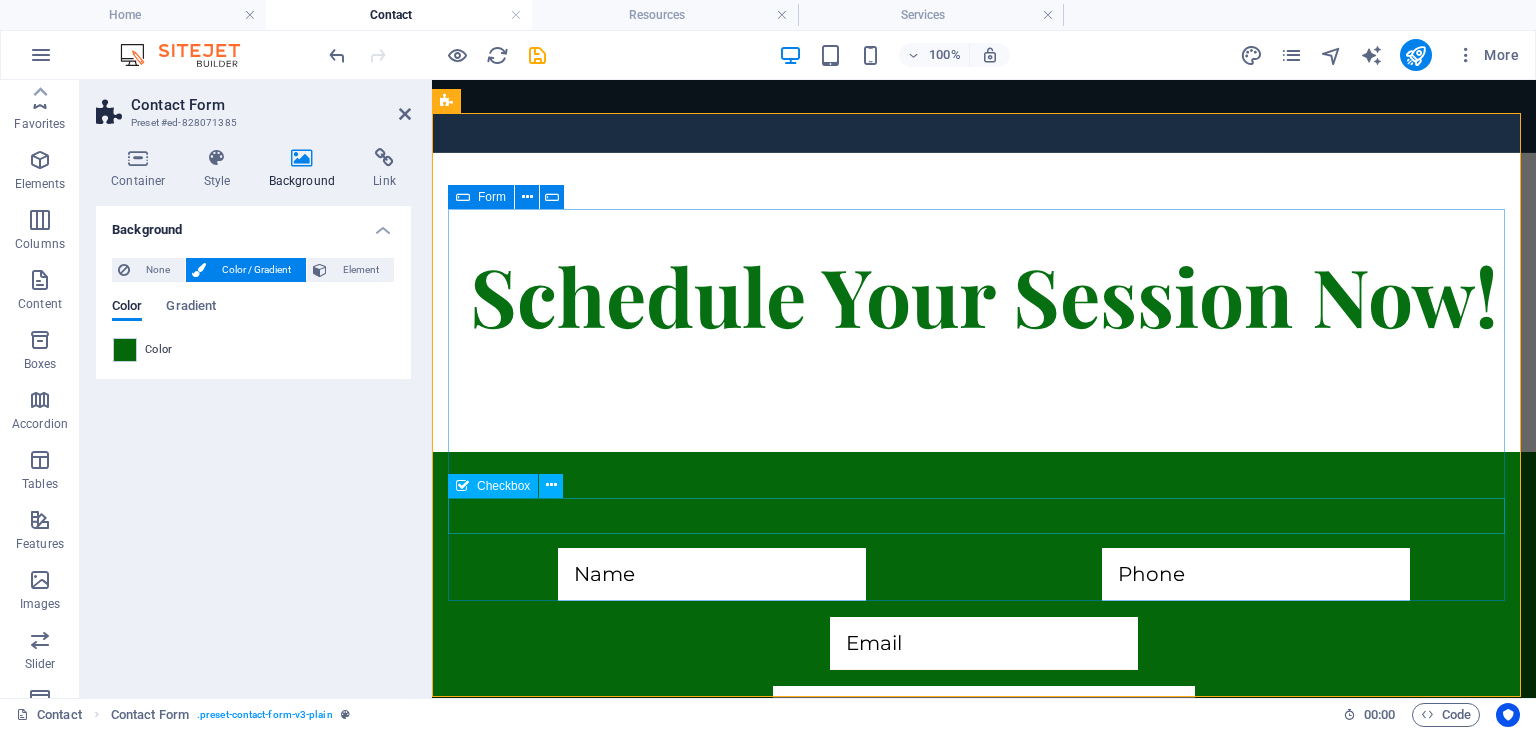 click on "I consent to Reflective Harmony contacting me by phone, SMS, or email." at bounding box center [984, 892] 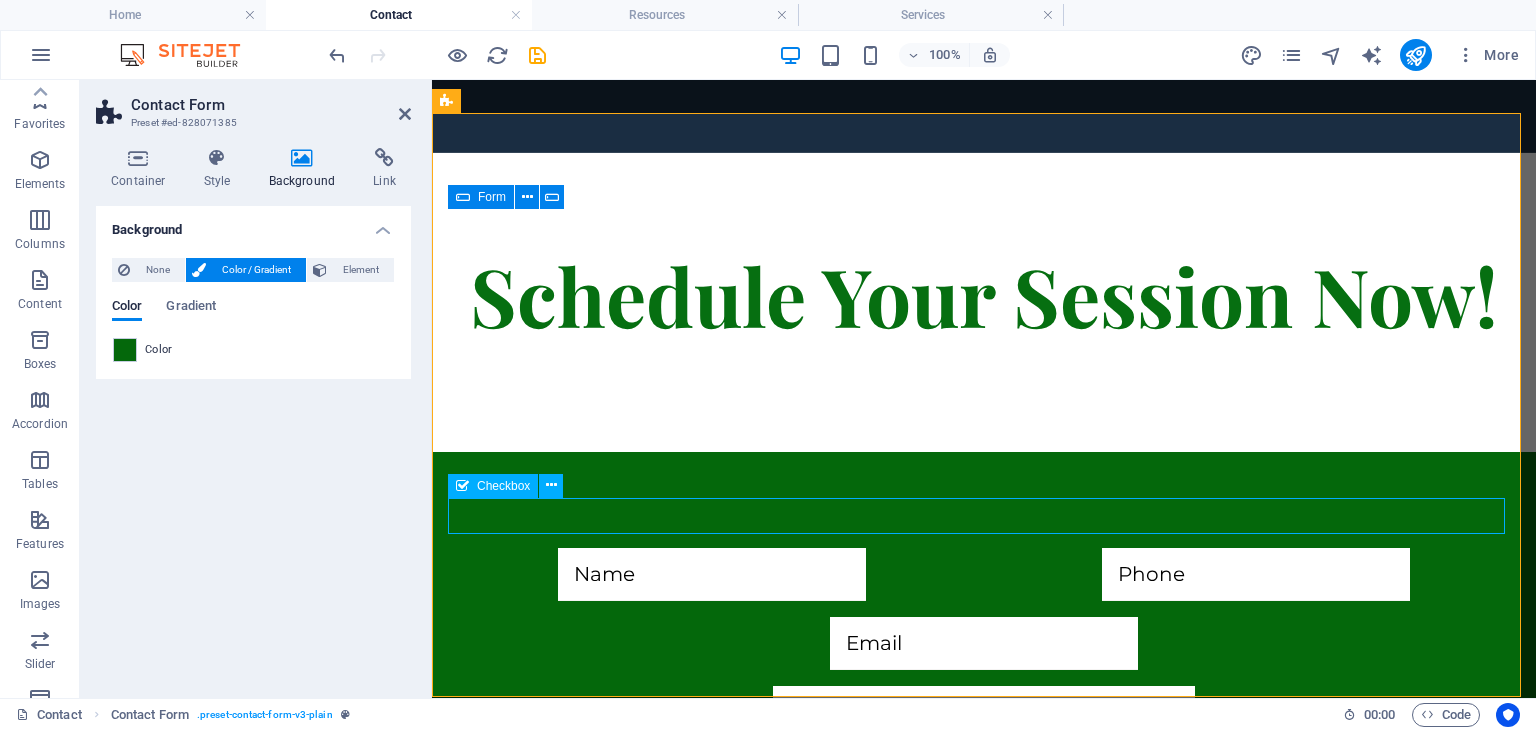 click on "I consent to Reflective Harmony contacting me by phone, SMS, or email." at bounding box center [984, 892] 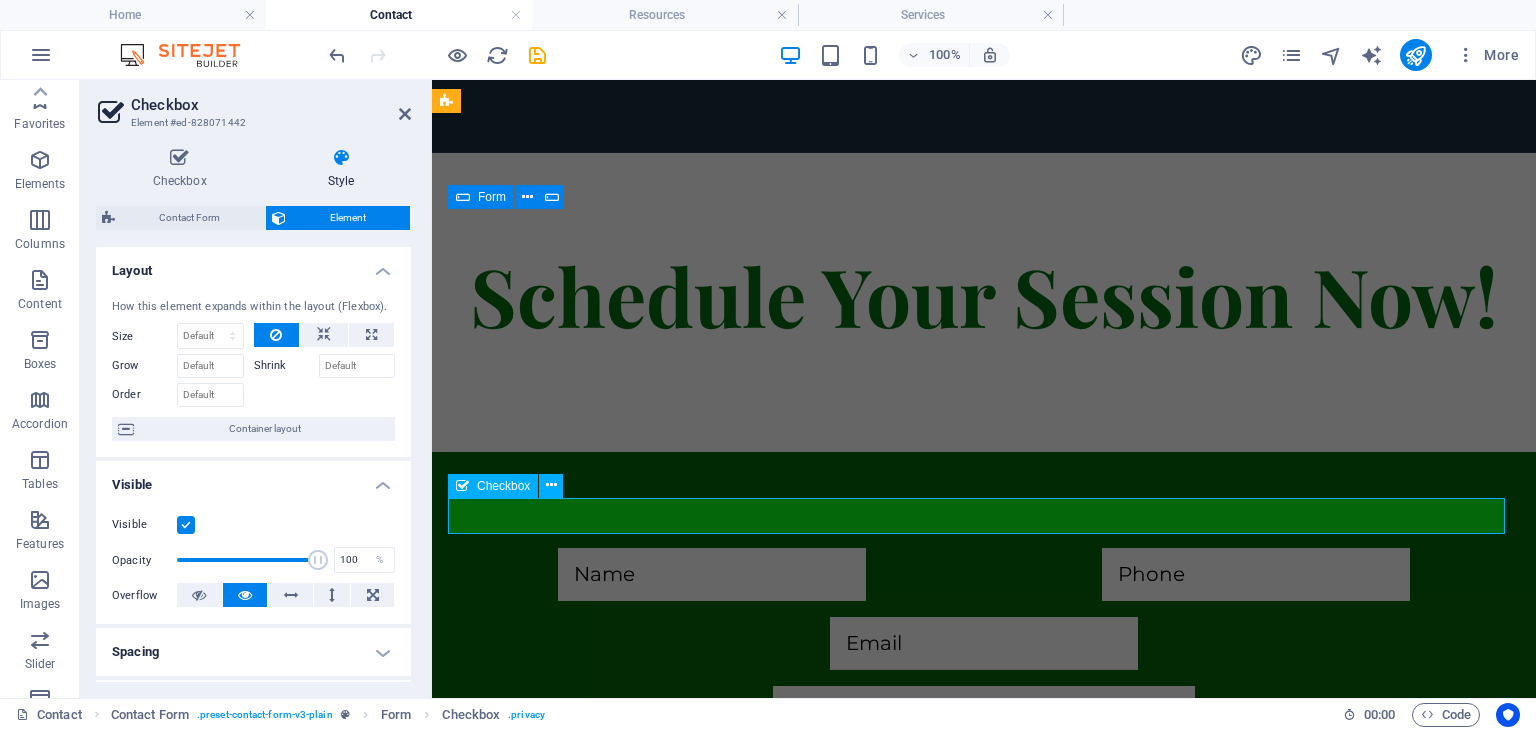 click on "I consent to Reflective Harmony contacting me by phone, SMS, or email." at bounding box center [984, 892] 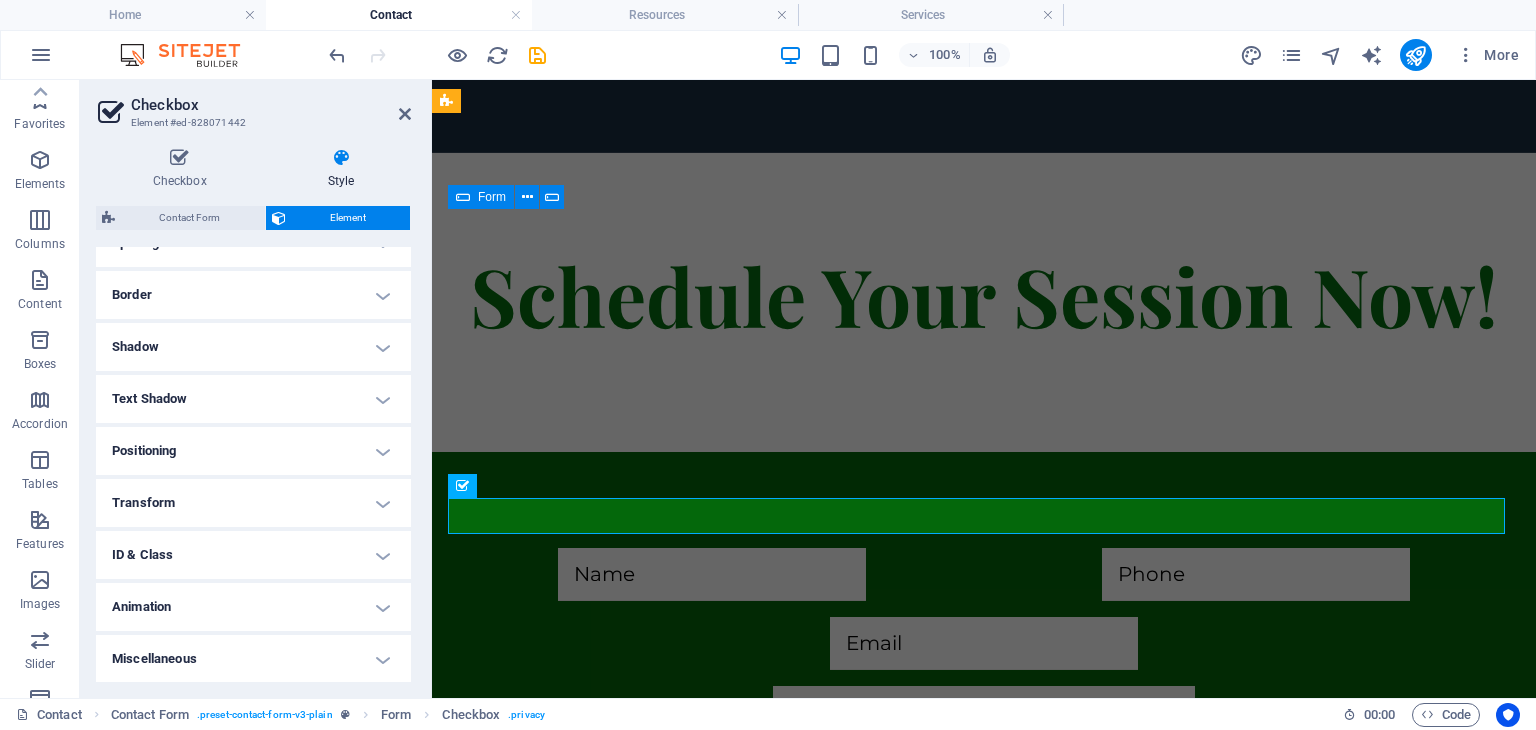 scroll, scrollTop: 0, scrollLeft: 0, axis: both 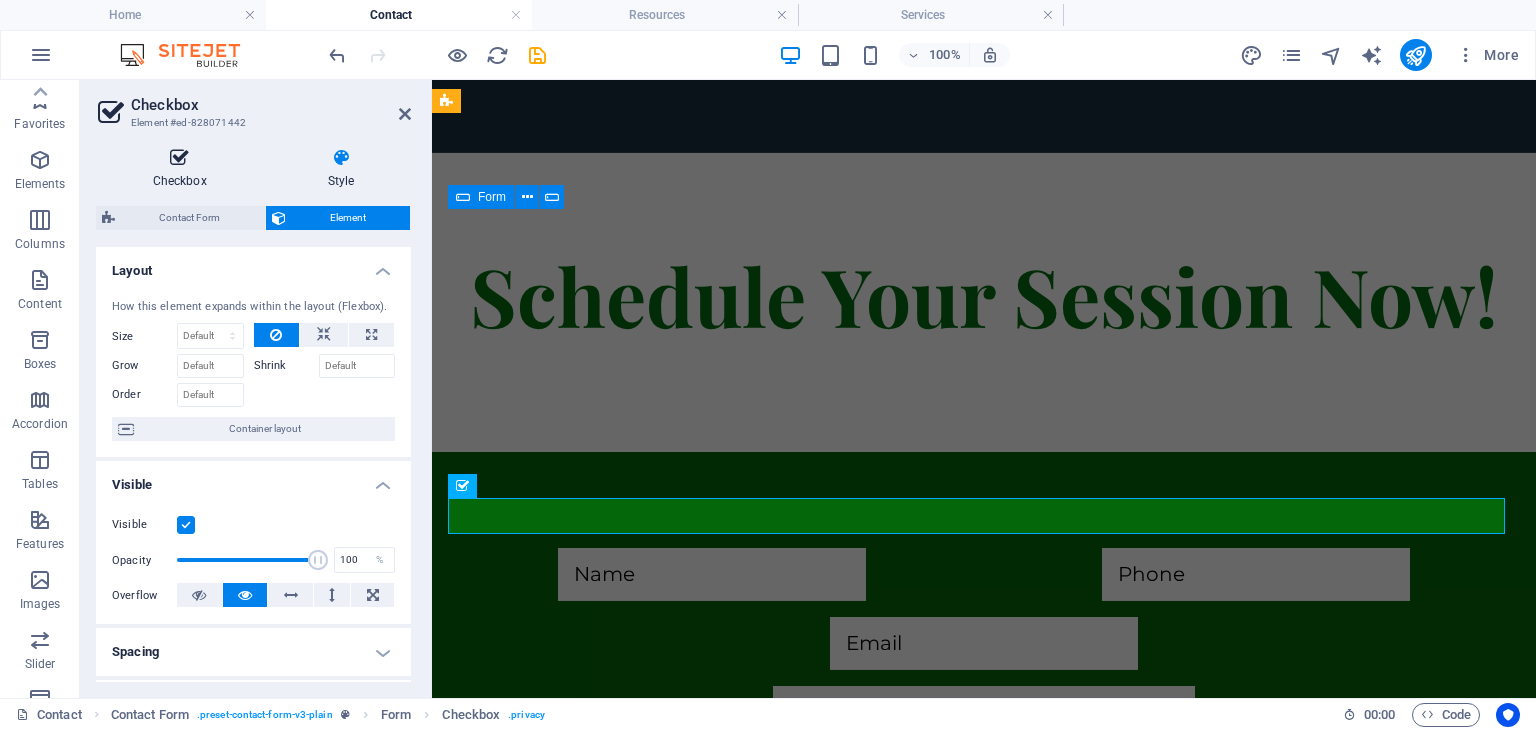 click at bounding box center (179, 158) 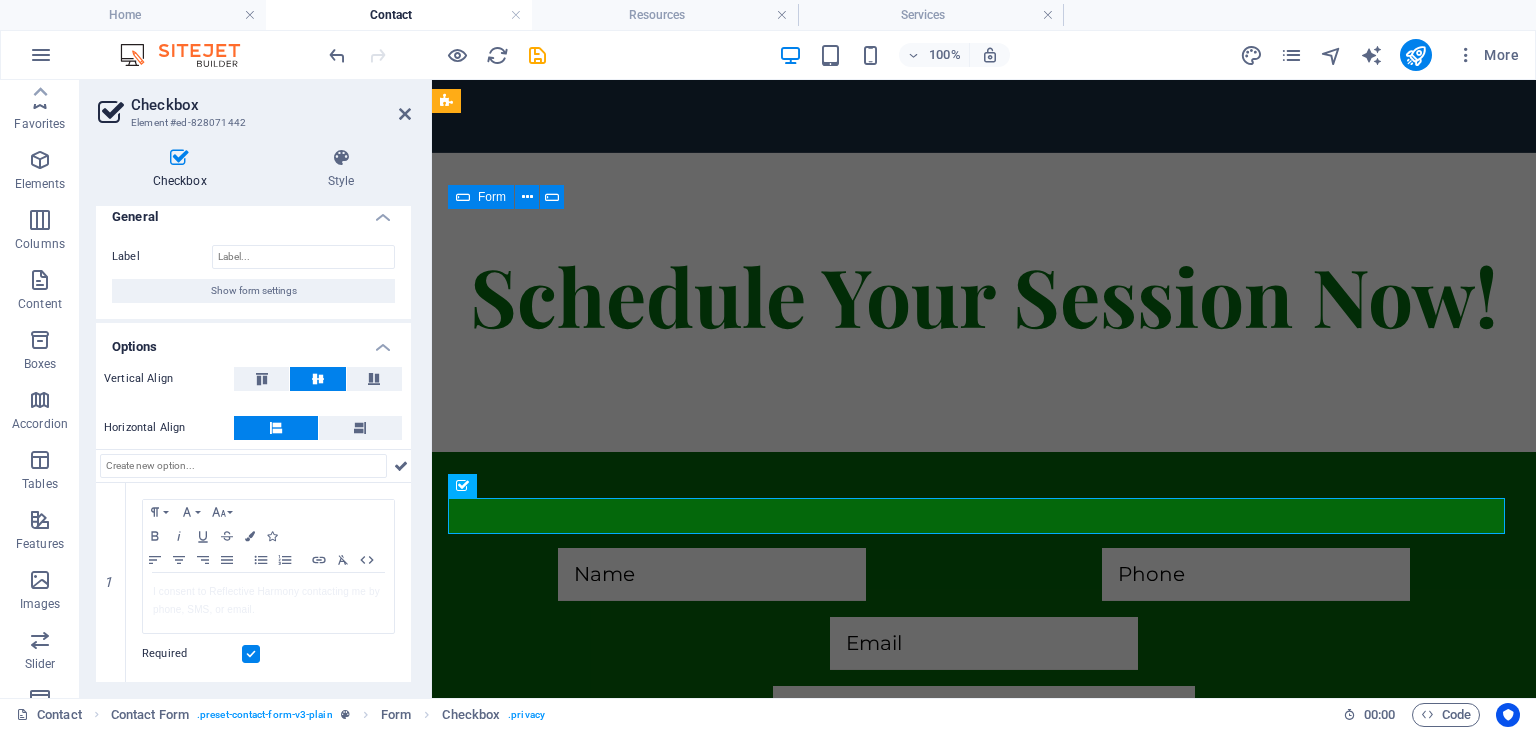 scroll, scrollTop: 12, scrollLeft: 0, axis: vertical 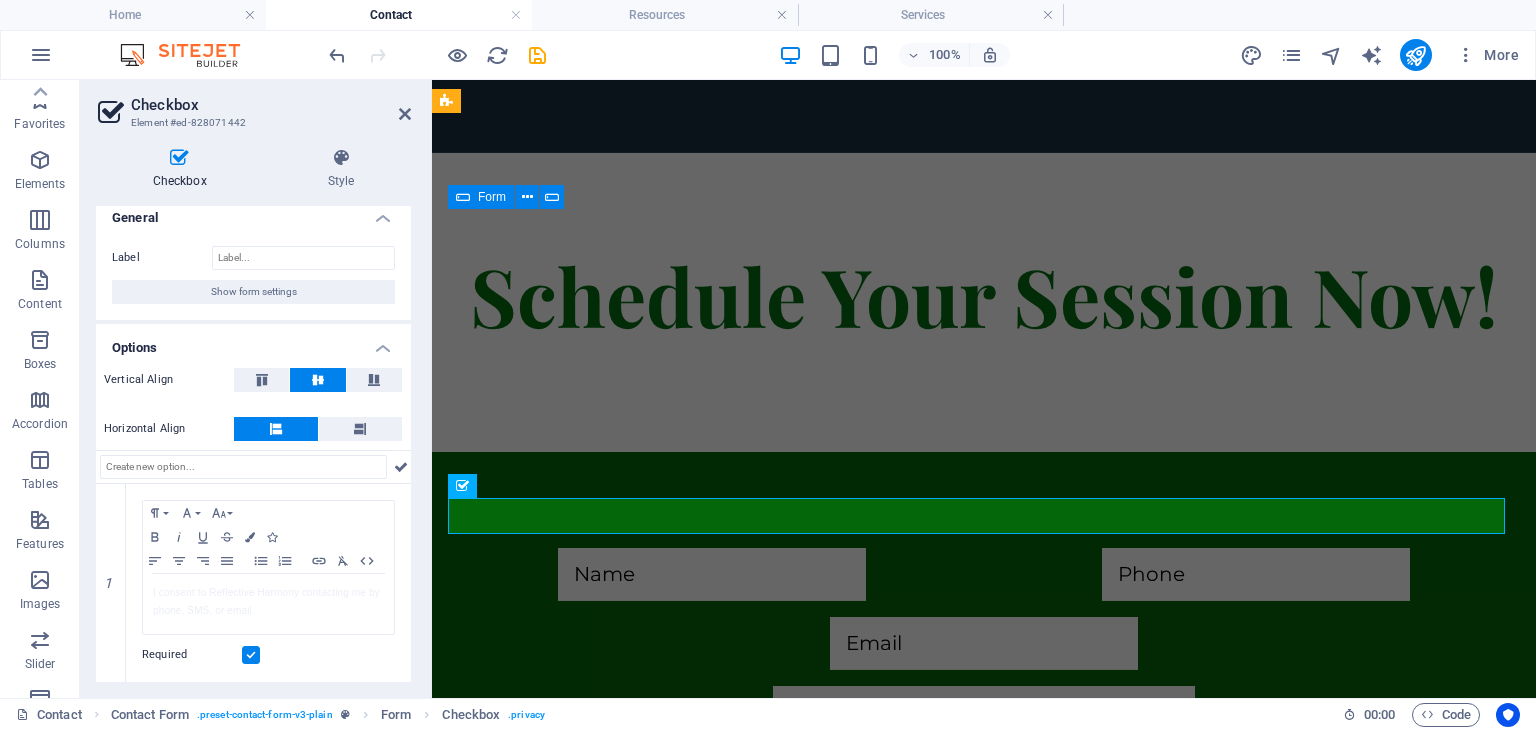 click on "Checkbox Style General Label Show form settings Options Vertical Align Horizontal Align 1 Paragraph Format Normal Heading 1 Heading 2 Heading 3 Heading 4 Heading 5 Heading 6 Code Font Family Arial Georgia Impact Tahoma Times New Roman Verdana Montserrat Playfair Display Font Size 8 9 10 11 12 14 18 24 30 36 48 60 72 96 Bold Italic Underline Strikethrough Colors Icons Align Left Align Center Align Right Align Justify Unordered List Ordered List Insert Link Clear Formatting HTML I consent to Reflective Harmony contacting me by phone, SMS, or email. Required Contact Form Element Layout How this element expands within the layout (Flexbox). Size Default auto px % 1/1 1/2 1/3 1/4 1/5 1/6 1/7 1/8 1/9 1/10 Grow Shrink Order Container layout Visible Visible Opacity 100 % Overflow Spacing Margin Default auto px % rem vw vh Custom Custom auto px % rem vw vh auto px % rem vw vh auto px % rem vw vh auto px % rem vw vh Padding Default px rem % vh vw Custom Custom px rem % vh vw px rem % vh vw px rem % vh vw px rem % vh vw" at bounding box center [253, 415] 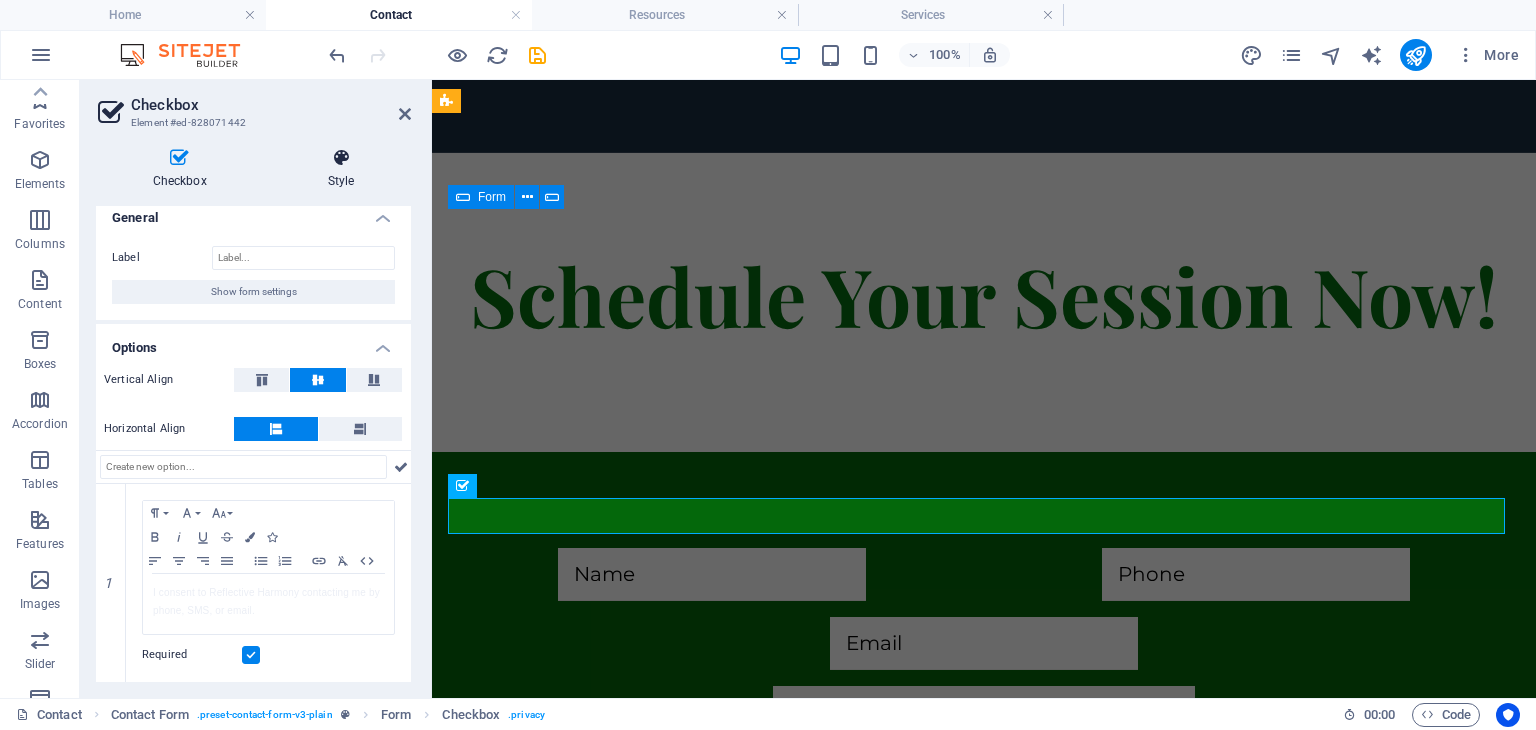click at bounding box center (341, 158) 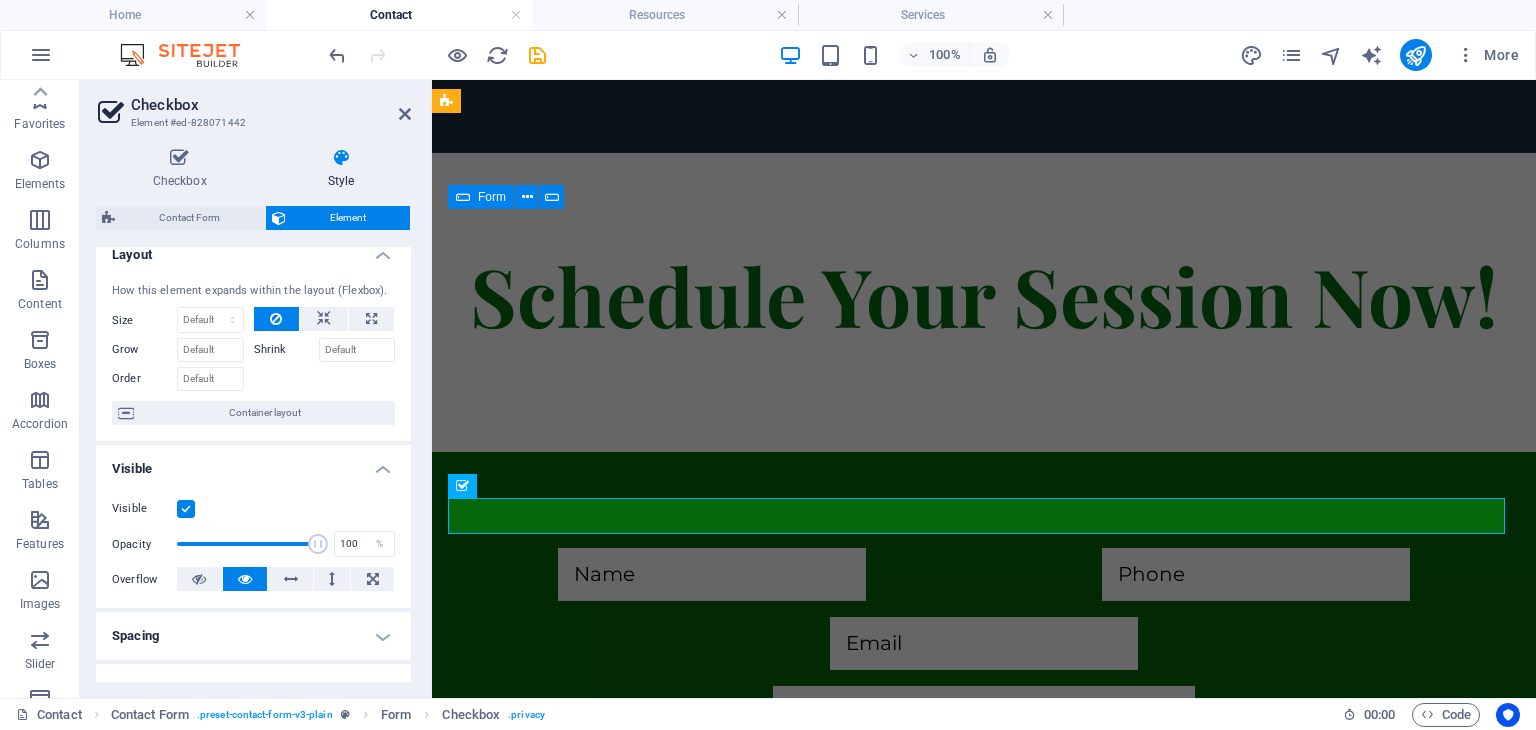 scroll, scrollTop: 20, scrollLeft: 0, axis: vertical 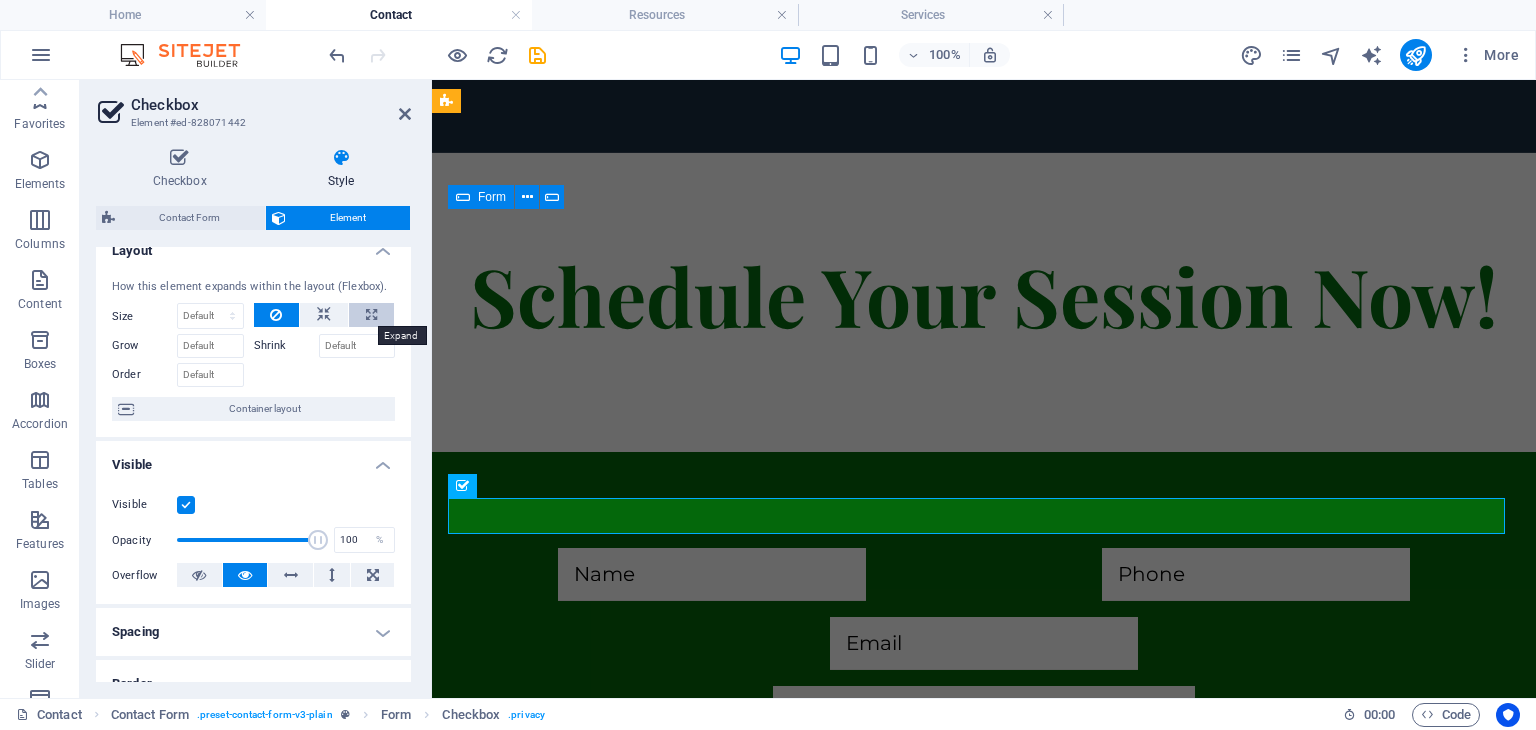 click at bounding box center [371, 315] 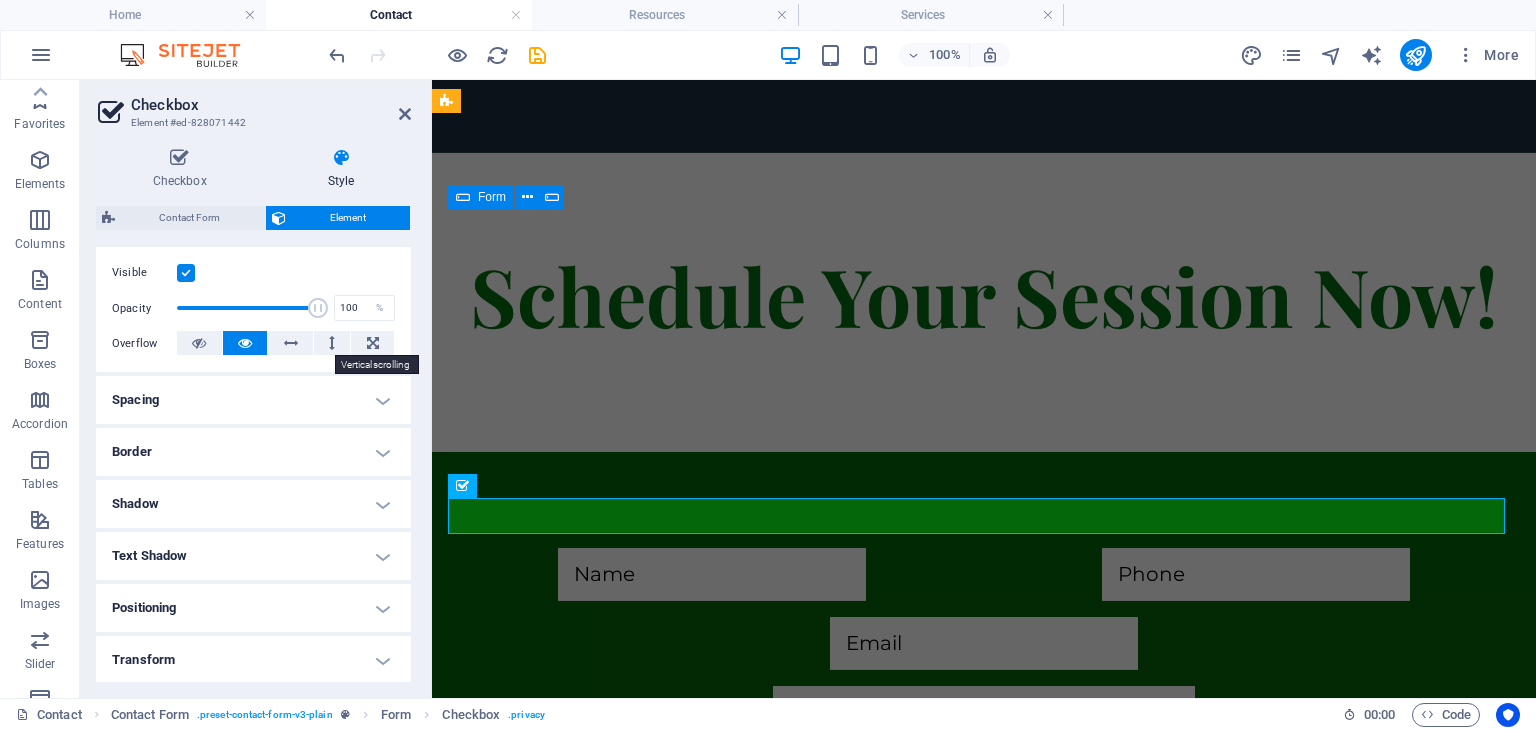 scroll, scrollTop: 409, scrollLeft: 0, axis: vertical 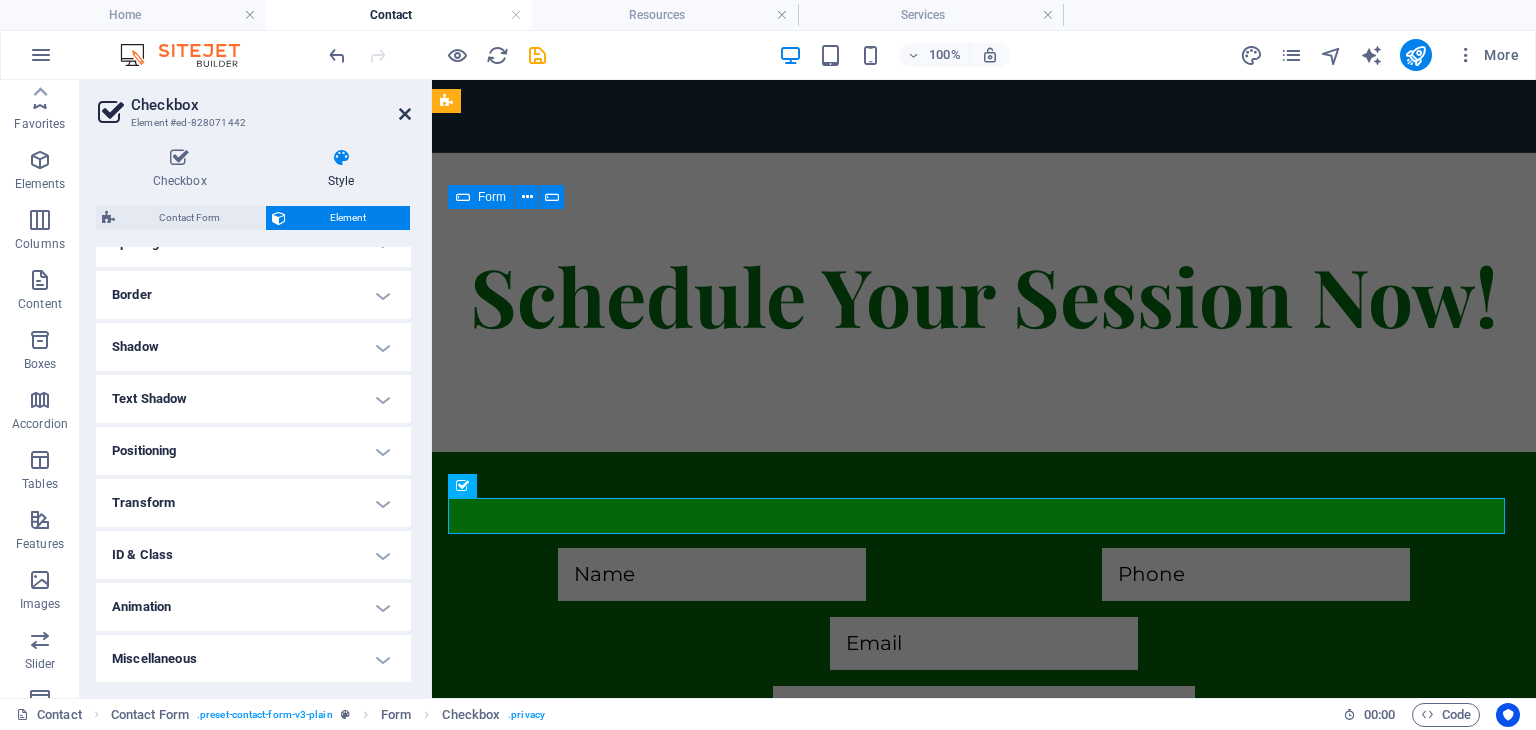click at bounding box center (405, 114) 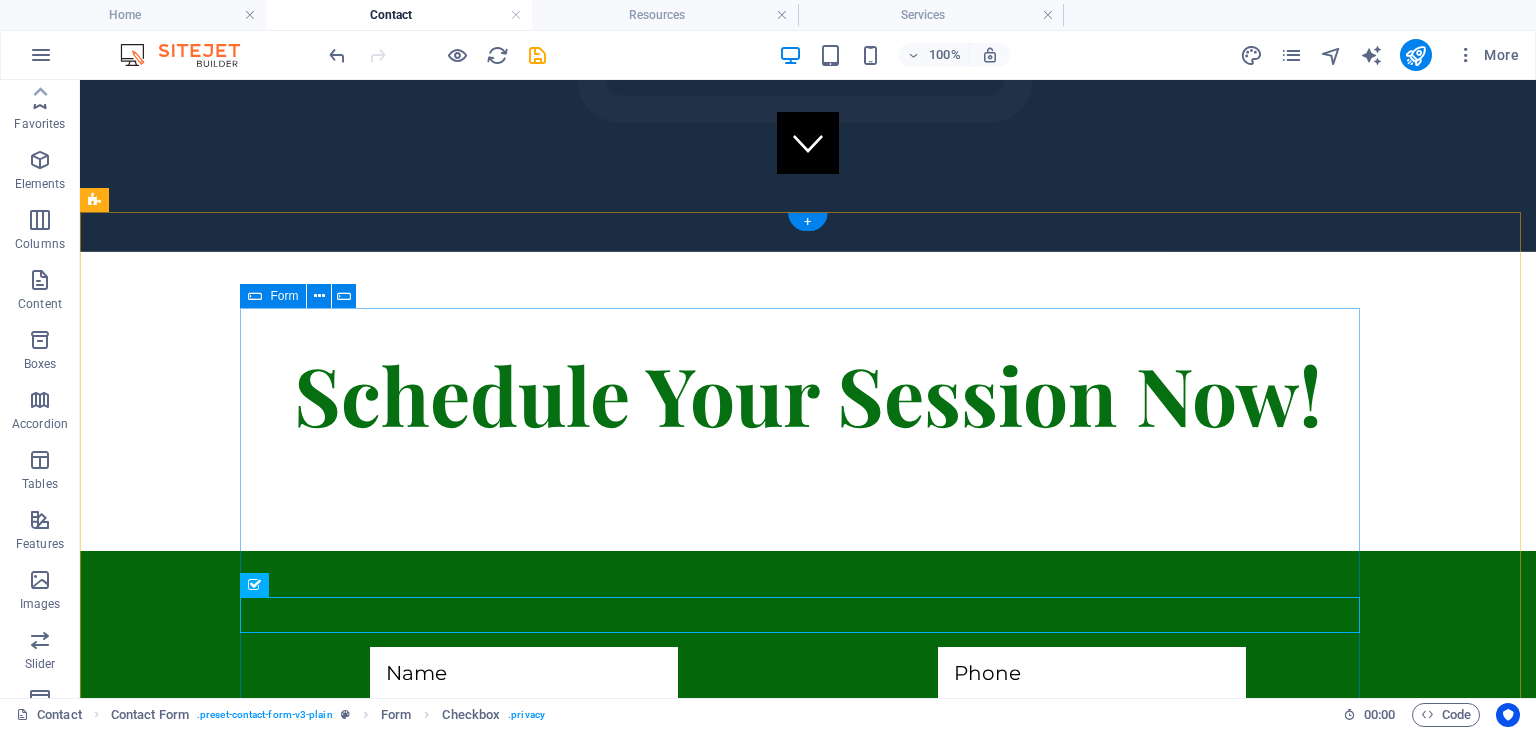 scroll, scrollTop: 512, scrollLeft: 0, axis: vertical 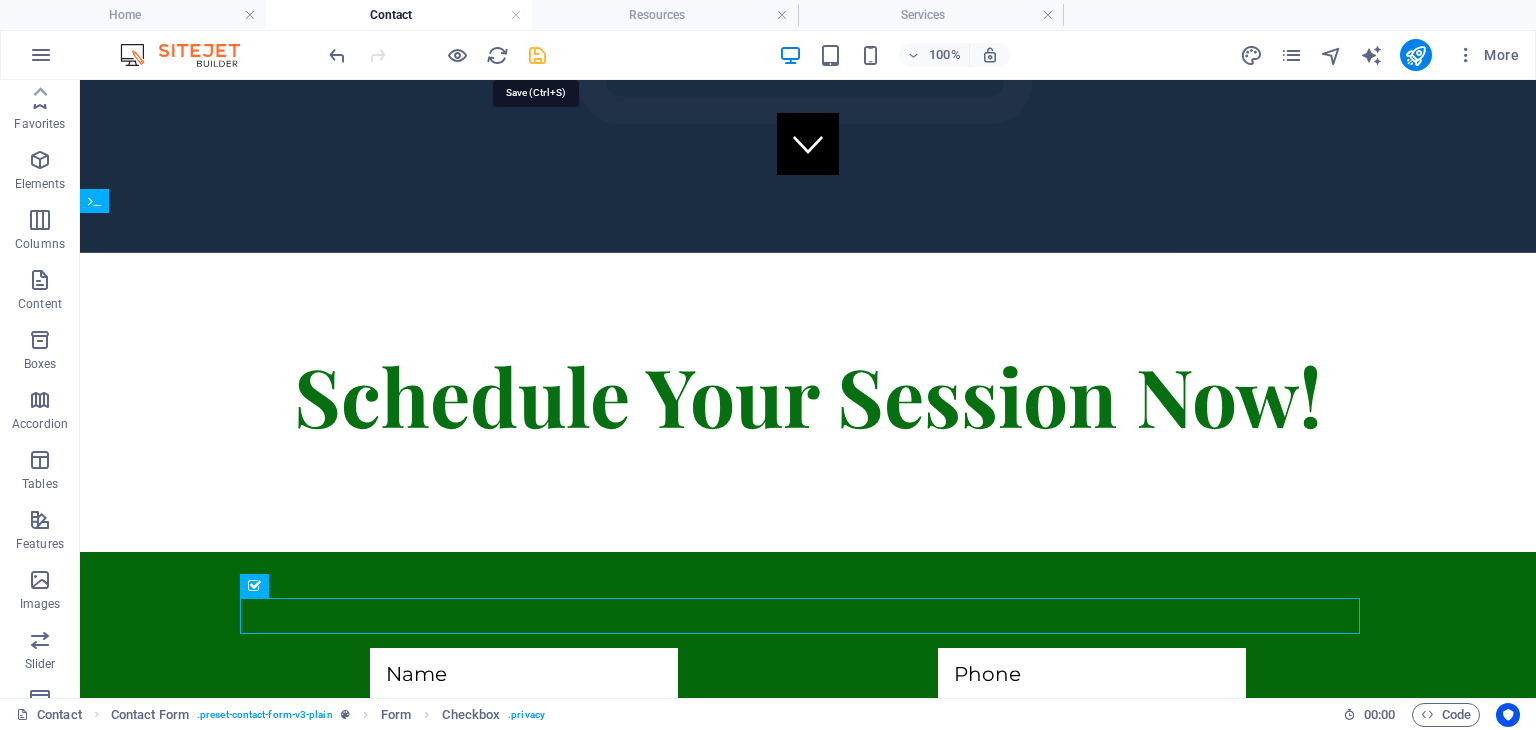 click at bounding box center [537, 55] 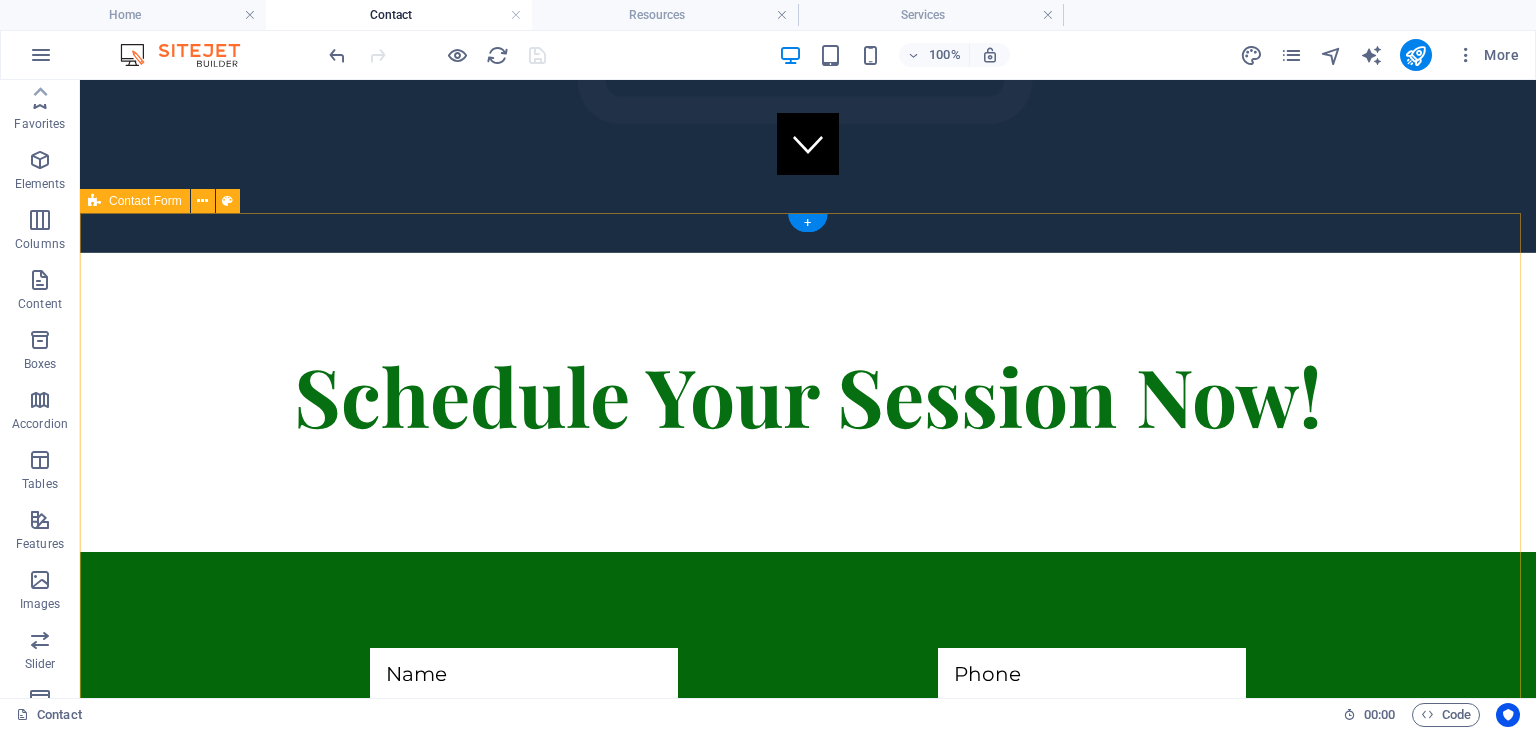 scroll, scrollTop: 0, scrollLeft: 0, axis: both 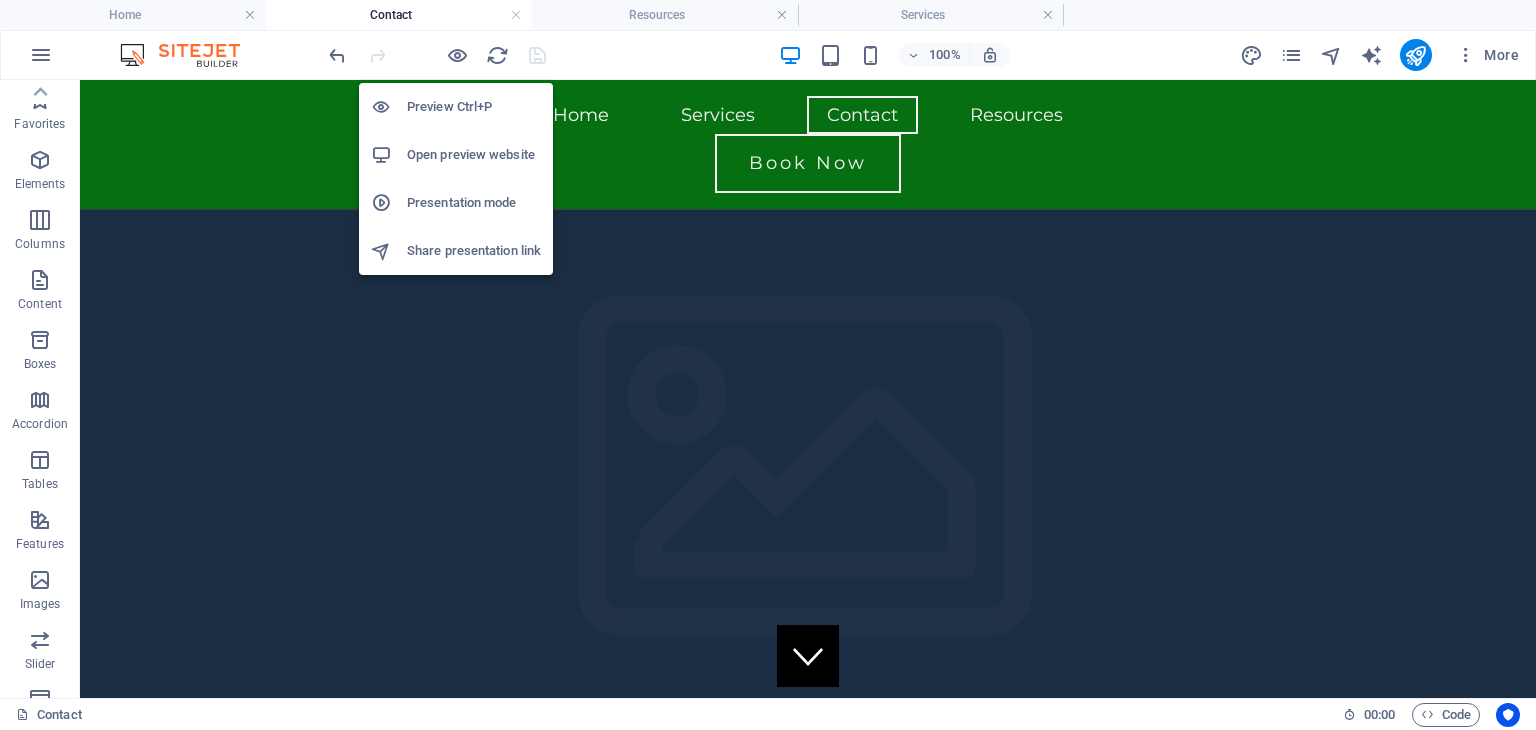click on "Preview Ctrl+P" at bounding box center (474, 107) 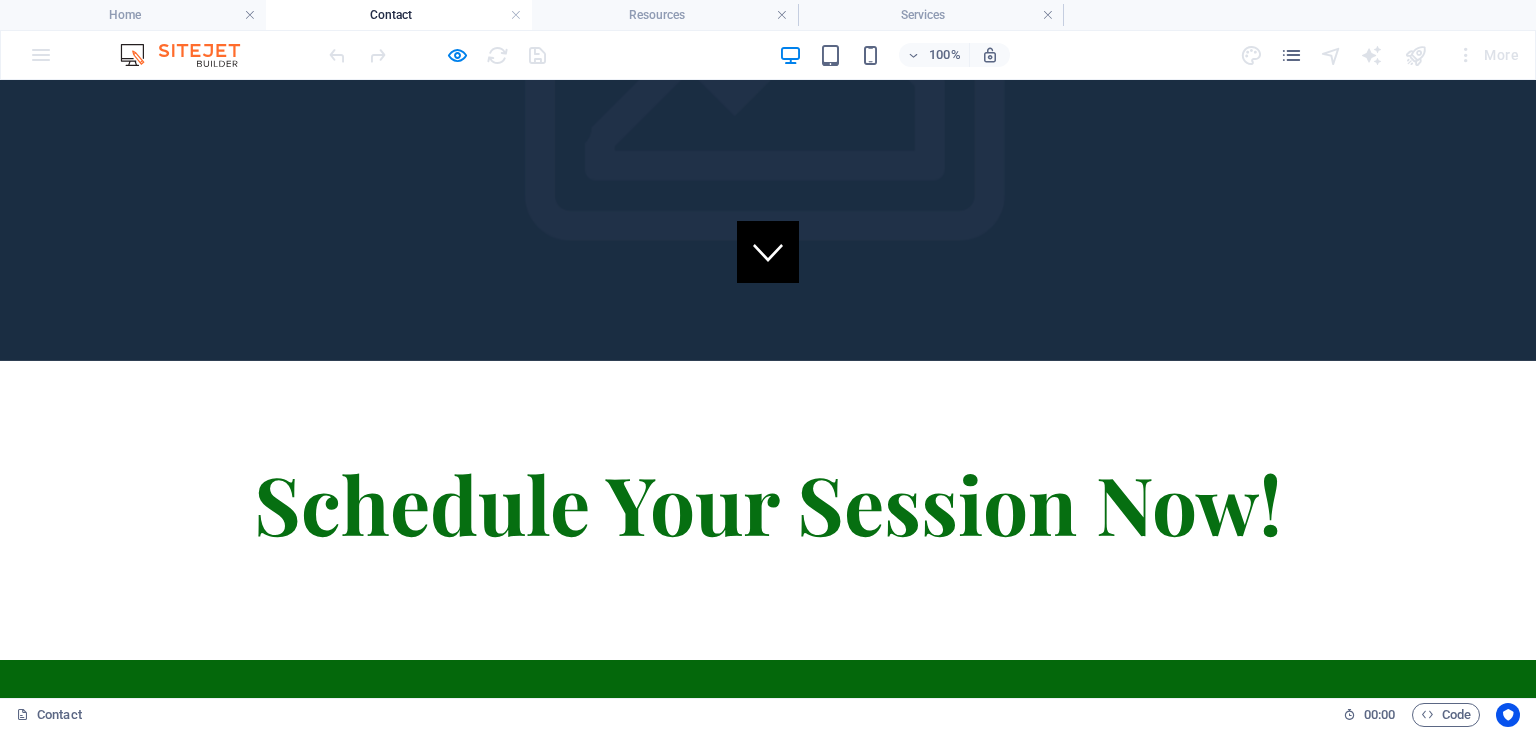 scroll, scrollTop: 612, scrollLeft: 0, axis: vertical 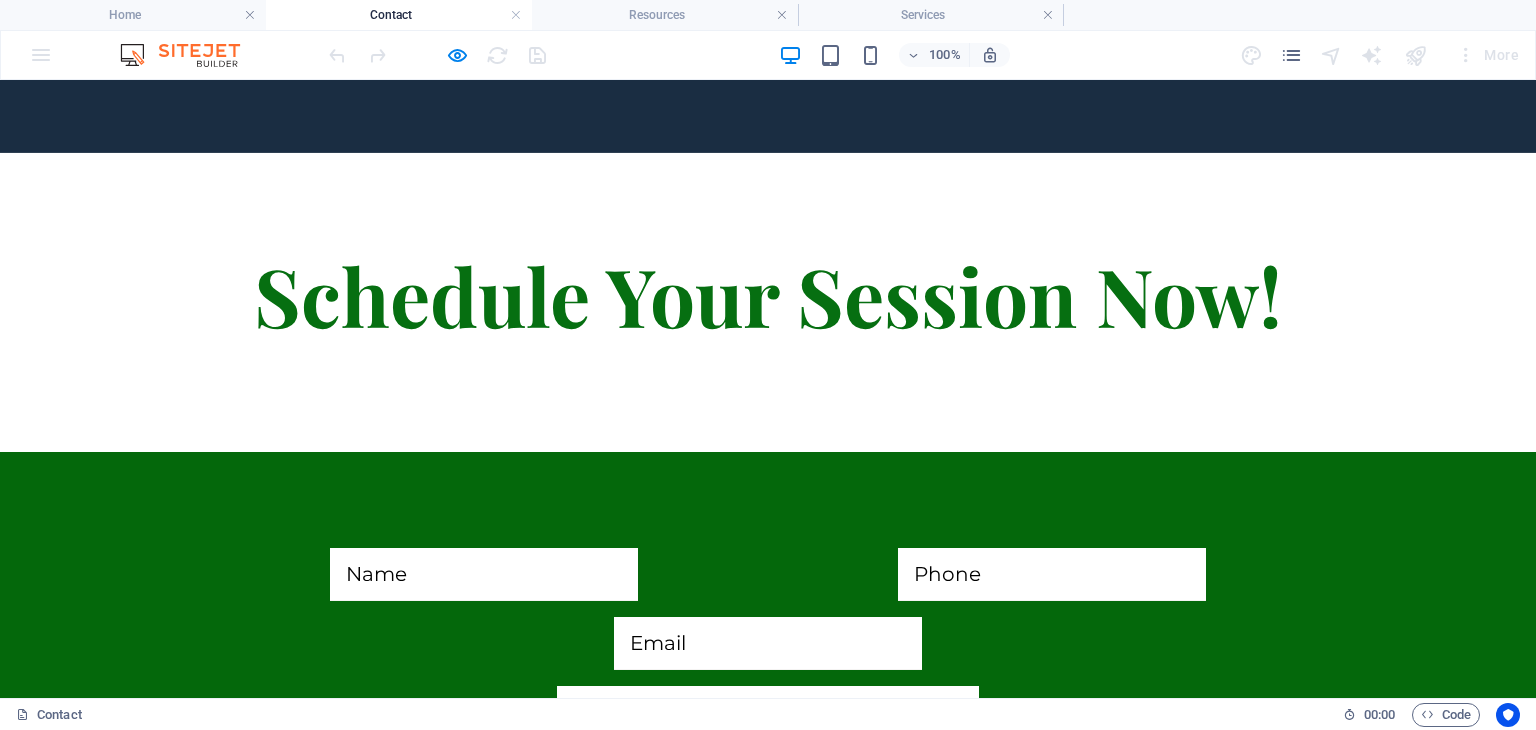 click at bounding box center (254, 891) 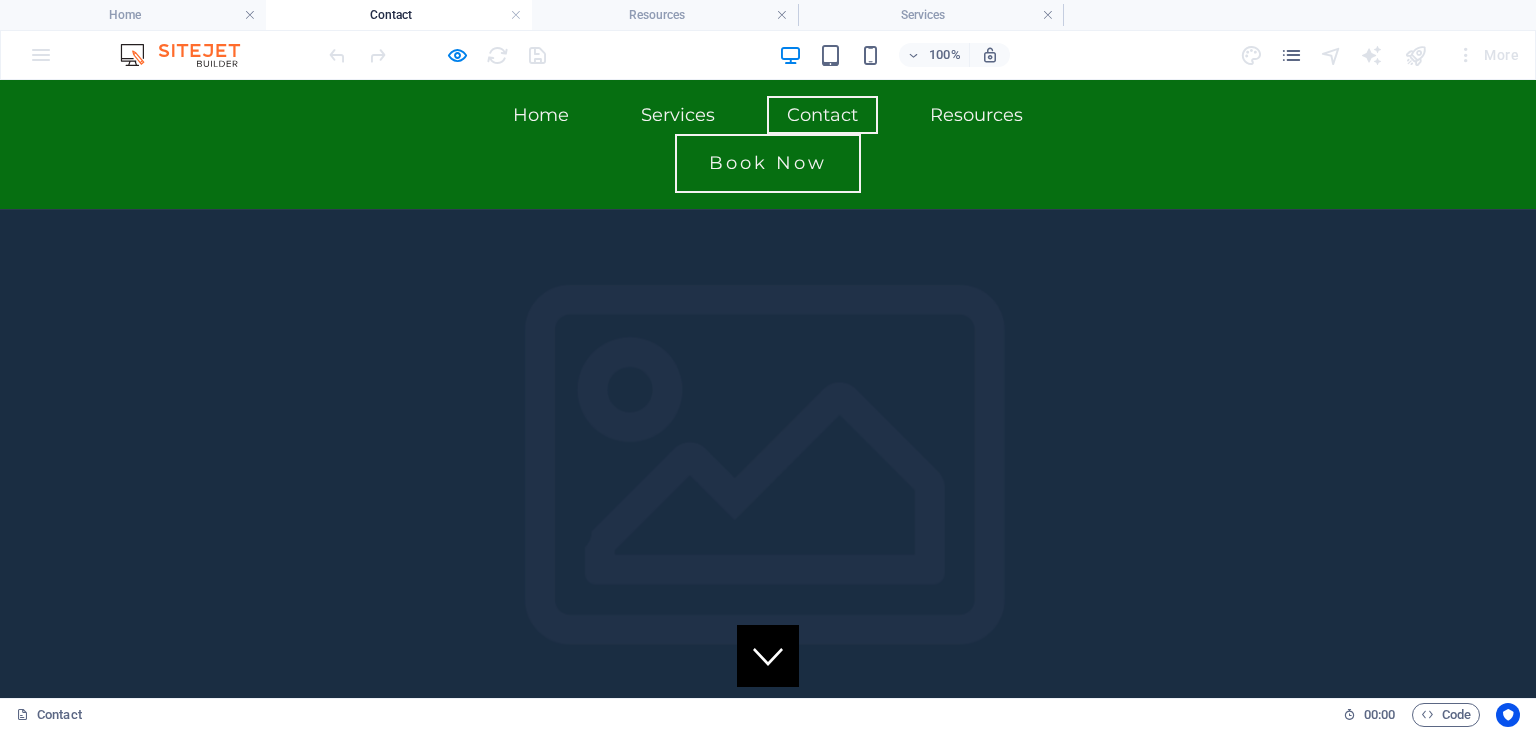 scroll, scrollTop: 0, scrollLeft: 0, axis: both 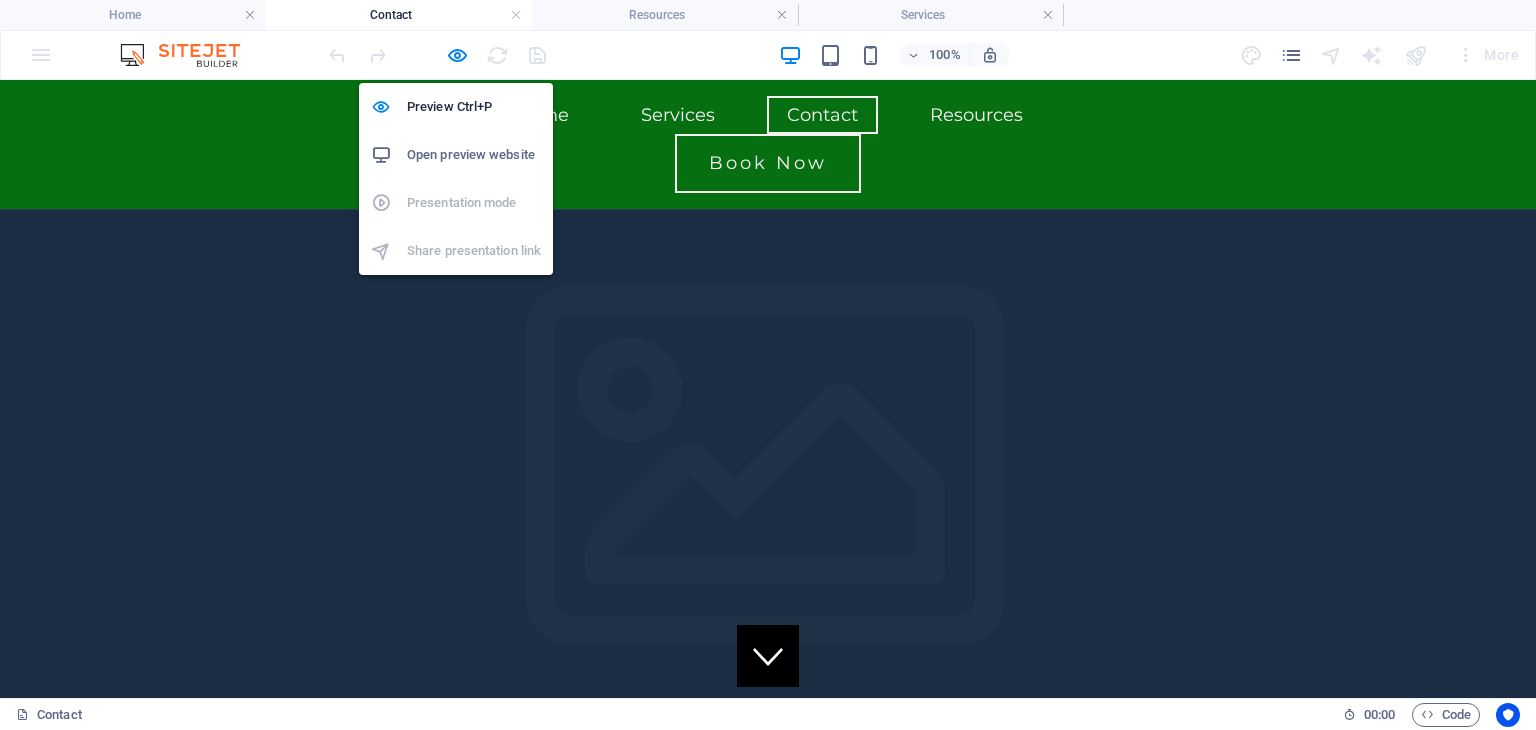 click on "Open preview website" at bounding box center [474, 155] 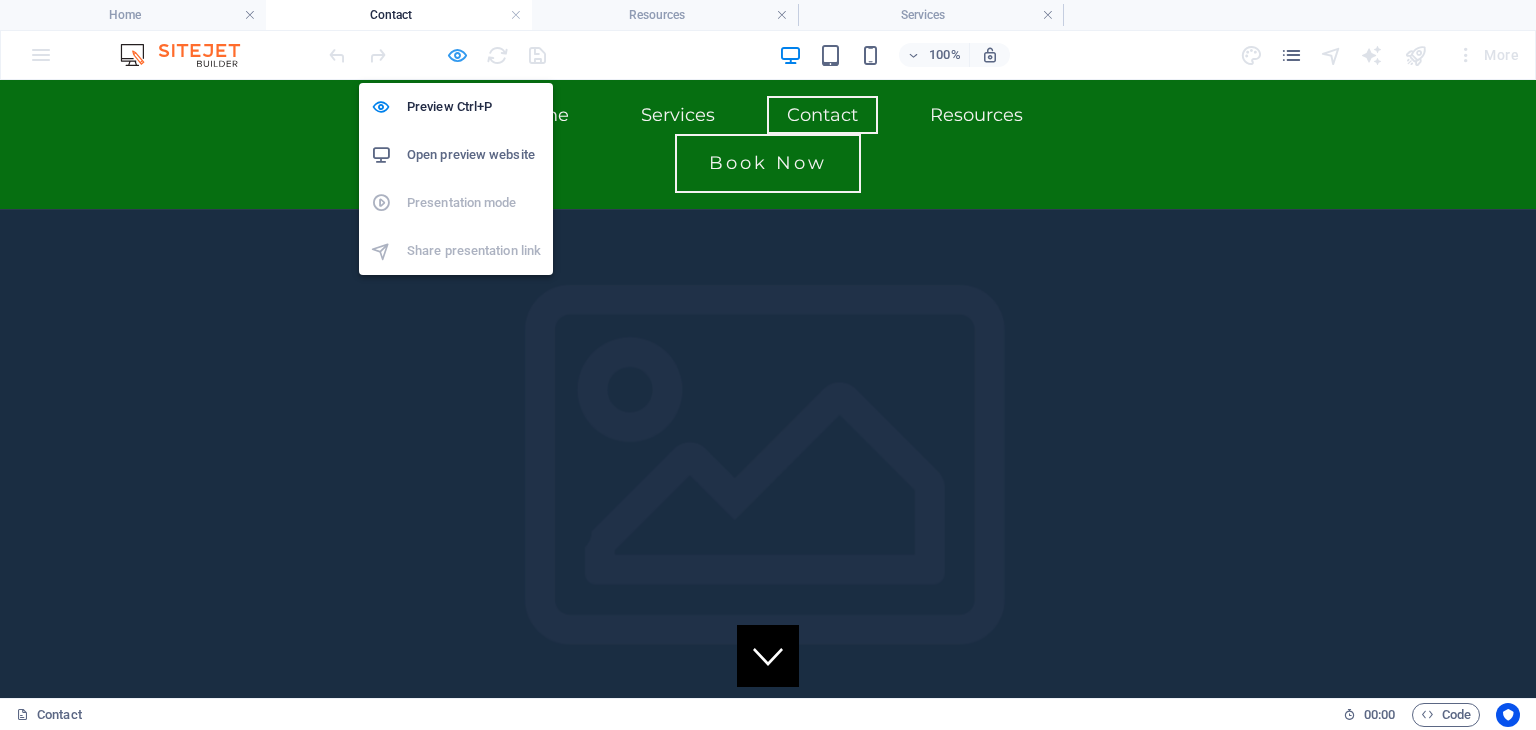 click at bounding box center [457, 55] 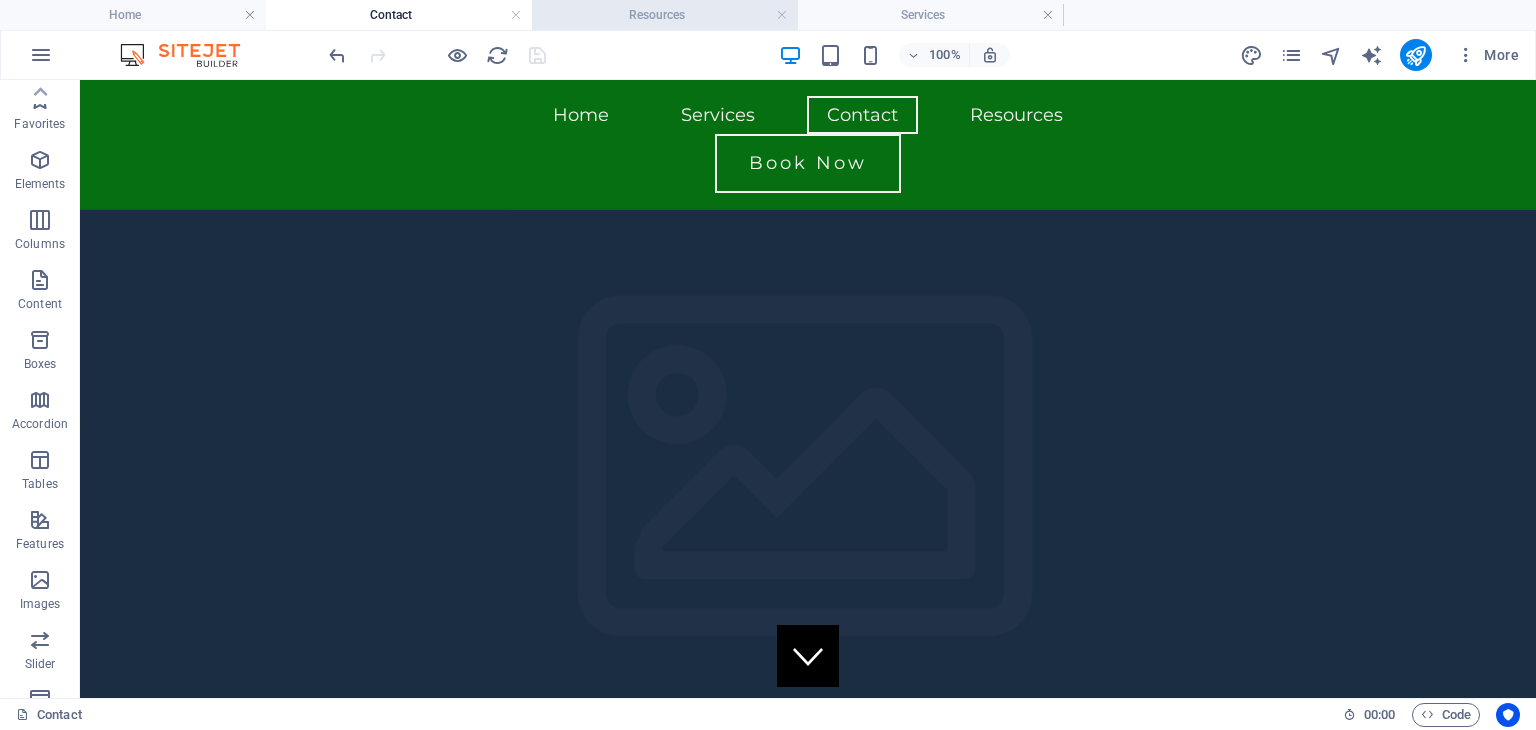 click on "Resources" at bounding box center [665, 15] 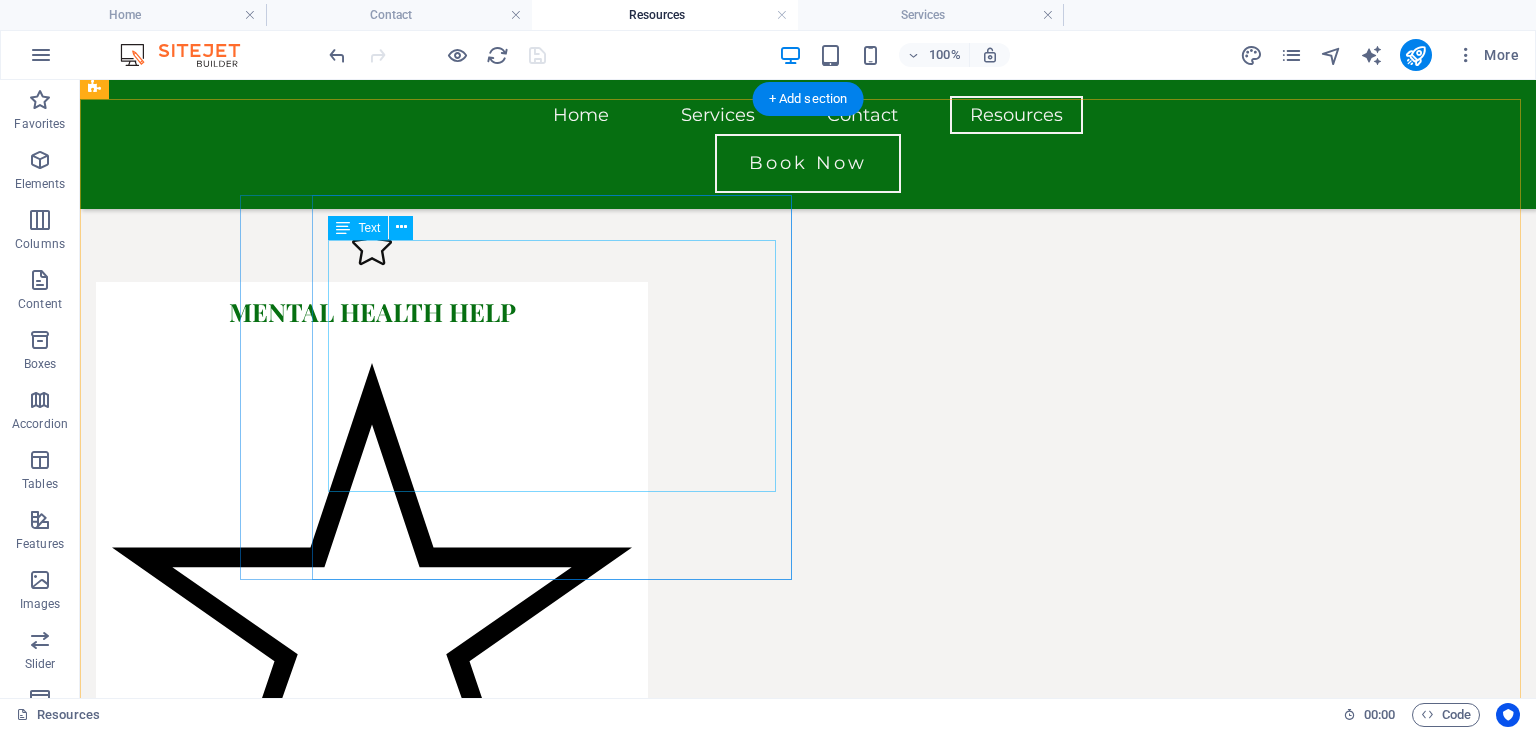scroll, scrollTop: 365, scrollLeft: 0, axis: vertical 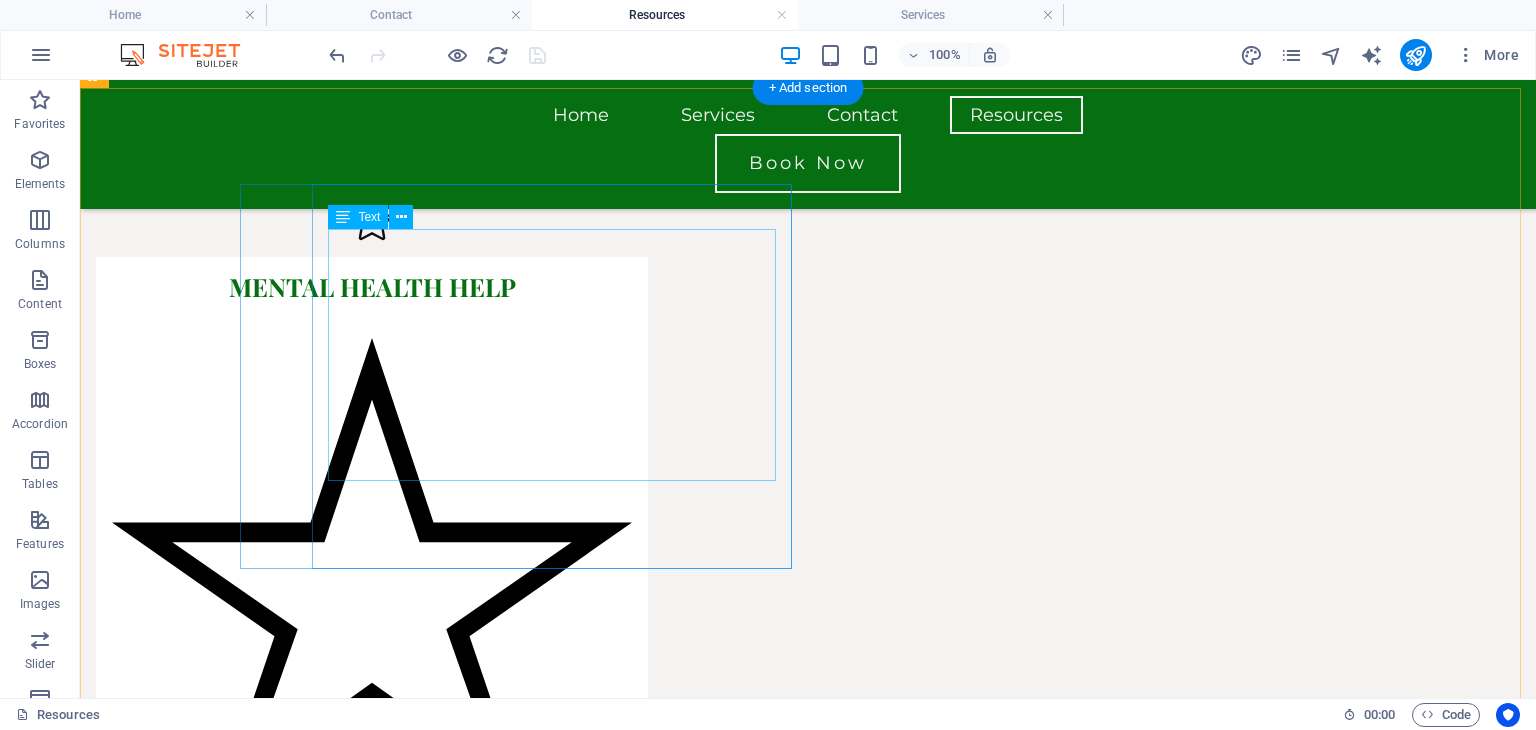 click on "Dial or Text 988 for the  Suicide & Crisis Hotline  Text HOME to 741741 or visit  crisistextline.org  Text NAMI to 62640 or Call 1-800-950-NAMI (6264) for the  National Alliance on Mental Health" at bounding box center [372, 639] 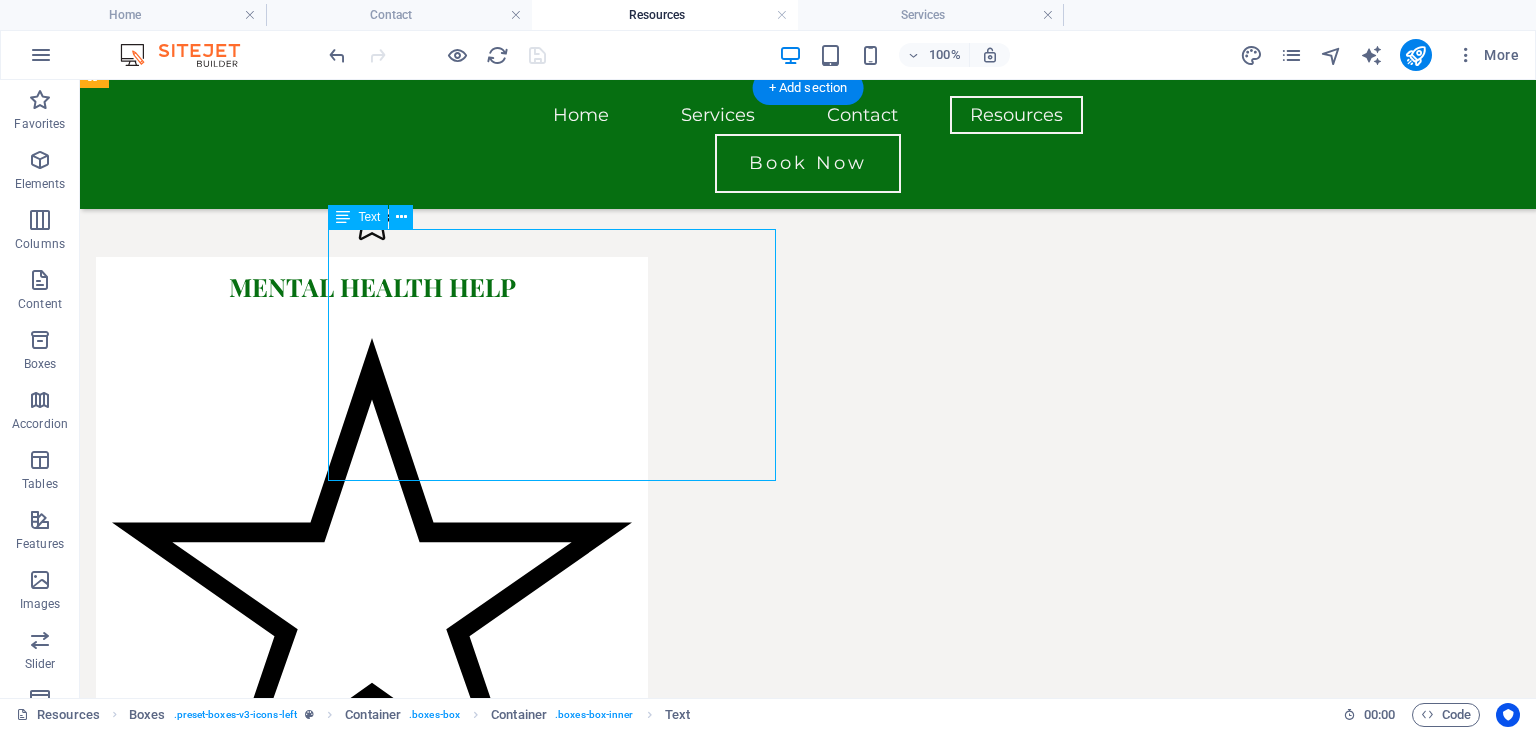click on "Dial or Text 988 for the  Suicide & Crisis Hotline  Text HOME to 741741 or visit  crisistextline.org  Text NAMI to 62640 or Call 1-800-950-NAMI (6264) for the  National Alliance on Mental Health" at bounding box center (372, 639) 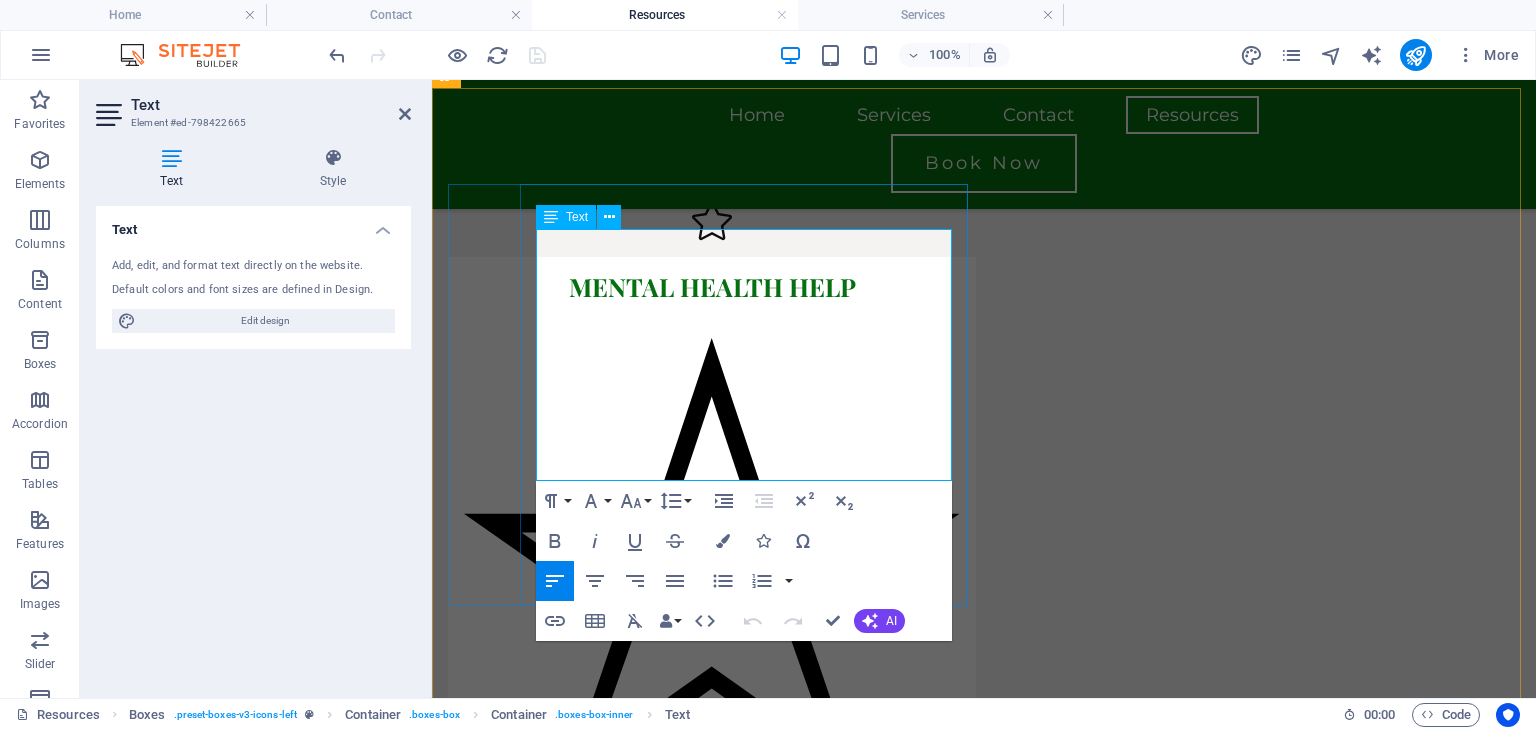 click 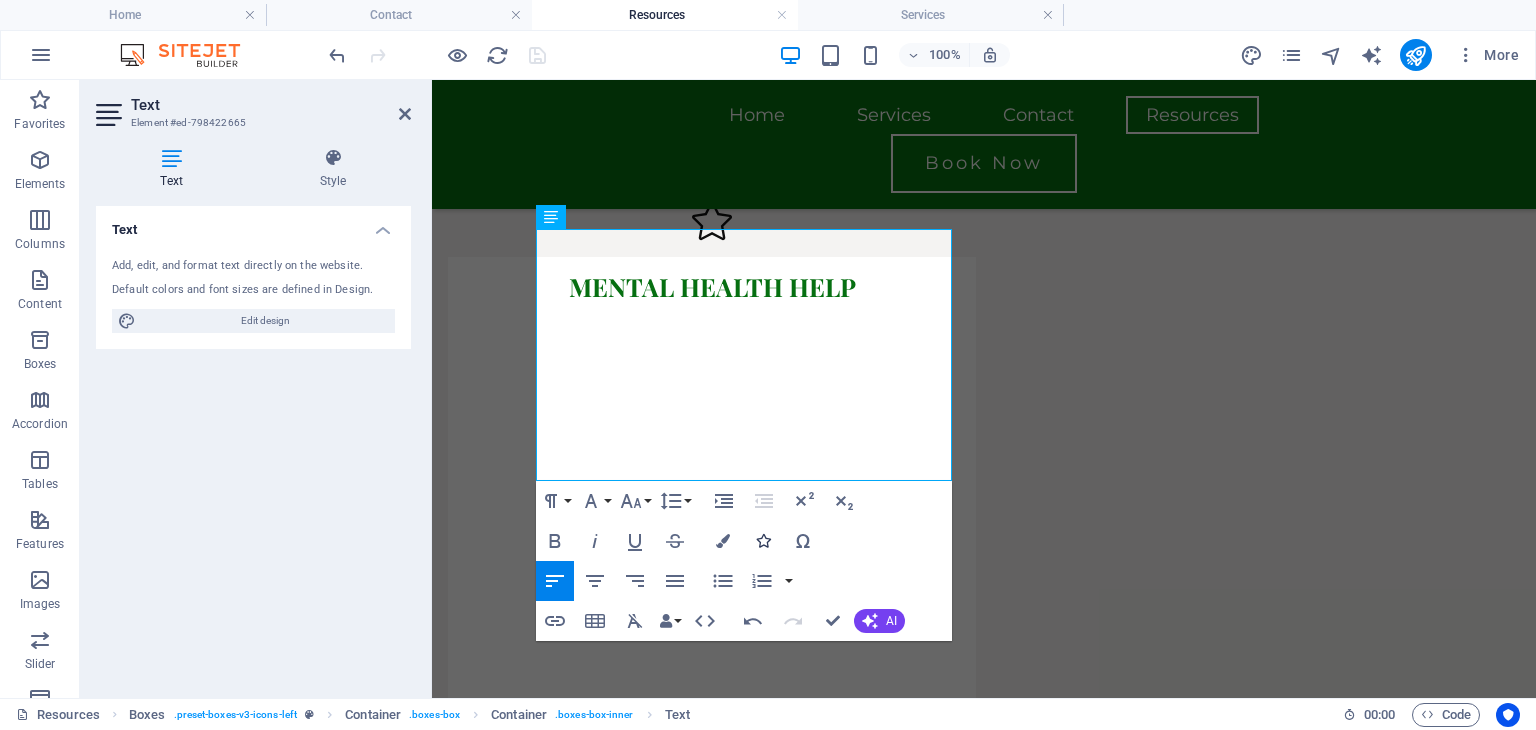 click at bounding box center (763, 541) 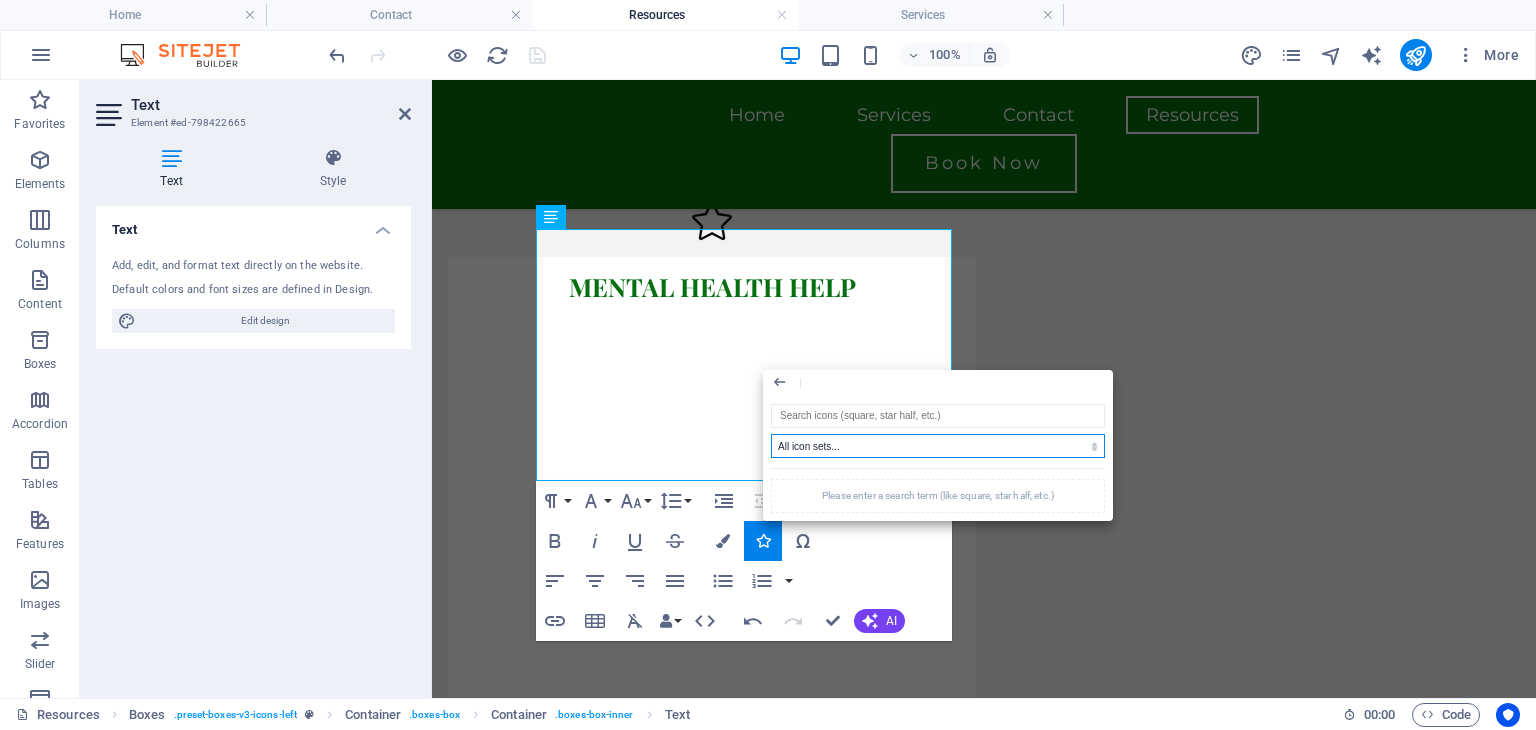 click on "All icon sets... IcoFont Ionicons FontAwesome Brands FontAwesome Duotone FontAwesome Solid FontAwesome Regular FontAwesome Light FontAwesome Thin FontAwesome Sharp Solid FontAwesome Sharp Regular FontAwesome Sharp Light FontAwesome Sharp Thin" at bounding box center [938, 446] 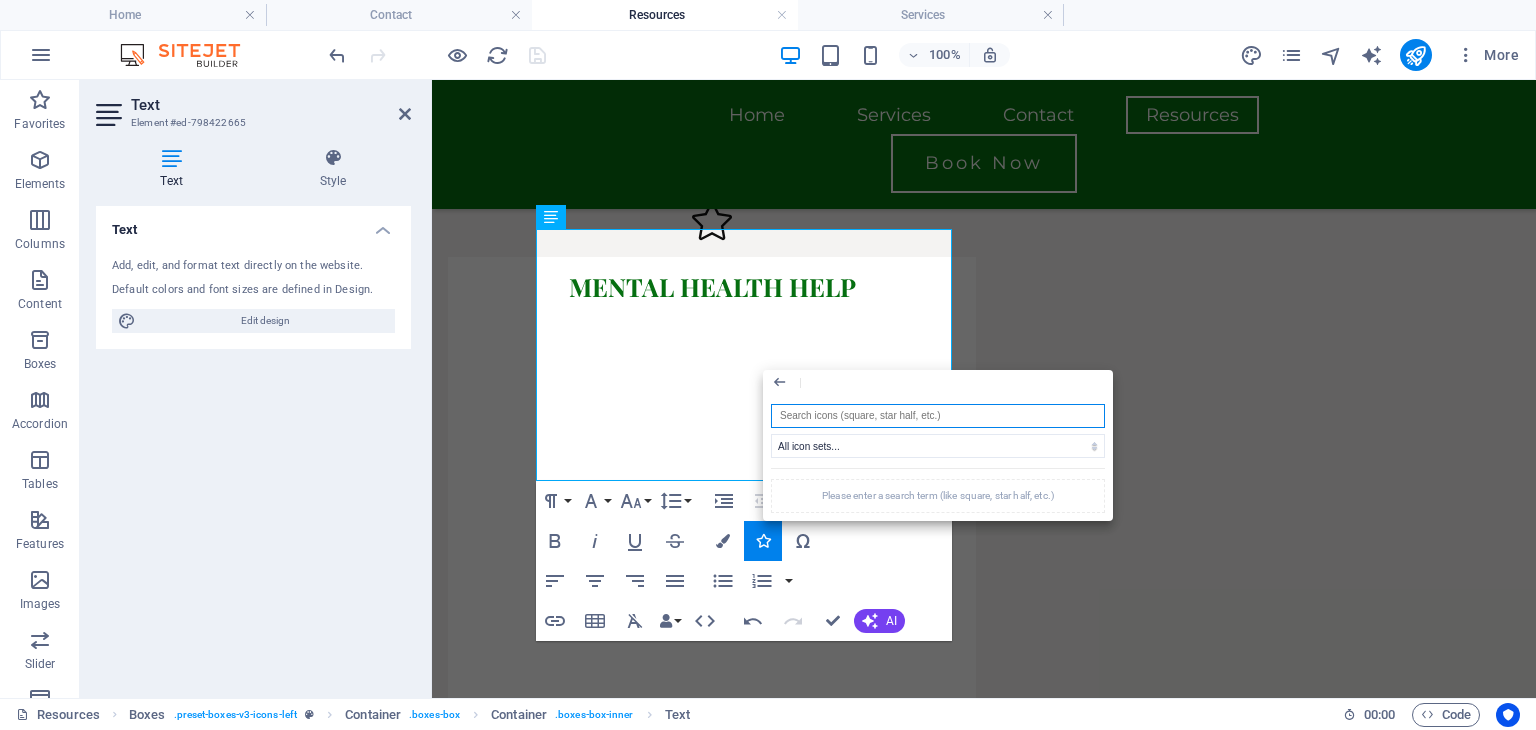 click at bounding box center [938, 416] 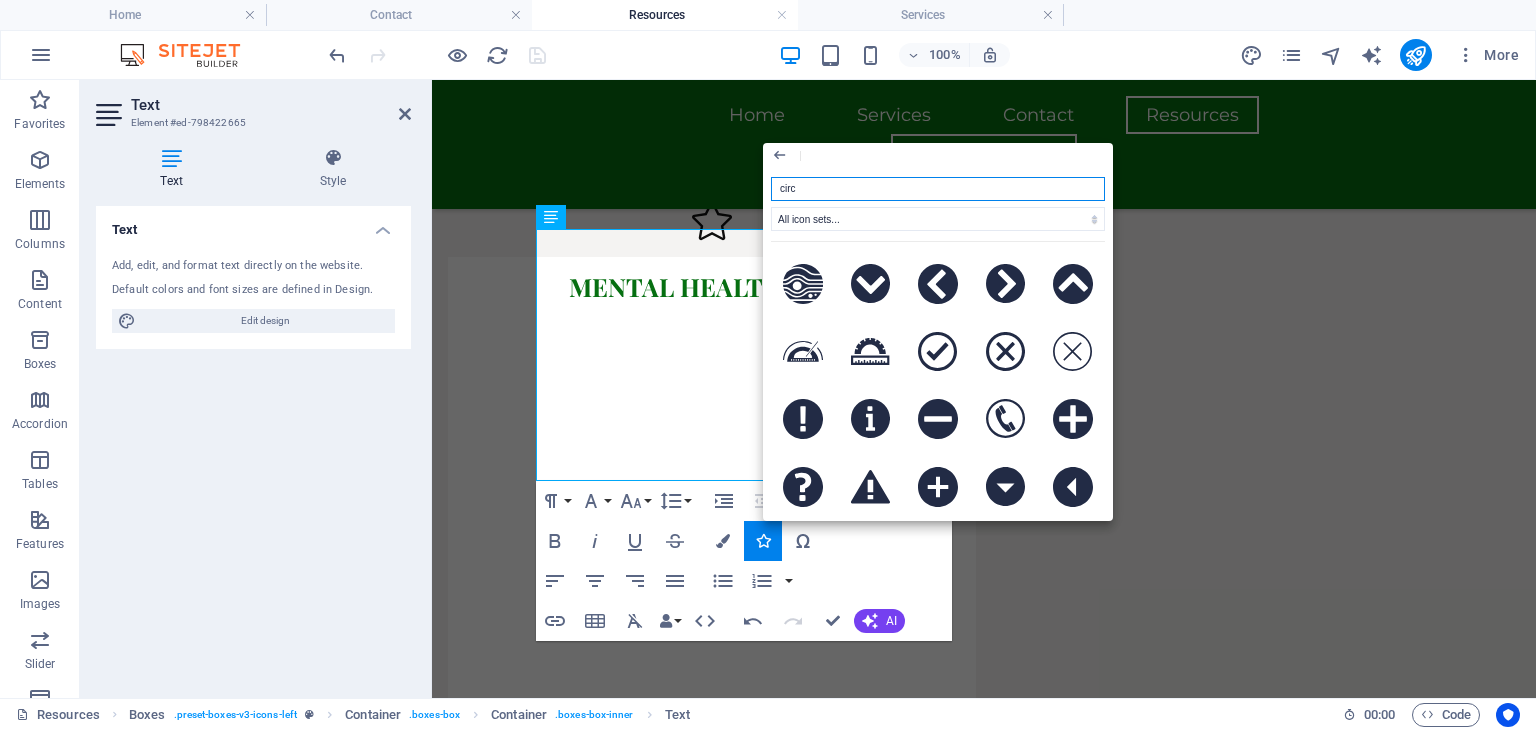 type on "circl" 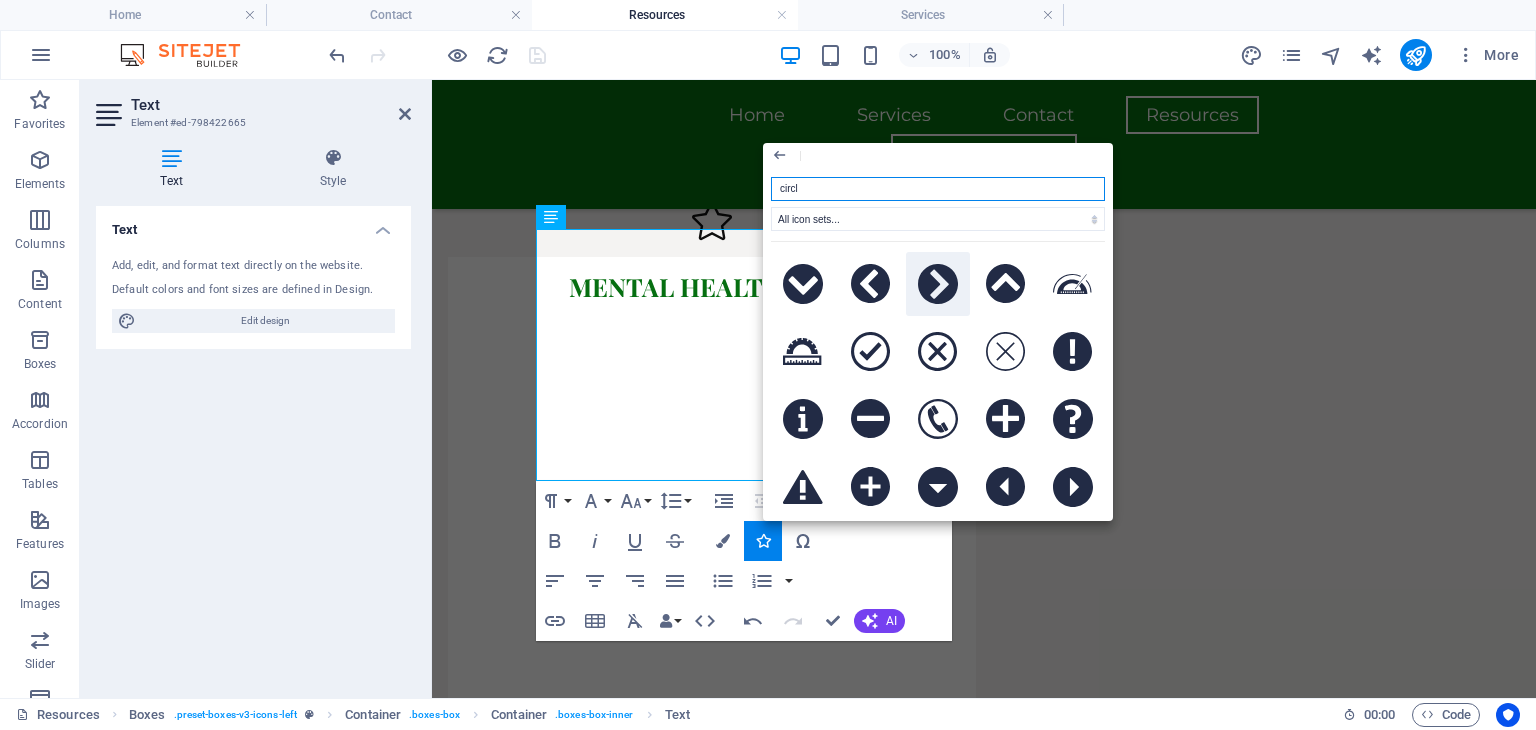 click 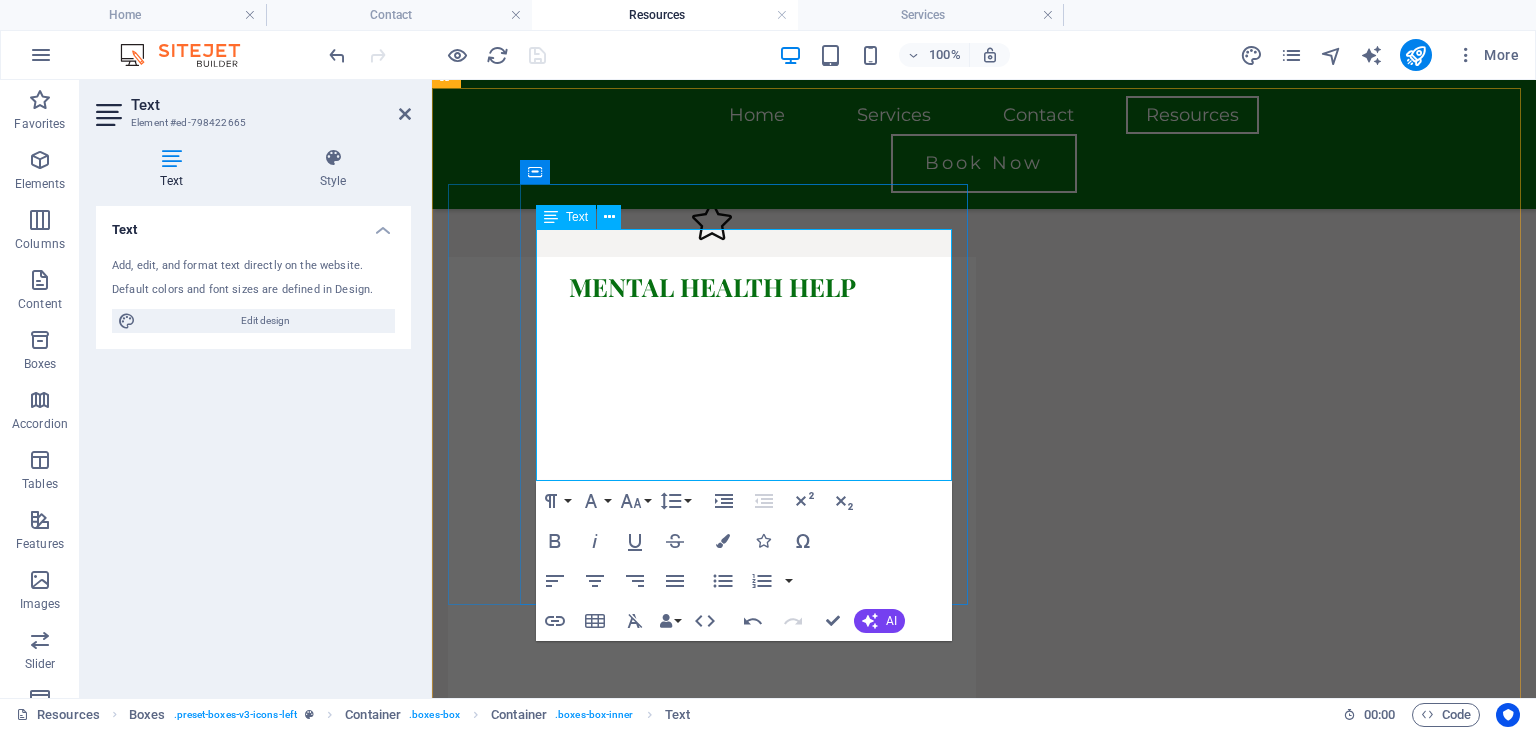 click at bounding box center [712, 556] 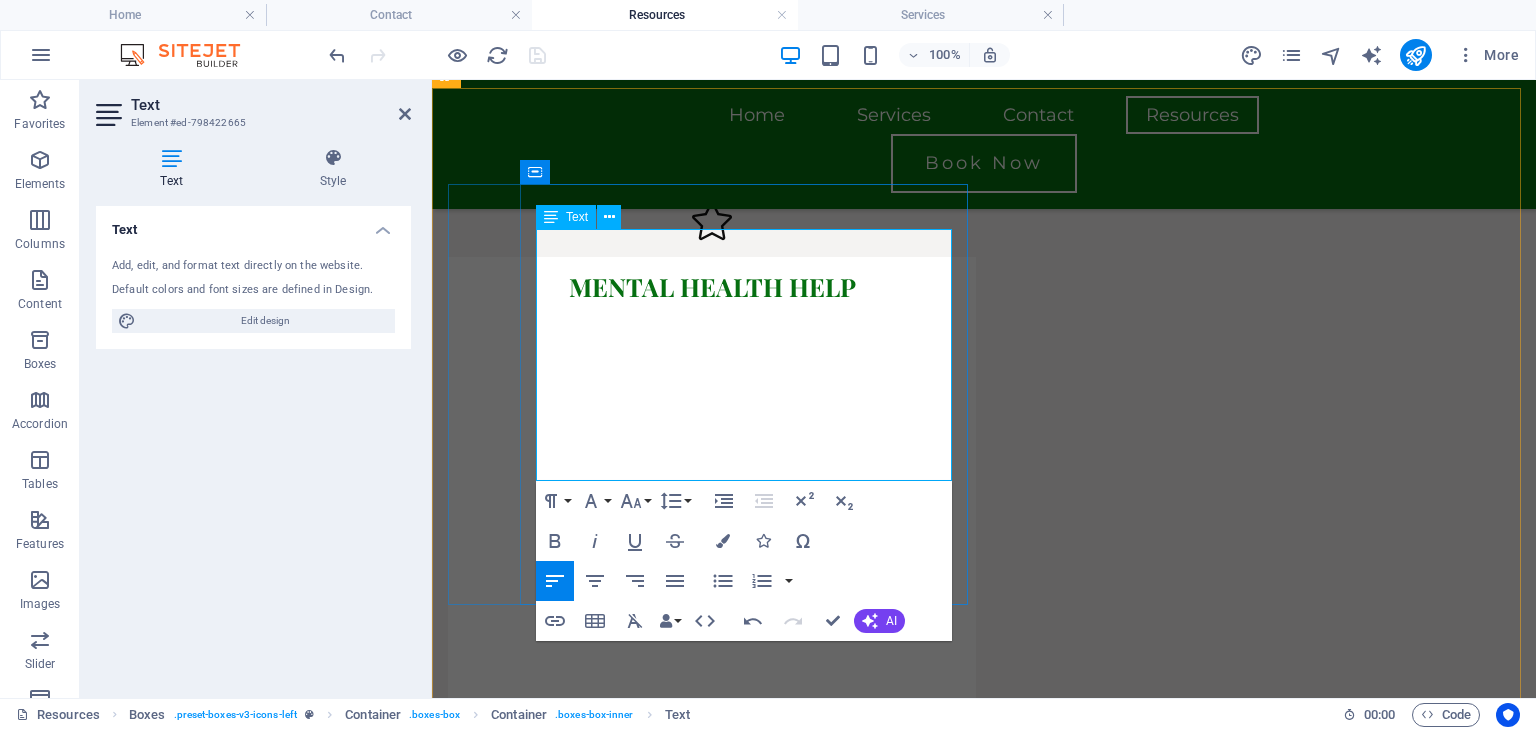 type 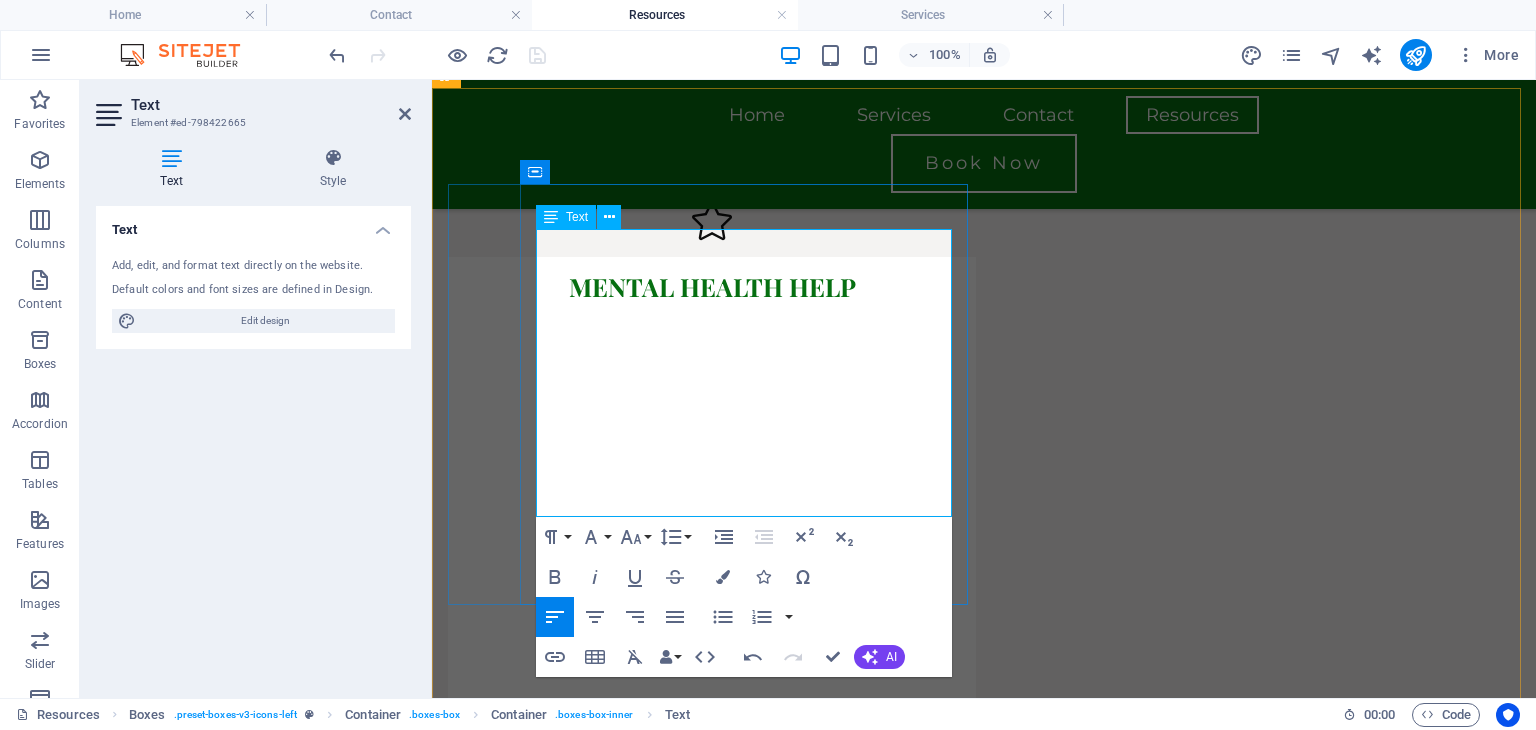 click on "​" at bounding box center (712, 1406) 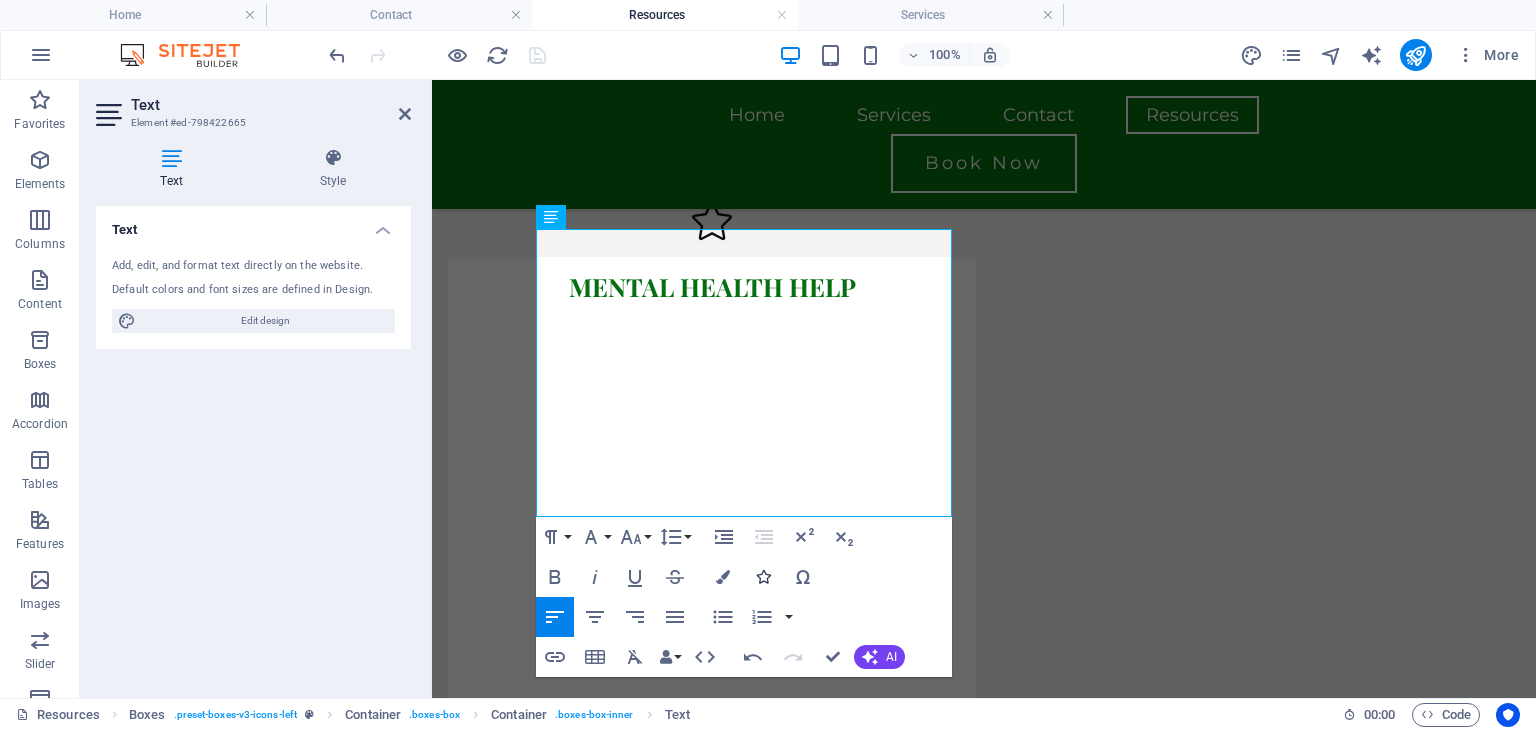 click at bounding box center (763, 577) 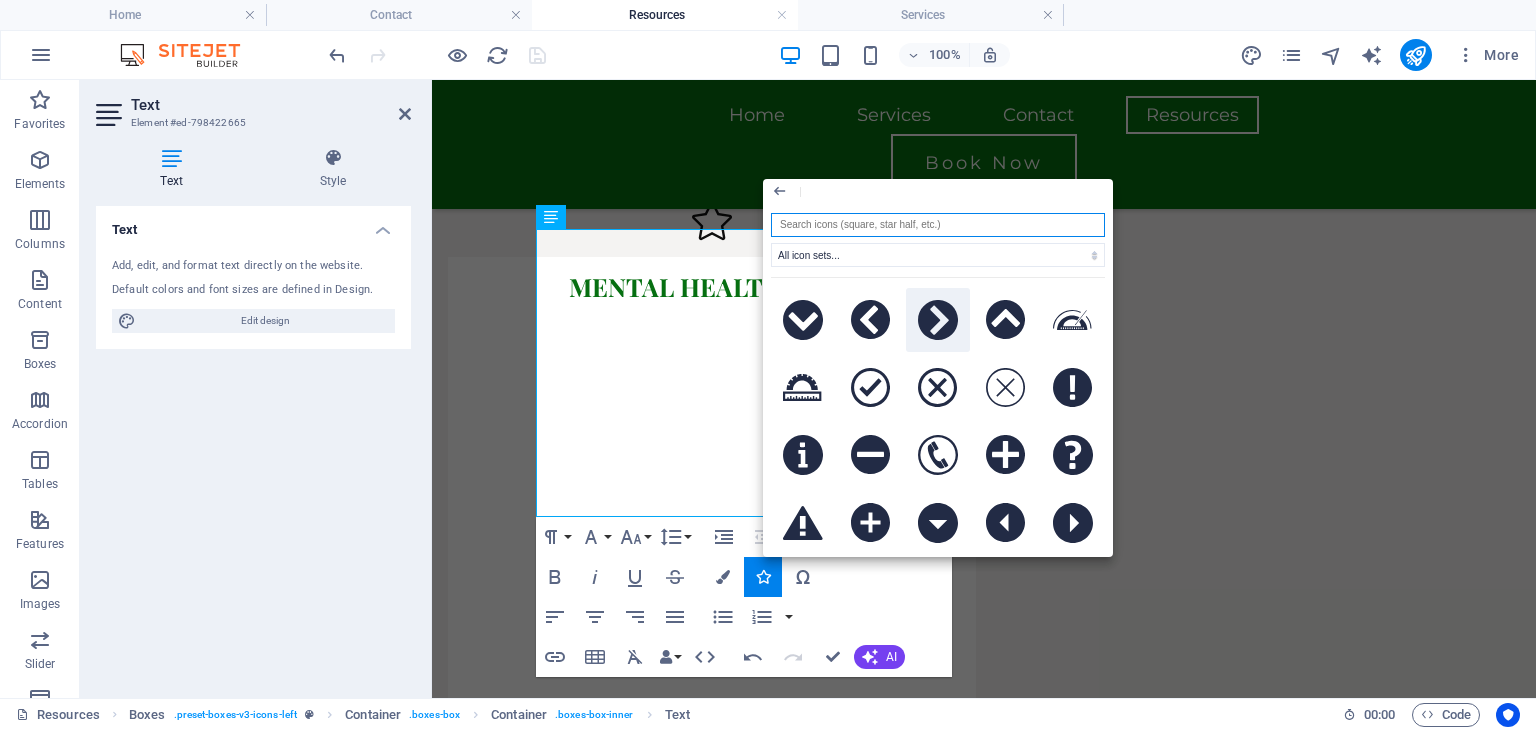 click 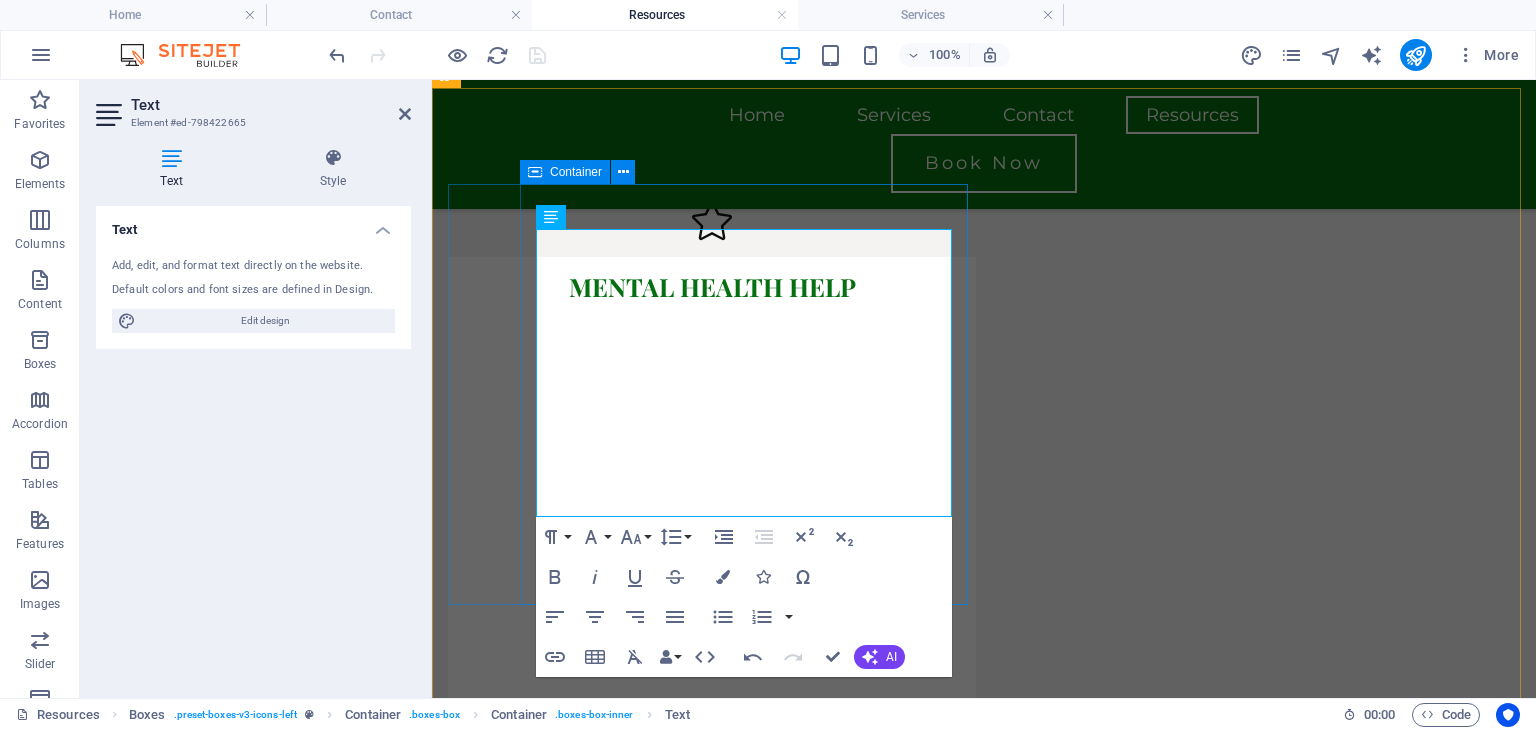 drag, startPoint x: 566, startPoint y: 319, endPoint x: 524, endPoint y: 315, distance: 42.190044 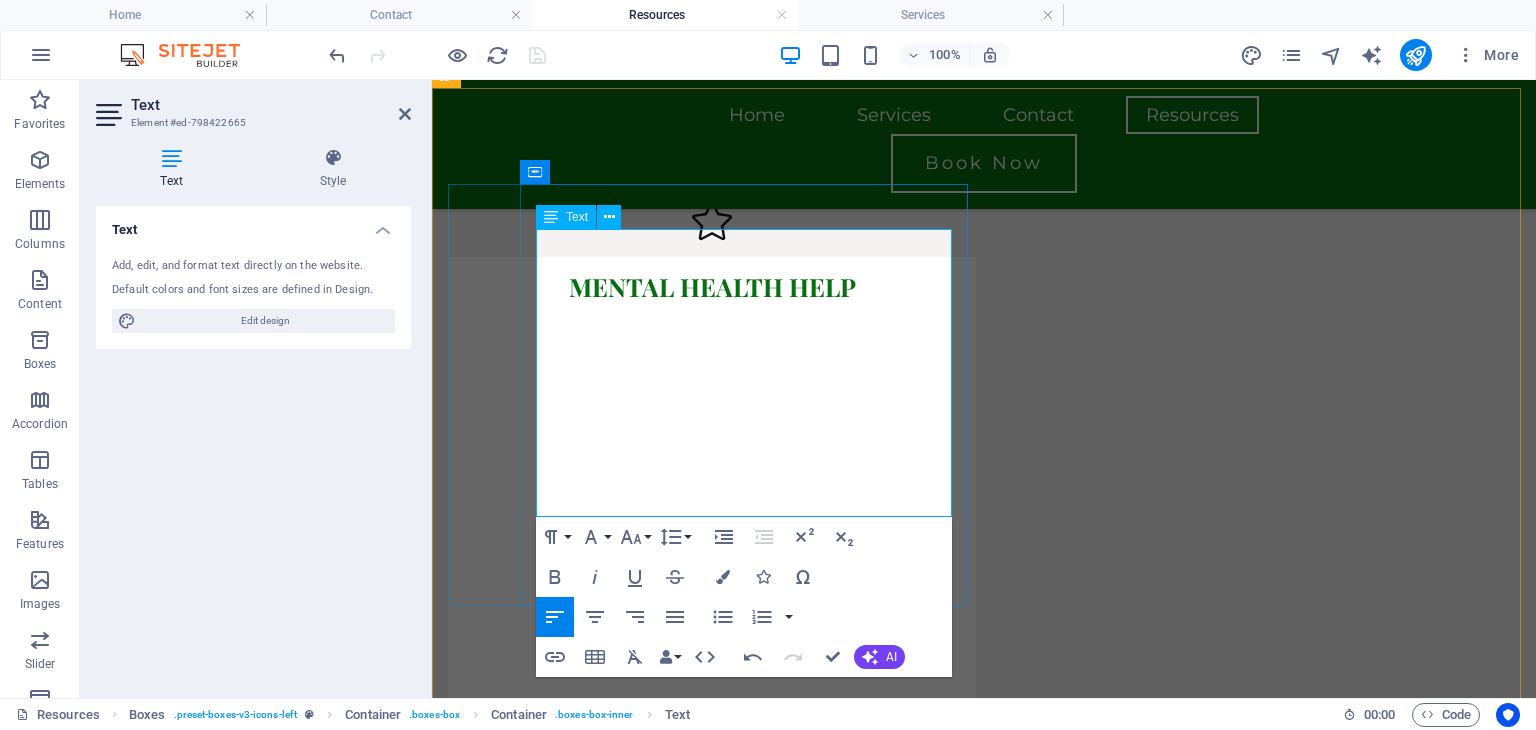click on "​" at bounding box center [712, 1677] 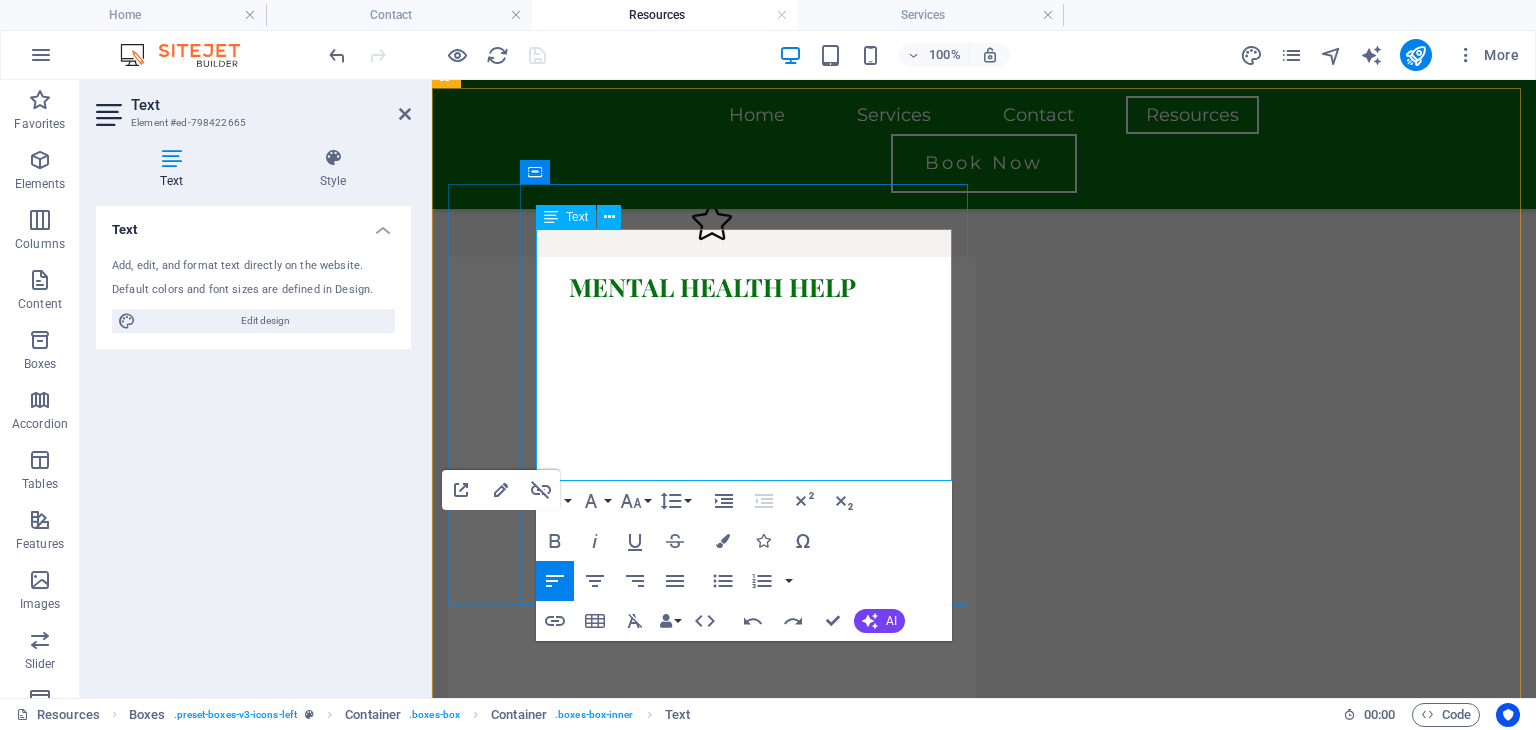 drag, startPoint x: 576, startPoint y: 243, endPoint x: 547, endPoint y: 241, distance: 29.068884 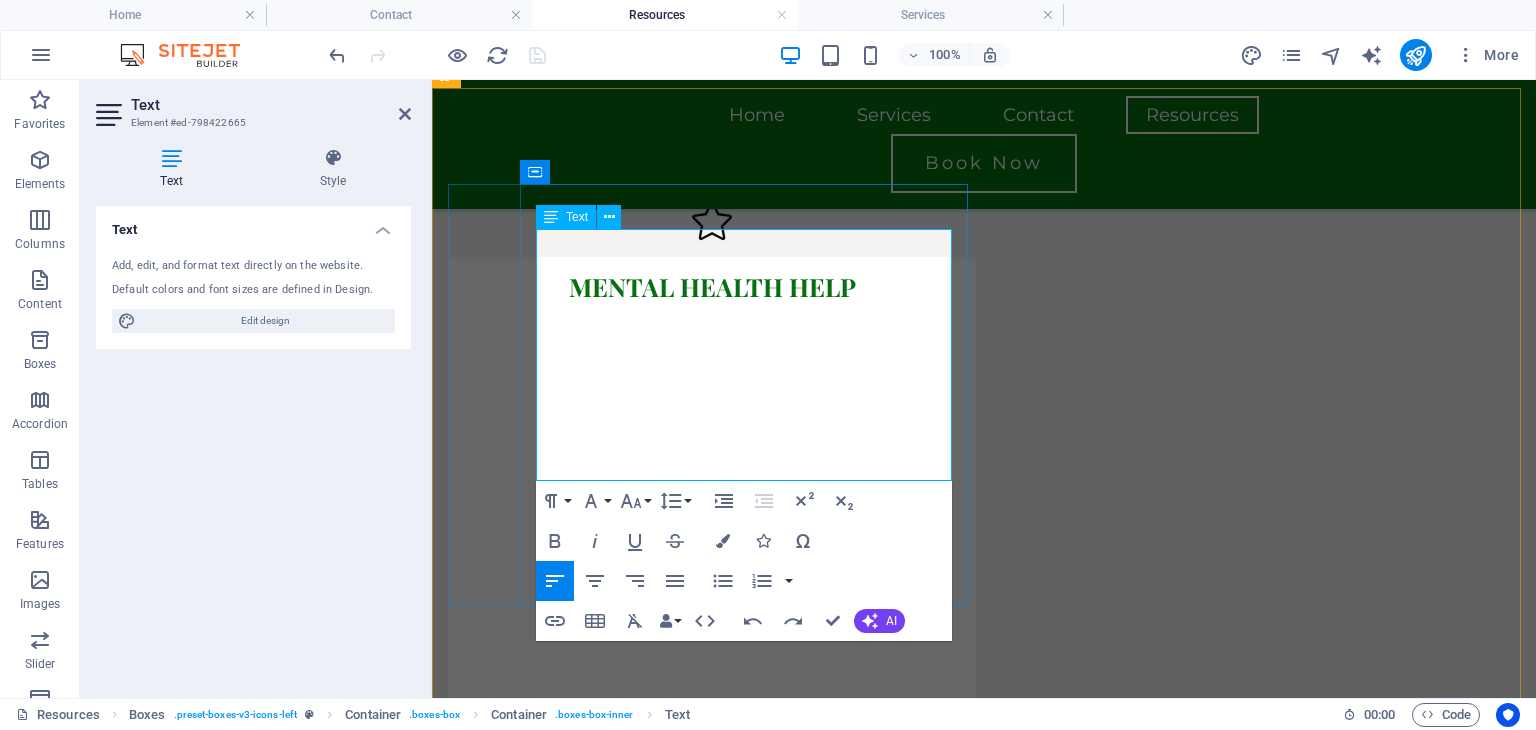 copy 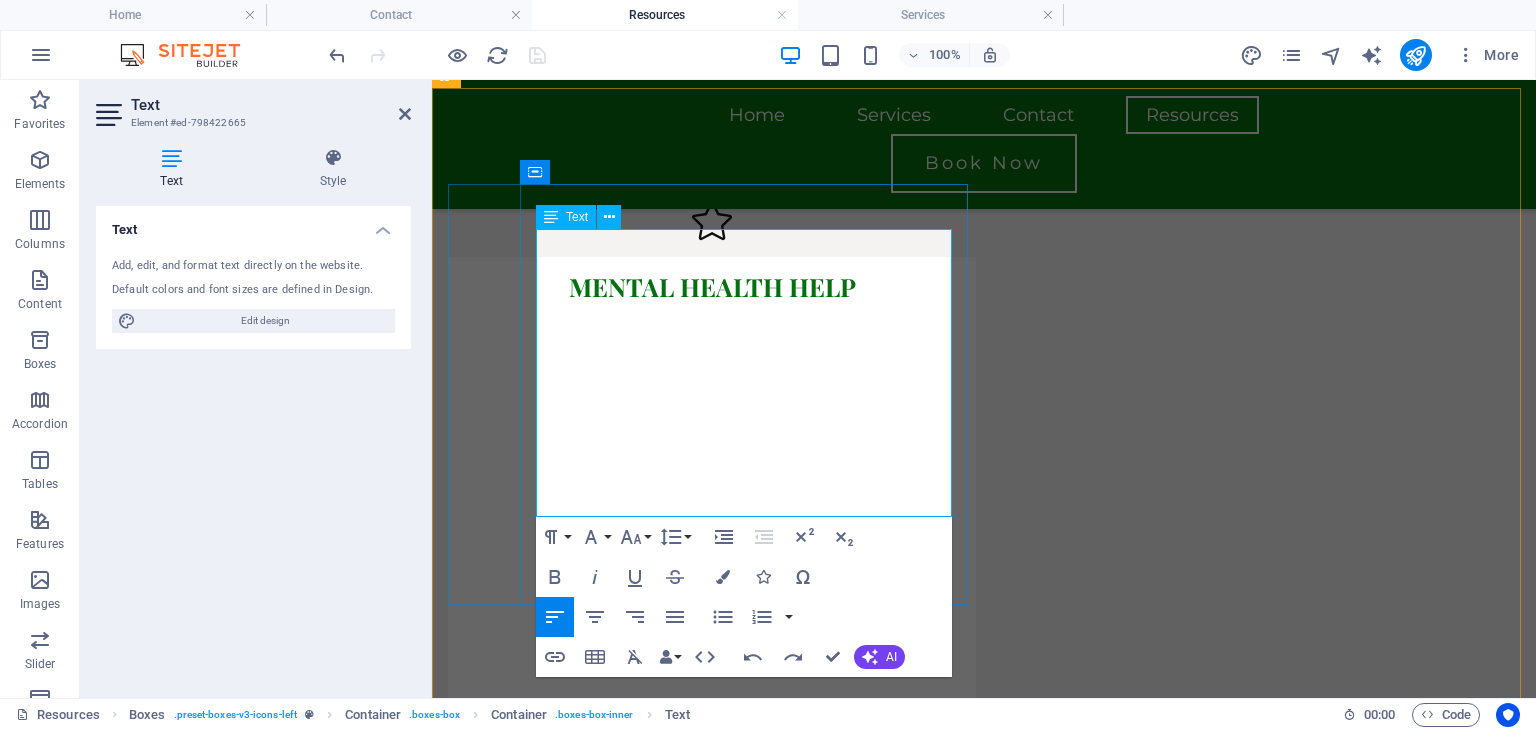 click on "Dial or Text 988 for the  Suicide & Crisis Hotline" at bounding box center [712, 845] 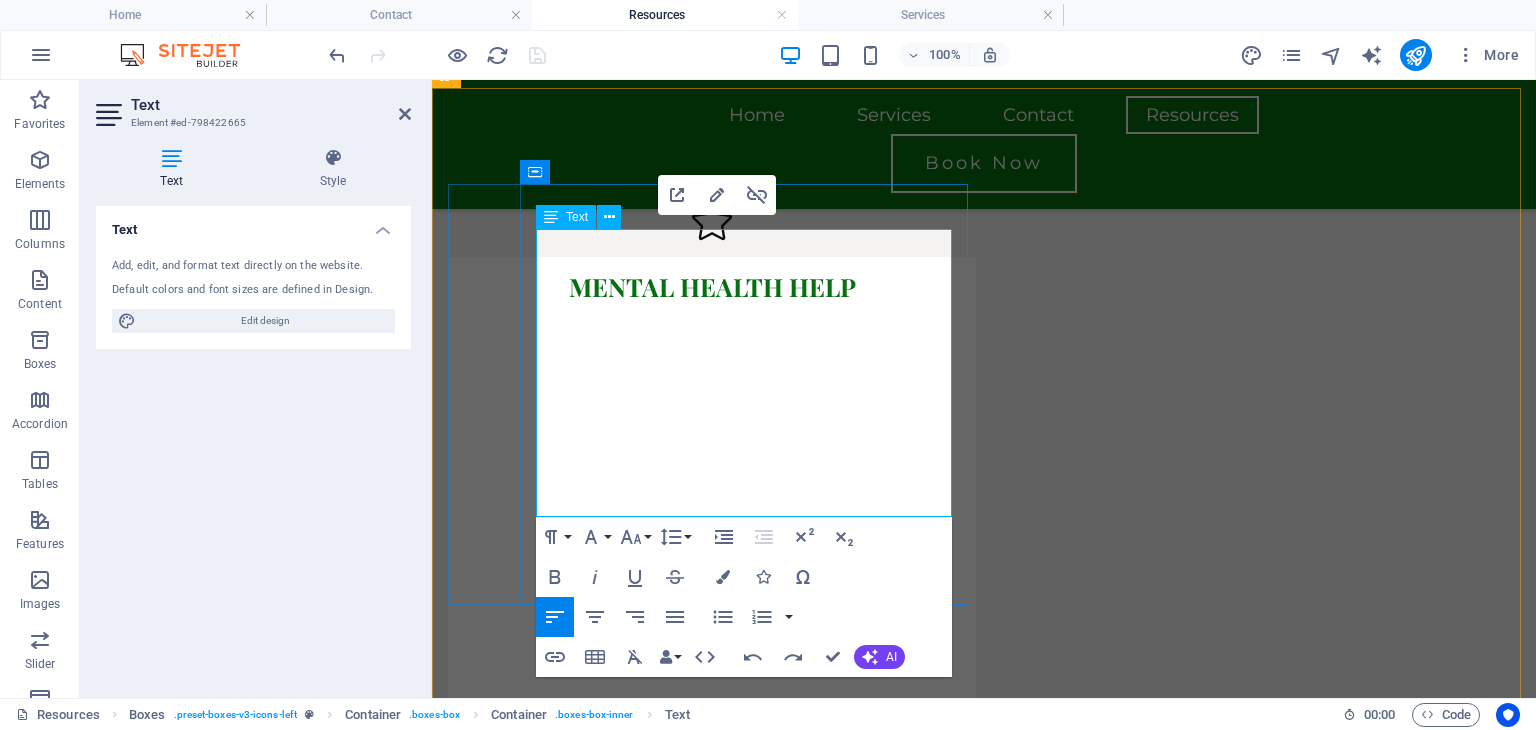 click on "Text HOME to 741741 or visit  crisistextline.org" at bounding box center [720, 1442] 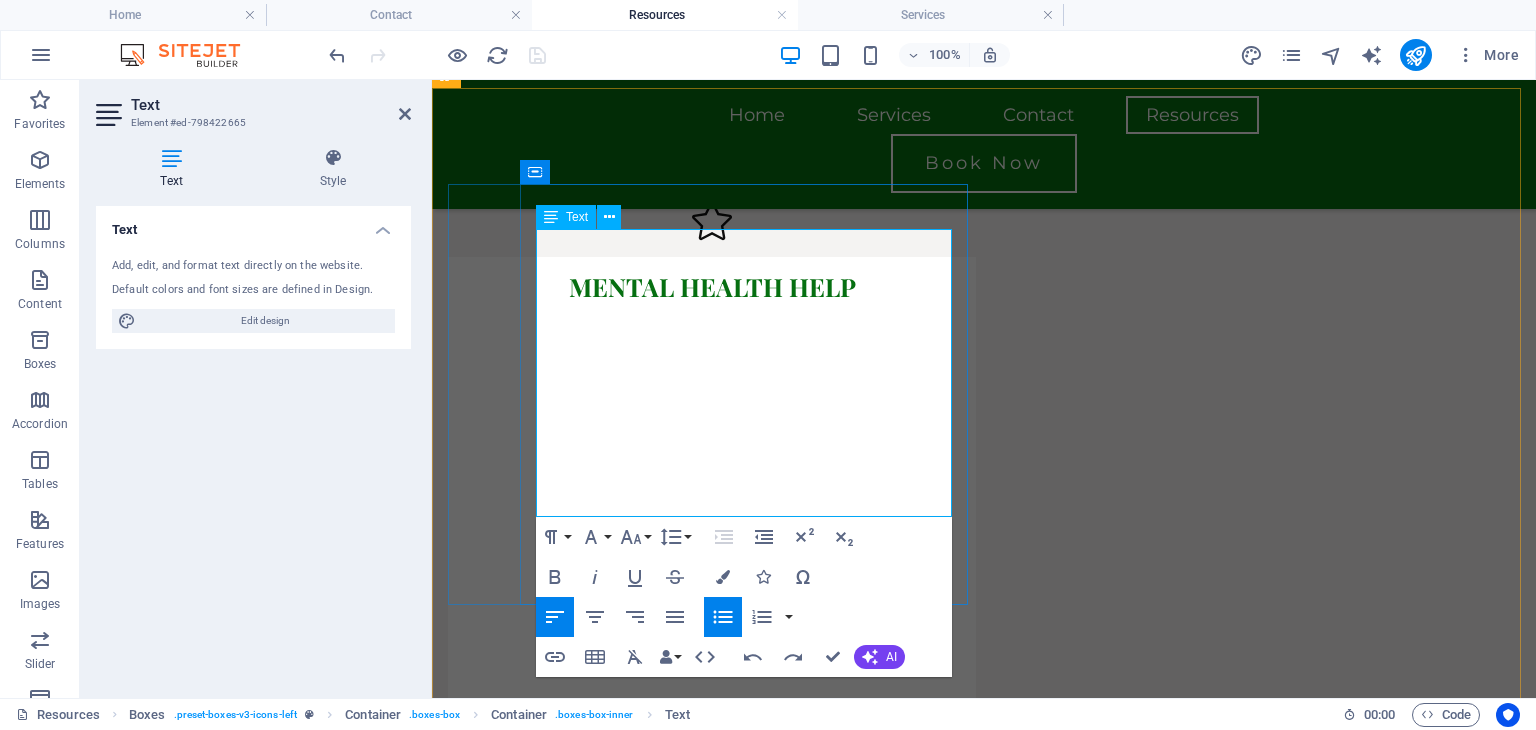 click on "​" at bounding box center [712, 1406] 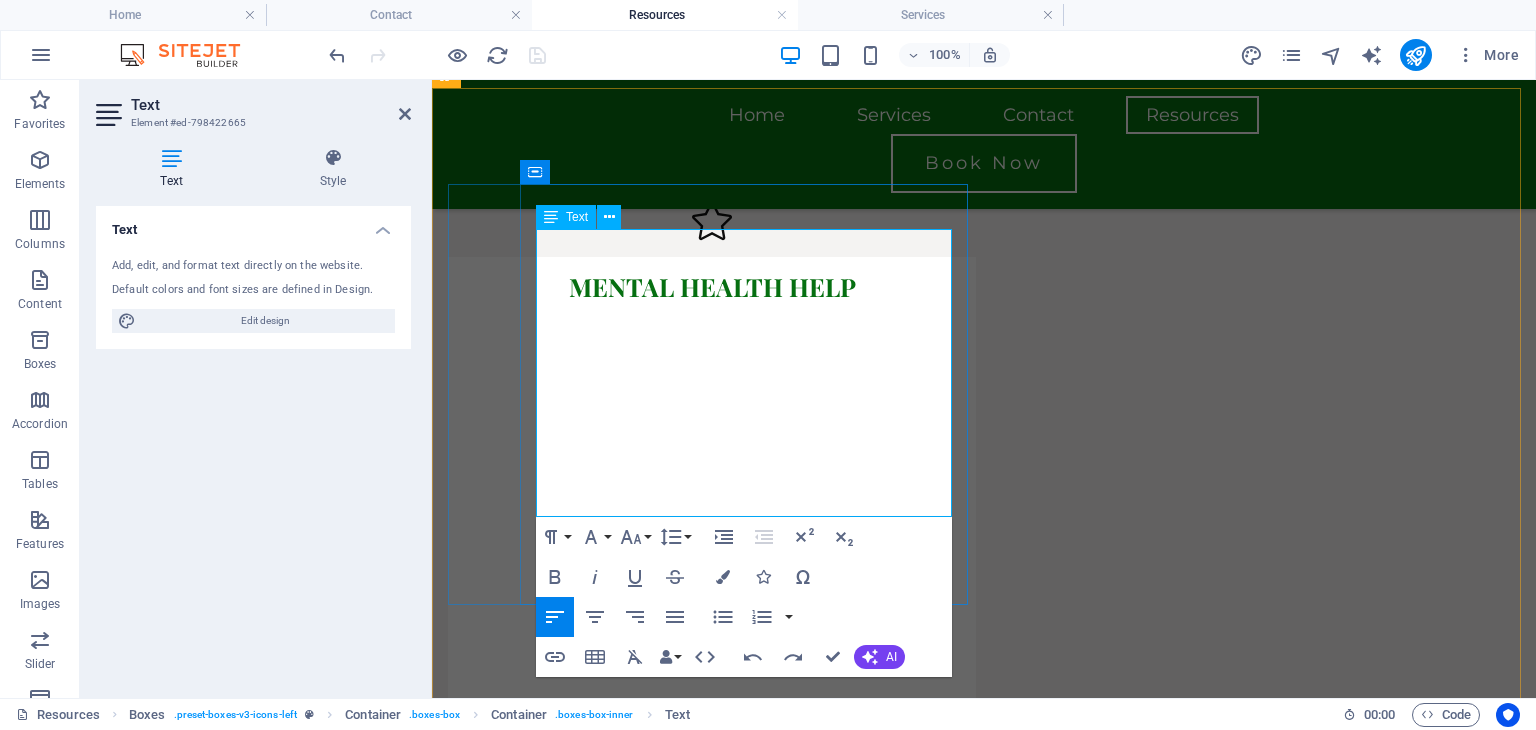 click on "Text HOME to 741741 or visit  crisistextline.org" at bounding box center [720, 1442] 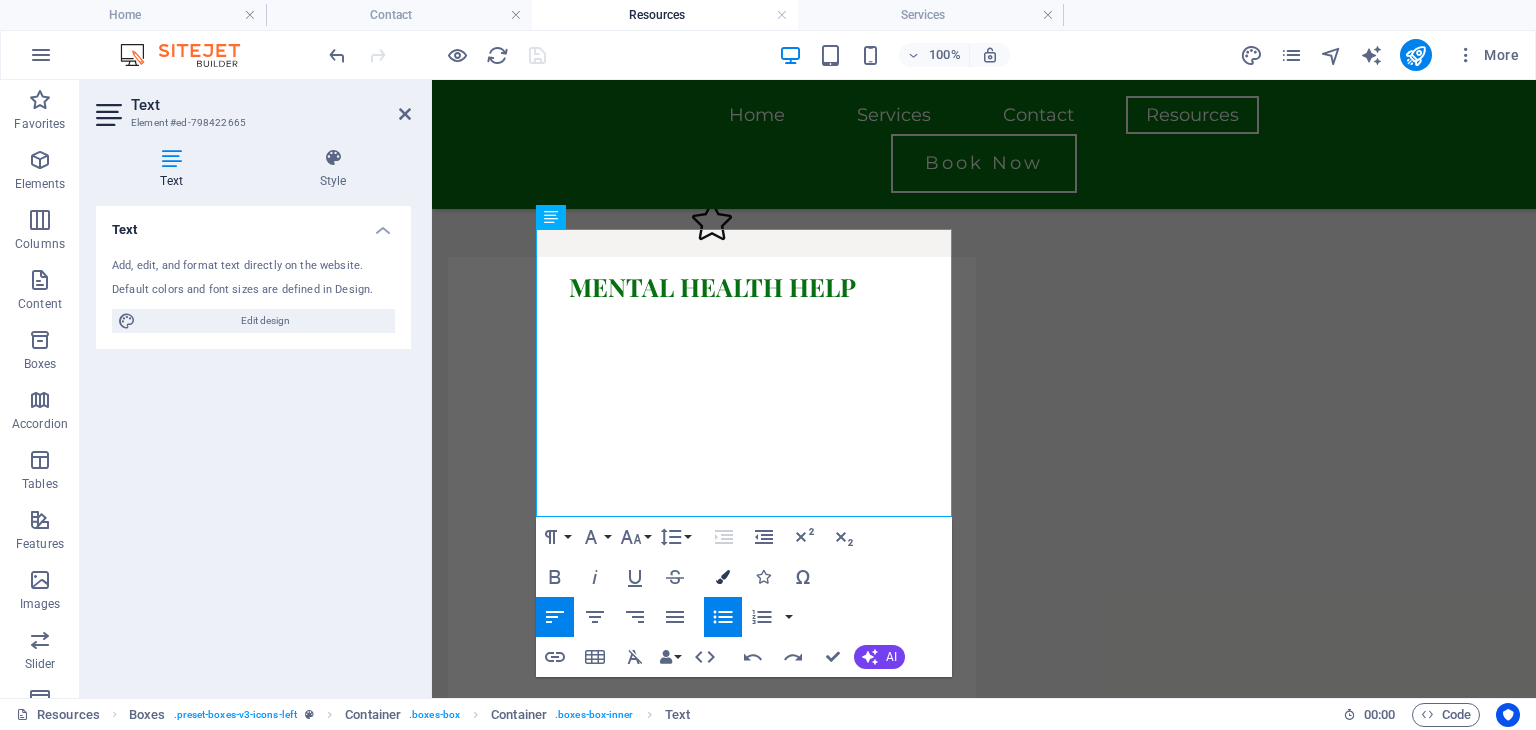 click at bounding box center (723, 577) 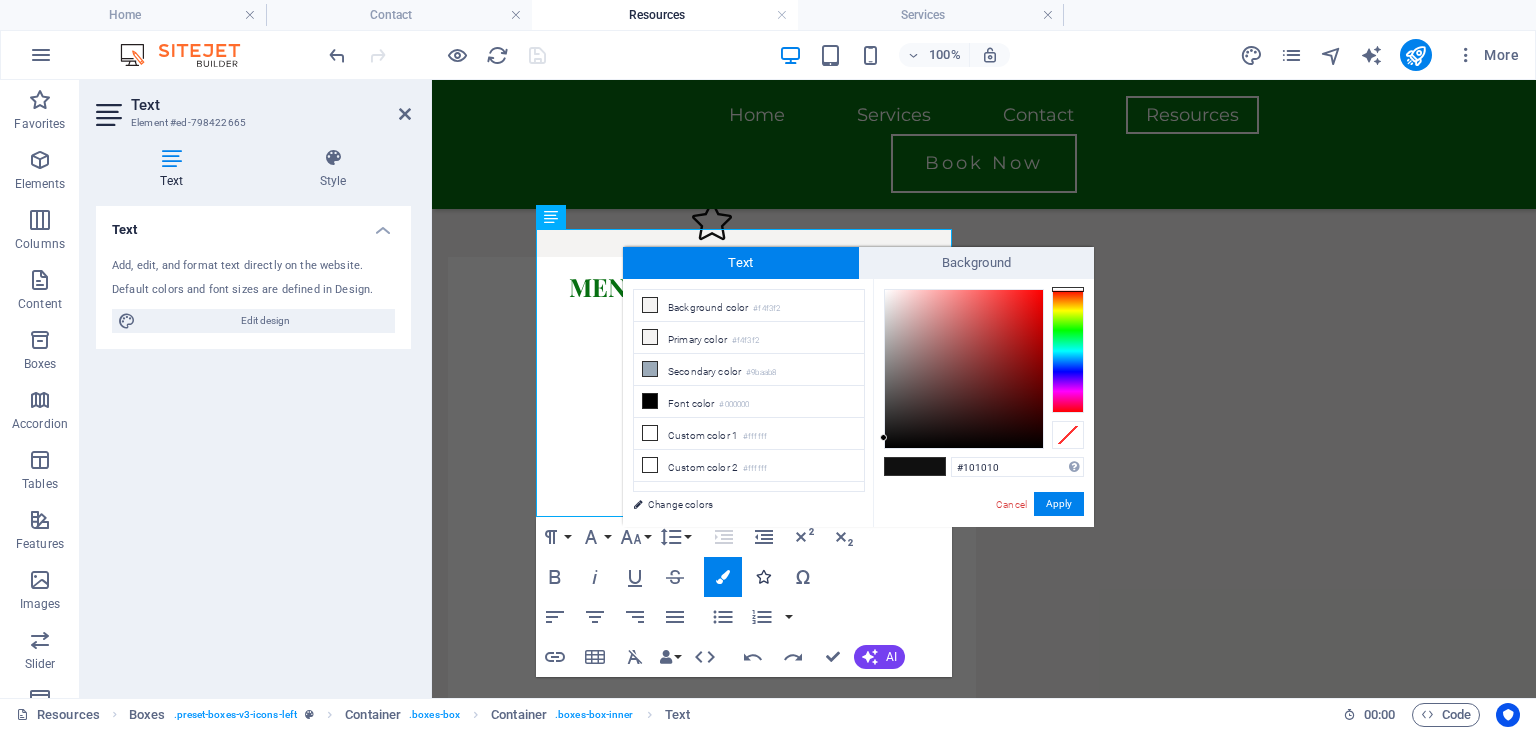 click on "Icons" at bounding box center (763, 577) 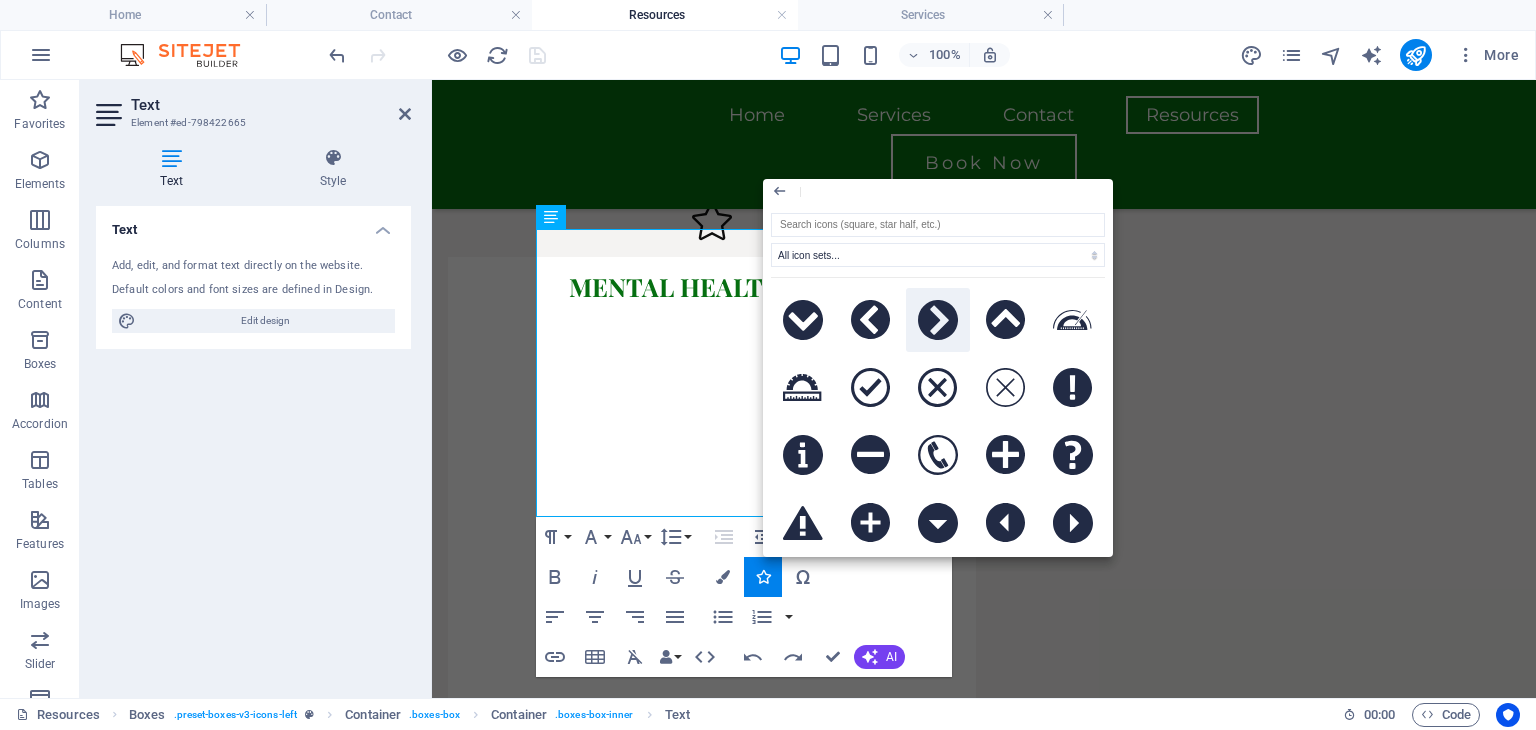 click at bounding box center [938, 320] 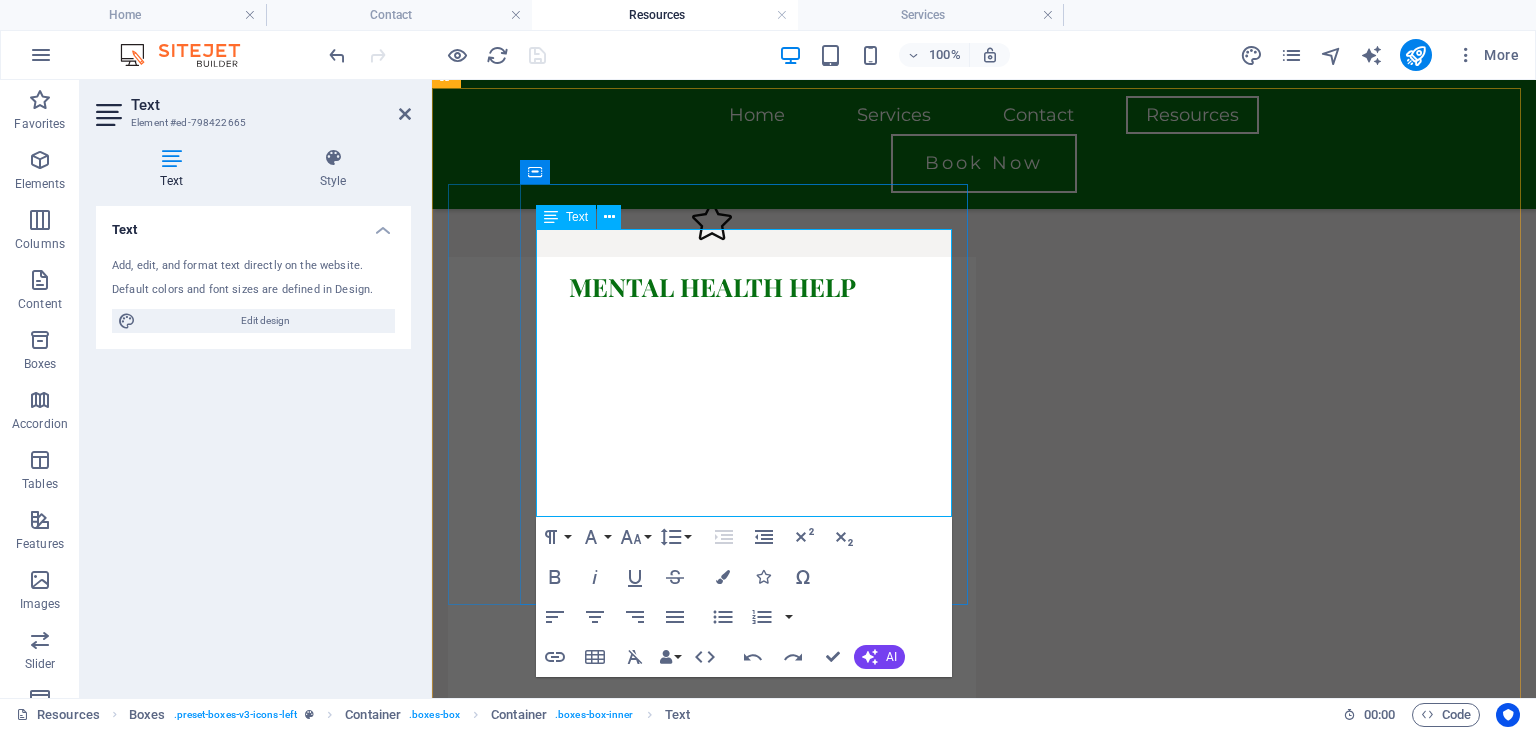 click on "​" at bounding box center [712, 1406] 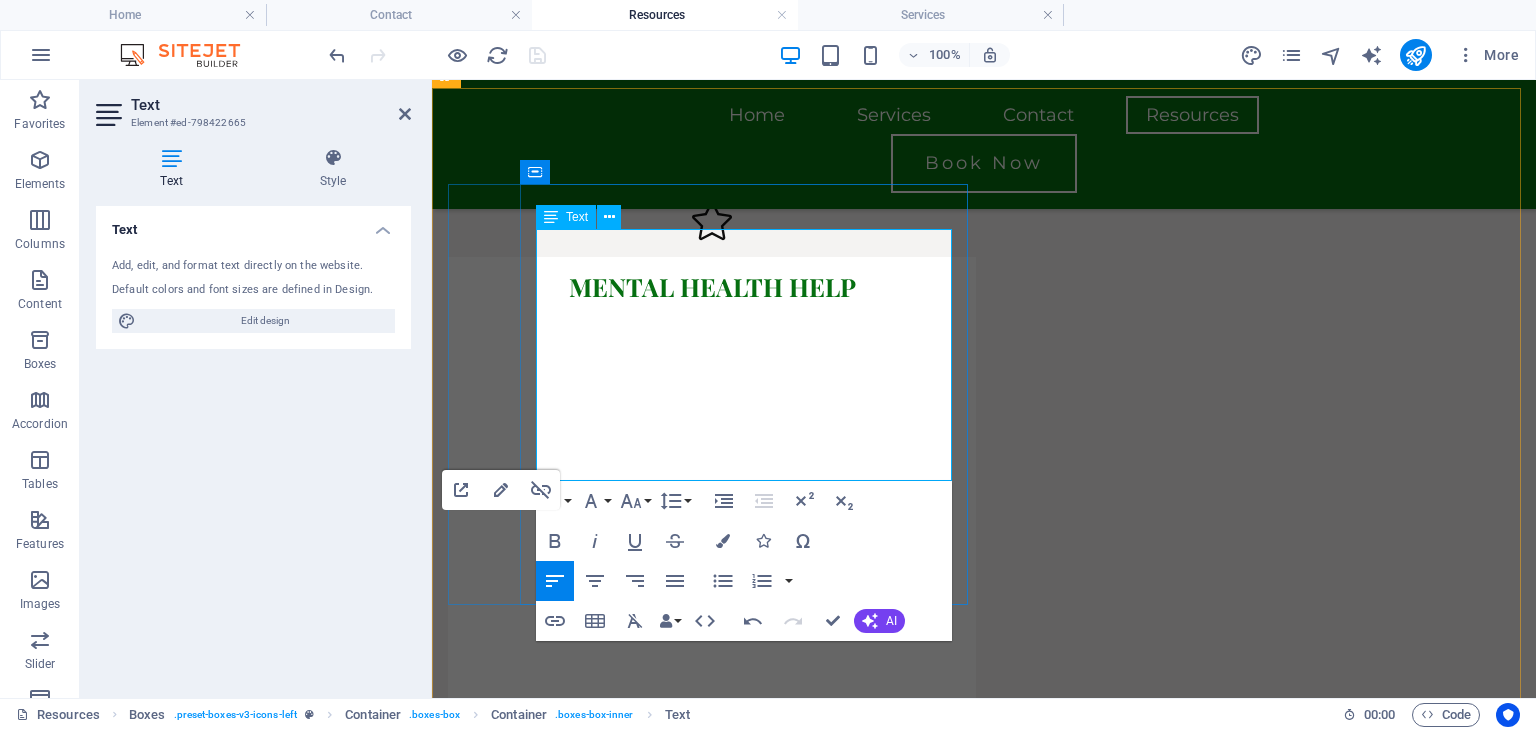 click on "Suicide & Crisis Hotline" at bounding box center (808, 1370) 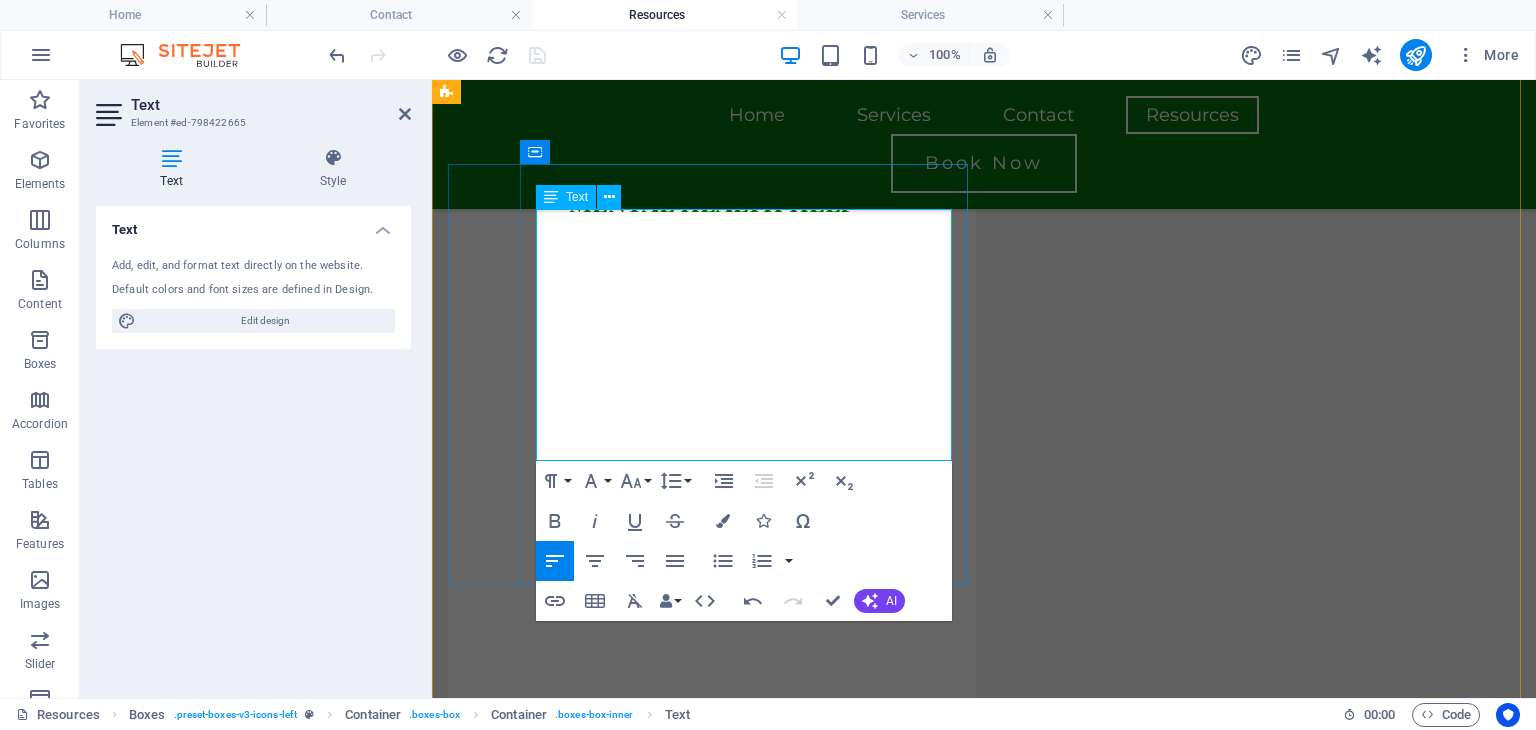 scroll, scrollTop: 386, scrollLeft: 0, axis: vertical 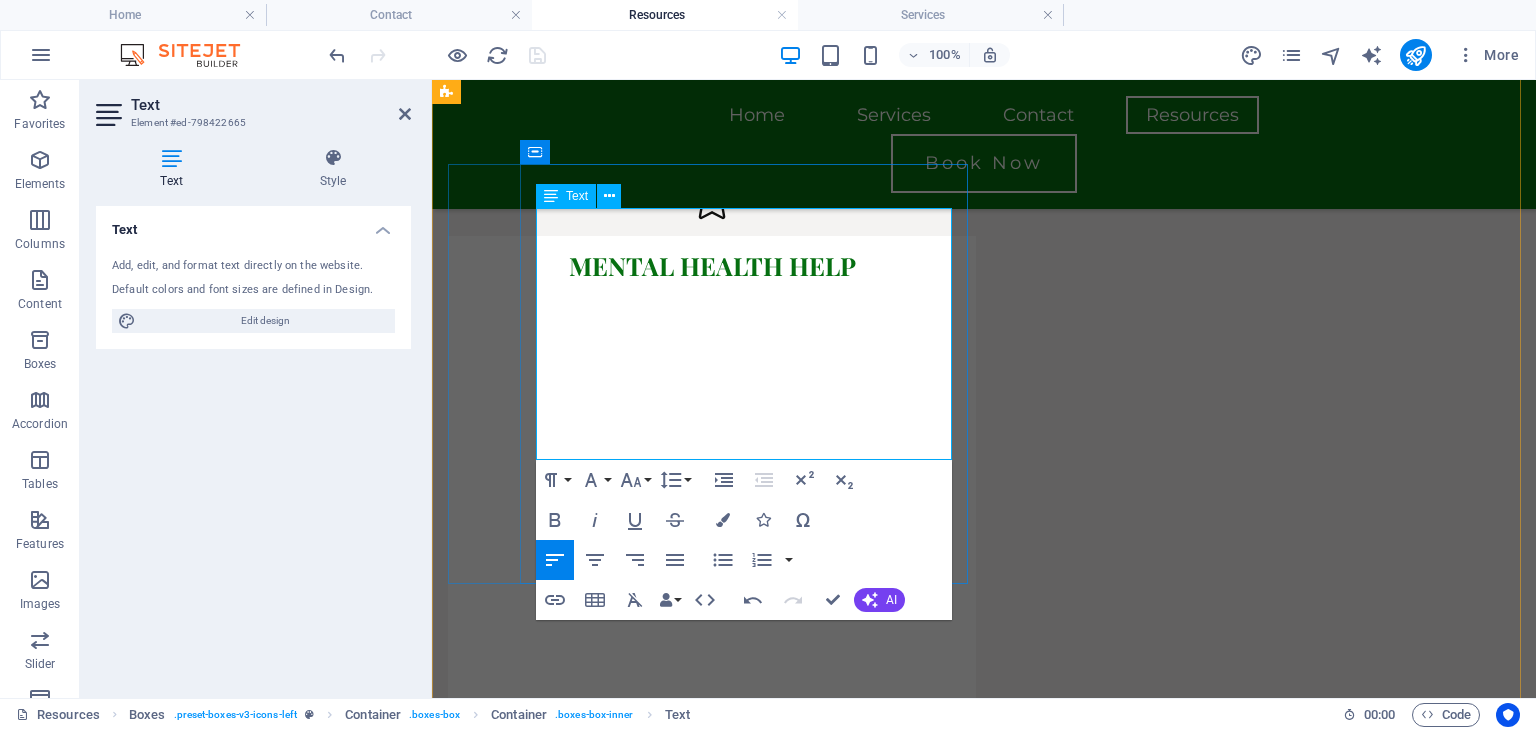 click on "Text HOME to 741741 or visit  crisistextline.org" at bounding box center [720, 1648] 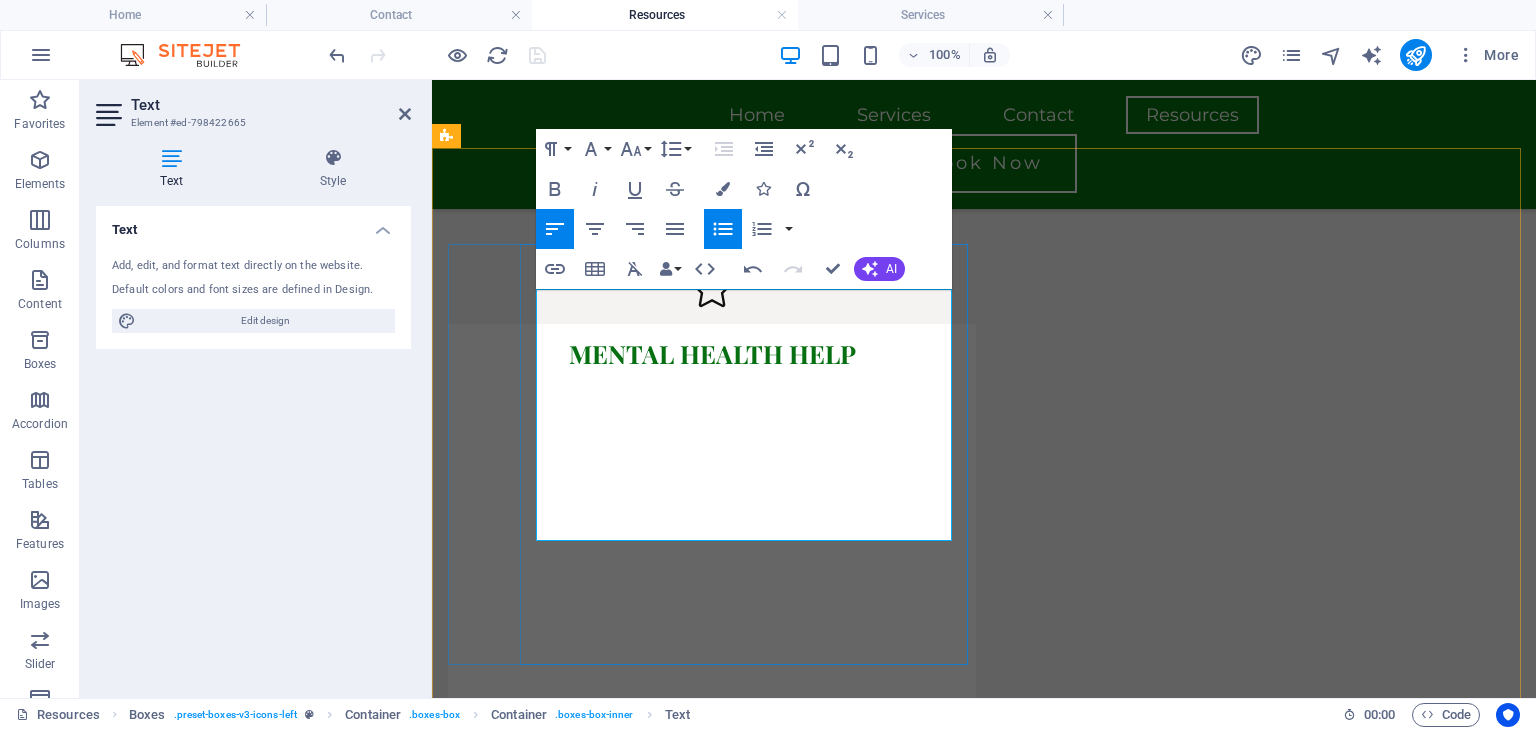 scroll, scrollTop: 308, scrollLeft: 0, axis: vertical 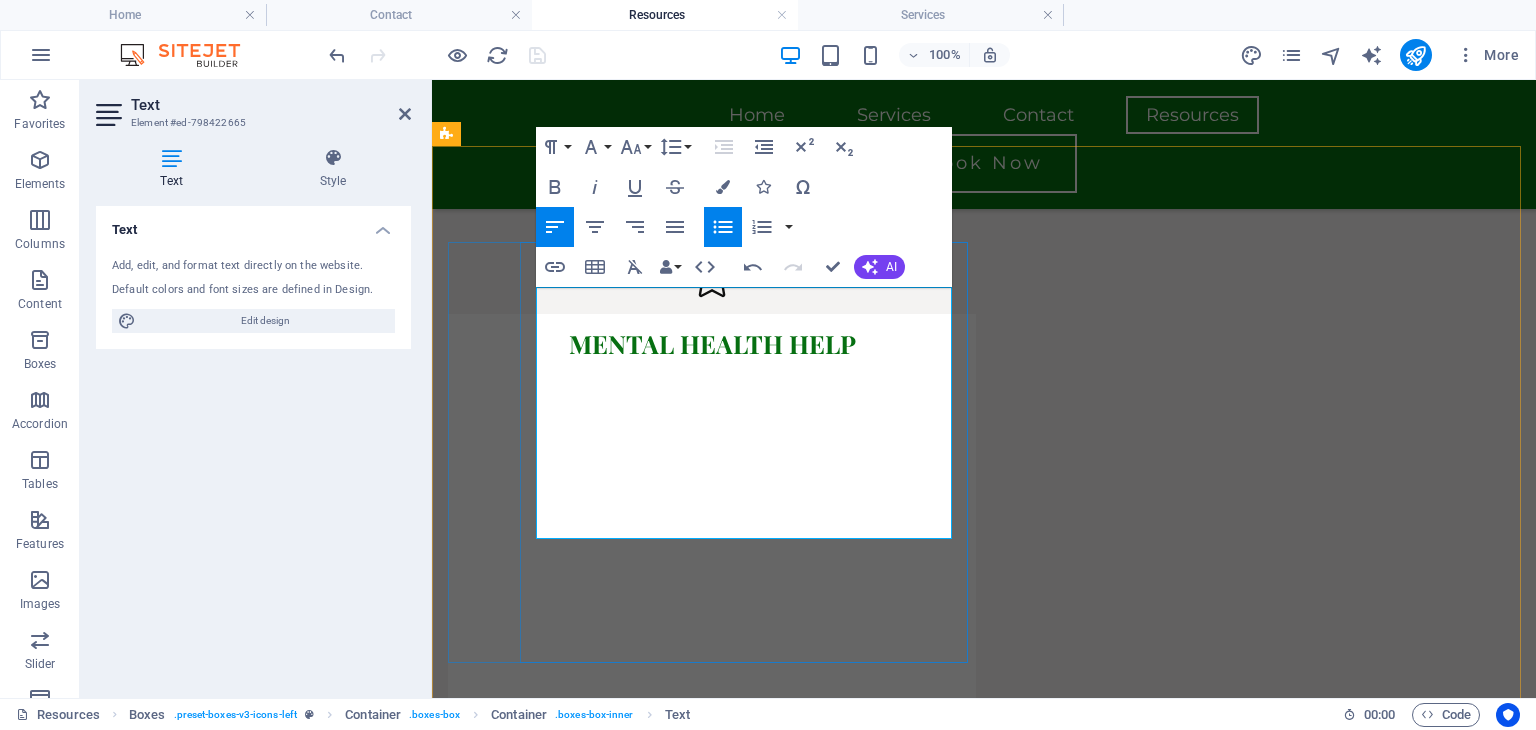 click on "Text NAMI to 62640 or Call 1-800-950-NAMI (6264) for the  National Alliance on Mental Health" at bounding box center (720, 2062) 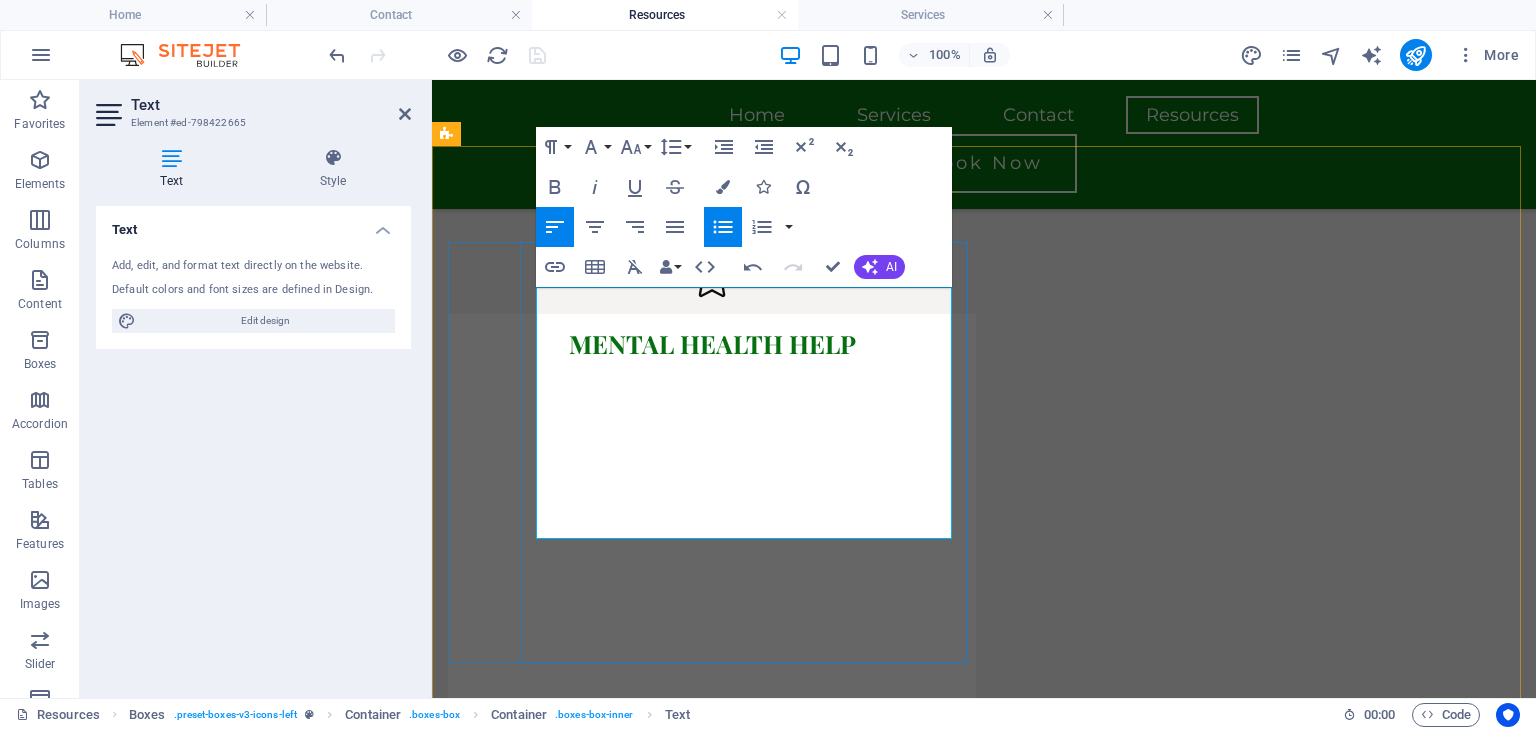 click on "Text NAMI to 62640 or Call 1-800-950-NAMI (6264) for the  National Alliance on Mental Health" at bounding box center (720, 2062) 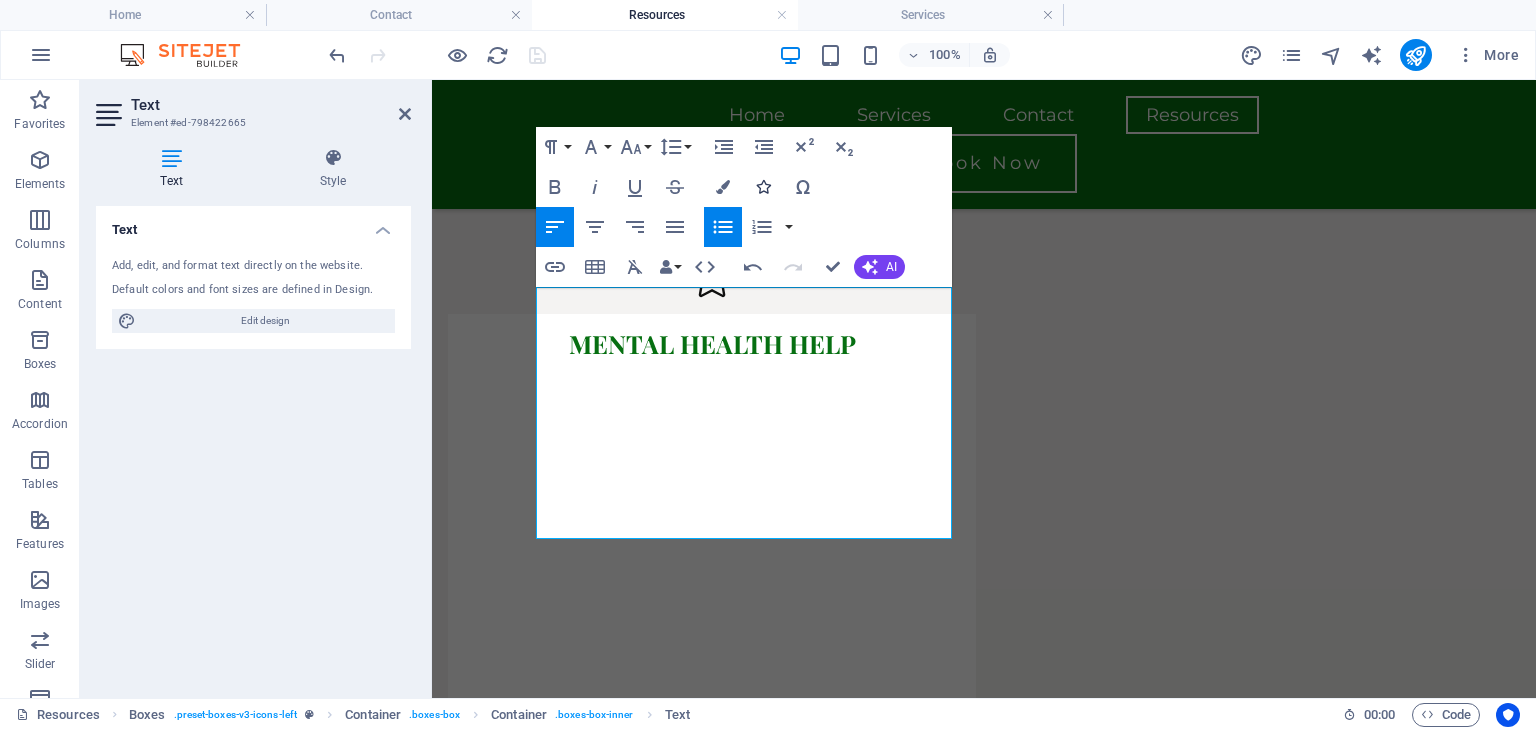 click at bounding box center [763, 187] 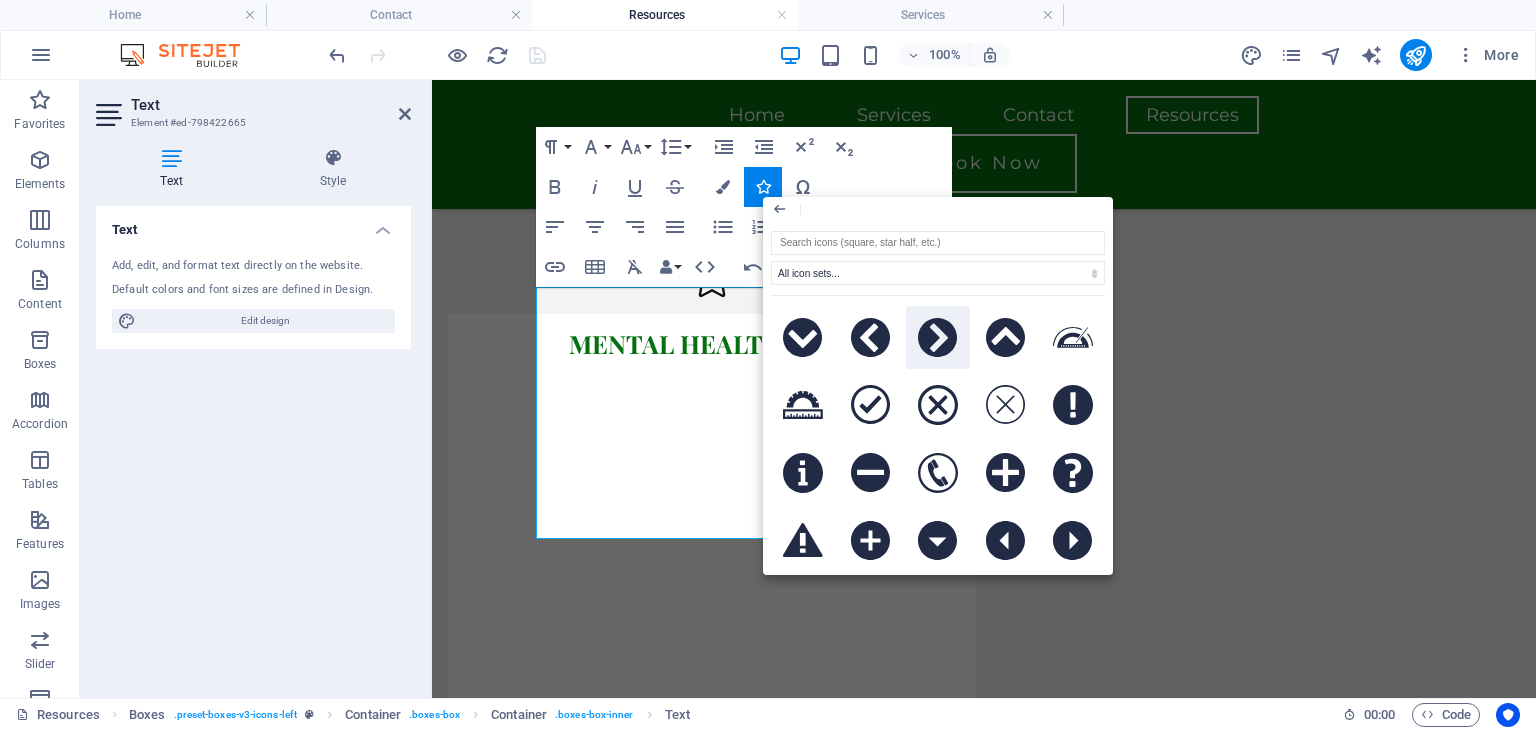 click 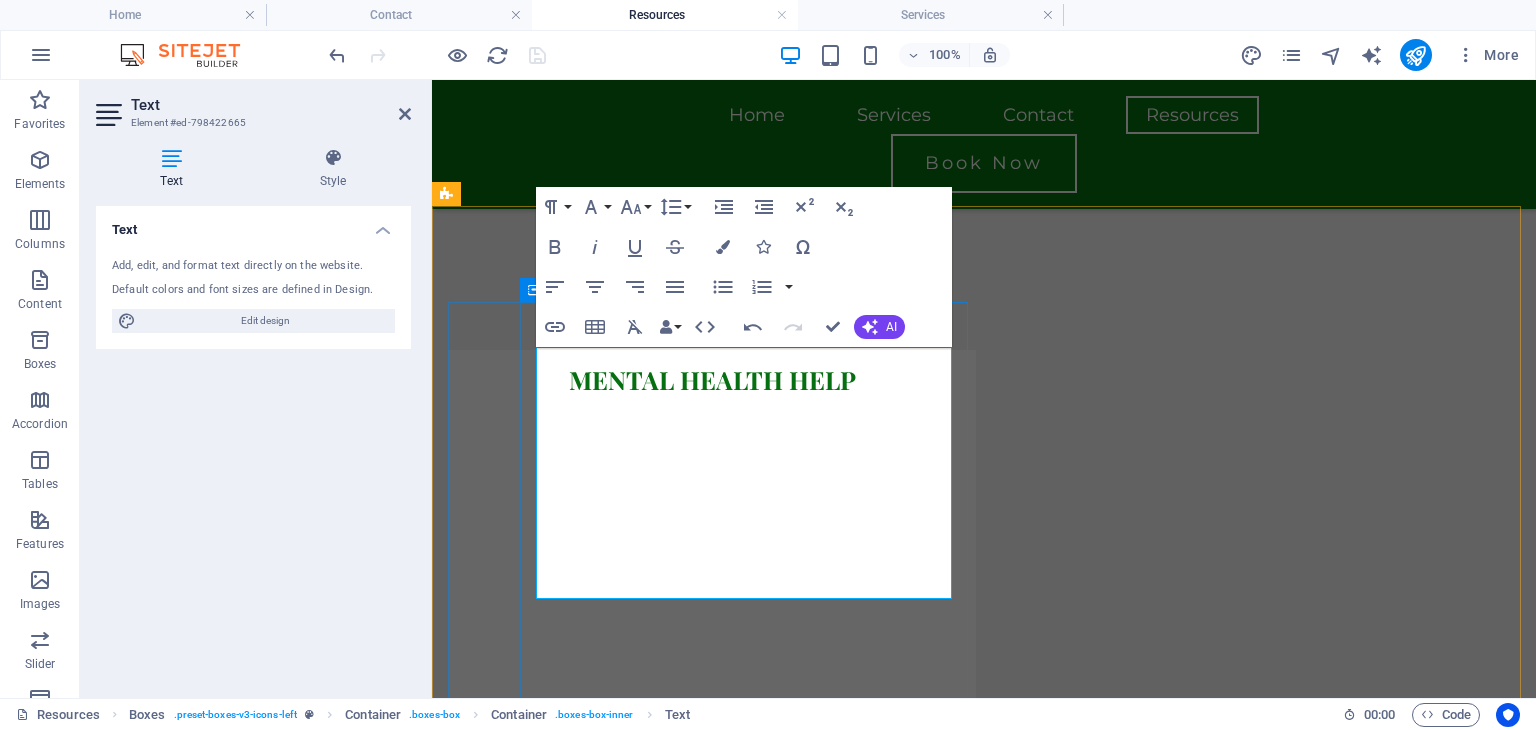 scroll, scrollTop: 244, scrollLeft: 0, axis: vertical 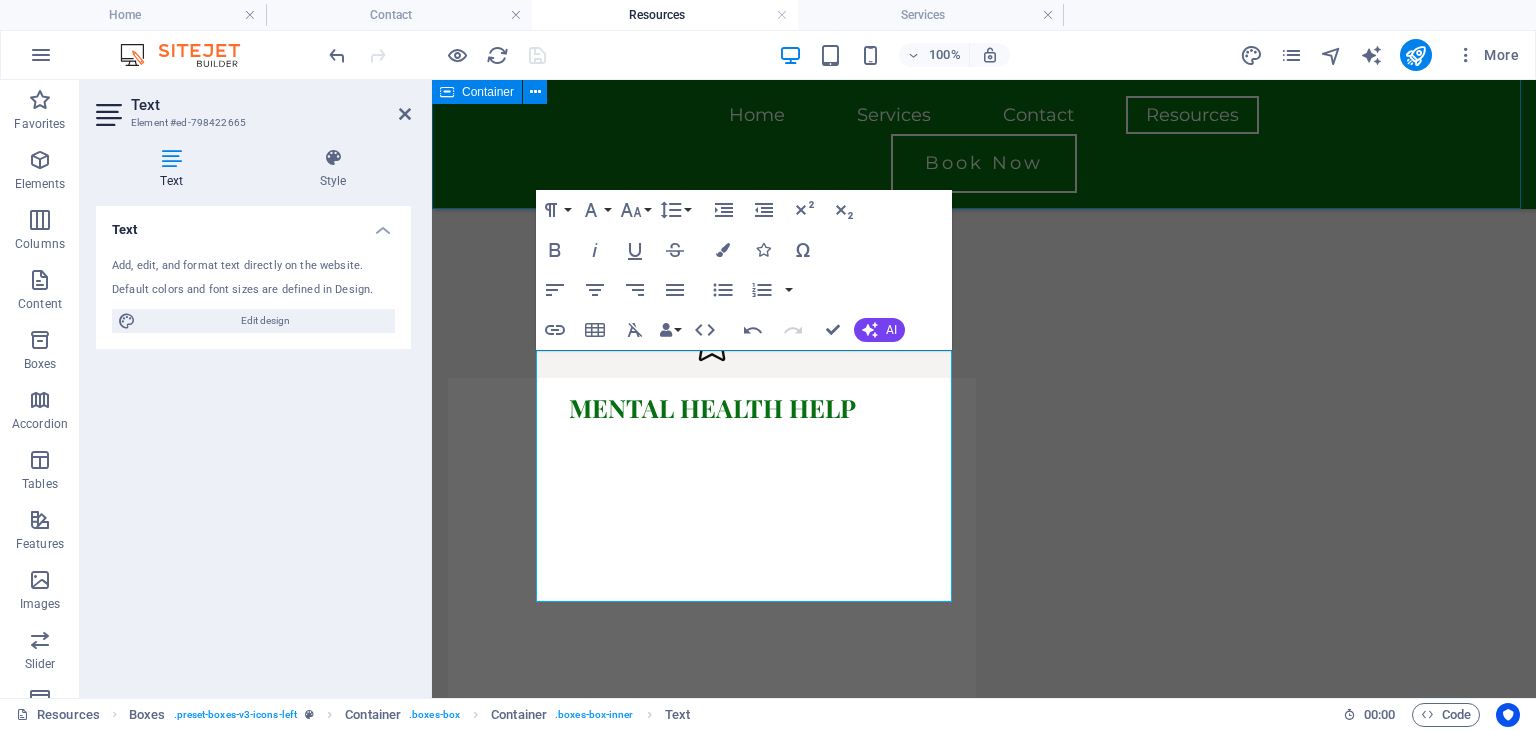 click on "You are Never Alone" at bounding box center [984, 23] 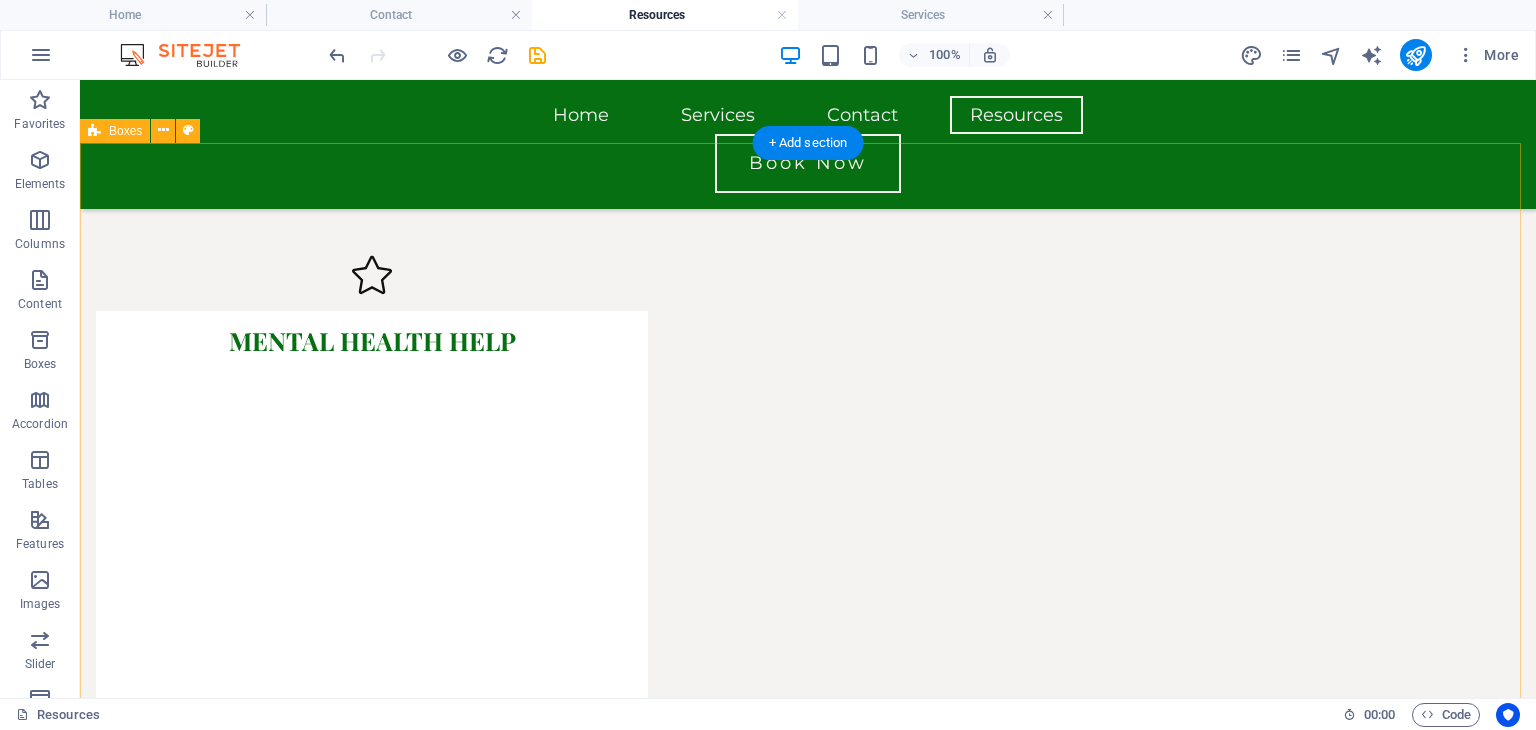 scroll, scrollTop: 309, scrollLeft: 0, axis: vertical 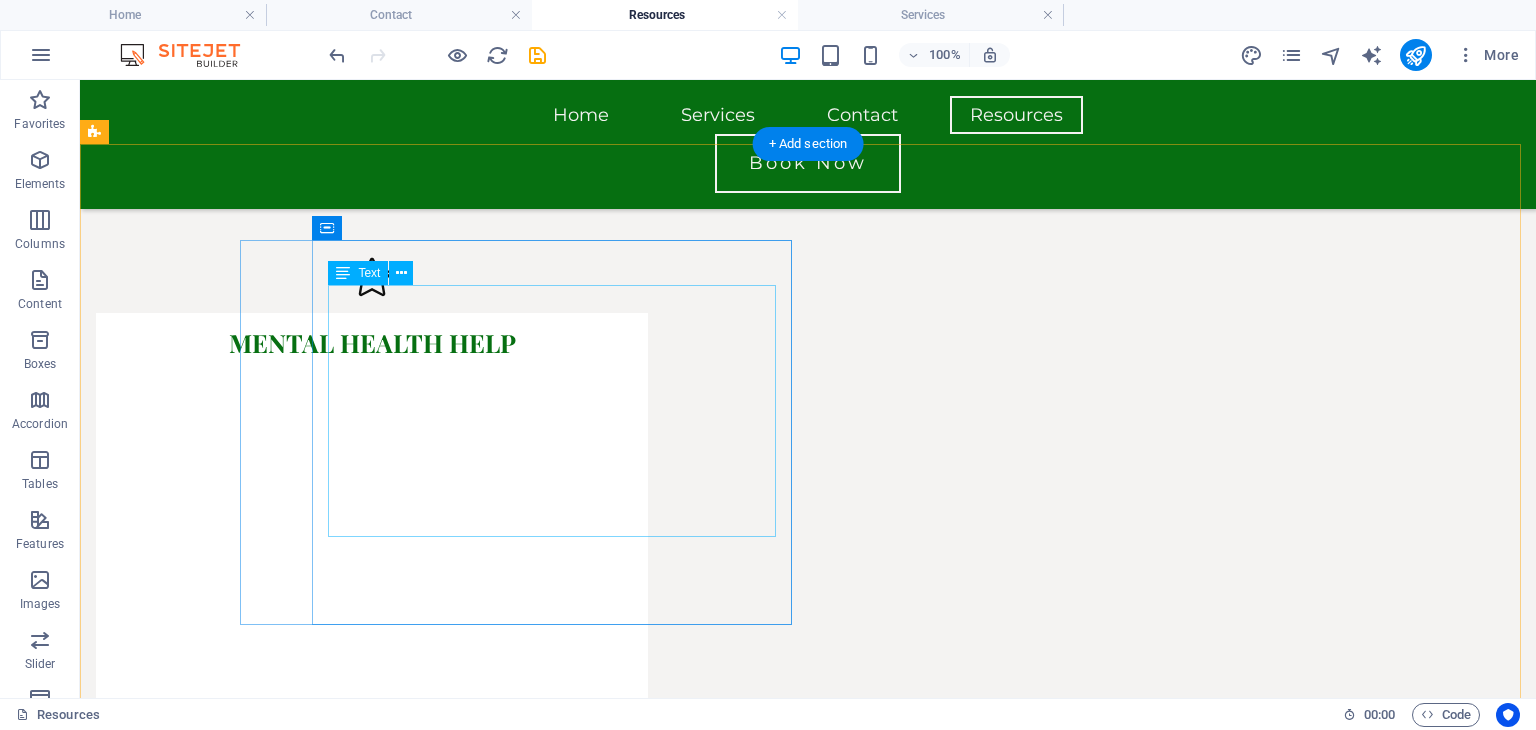 click on "Dial or Text 988 for the  Suicide & Crisis Hotline      Text HOME to 741741 or visit  crisistextline.org      Text NAMI to 62640 or Call 1-800-950-NAMI (6264) for the  National Alliance on Mental Health" at bounding box center (372, 1529) 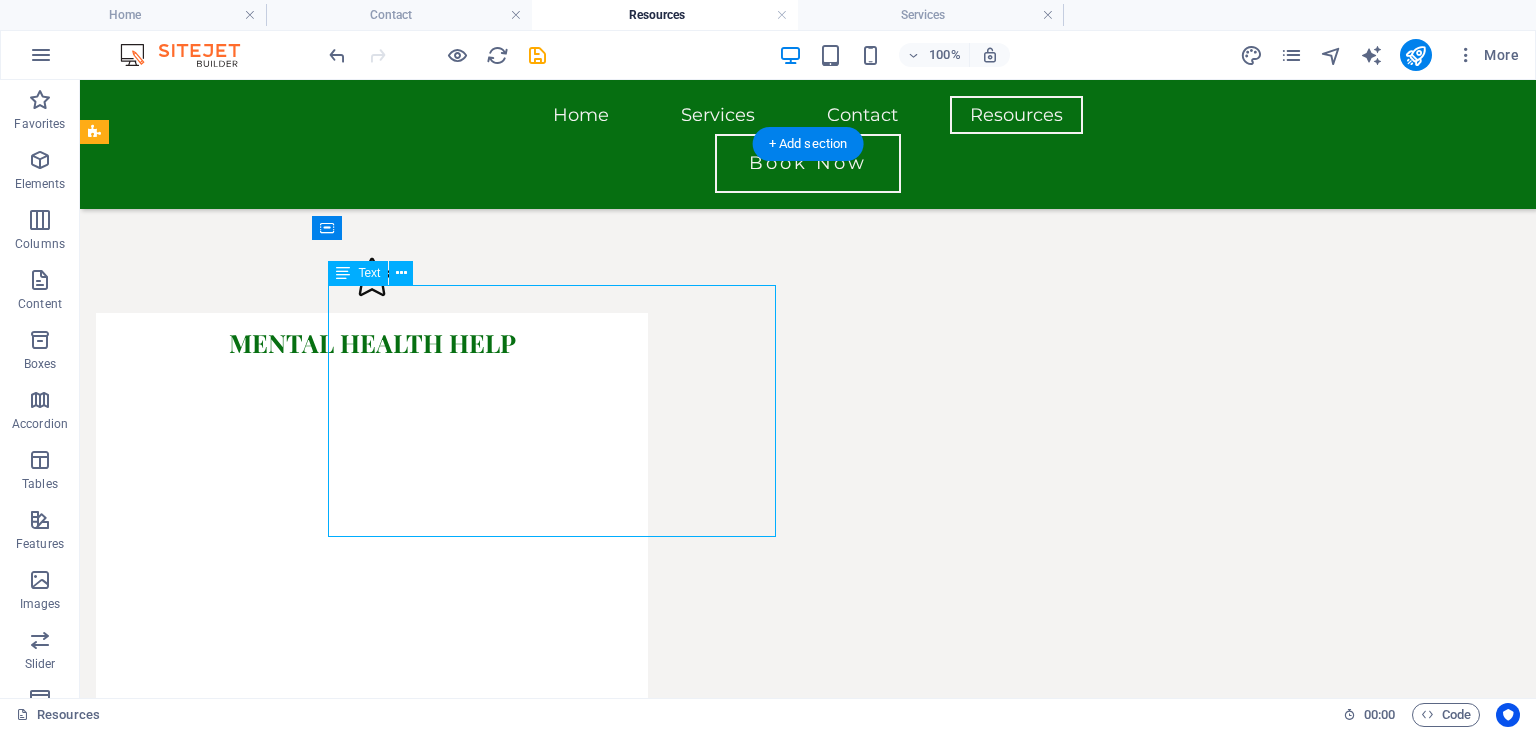 click on "Dial or Text 988 for the  Suicide & Crisis Hotline      Text HOME to 741741 or visit  crisistextline.org      Text NAMI to 62640 or Call 1-800-950-NAMI (6264) for the  National Alliance on Mental Health" at bounding box center [372, 1529] 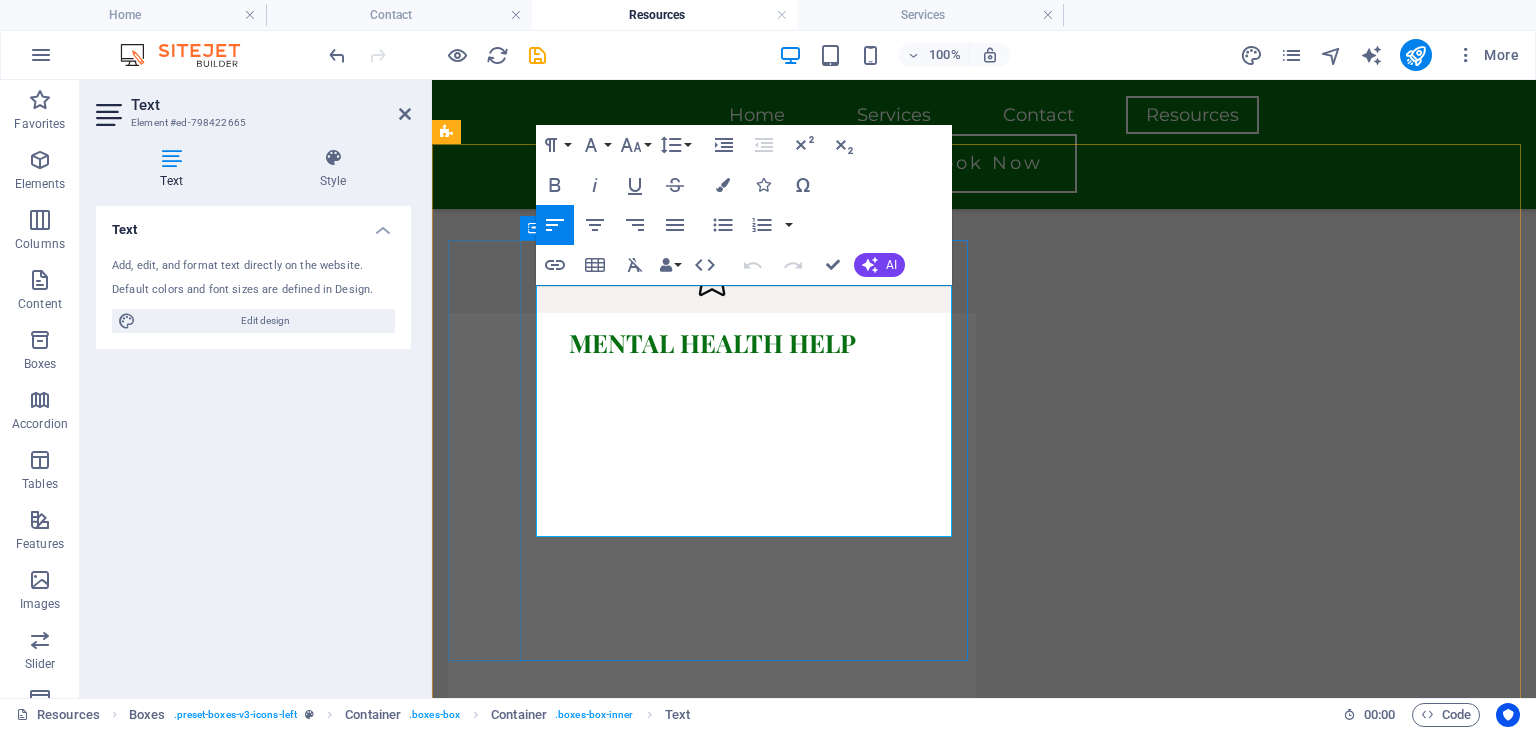 click at bounding box center (712, 901) 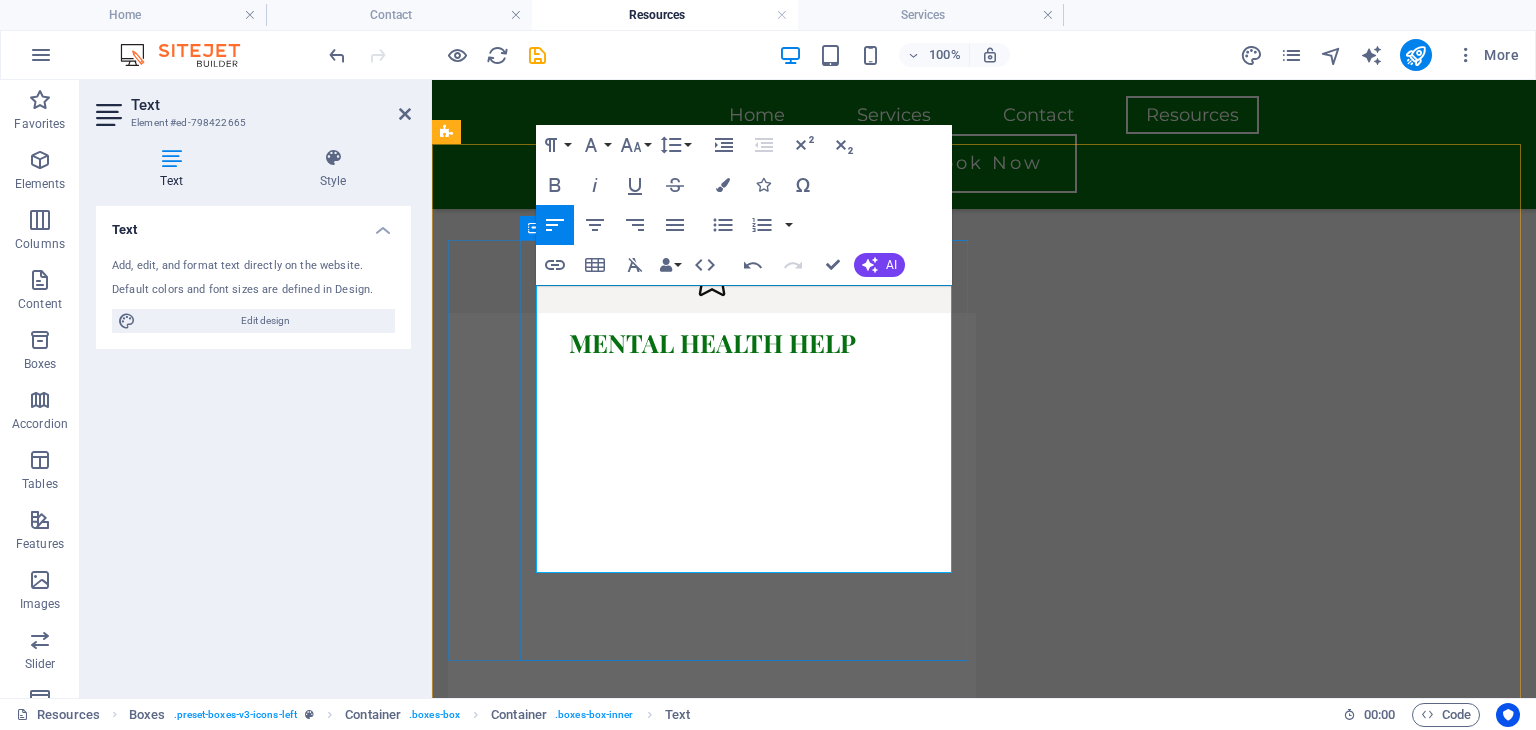 click on "Suicide & Crisis Hotline" at bounding box center [808, 1426] 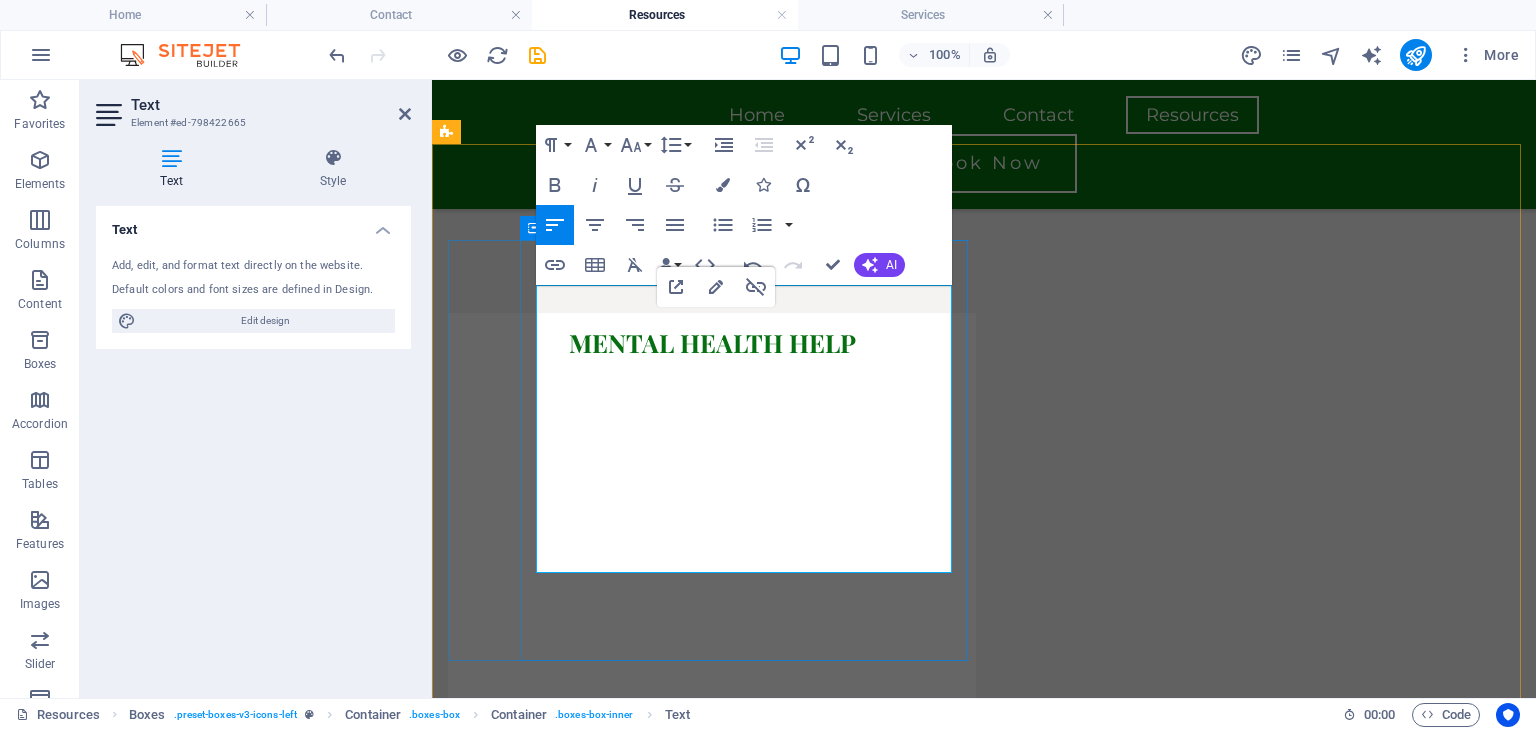 type 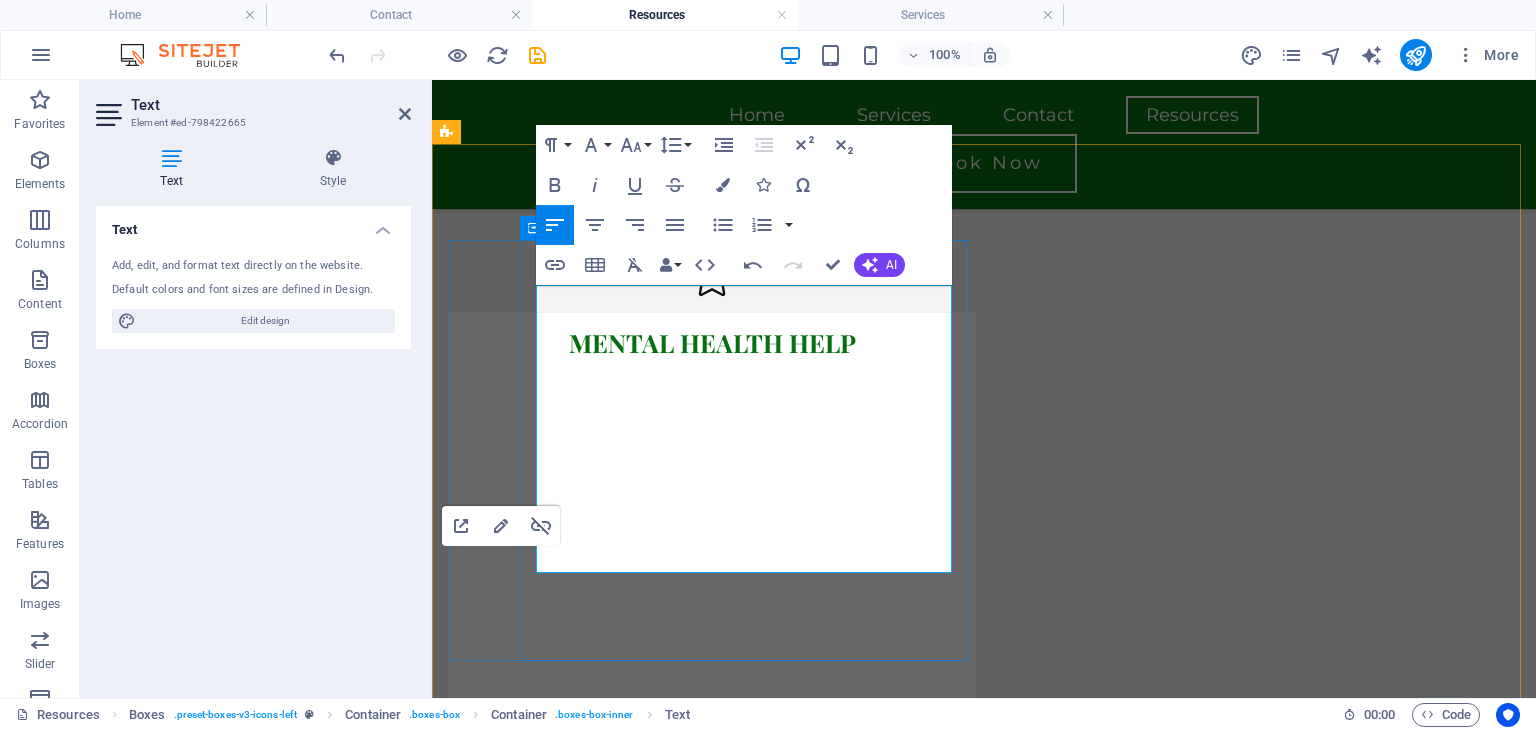 click on "Dial or Text 988 for the  Suicide &   Crisis Hotline" at bounding box center (712, 919) 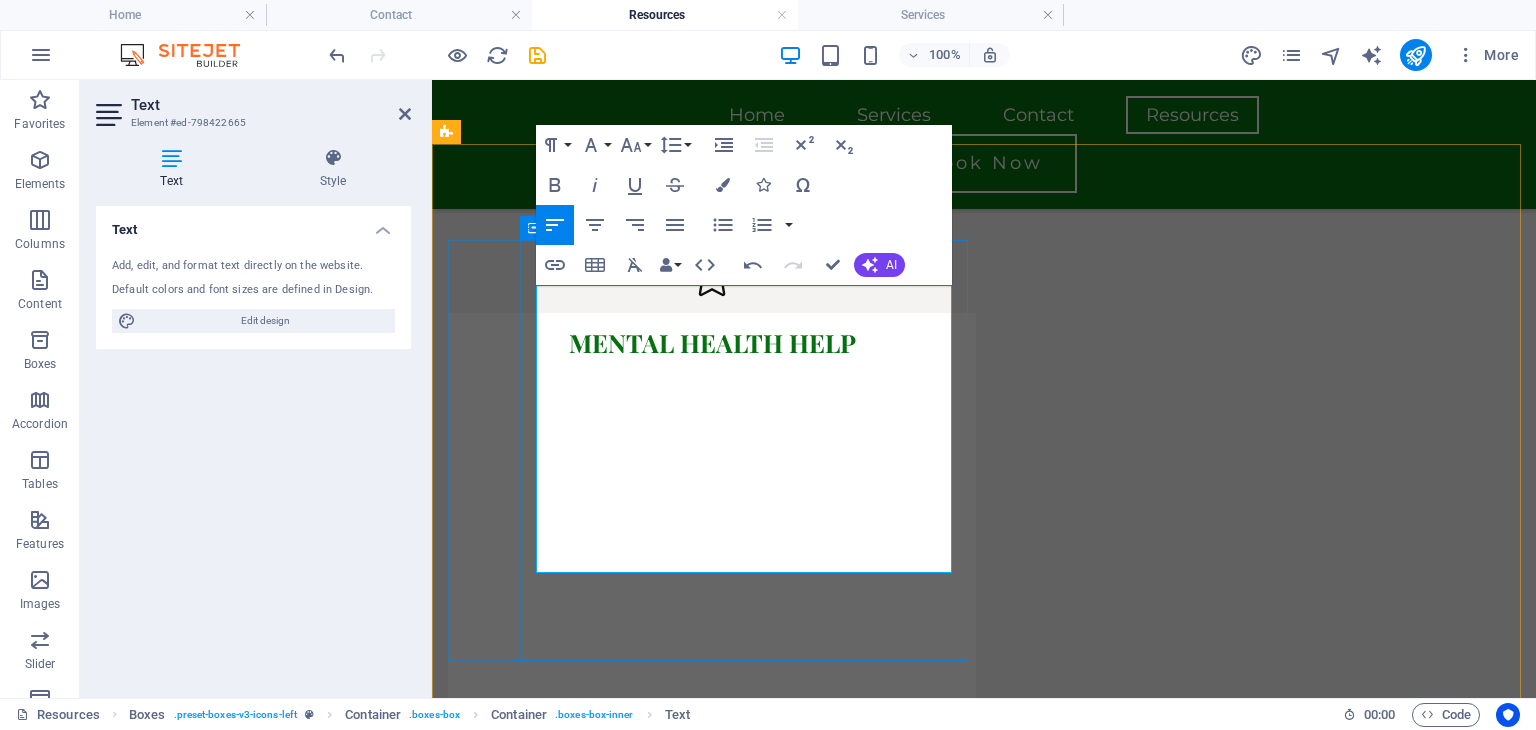 click on "Dial or Text 988 for the  Suicide &  Crisis Hotline" at bounding box center (712, 919) 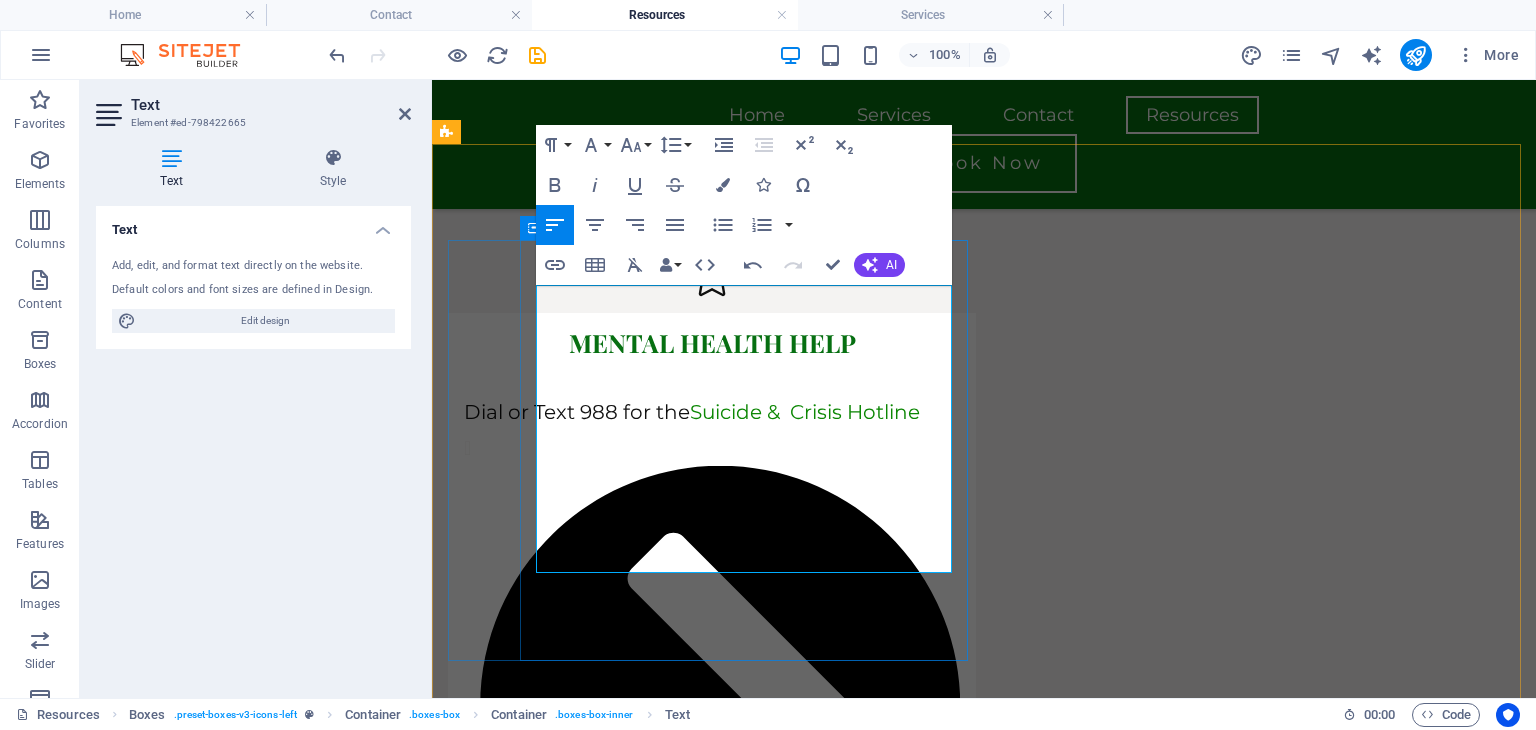 click on "Dial or Text 988 for the  Suicide &  Crisis Hotline" at bounding box center [712, 412] 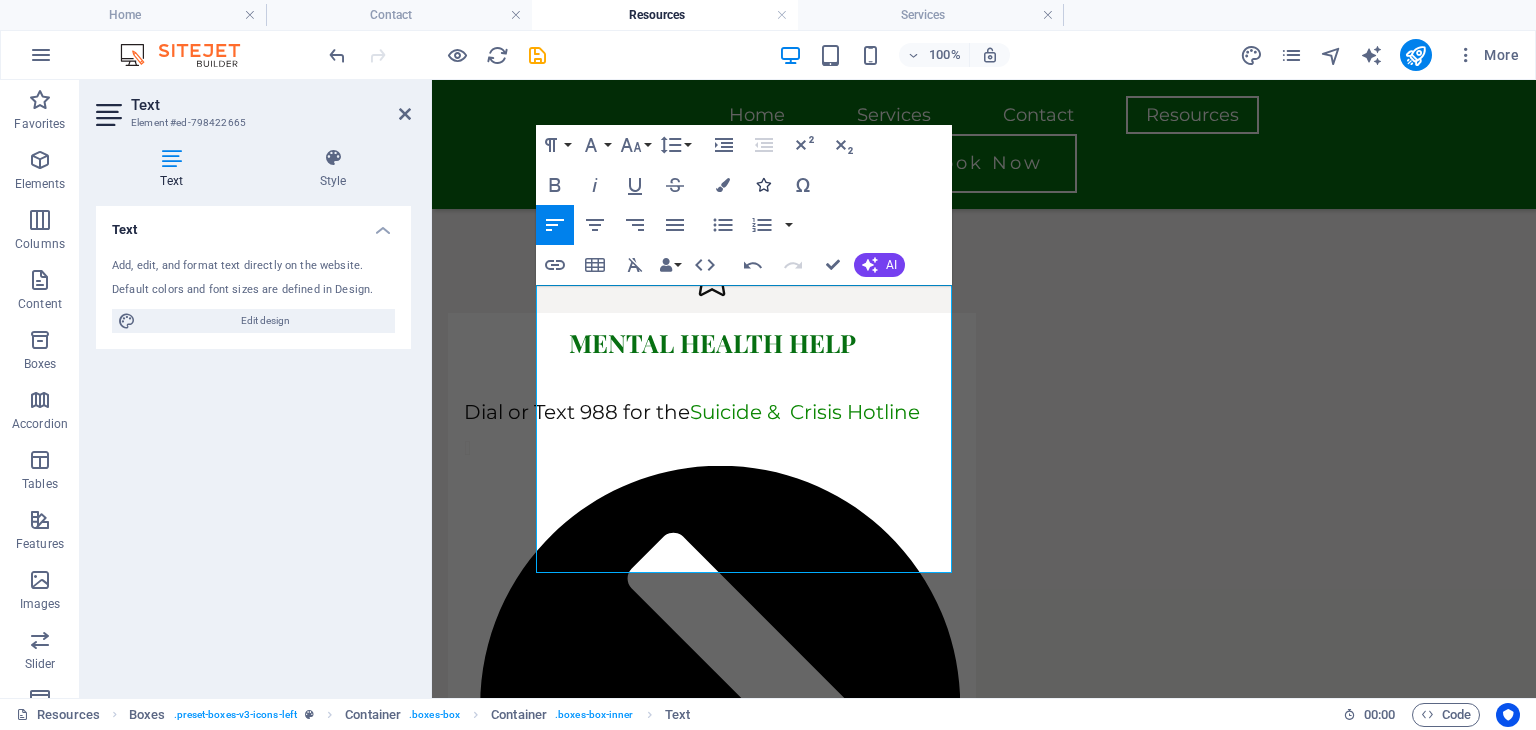 click at bounding box center (763, 185) 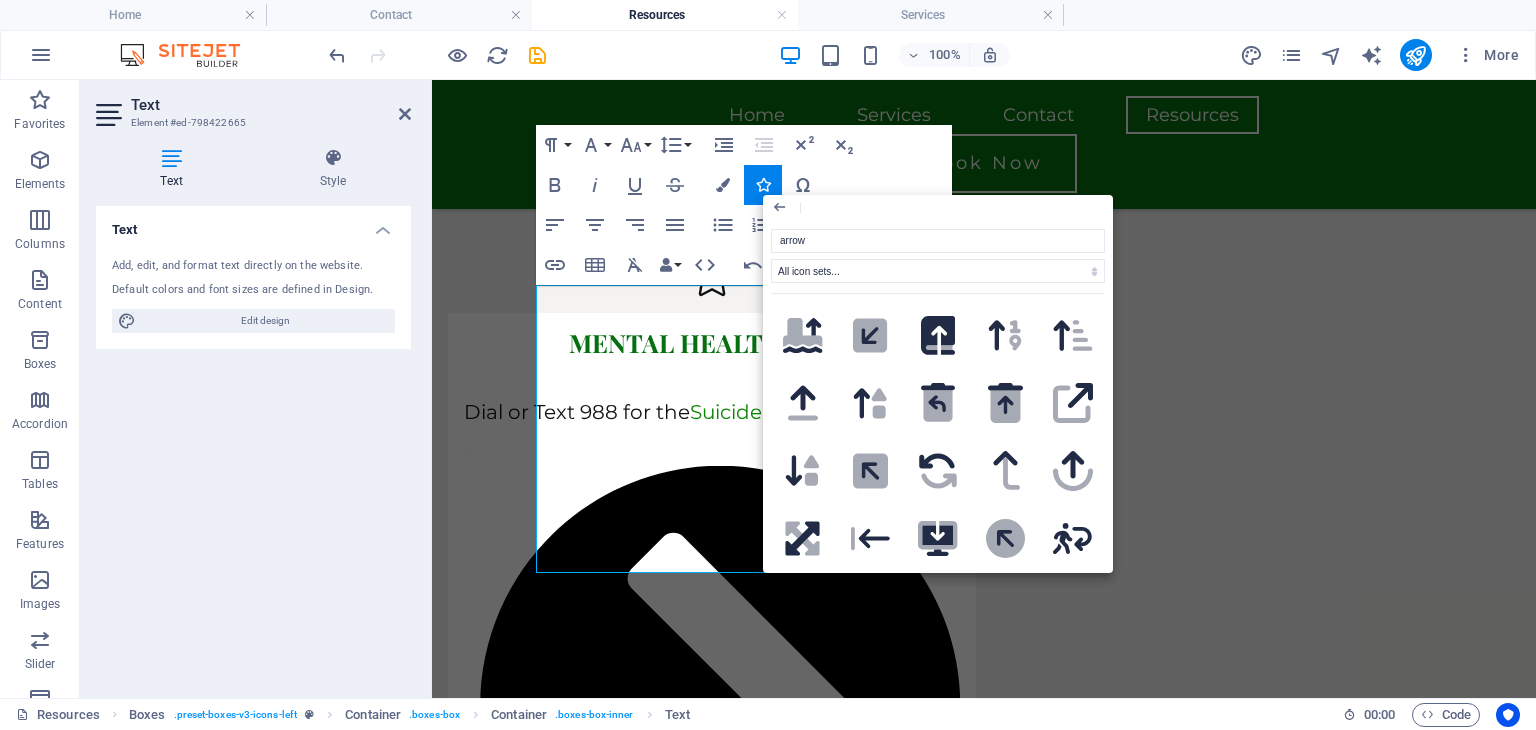 scroll, scrollTop: 0, scrollLeft: 0, axis: both 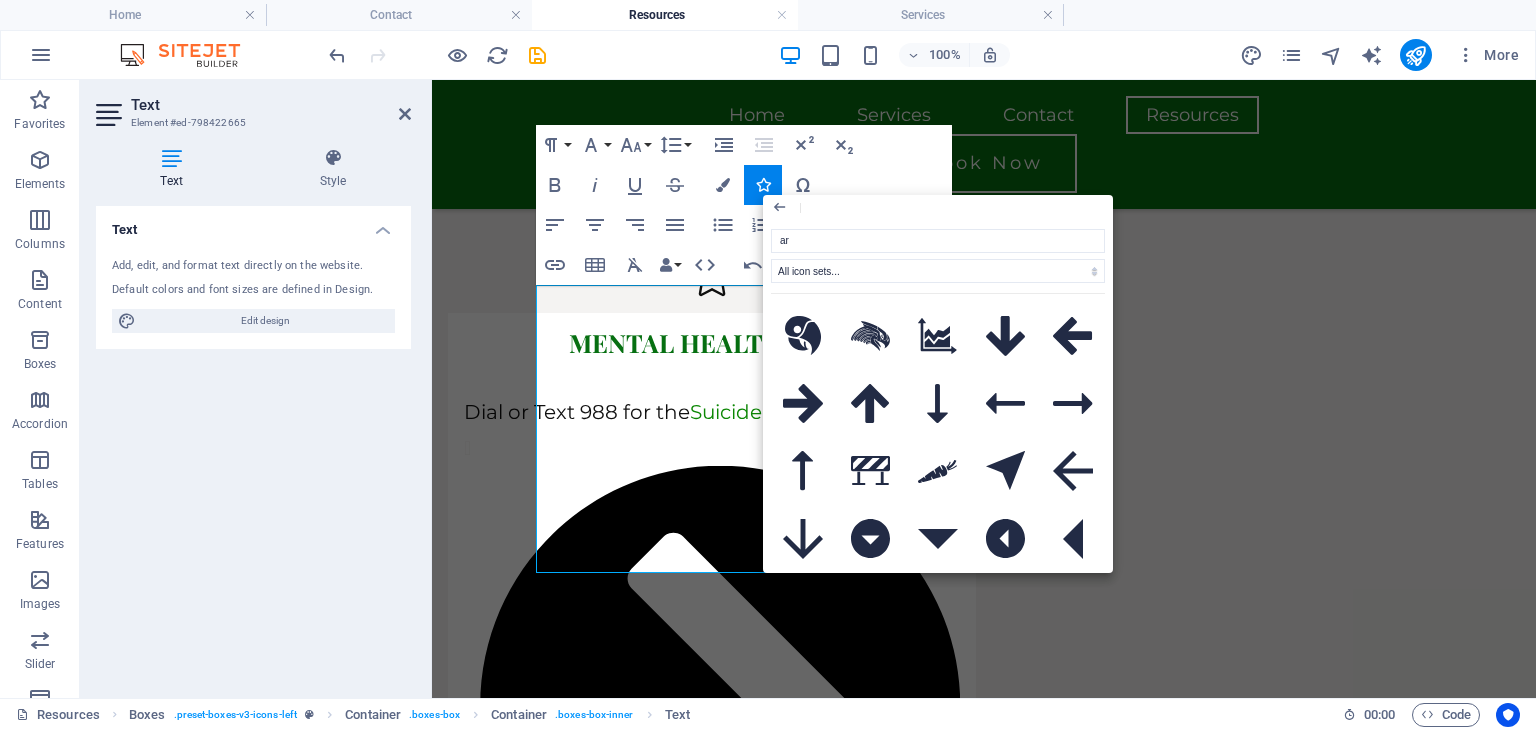 type on "a" 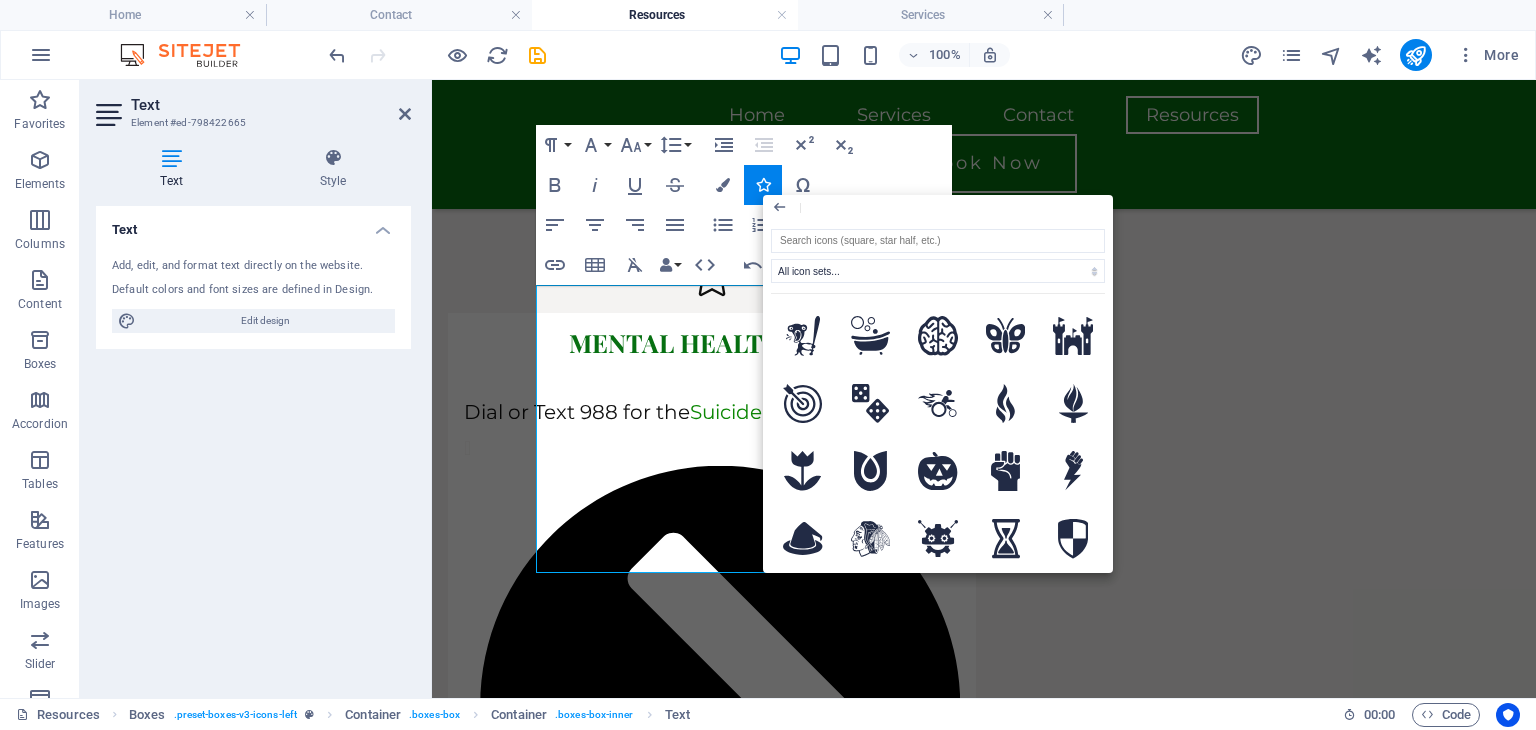 type on "c" 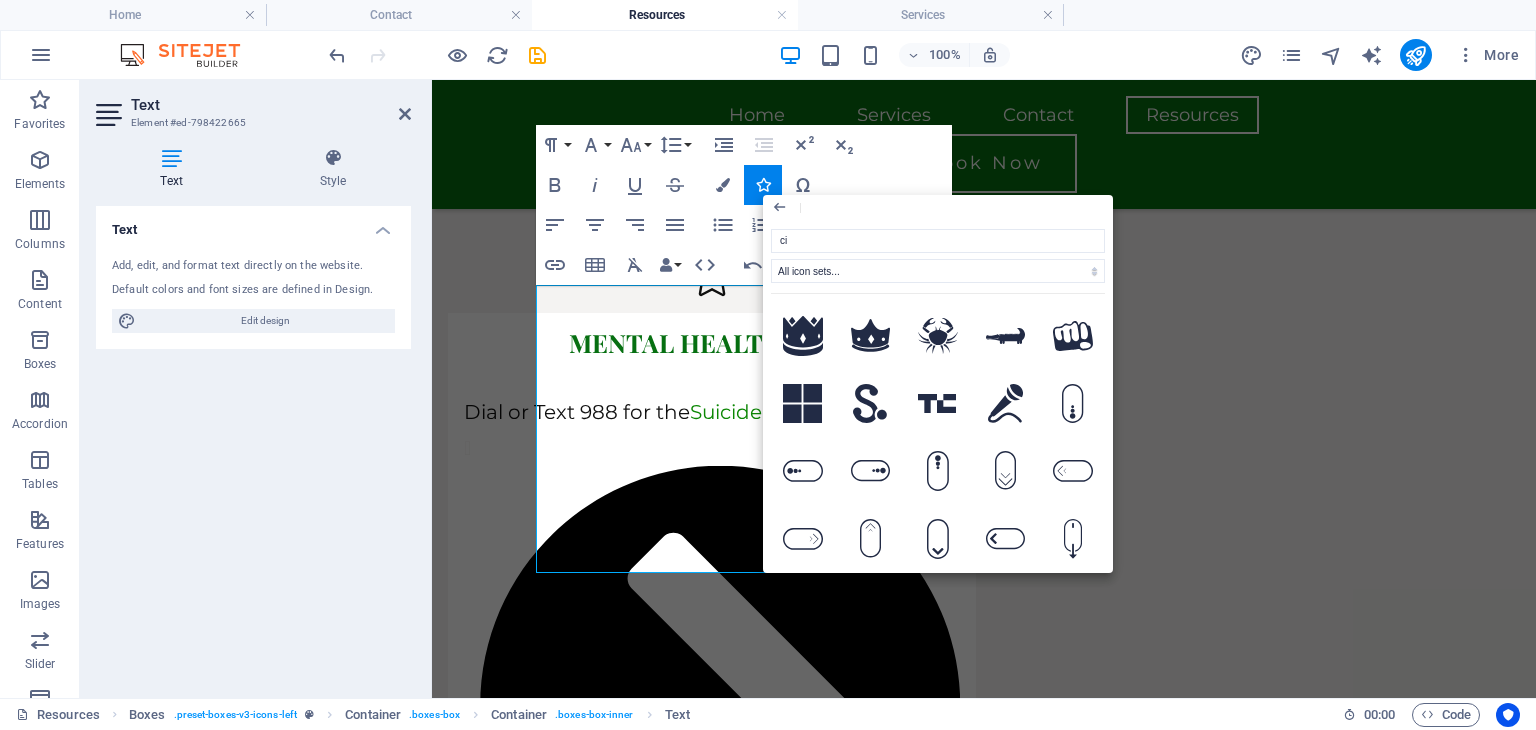 type on "cir" 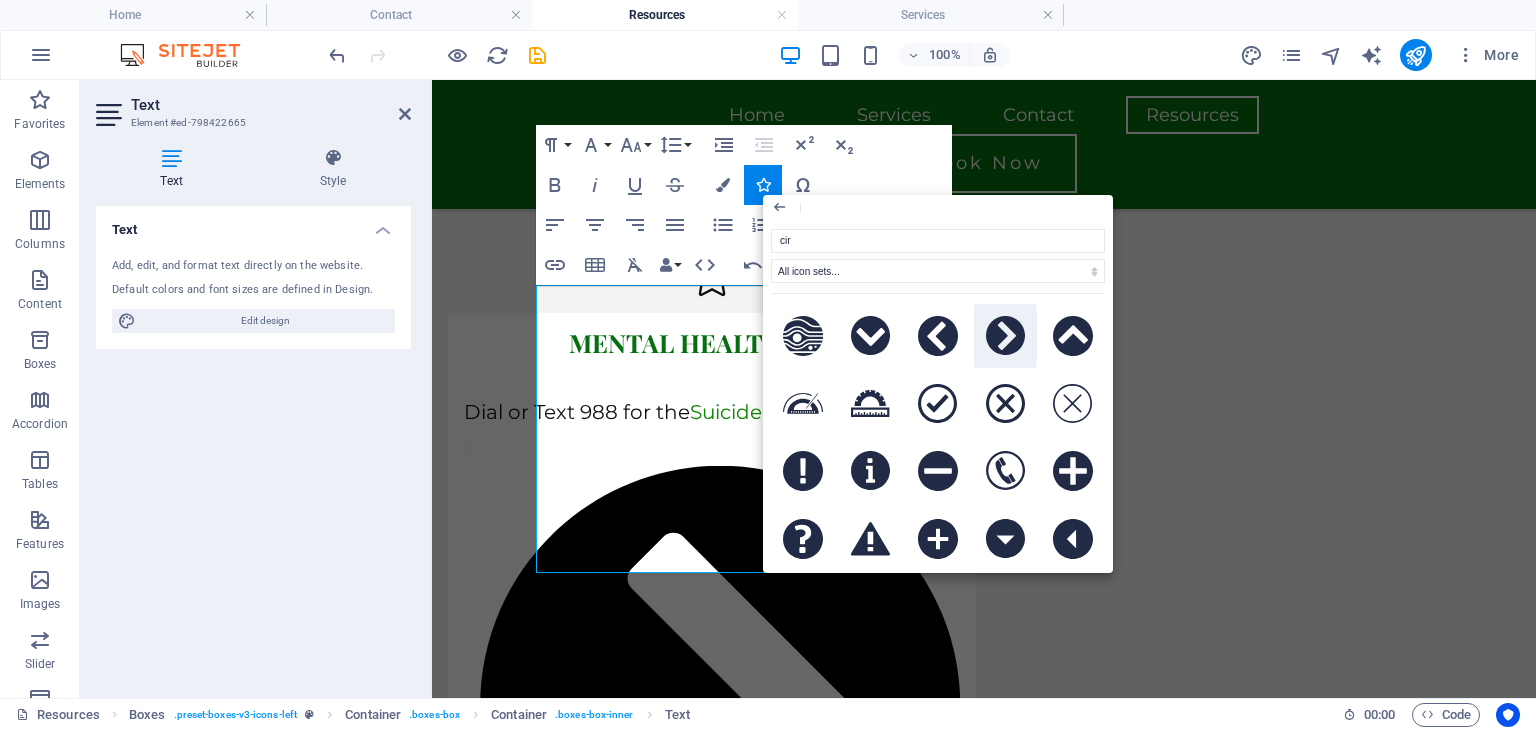 click 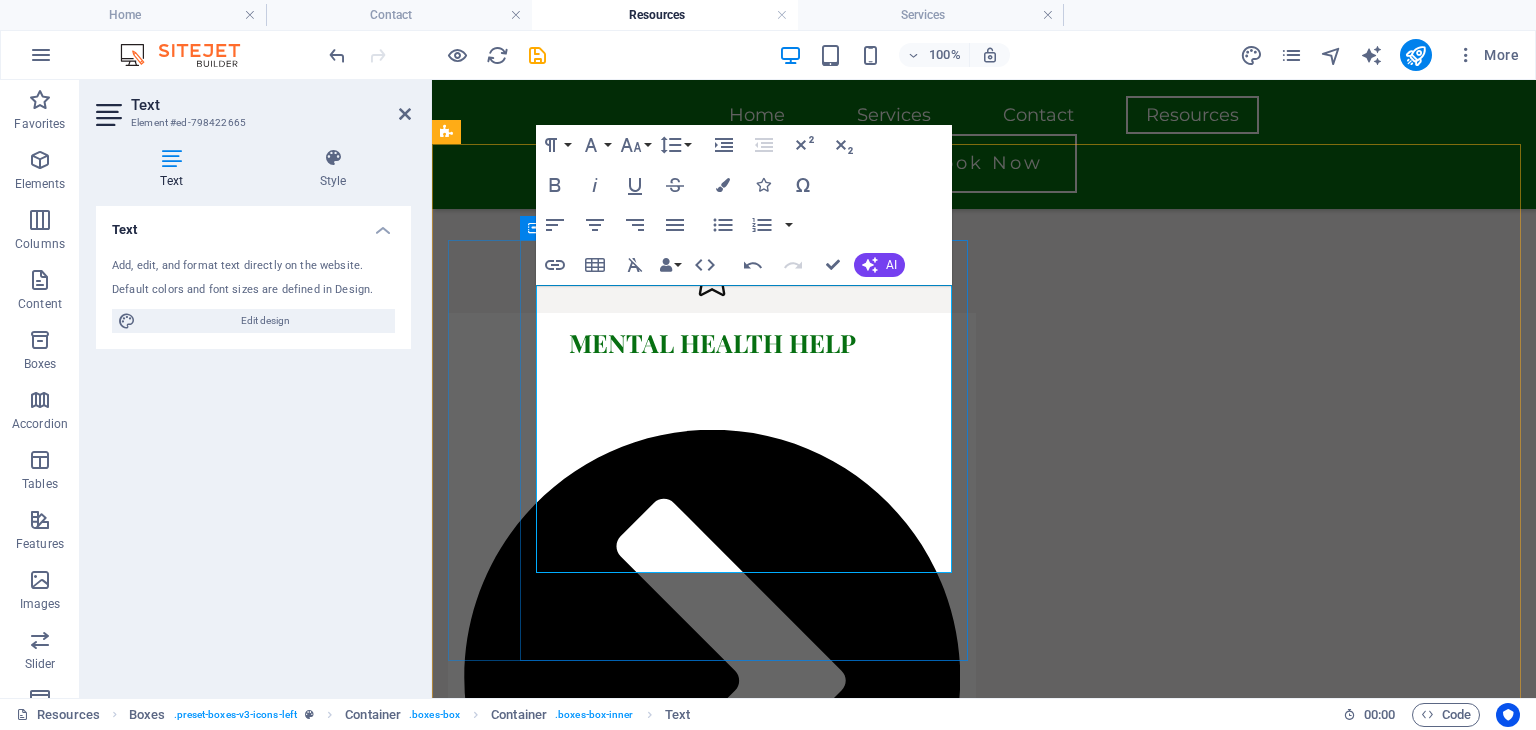 click on "Dial or Text 988 for the  Suicide &  Crisis Hotline" at bounding box center (712, 683) 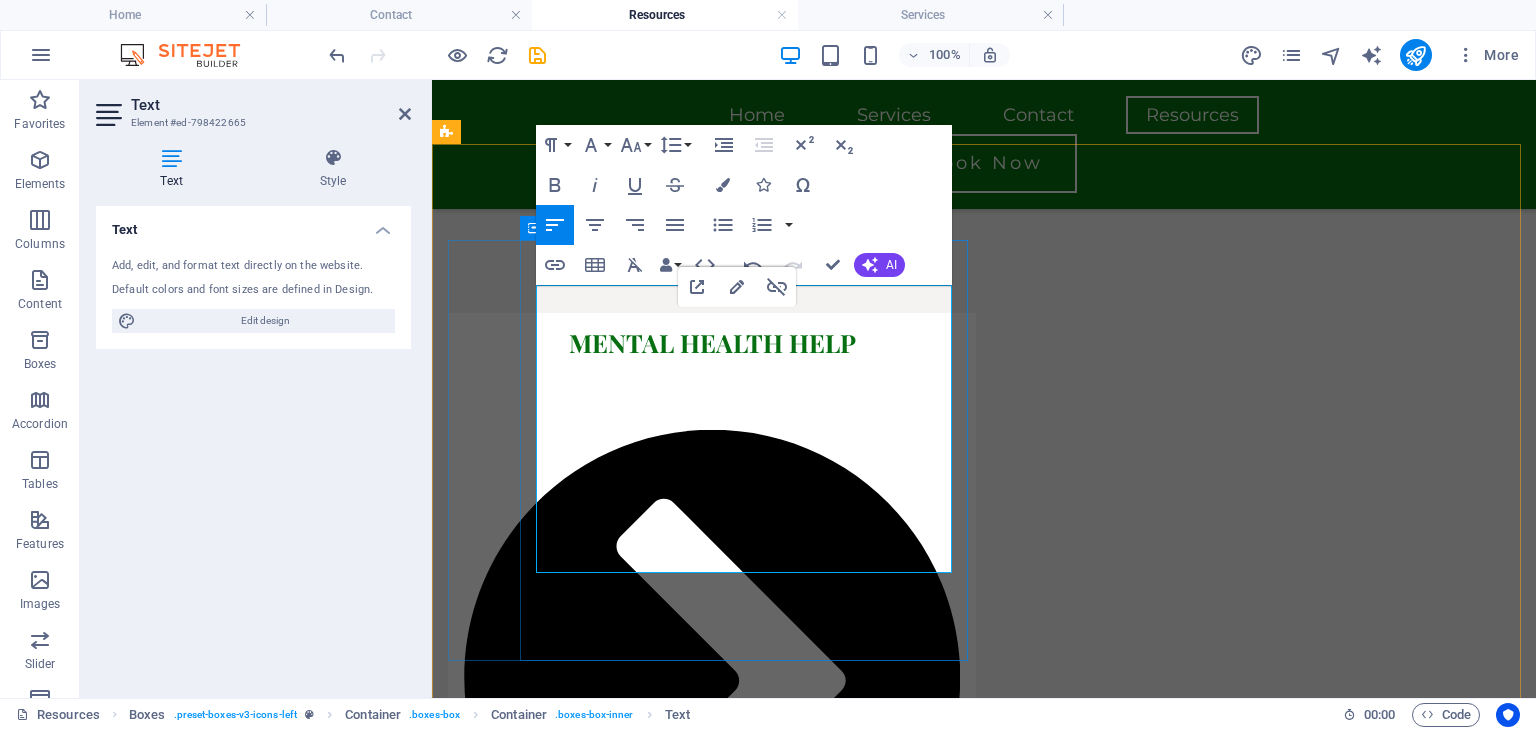 click on "Dial or Text 988 for the  Suicide &  Crisis Hotline" at bounding box center [712, 683] 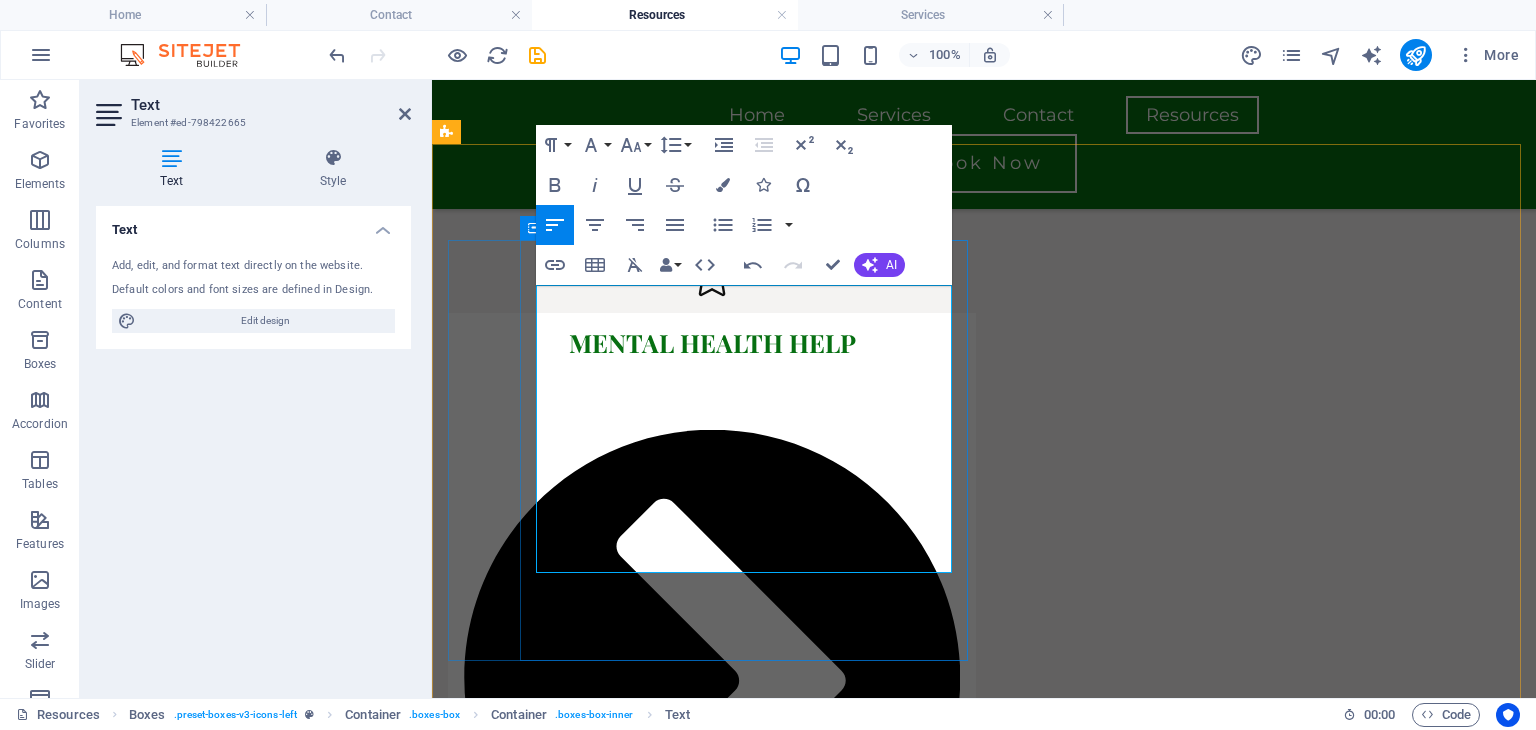 click on "Text HOME to 741741 or visit  crisistextline.org" at bounding box center [720, 1254] 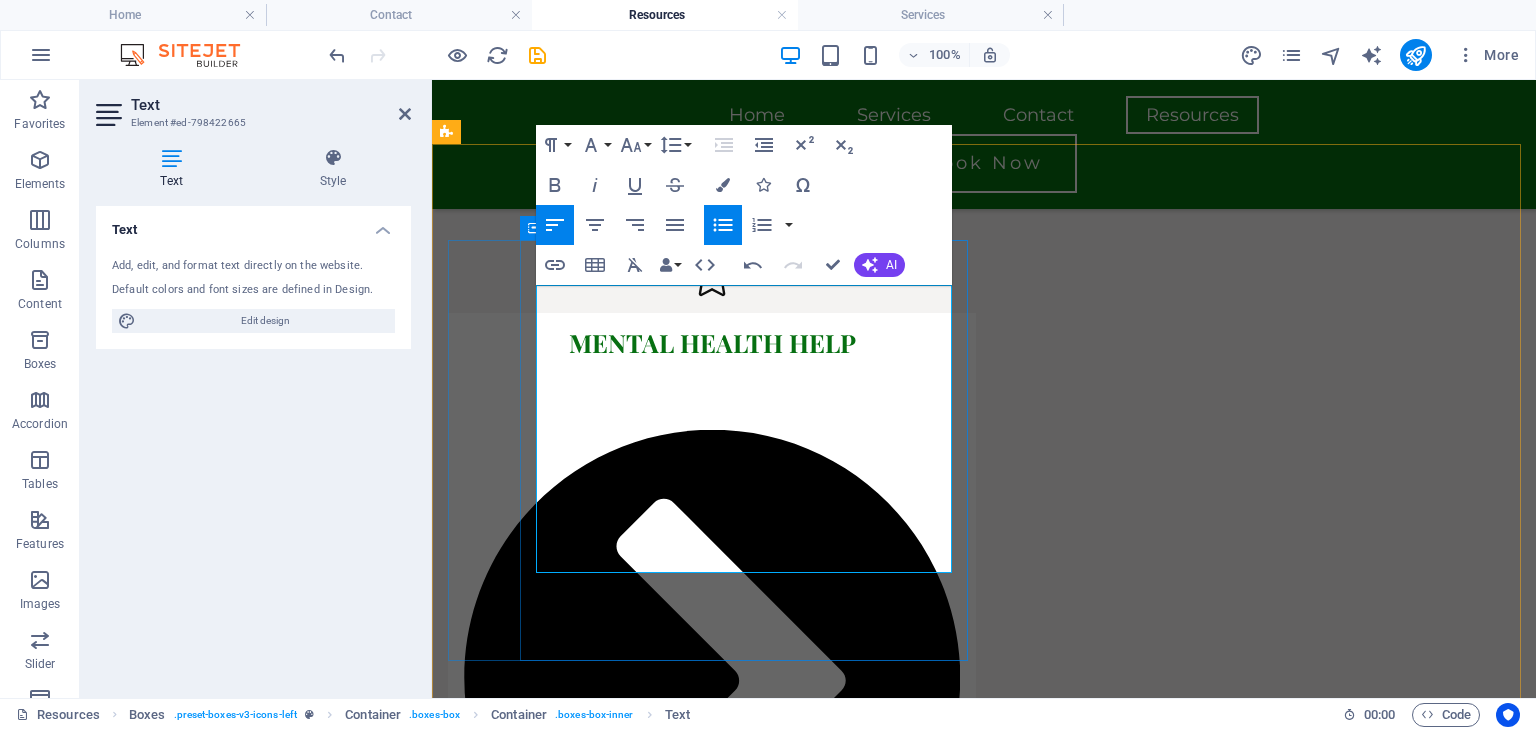 click on "Text NAMI to 62640 or Call 1-800-950-NAMI (6264) for the  National Alliance on Mental Health" at bounding box center (720, 1853) 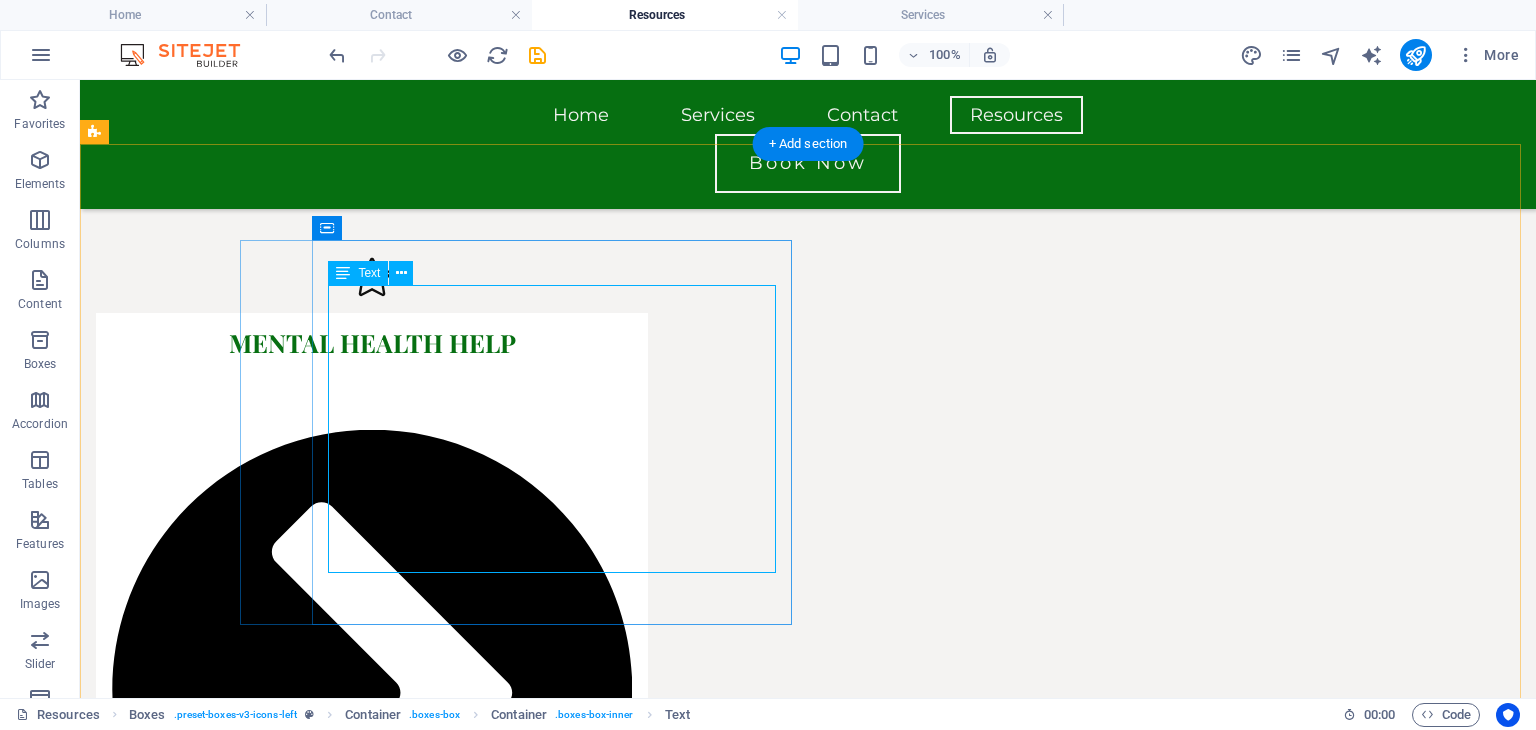 click on "Dial or Text 988 for the  Suicide &  Crisis Hotline      Text HOME to 741741 or visit  crisistextline.org       Text NAMI to 62640 or Call 1-800-950-NAMI (6264) for the  National Alliance on Mental Health" at bounding box center (372, 1282) 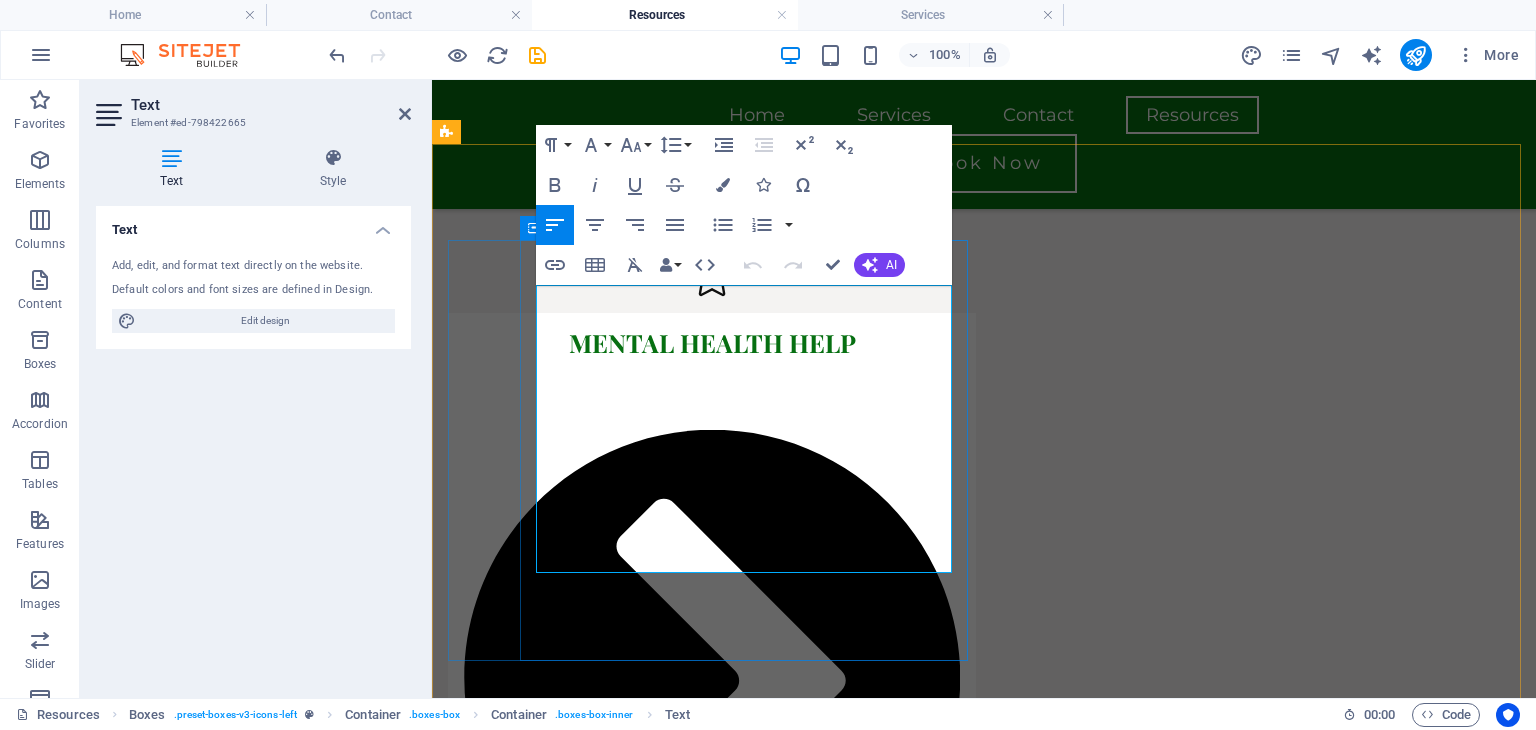 click on "Text HOME to 741741 or visit  crisistextline.org" at bounding box center [720, 1254] 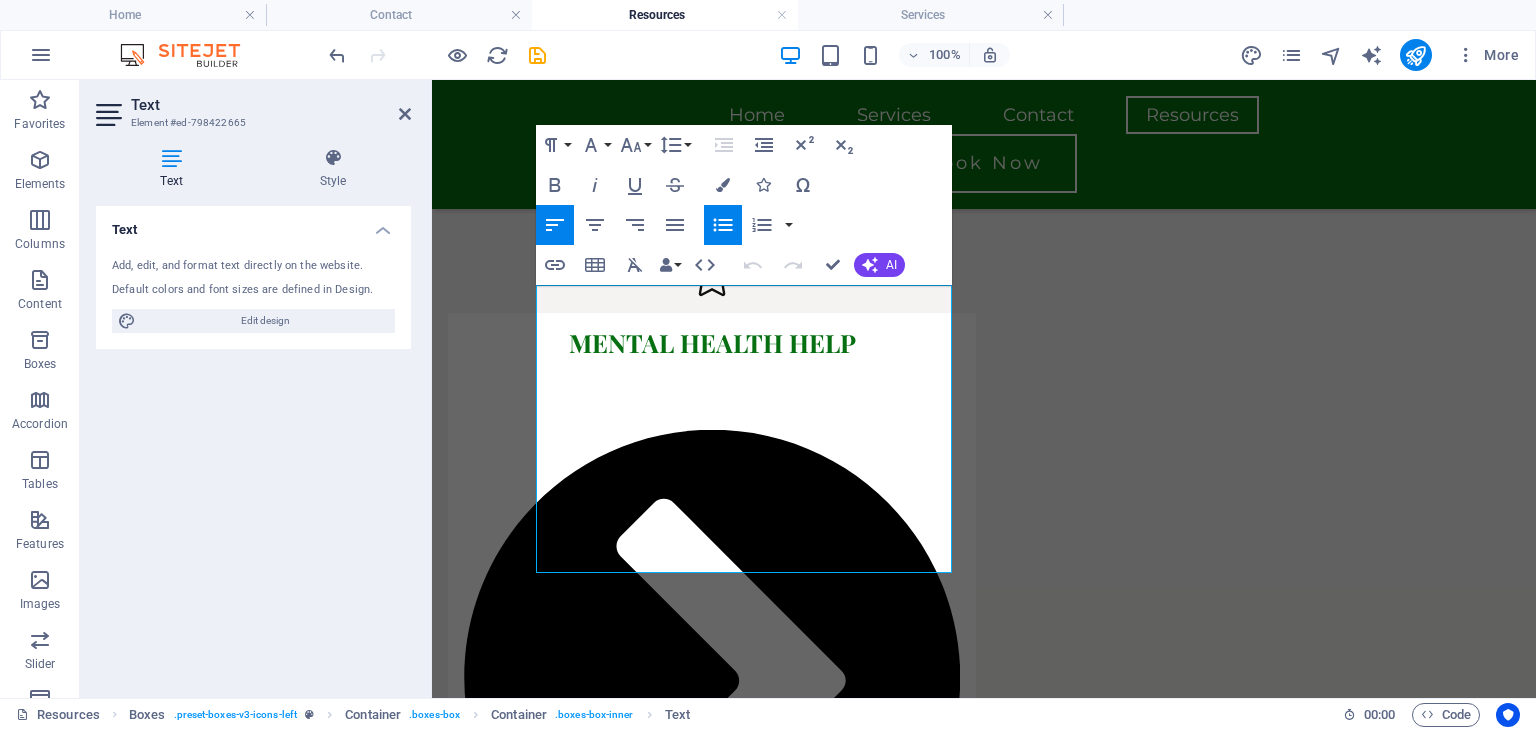 click 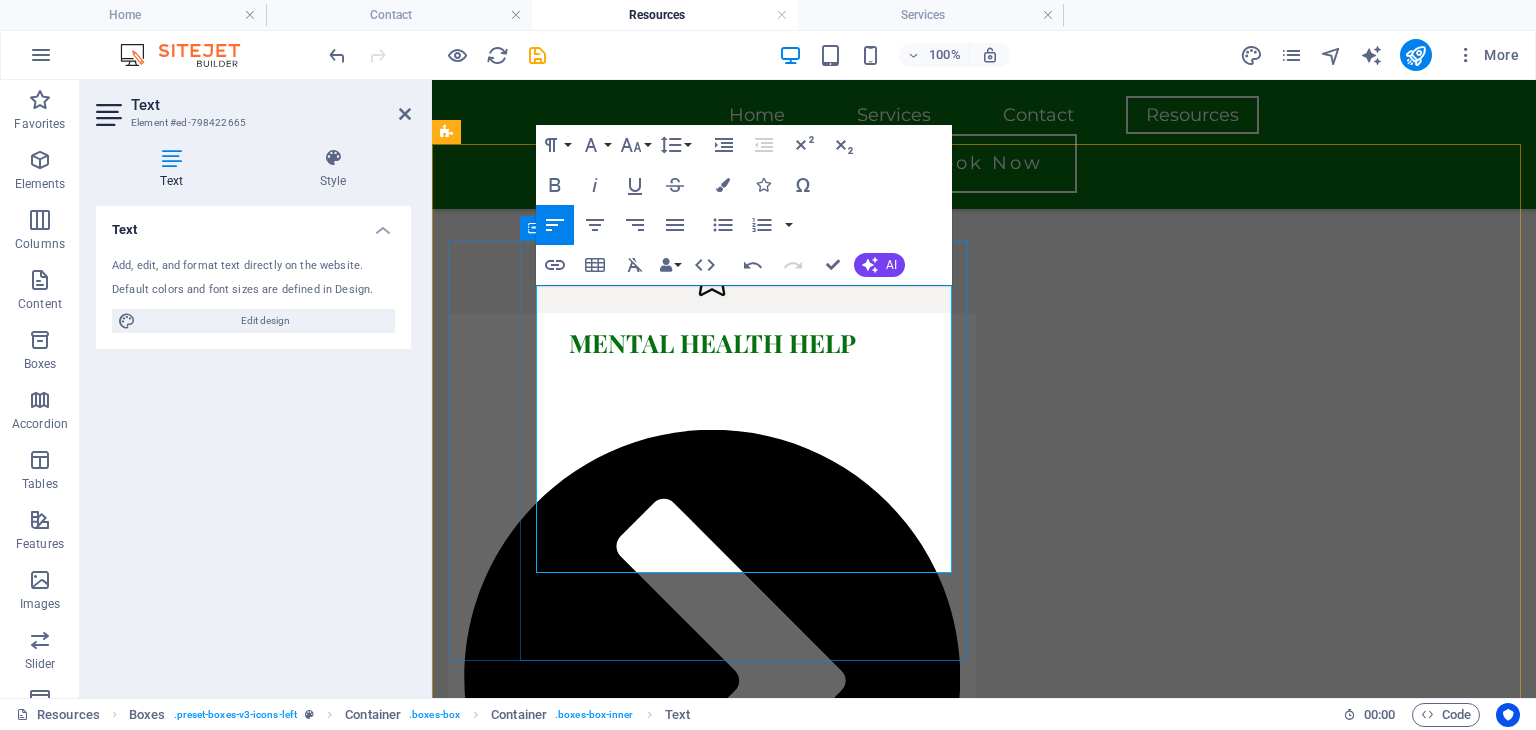 click 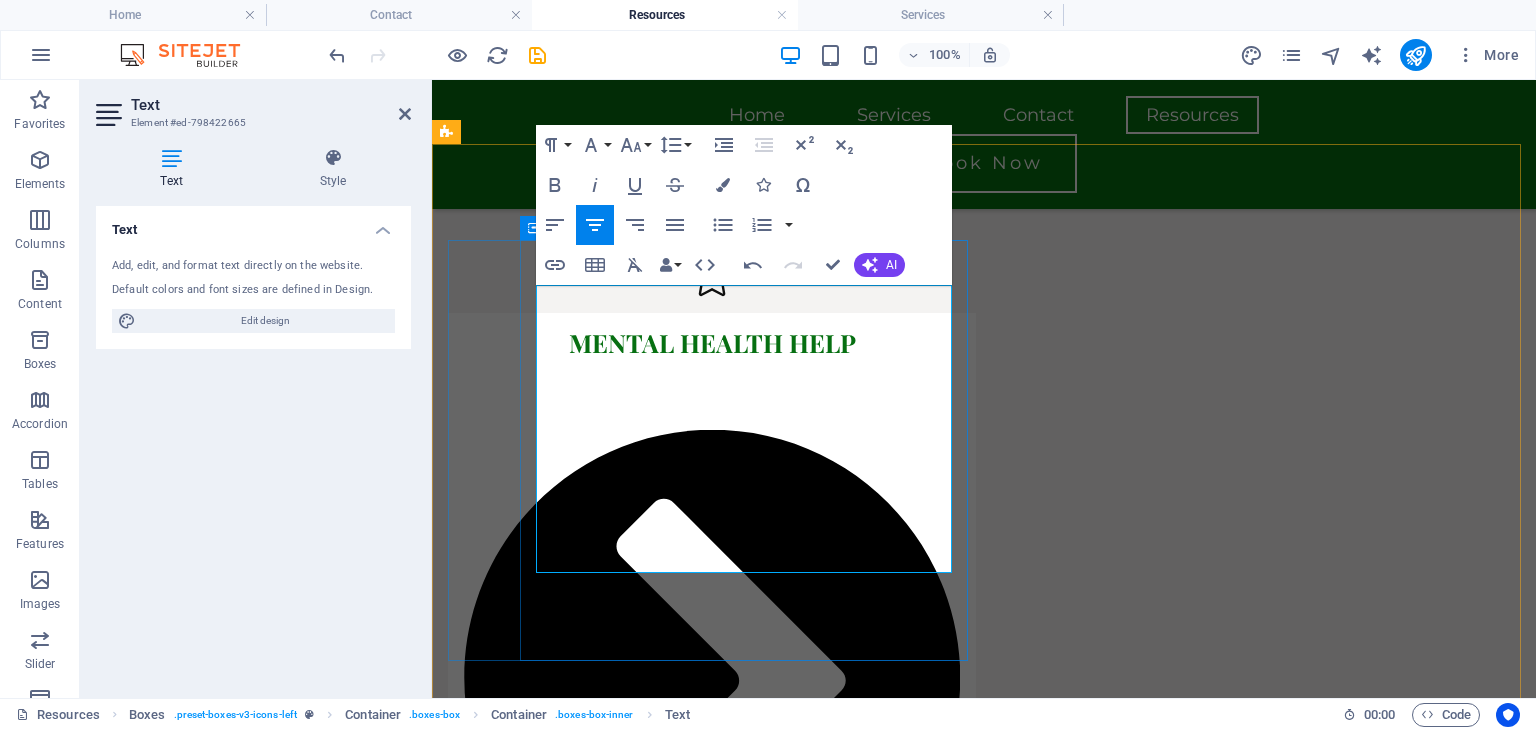click 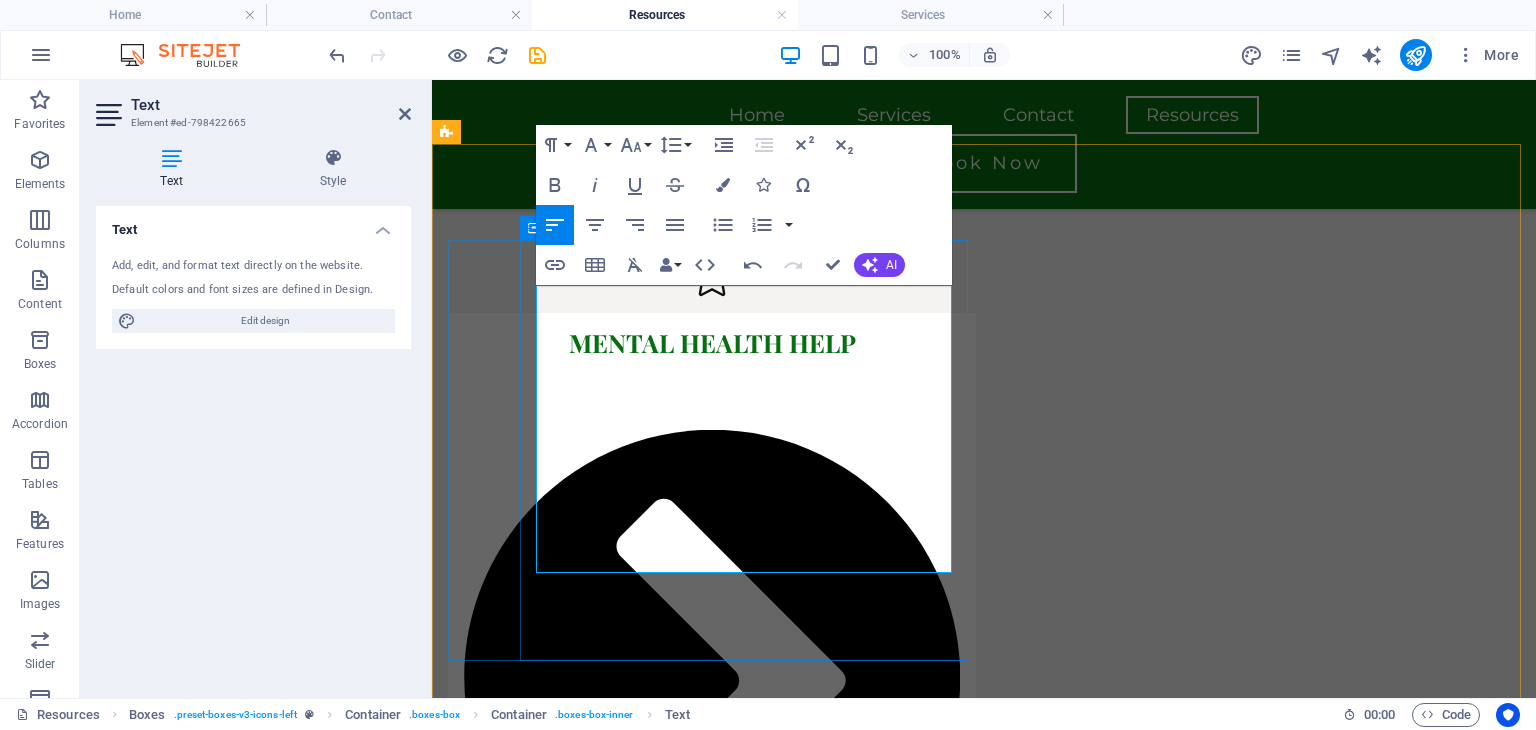 click 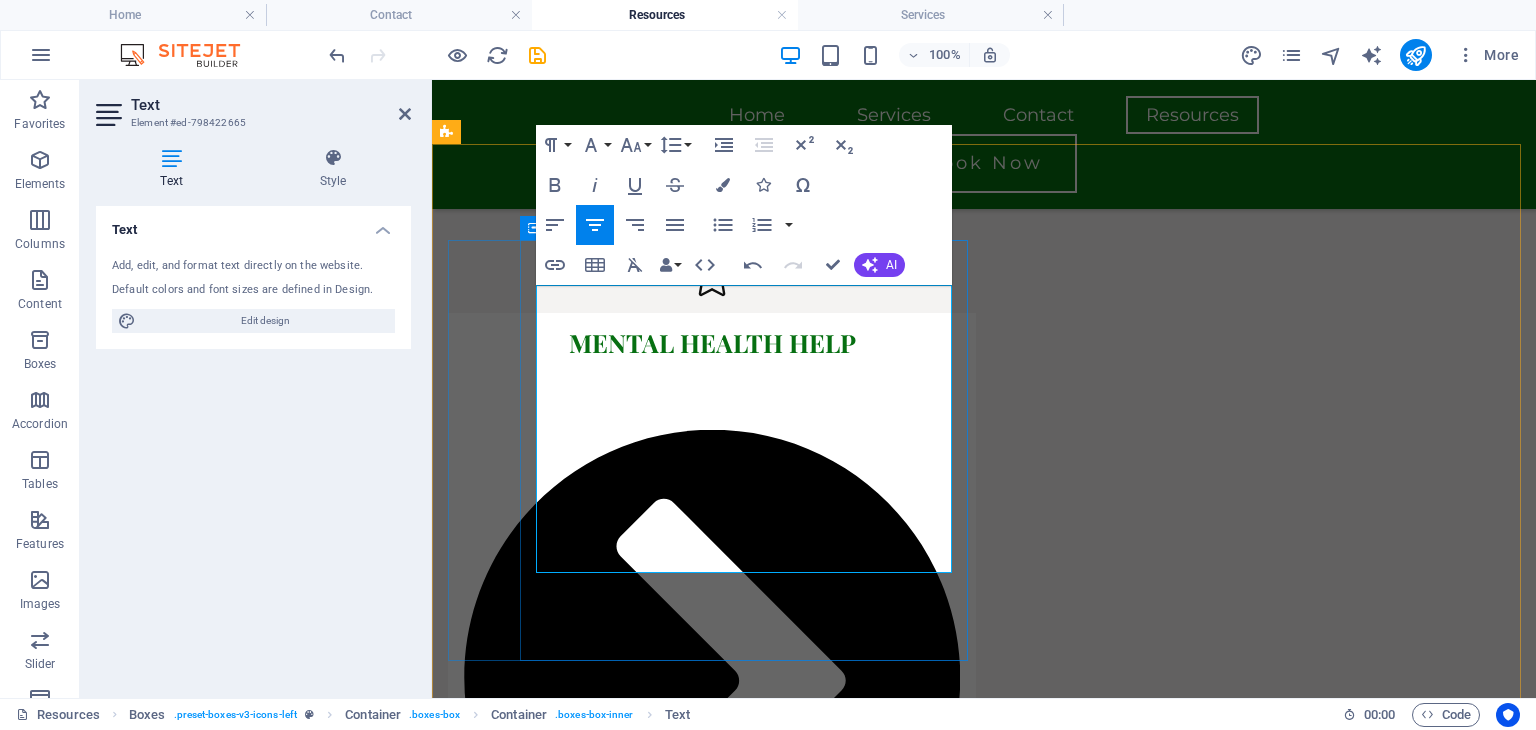 click on "Text NAMI to 62640 or Call 1-800-950-NAMI (6264) for the  National Alliance on Mental Health" at bounding box center [712, 1841] 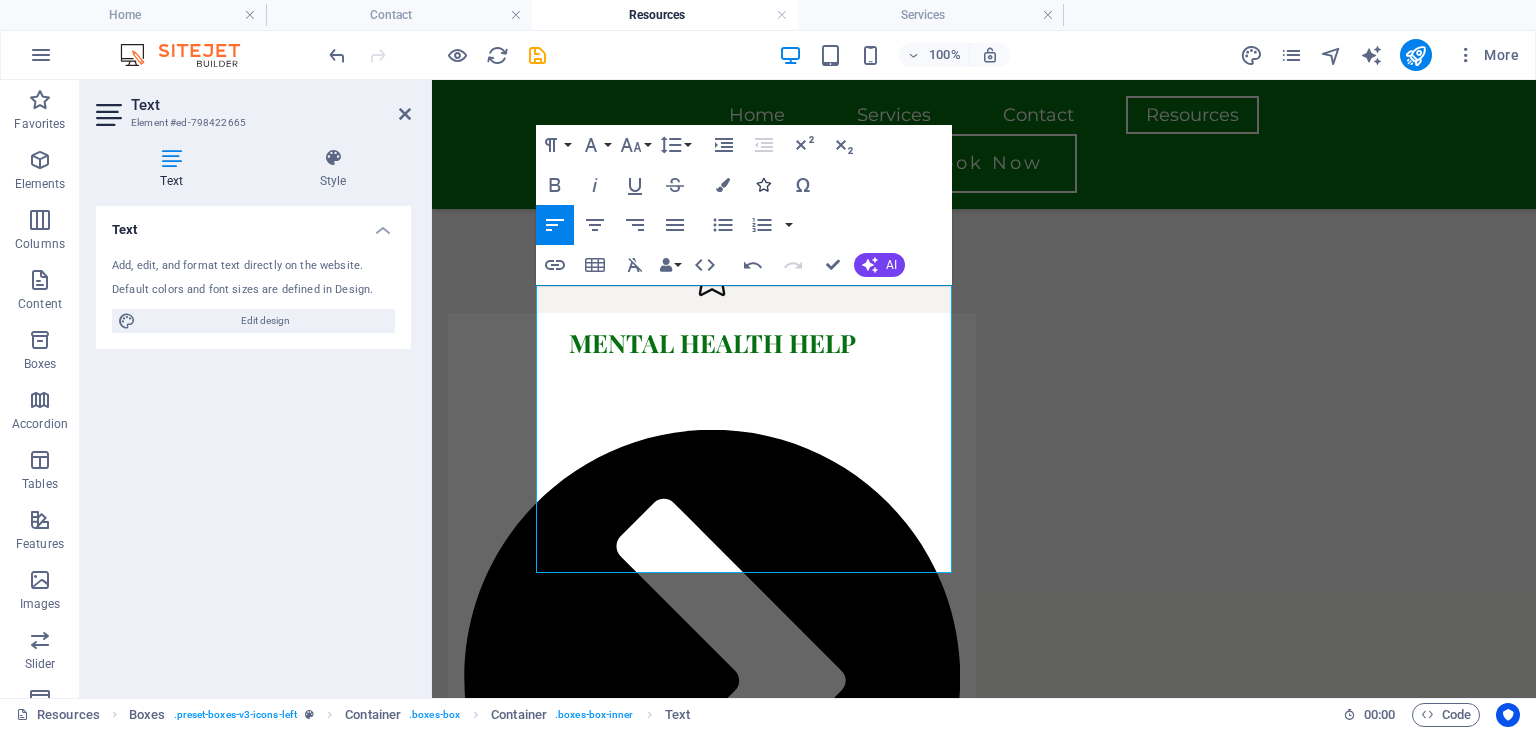 click on "Icons" at bounding box center (763, 185) 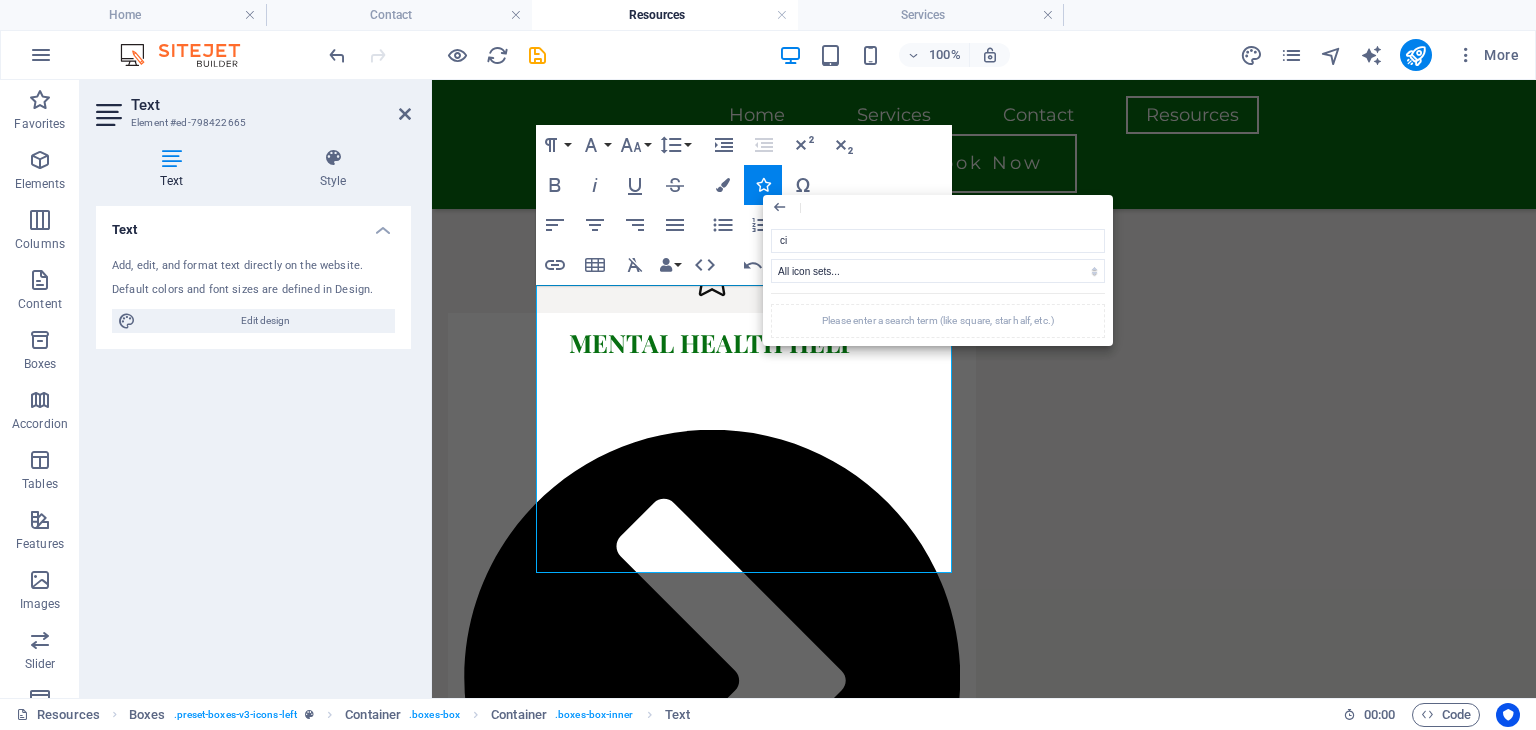 type on "cir" 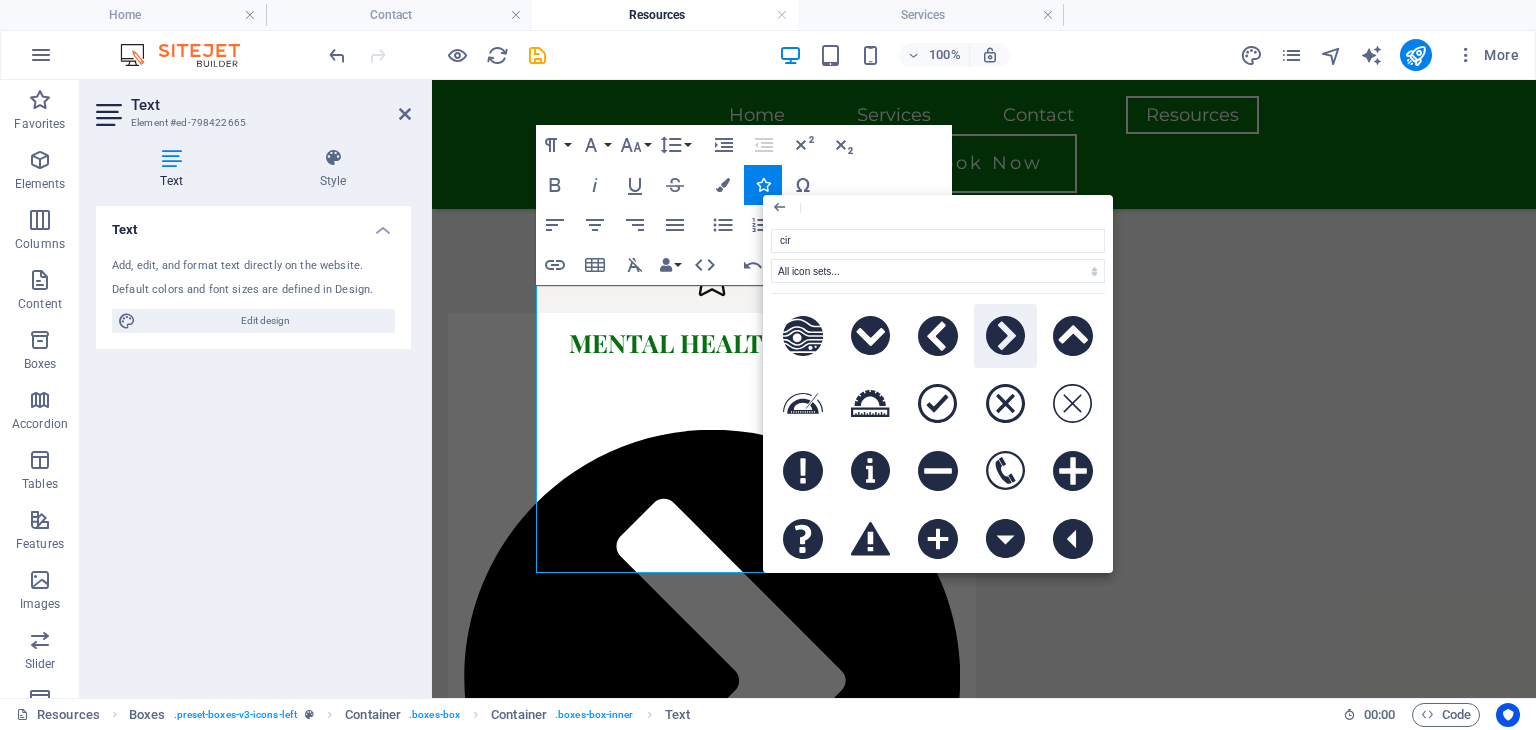 click 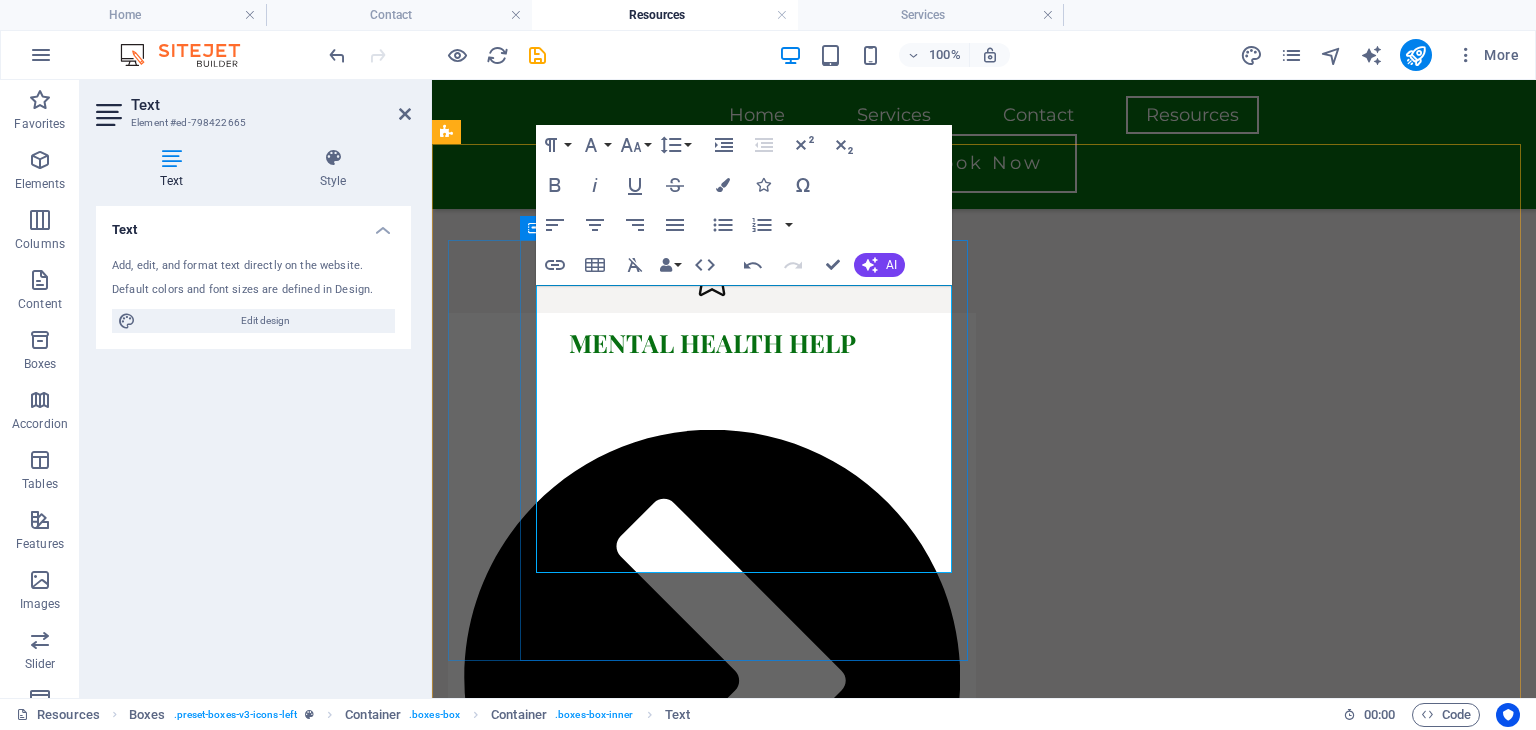 click on "Text NAMI to 62640 or Call 1-800-950-NAMI (6264) for the" at bounding box center [711, 2131] 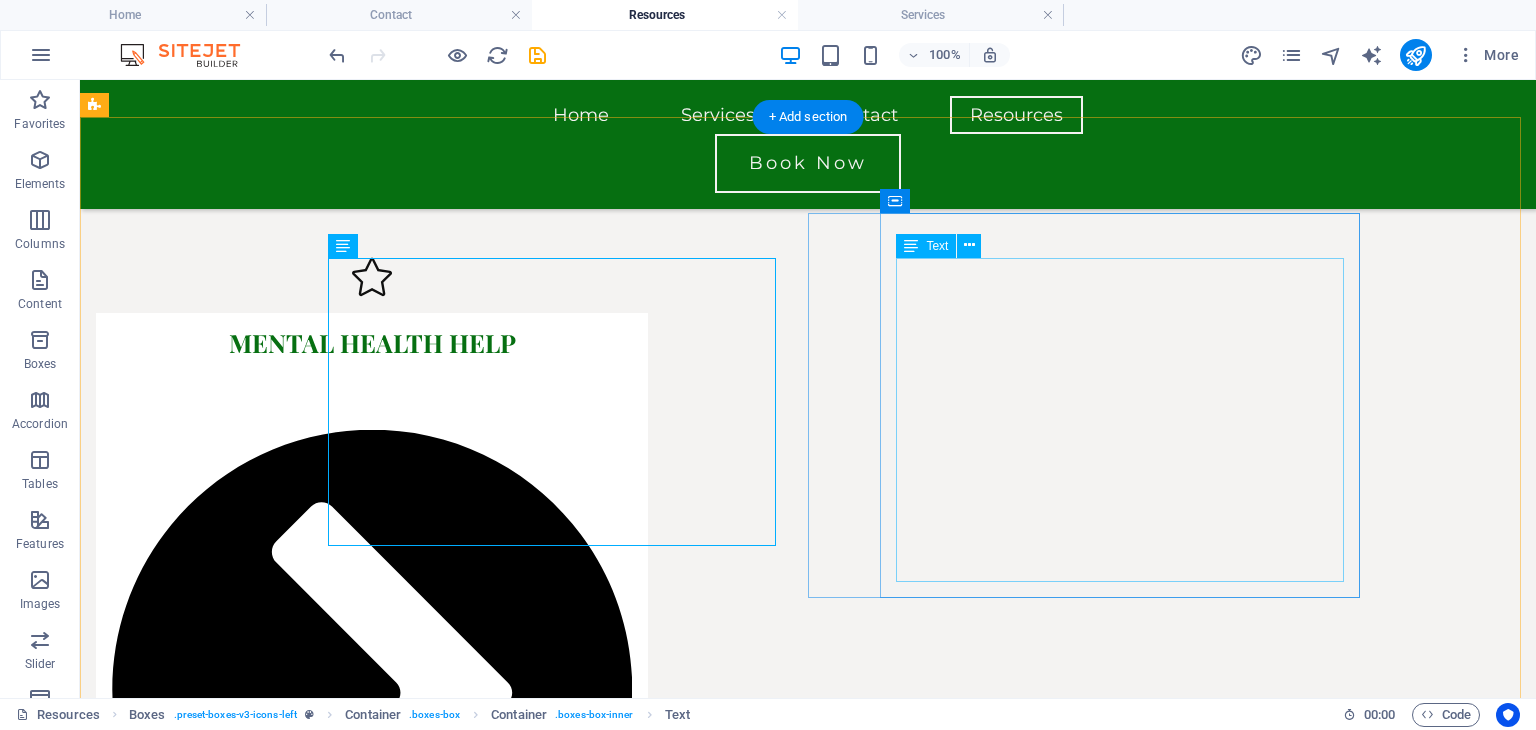 scroll, scrollTop: 337, scrollLeft: 0, axis: vertical 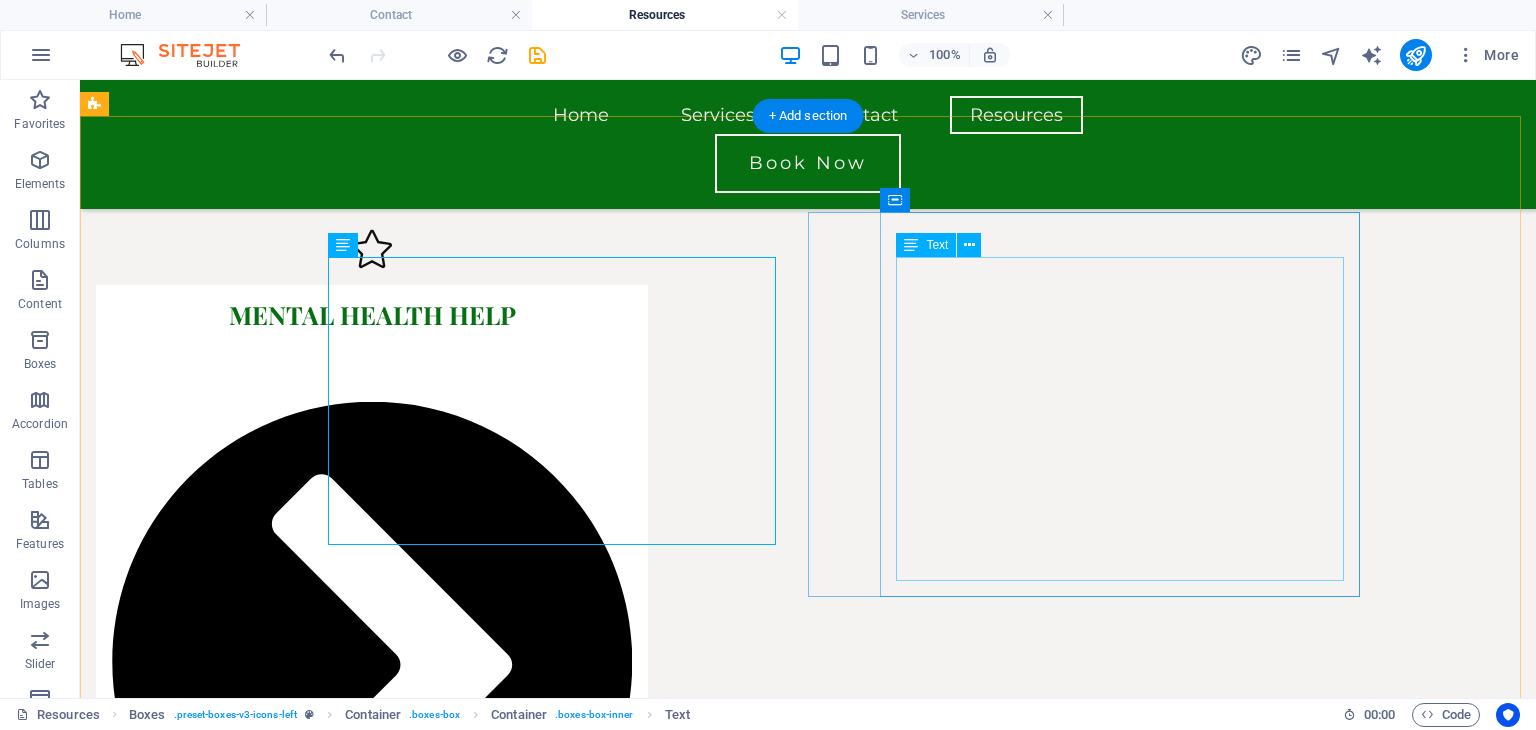 click on "National Institute of Mental Health (NIMH):  A reliable resource for mental health information and treatment options.  Mental Health America :  Offers 31 practical tips to boost mental health, including gratitude journaling and self-care strategies." at bounding box center (372, 2496) 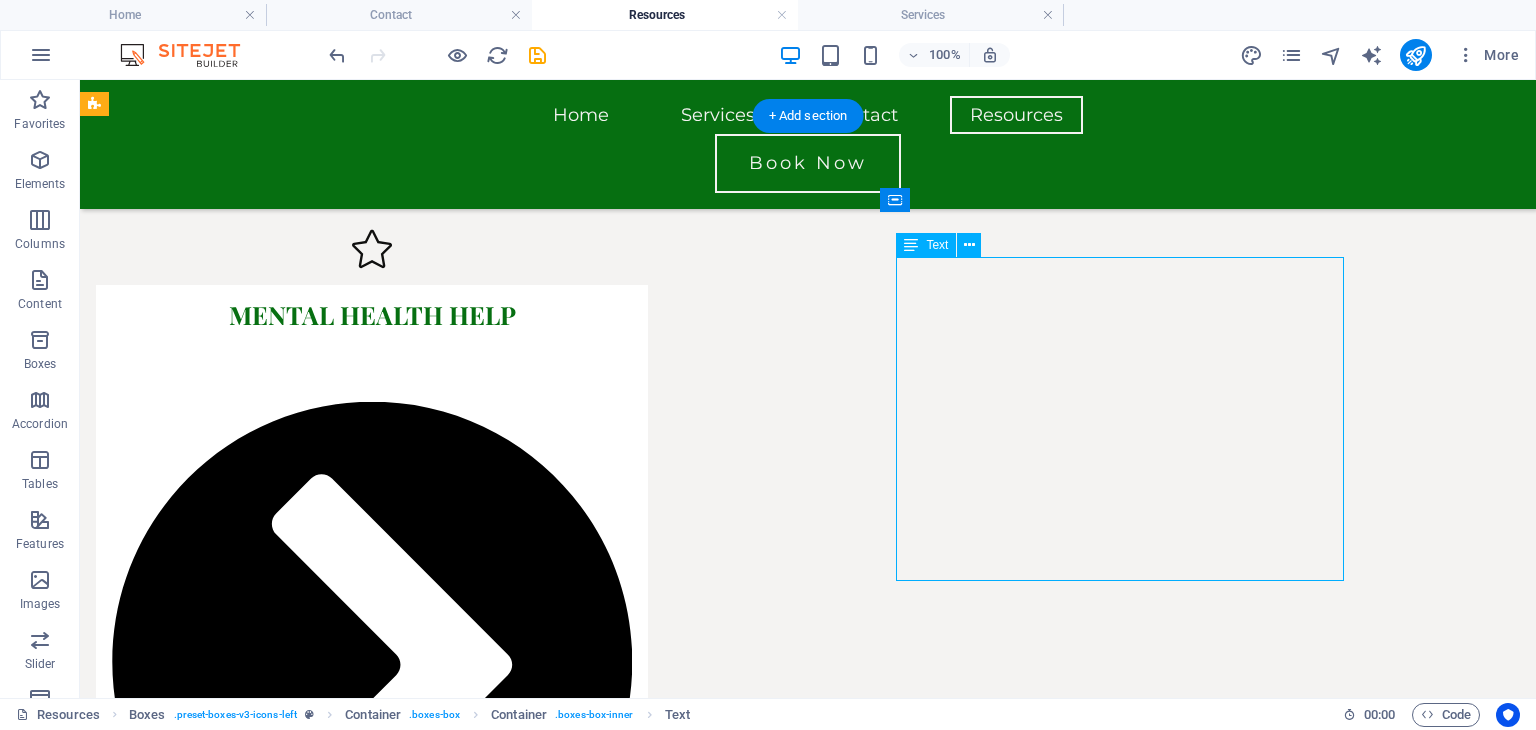 click on "National Institute of Mental Health (NIMH):  A reliable resource for mental health information and treatment options.  Mental Health America :  Offers 31 practical tips to boost mental health, including gratitude journaling and self-care strategies." at bounding box center (372, 2496) 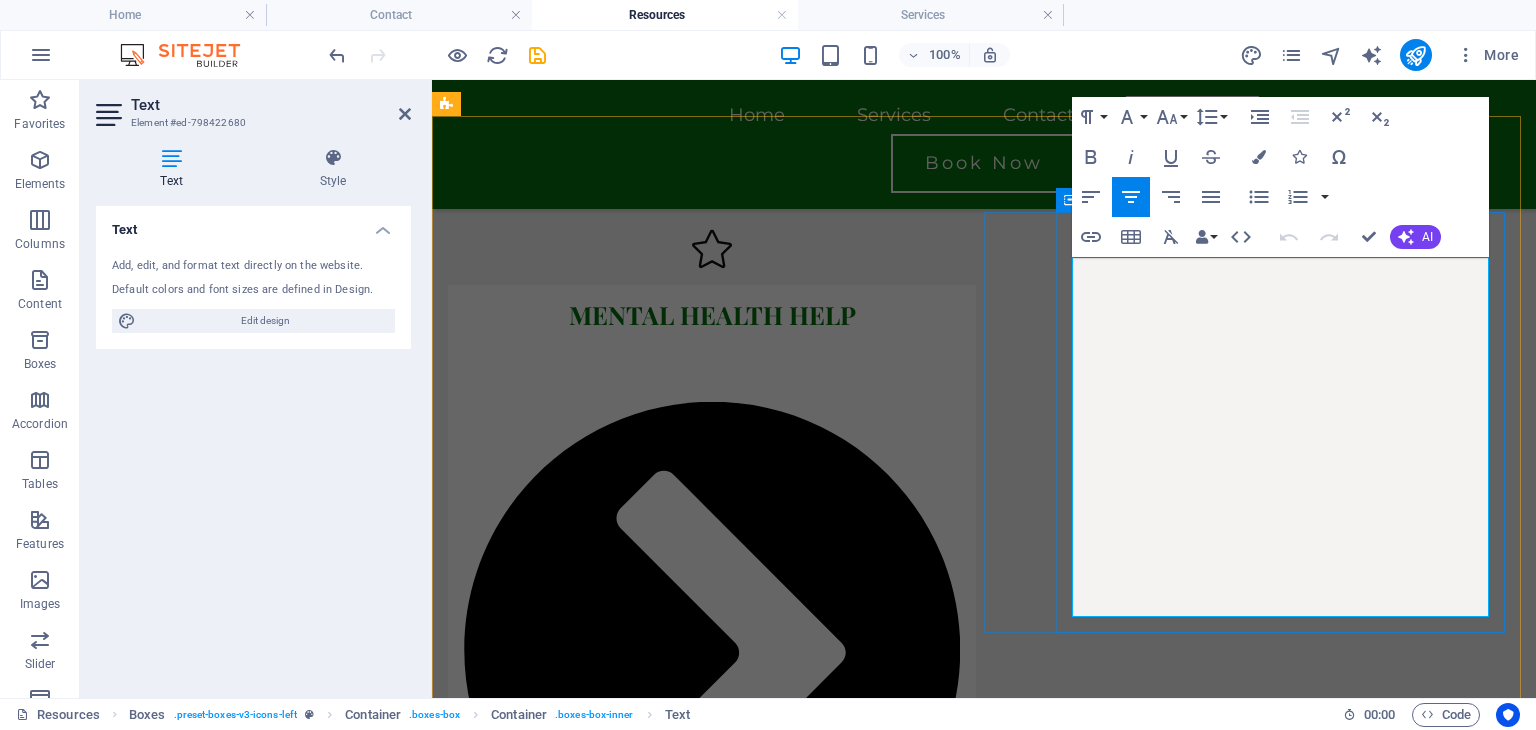 click on "National Institute of Mental Health (NIMH):  A reliable resource for mental health information and treatment options." at bounding box center [720, 2370] 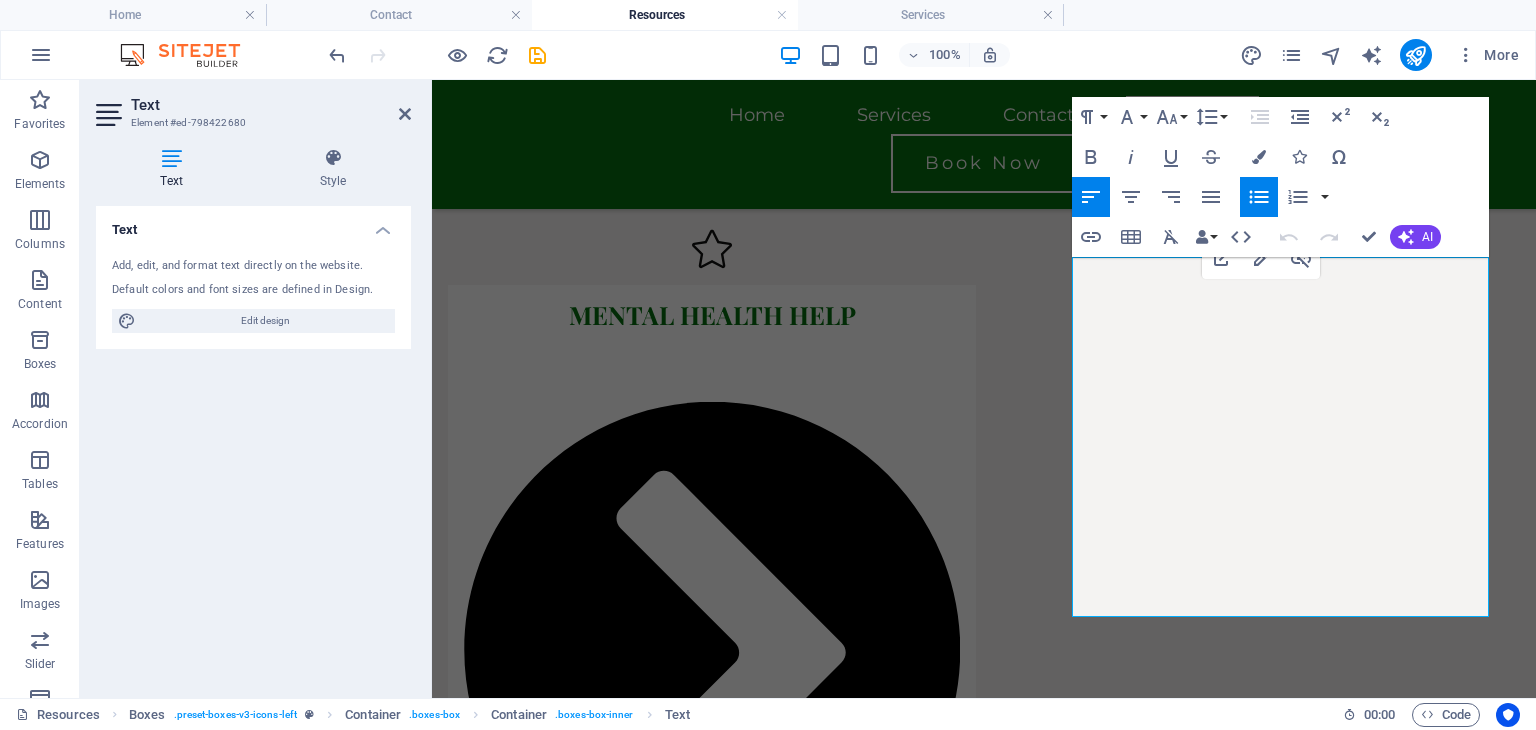 click 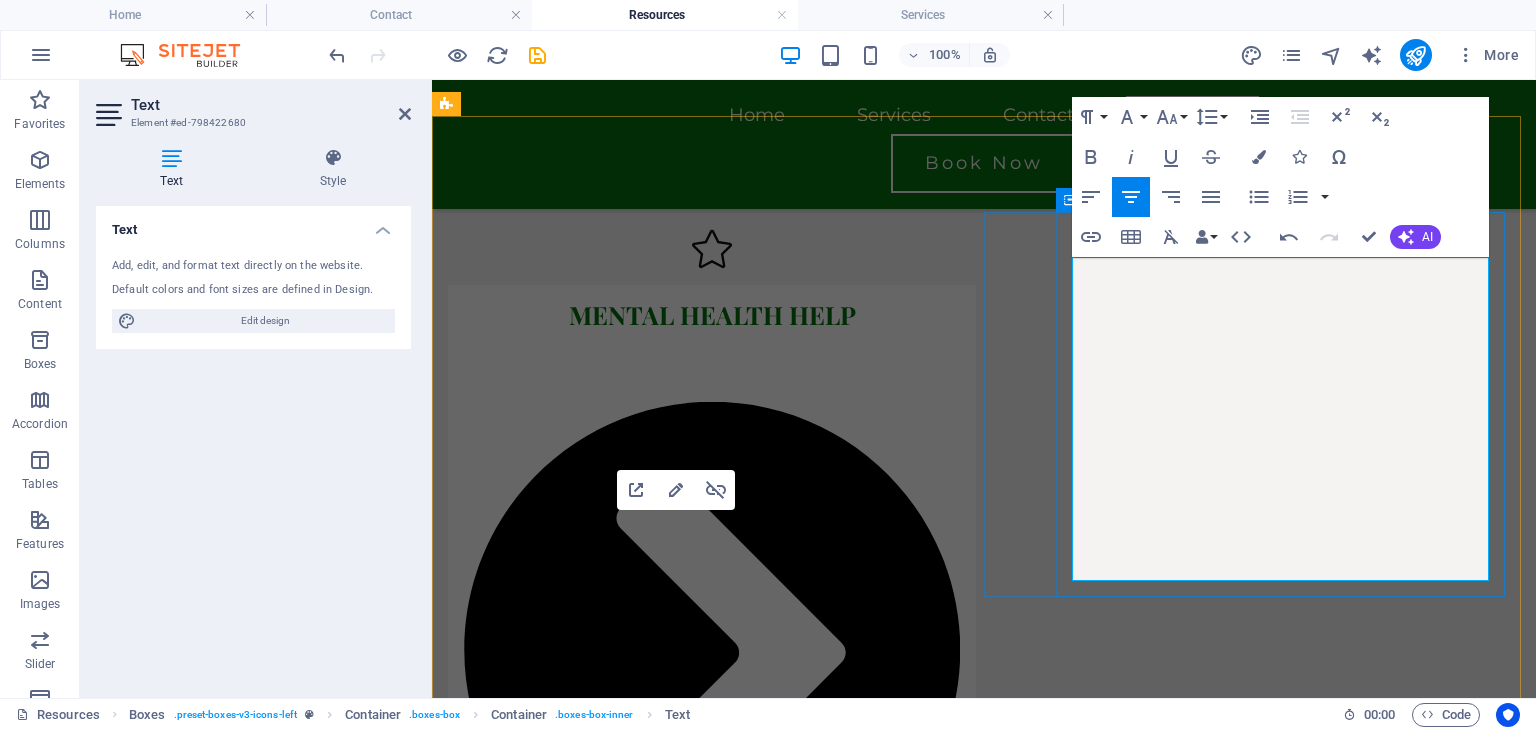 click on "National Institute of Mental Health (NIMH):" at bounding box center (705, 2298) 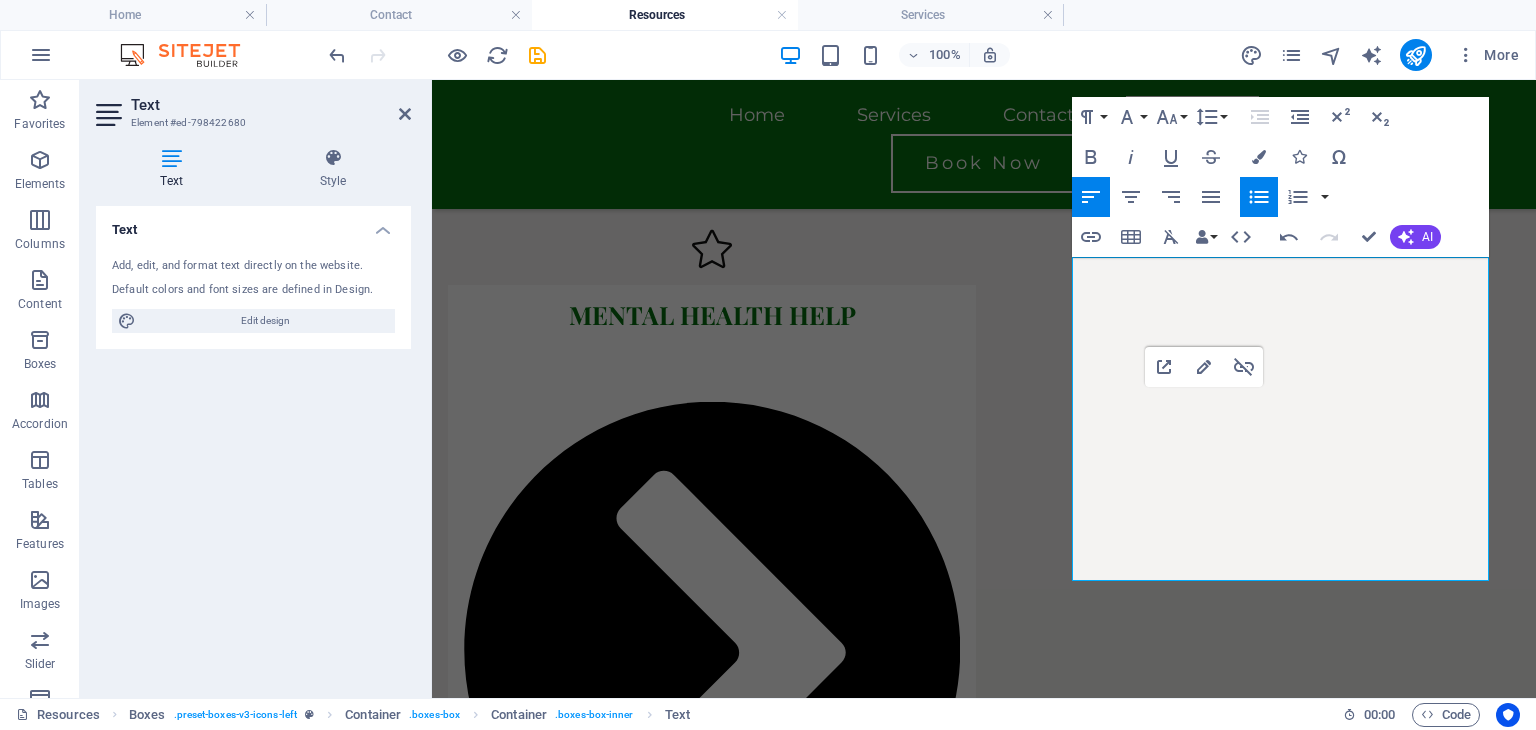 click 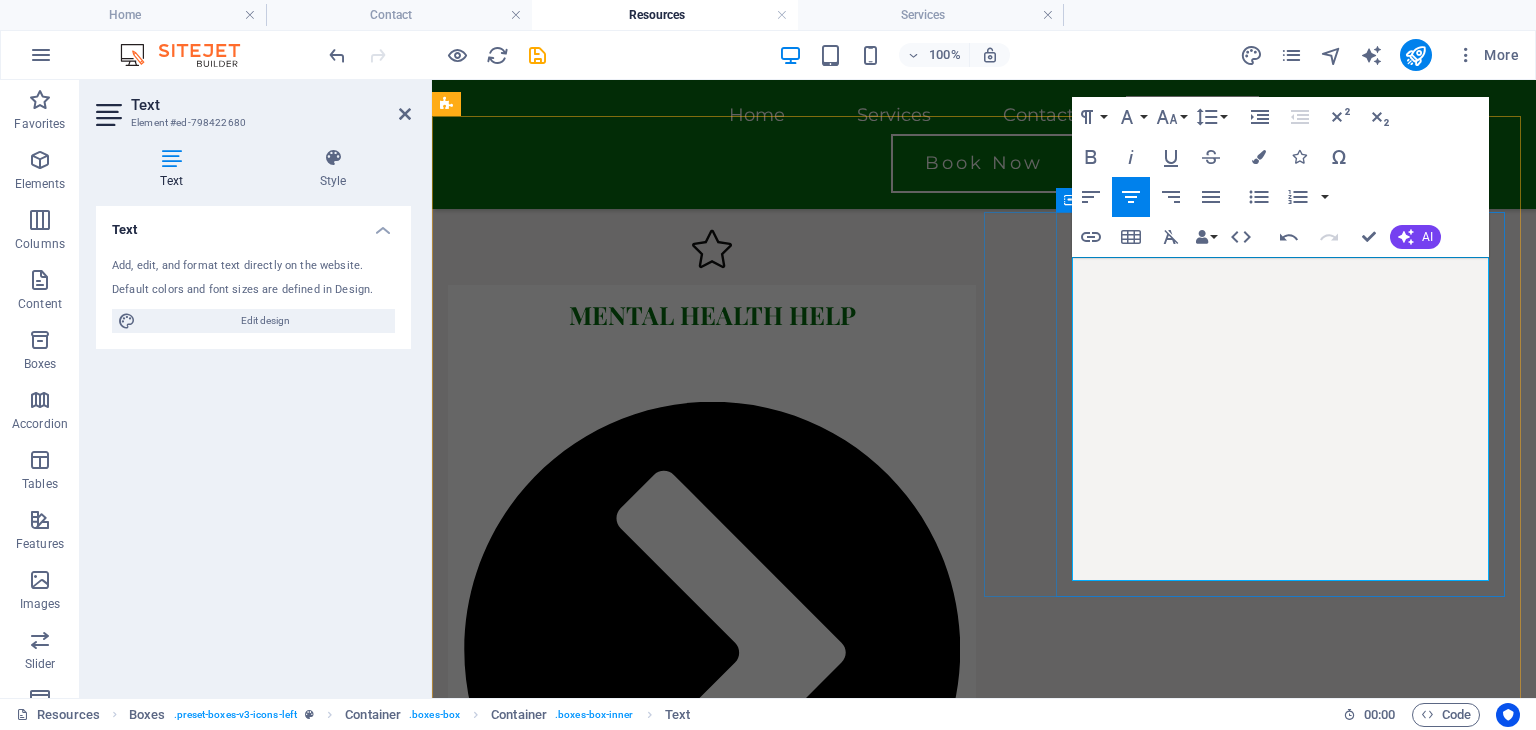 click on "National Institute of Mental Health (NIMH):  A reliable resource for mental health information and treatment options." at bounding box center [712, 2334] 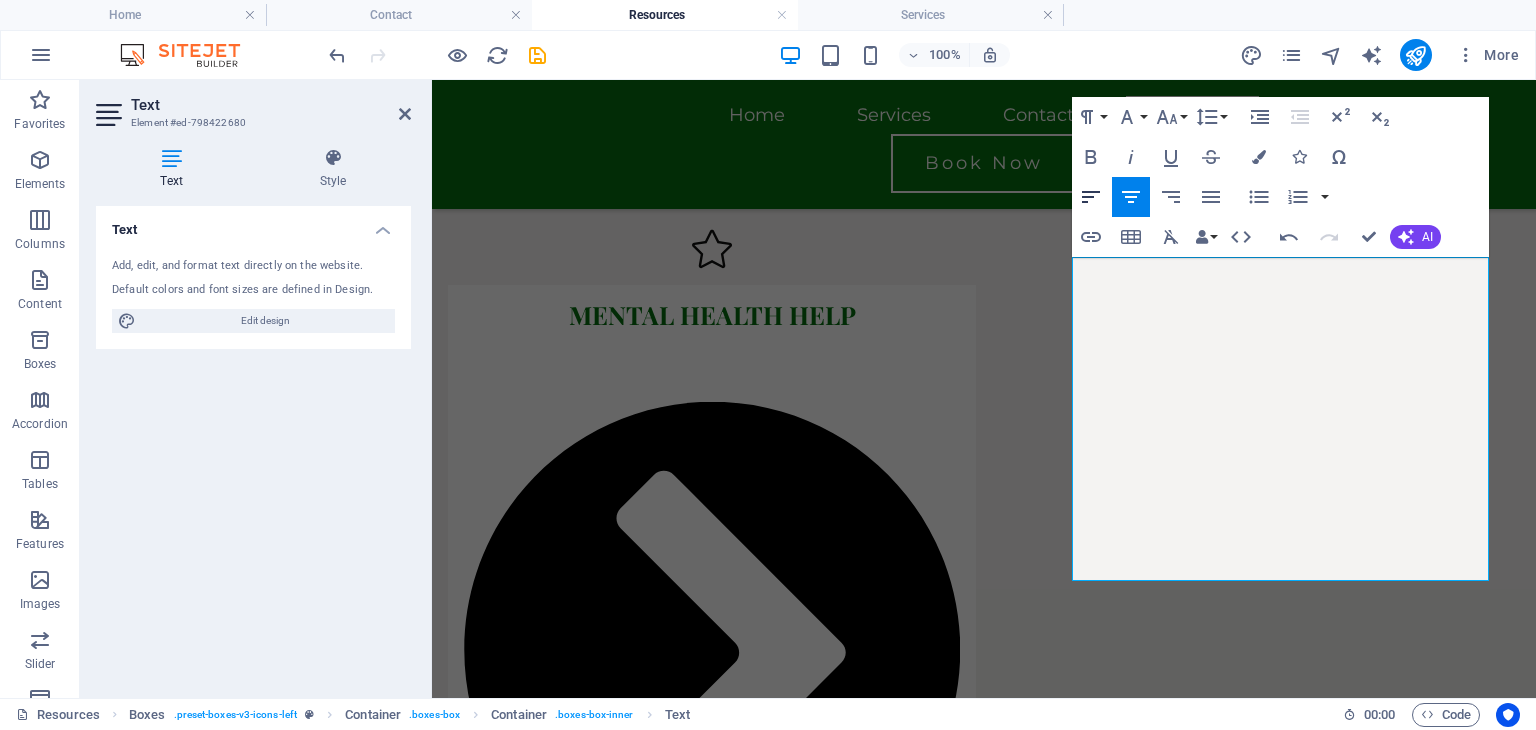 click 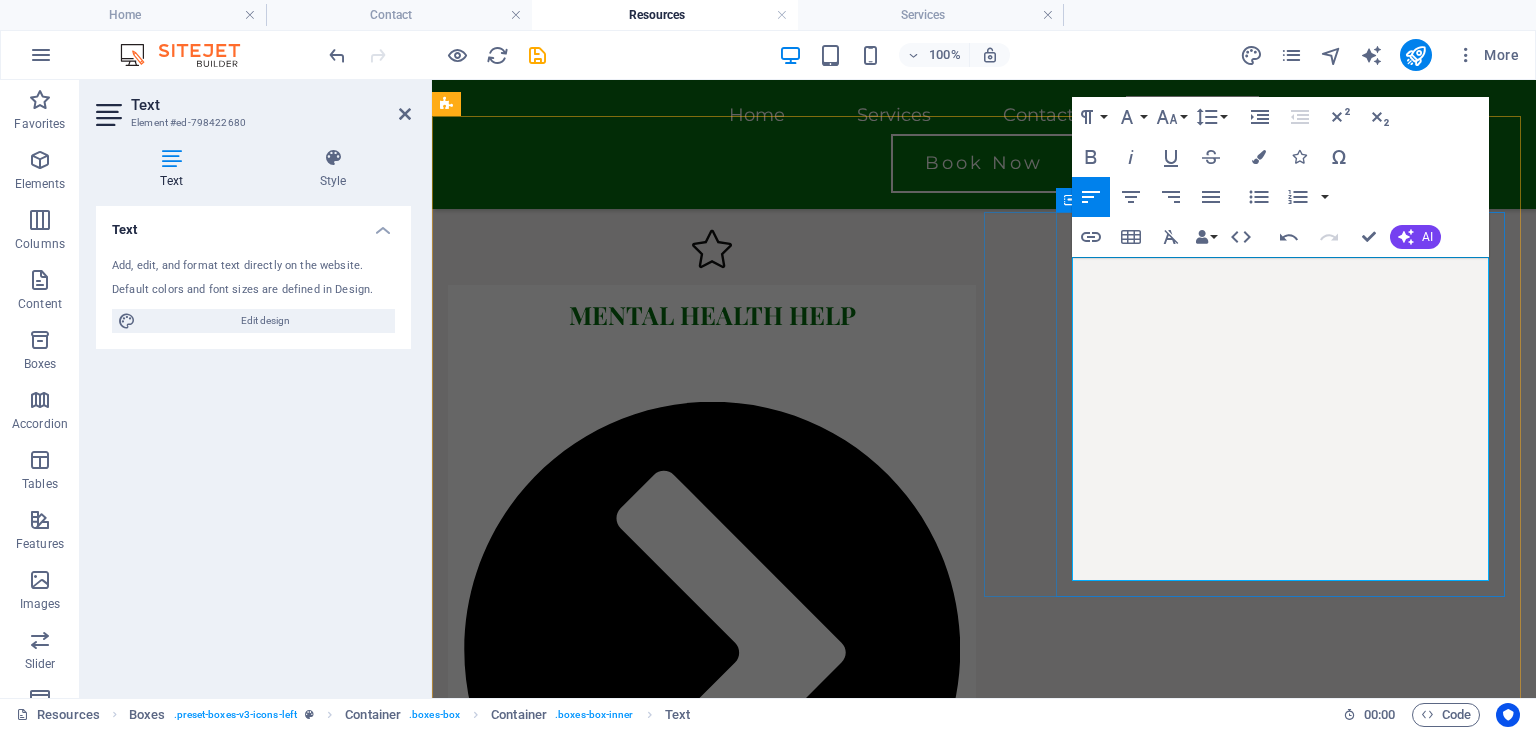 click on "National Institute of Mental Health (NIMH):  A reliable resource for mental health information and treatment options." at bounding box center [712, 2334] 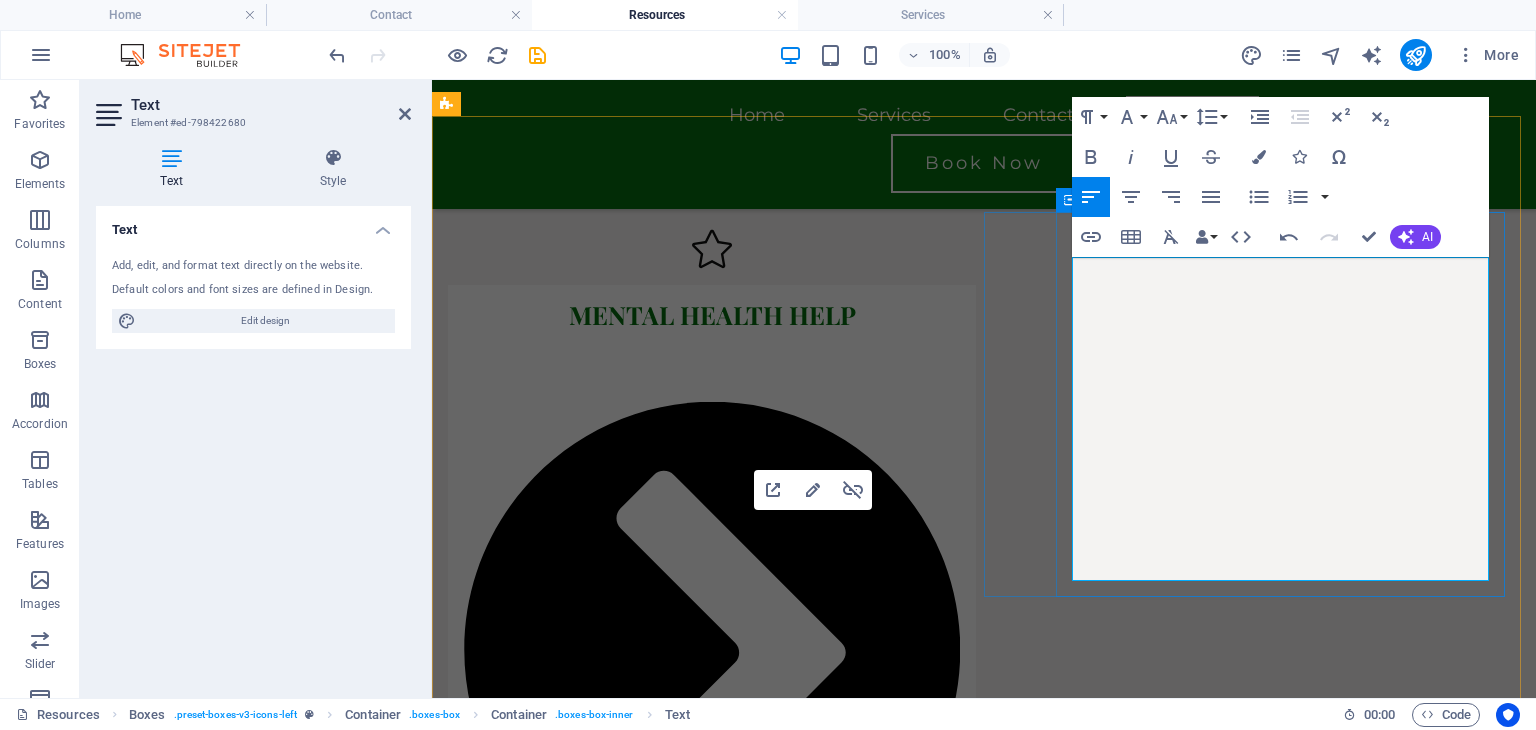 click on "National Institute of Mental Health (NIMH):" at bounding box center (677, 2298) 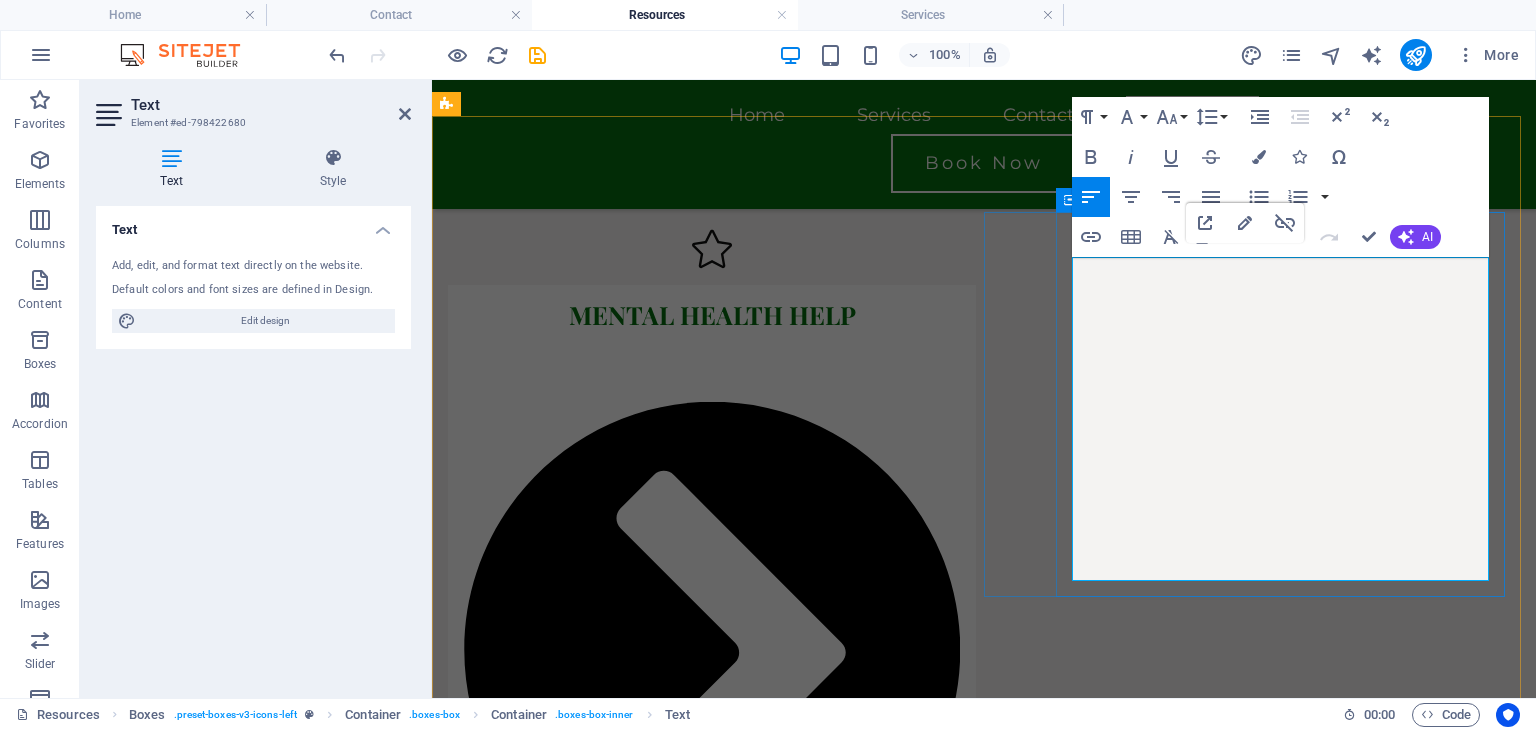 click on "National Institute of Mental Health (NIMH):  A reliable resource for mental health information and treatment options." at bounding box center (712, 2334) 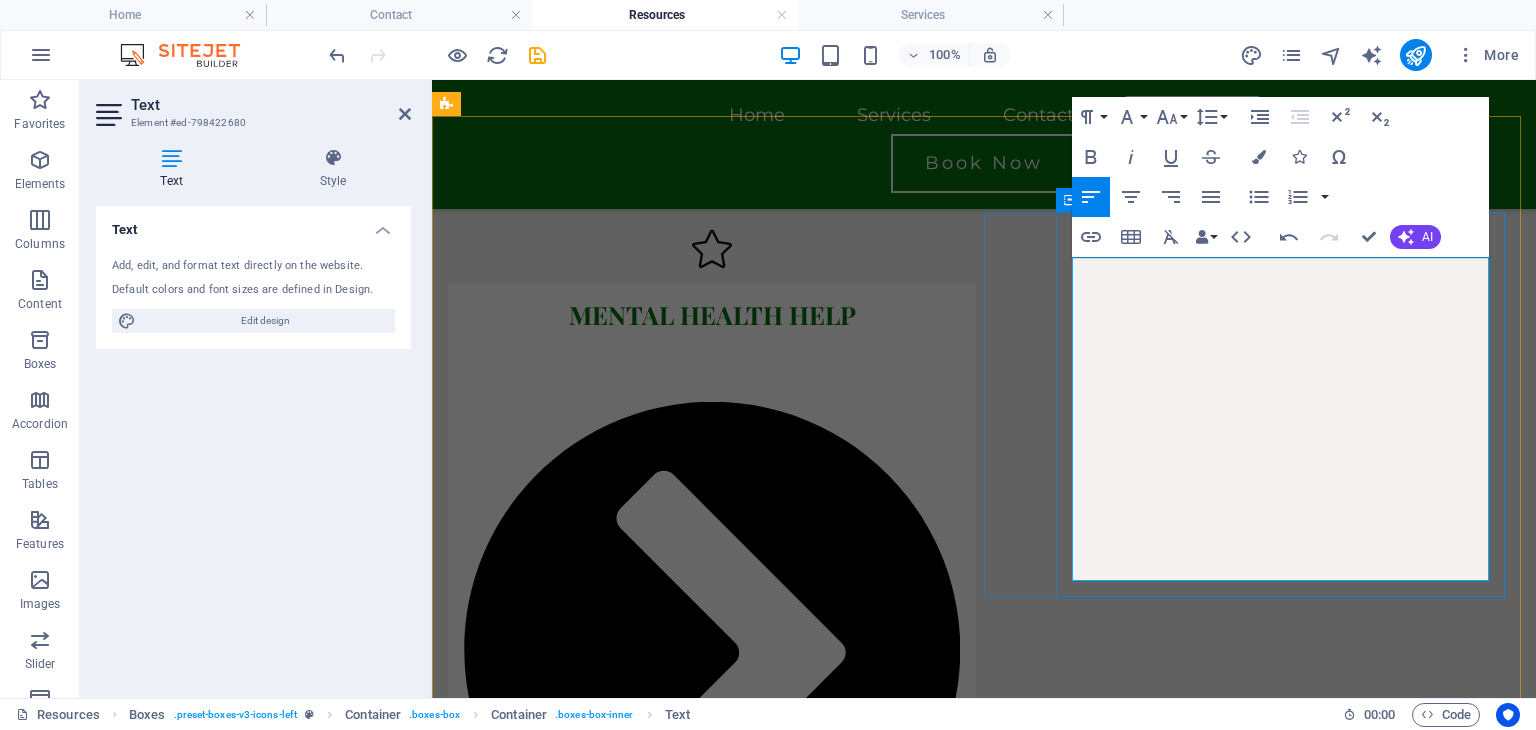 click on "National Institute of Mental Health (NIMH):" at bounding box center (677, 2298) 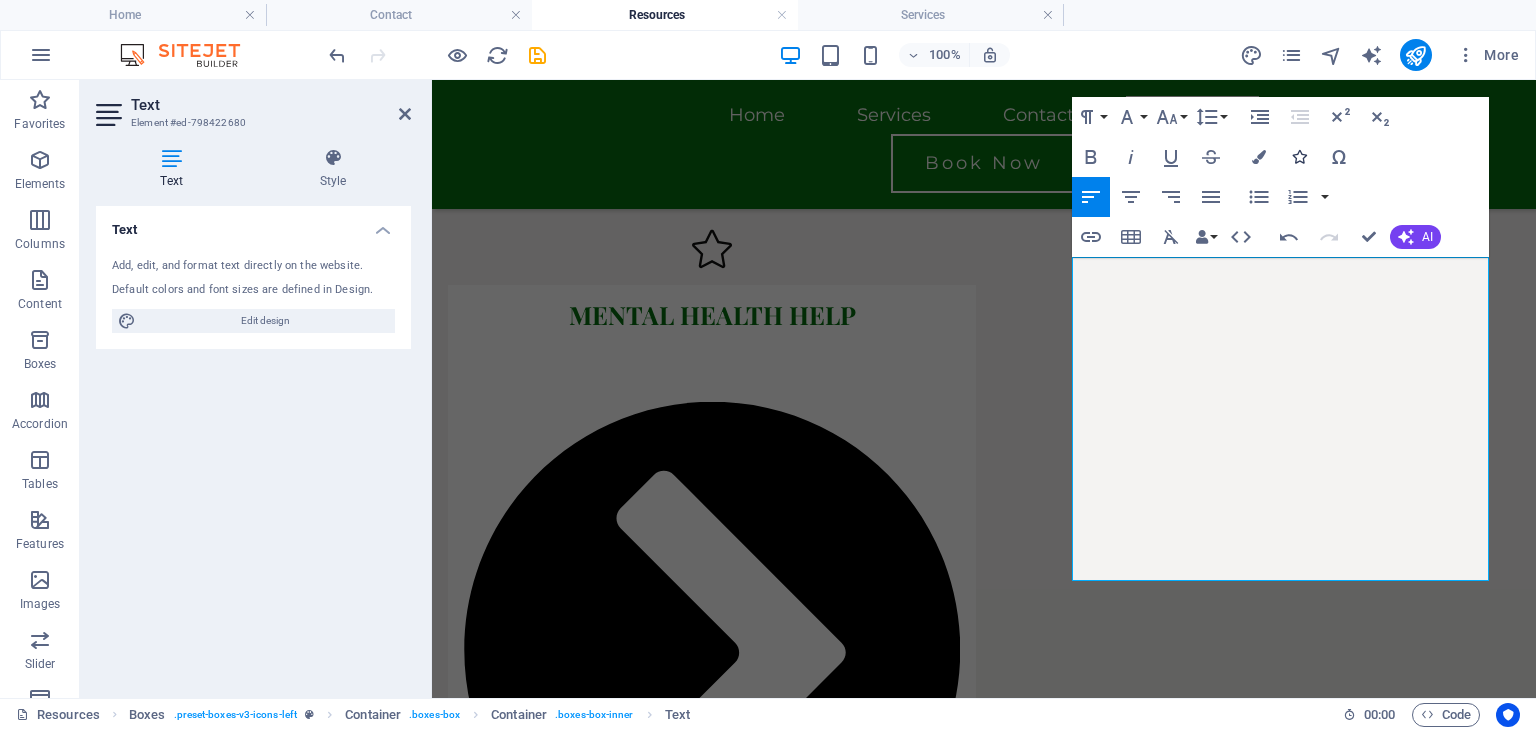 click on "Icons" at bounding box center [1299, 157] 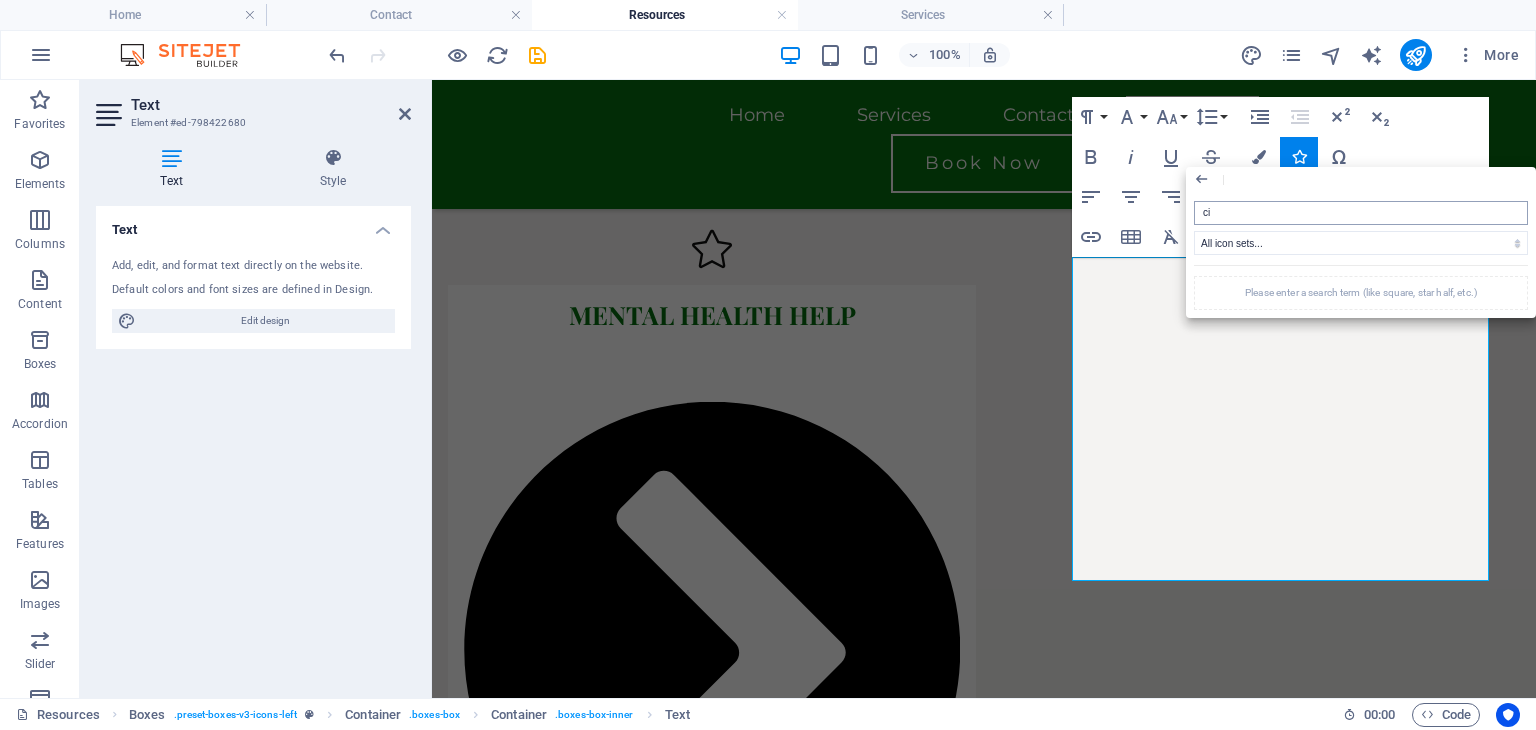 type on "cir" 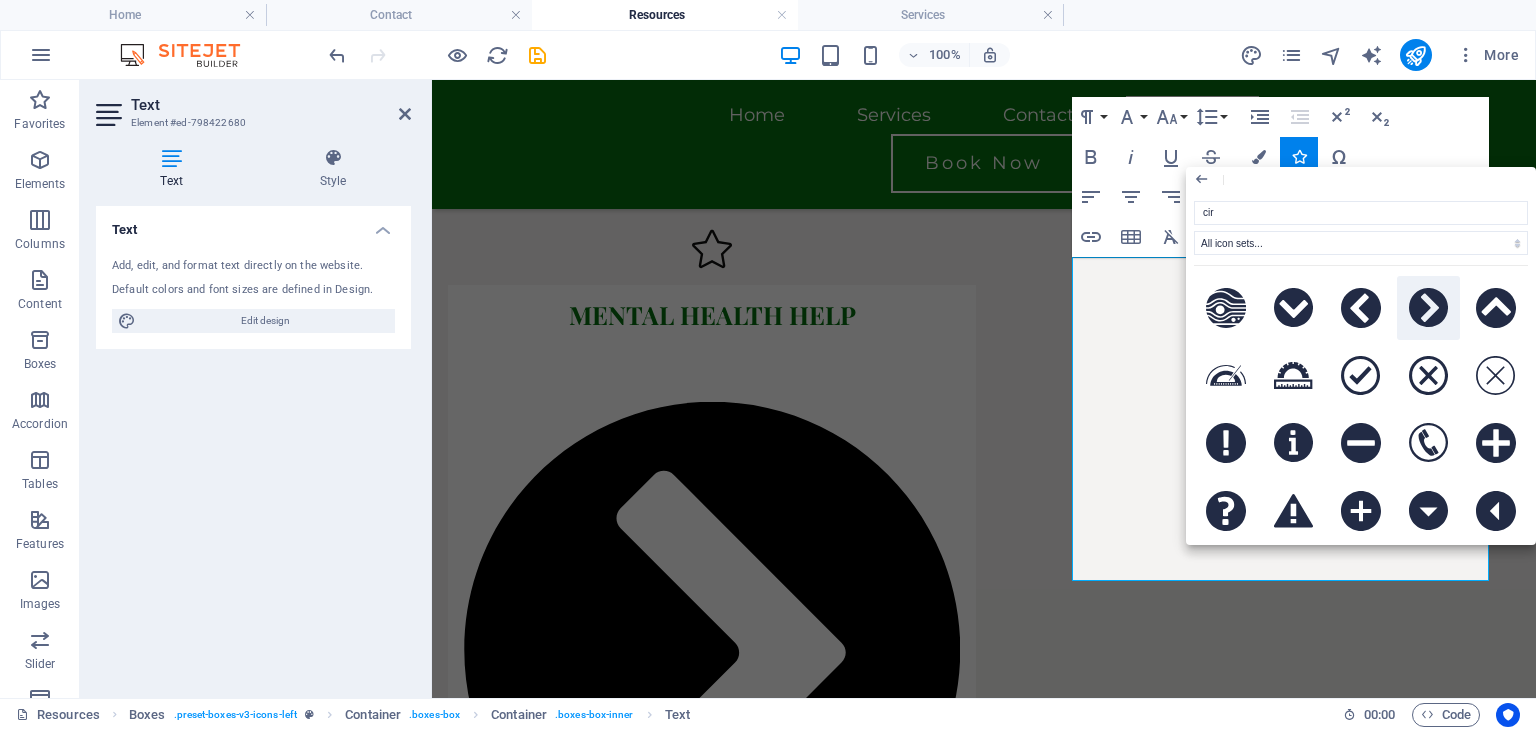 click 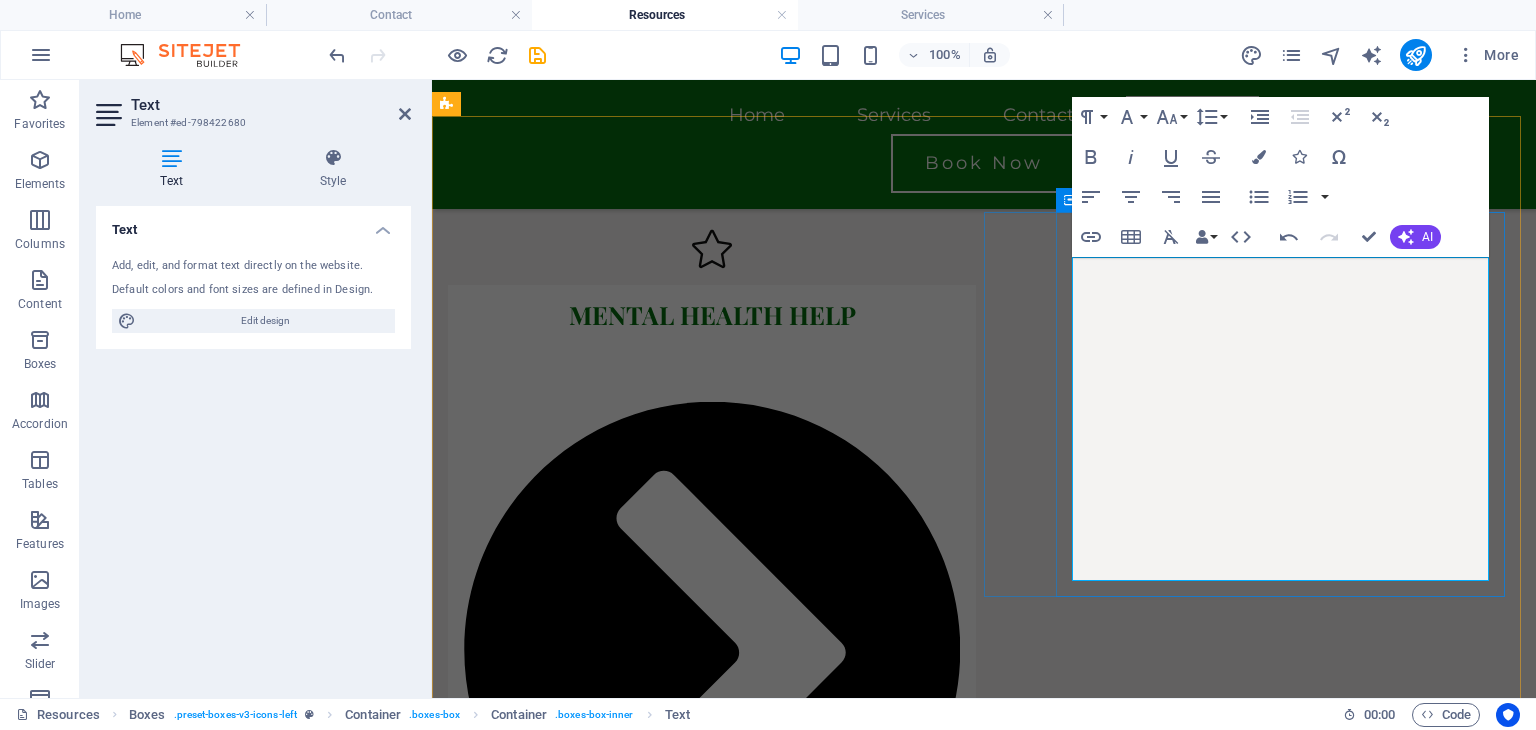 click on "National Institute of Mental Health (NIMH):" at bounding box center [712, 2569] 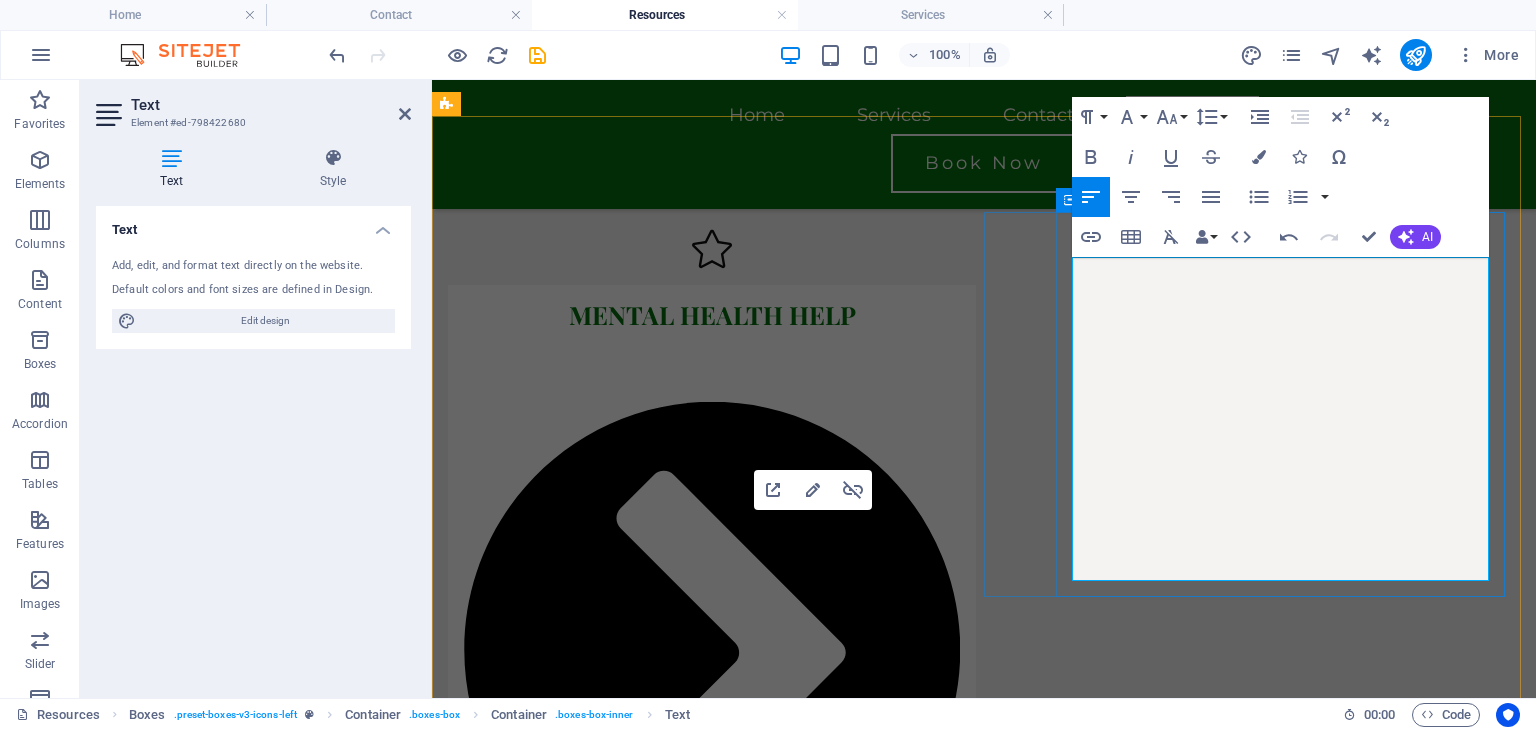 click on "National Institute of Mental Health (NIMH):  A reliable resource for mental health information and treatment options." at bounding box center [712, 2334] 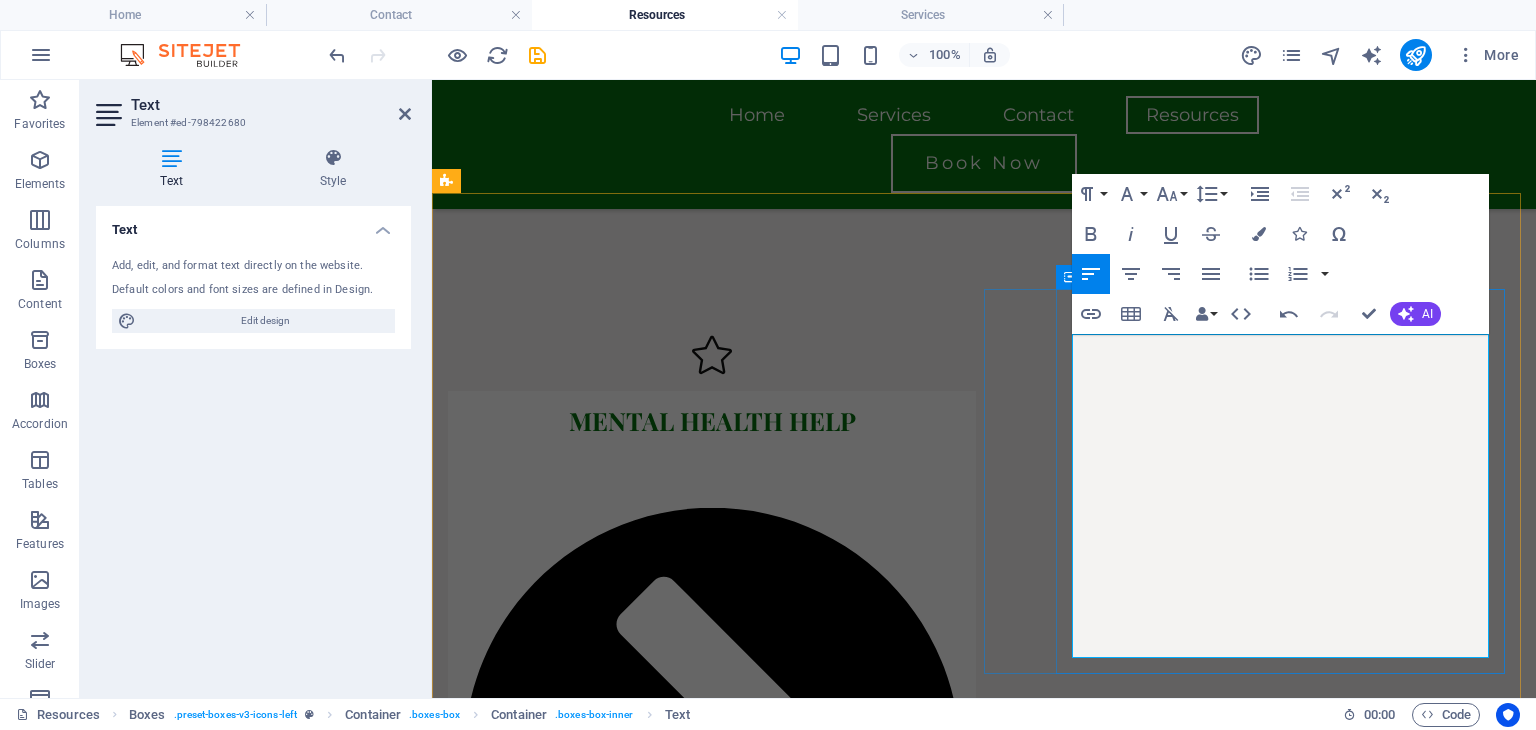 scroll, scrollTop: 228, scrollLeft: 0, axis: vertical 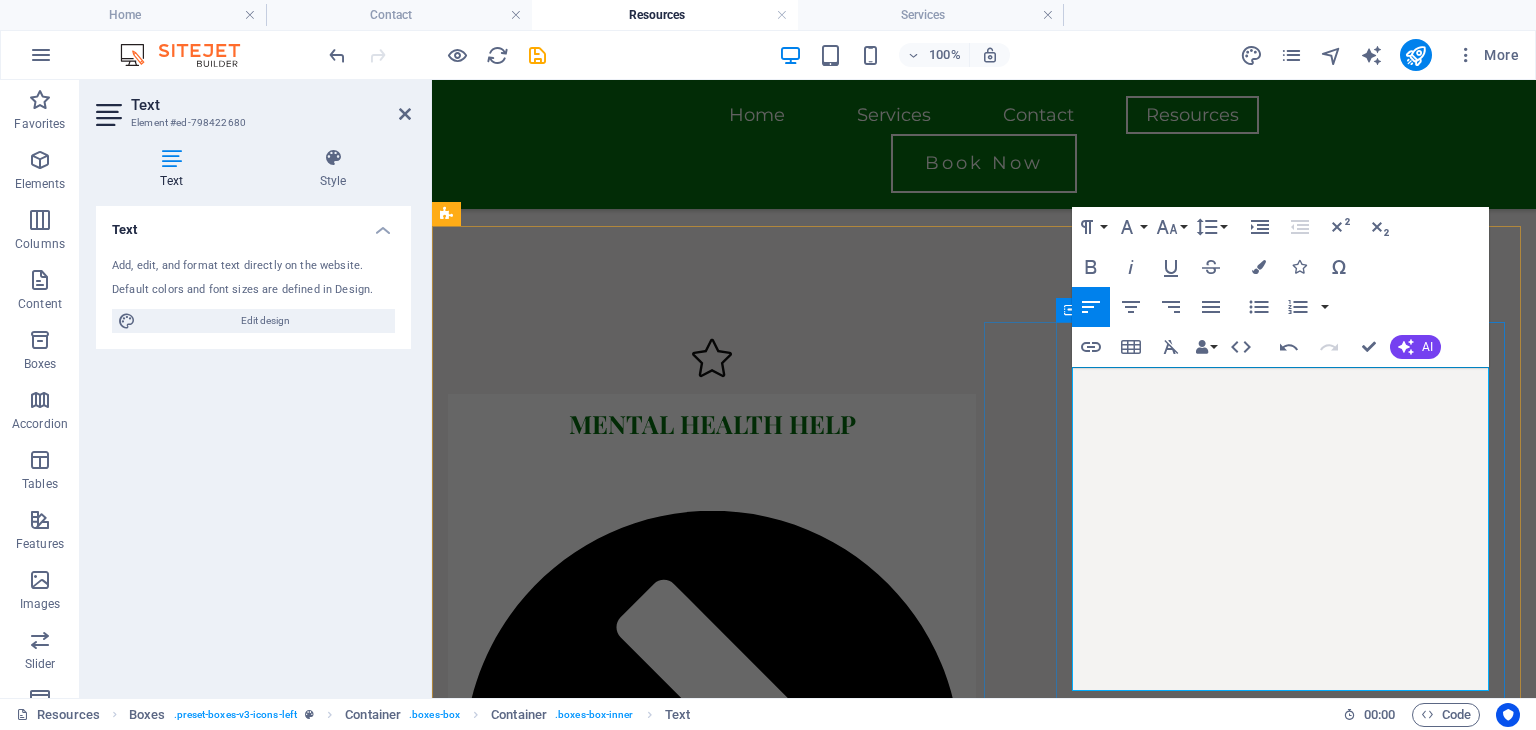 click on "National Institute of Mental Health (NIMH):  A reliable resource for mental health information and treatment options." at bounding box center (712, 2443) 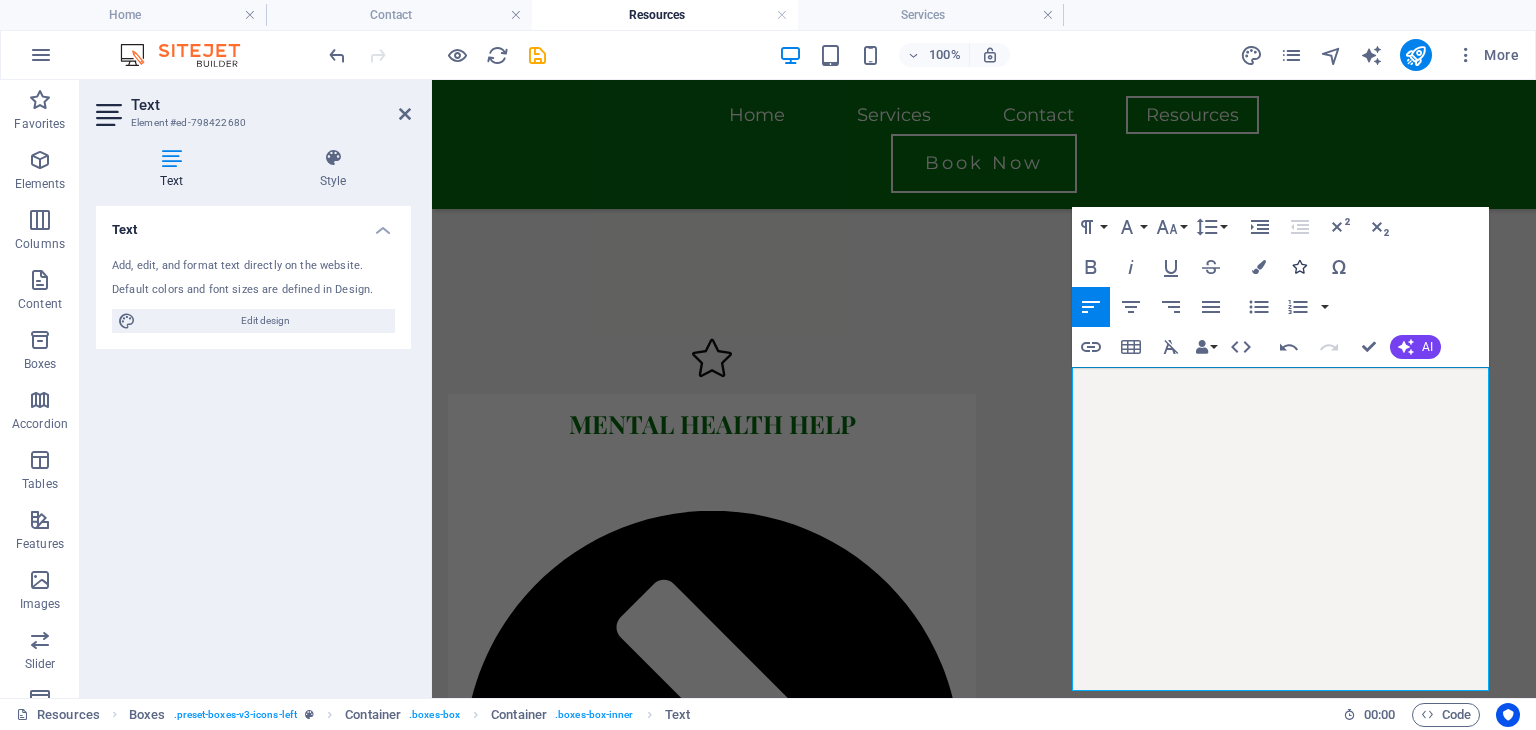 click at bounding box center [1299, 267] 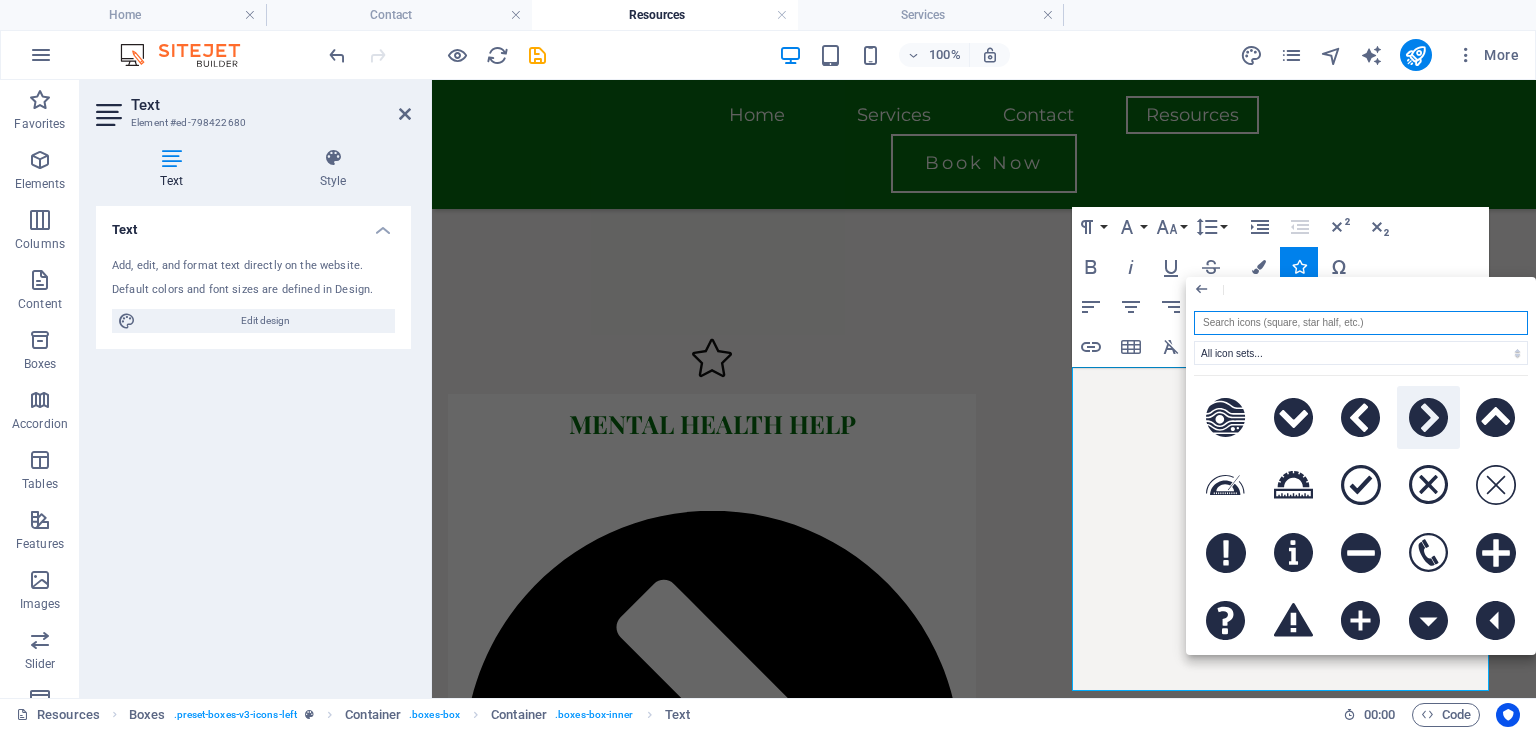 click 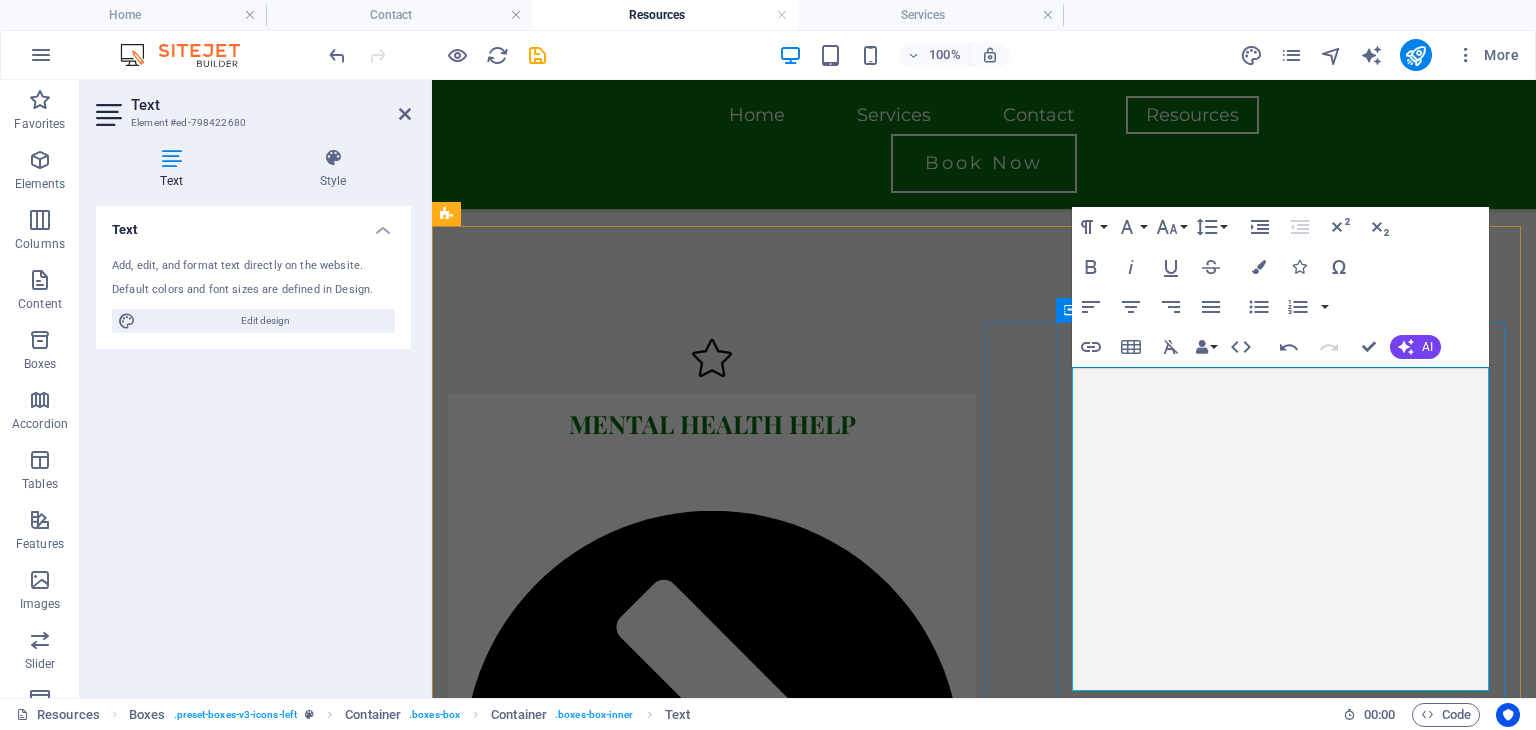 click 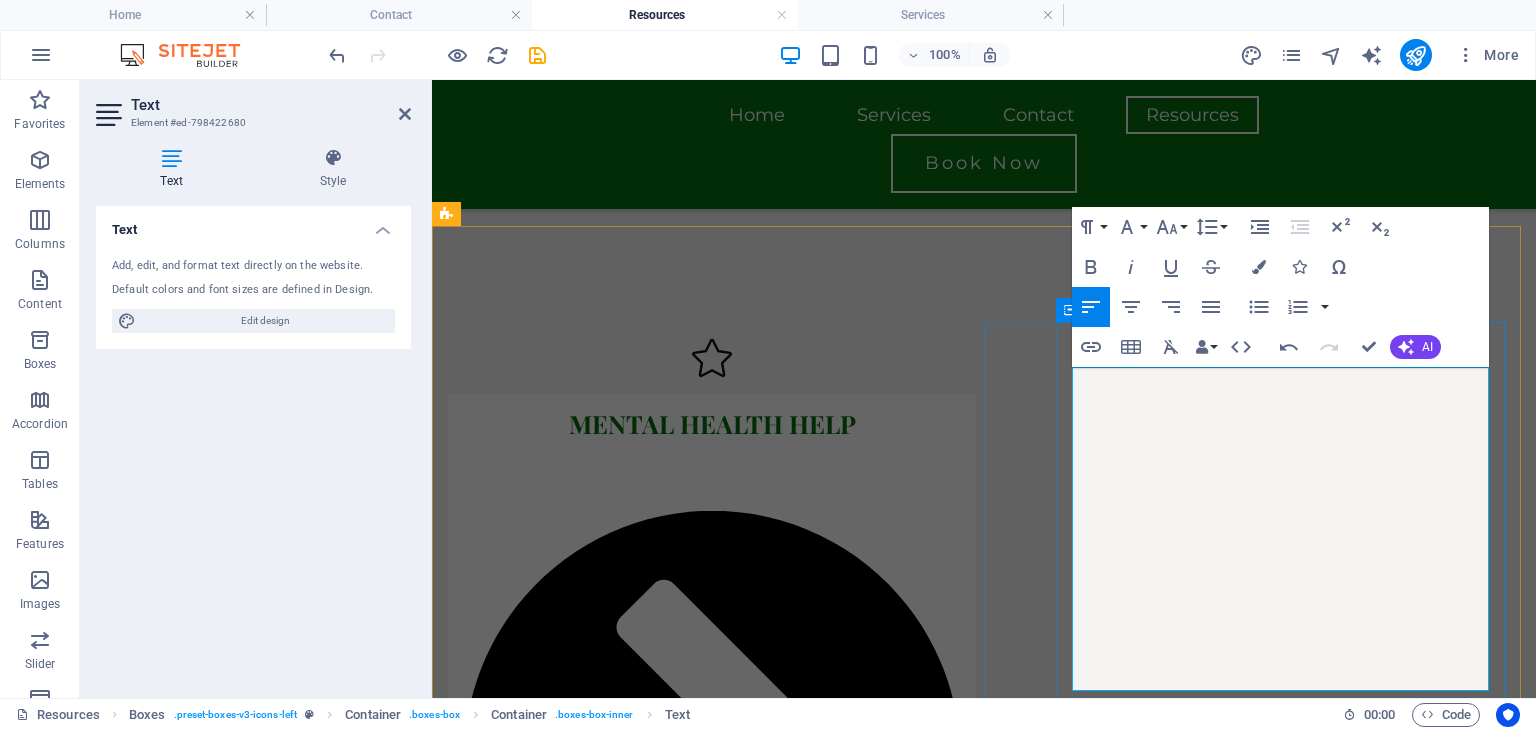 drag, startPoint x: 1172, startPoint y: 494, endPoint x: 1160, endPoint y: 492, distance: 12.165525 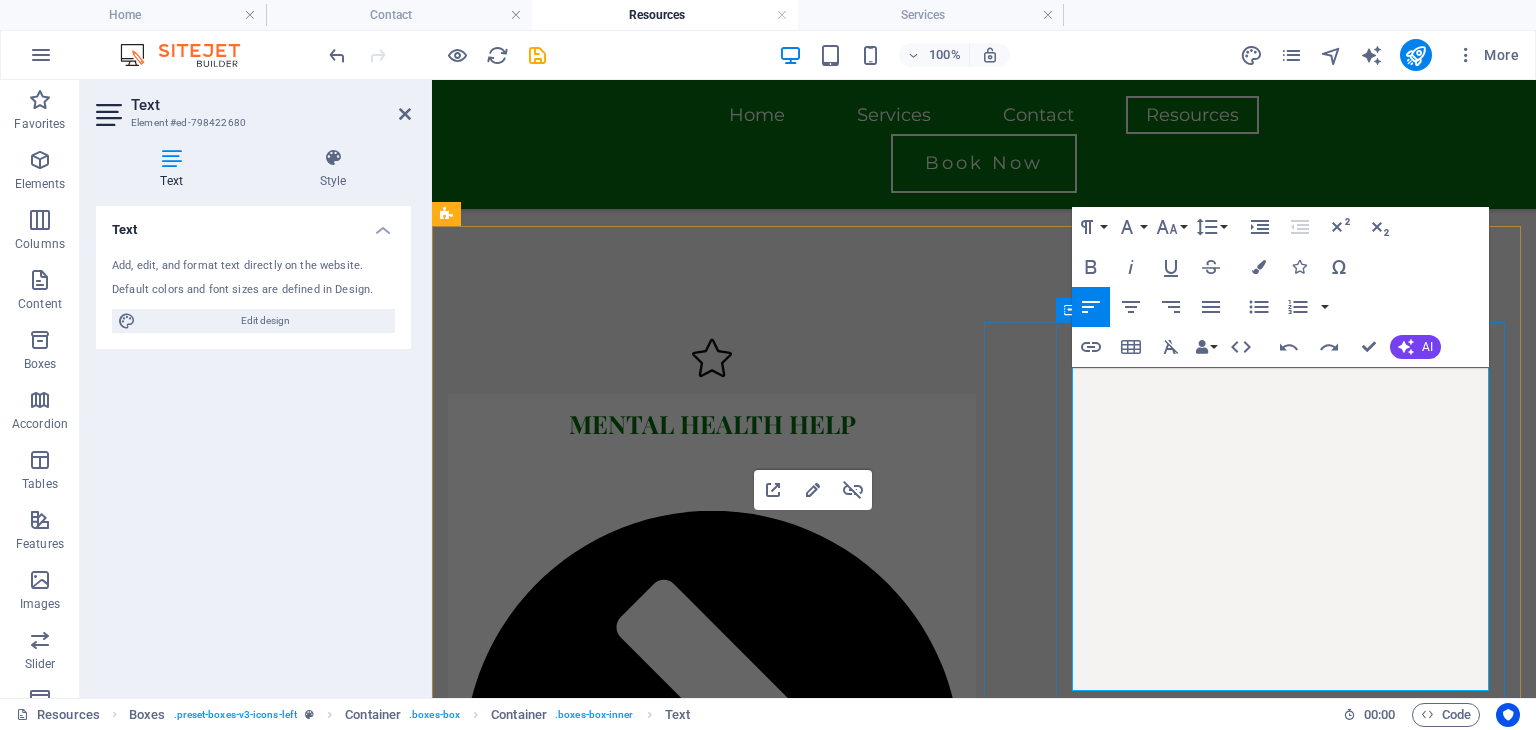 click on "Mental Health America :  Offers 31 practical tips to boost mental health, including gratitude journaling and self-care strategies." at bounding box center [712, 2551] 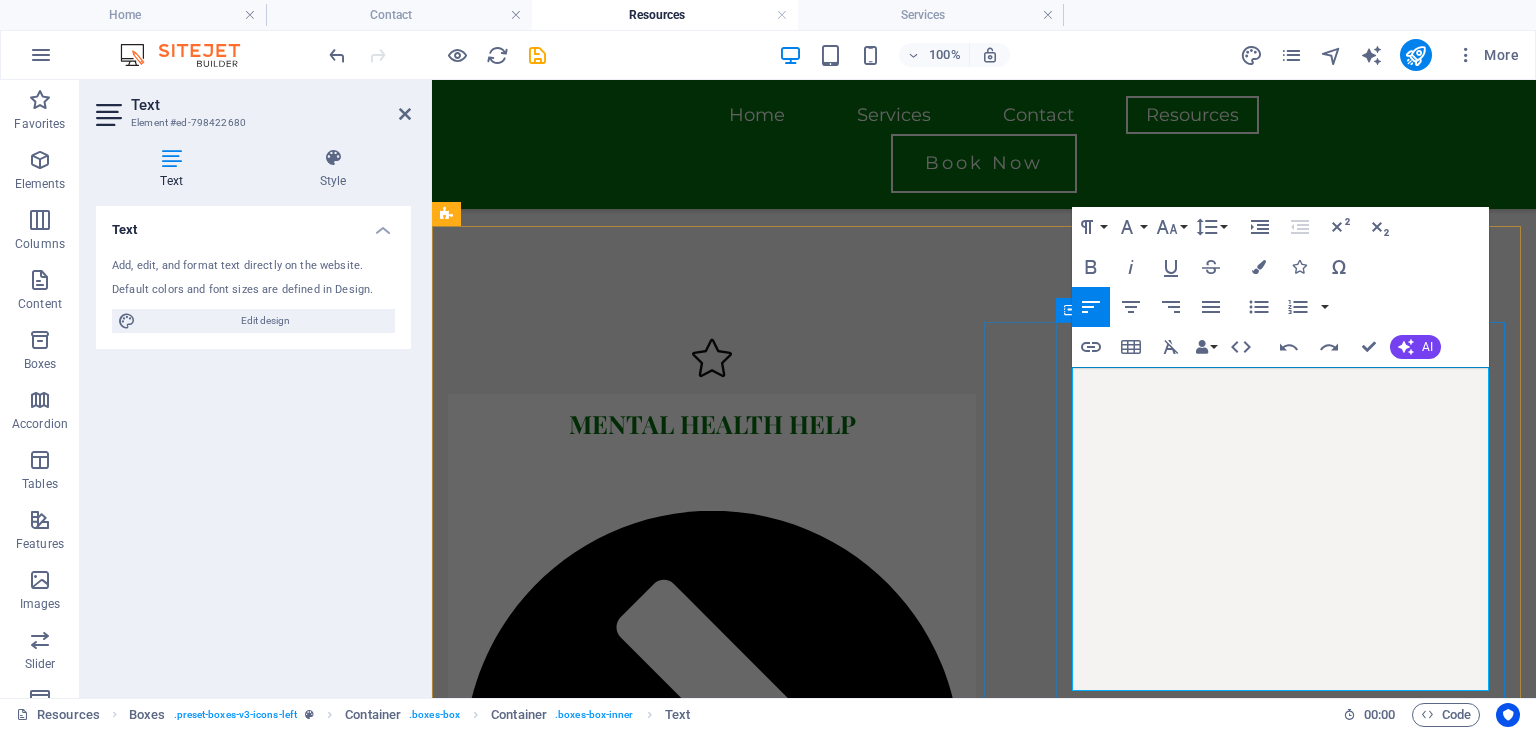 click on "National Institute of Mental Health (NIMH):" at bounding box center (677, 2407) 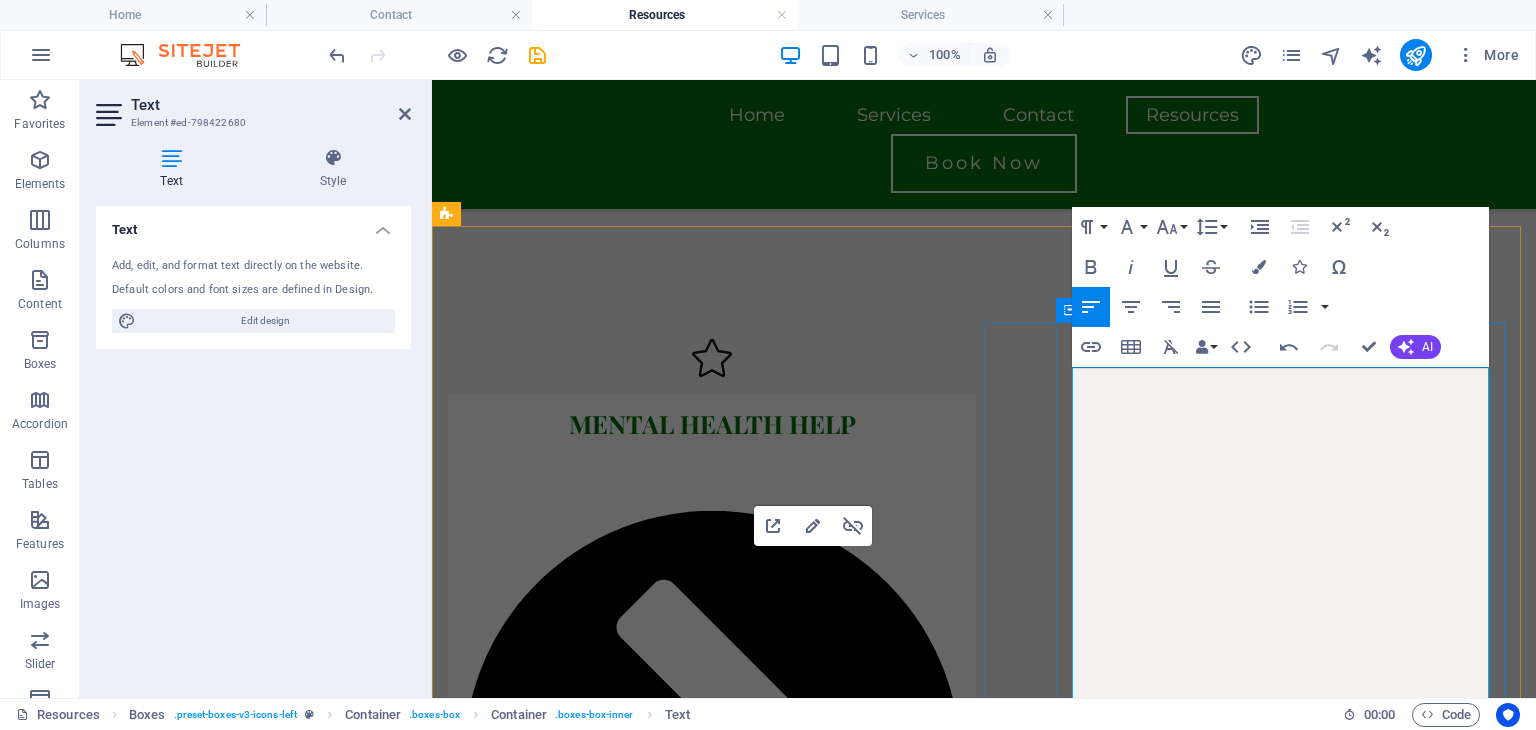 click at bounding box center (712, 2407) 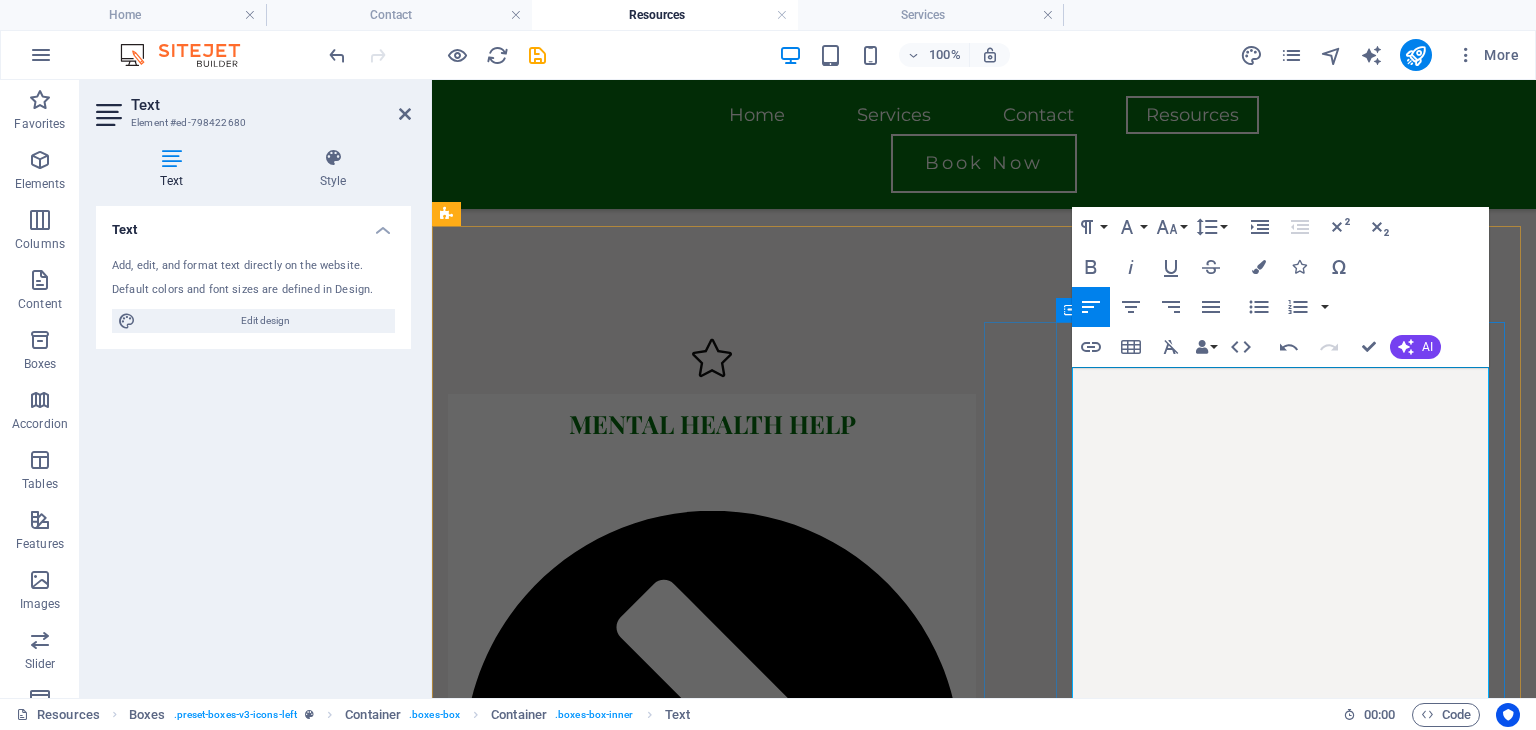 click at bounding box center [712, 2407] 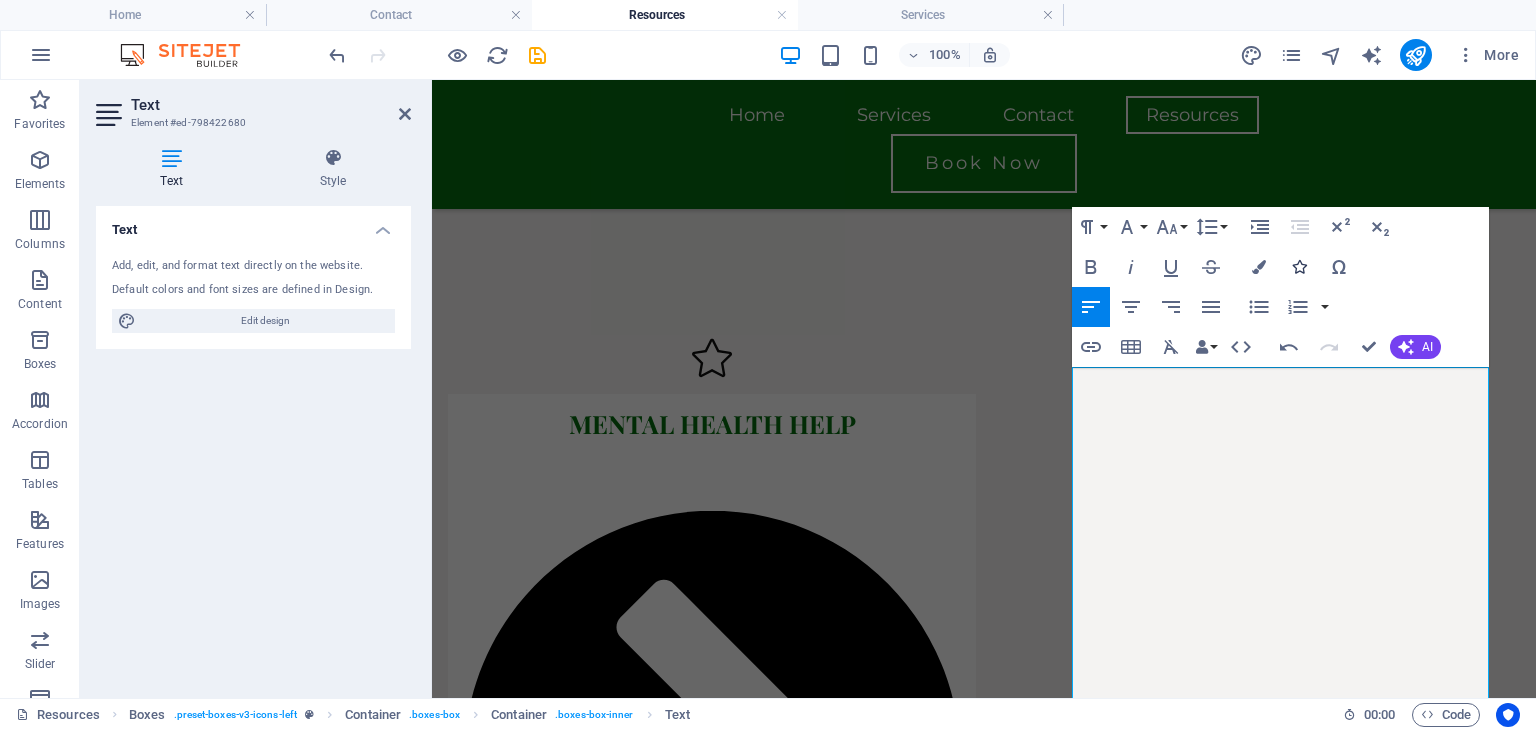 click at bounding box center [1299, 267] 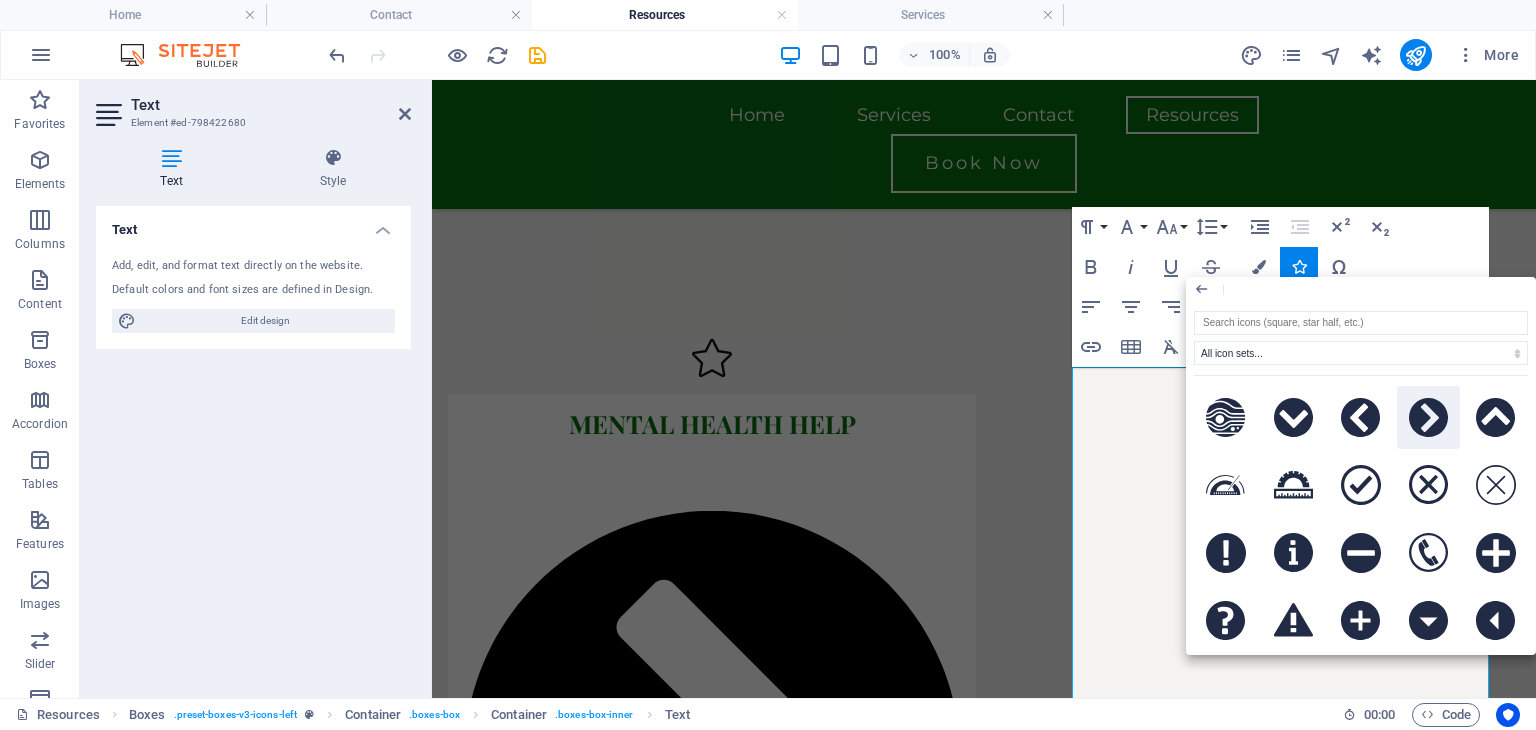 click 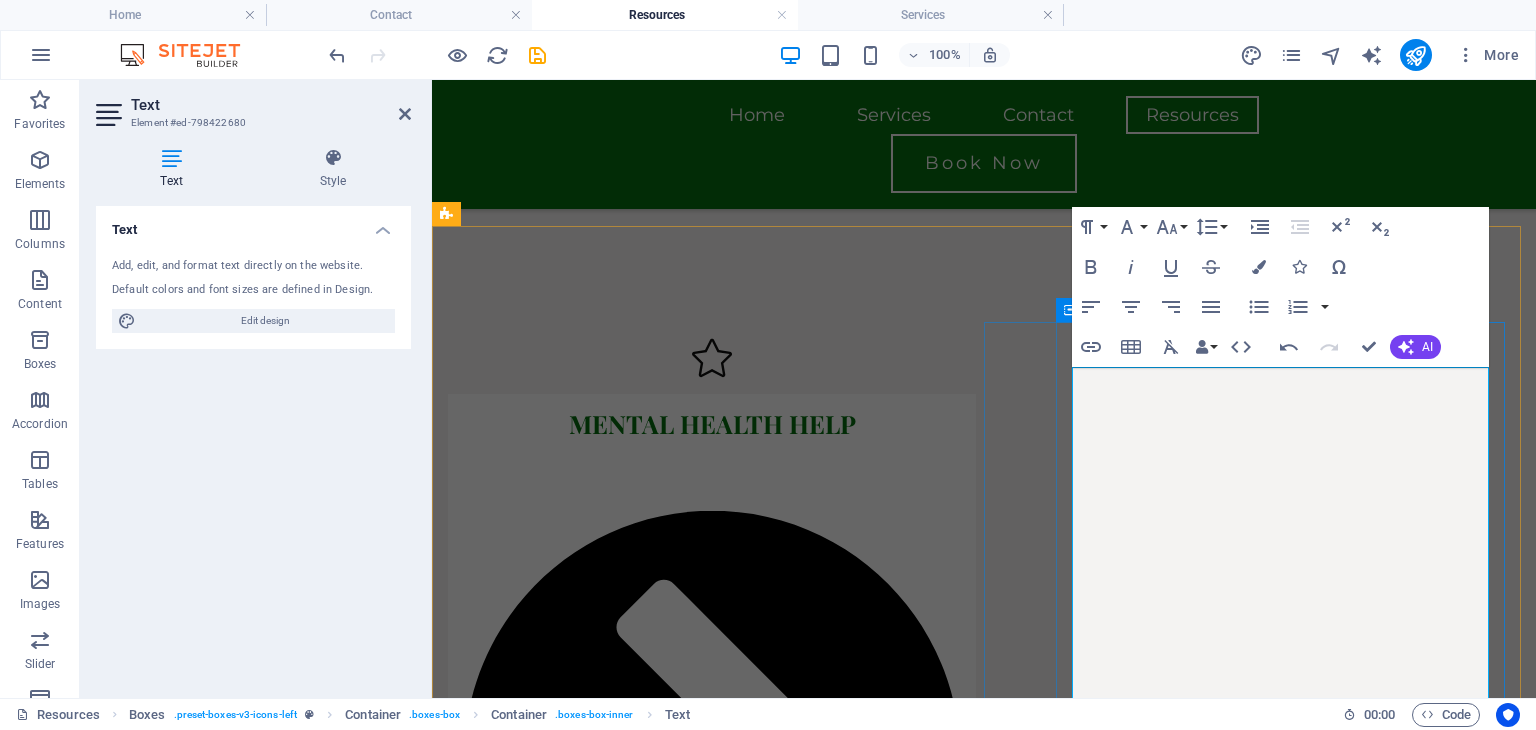 click on "​     hi" at bounding box center (712, 2678) 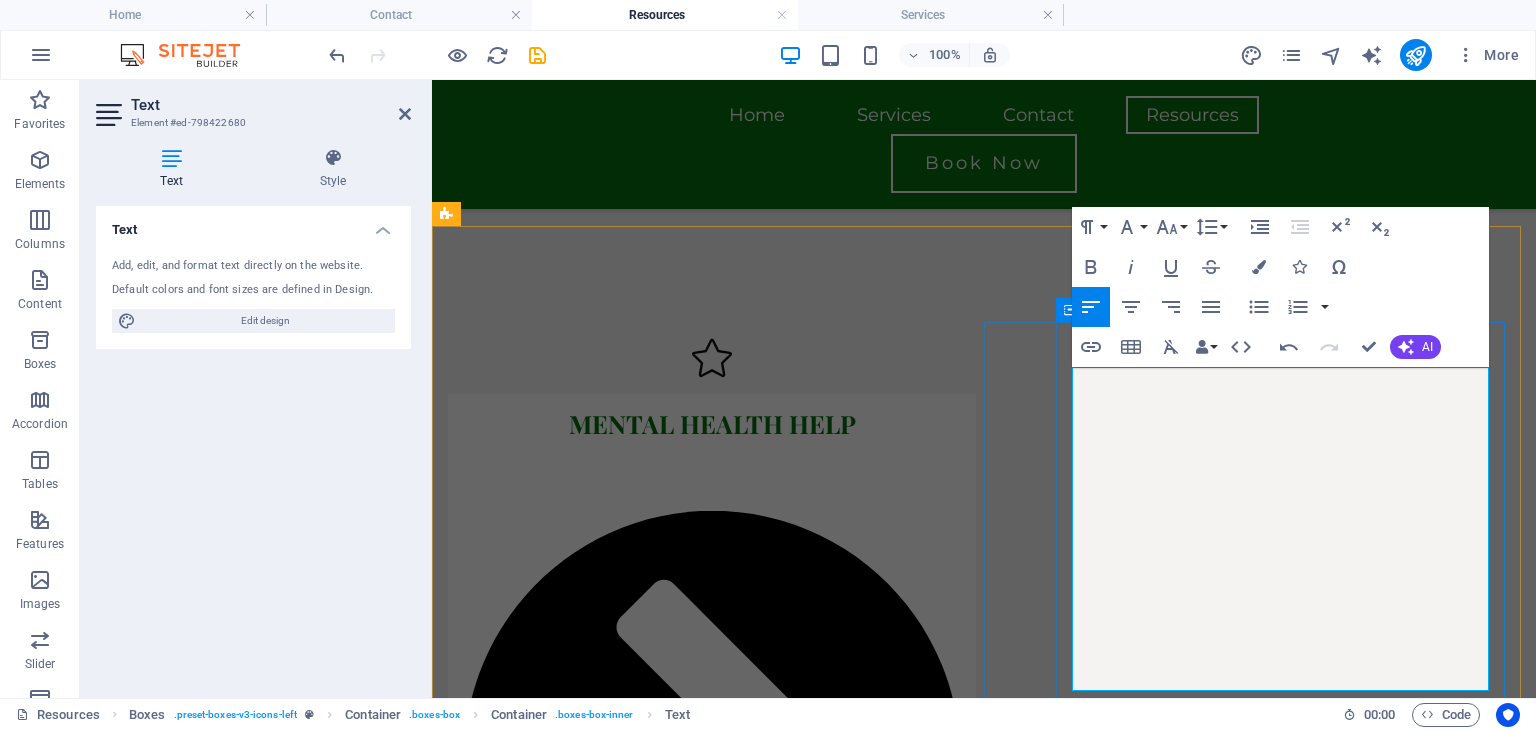 click on "​     ​  National Institute of Mental Health (NIMH):  A reliable resource for mental health information and treatment options." at bounding box center (712, 2714) 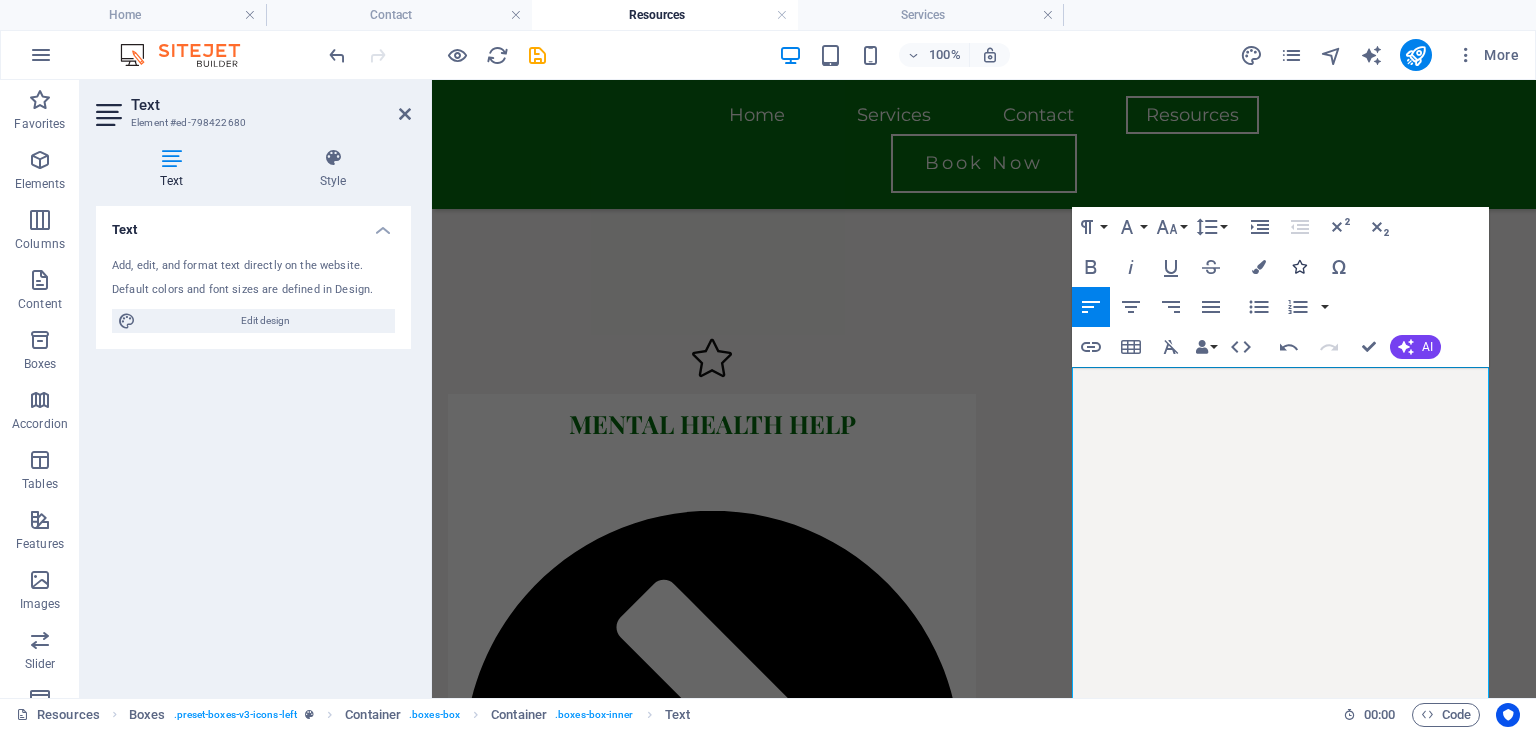 click at bounding box center [1299, 267] 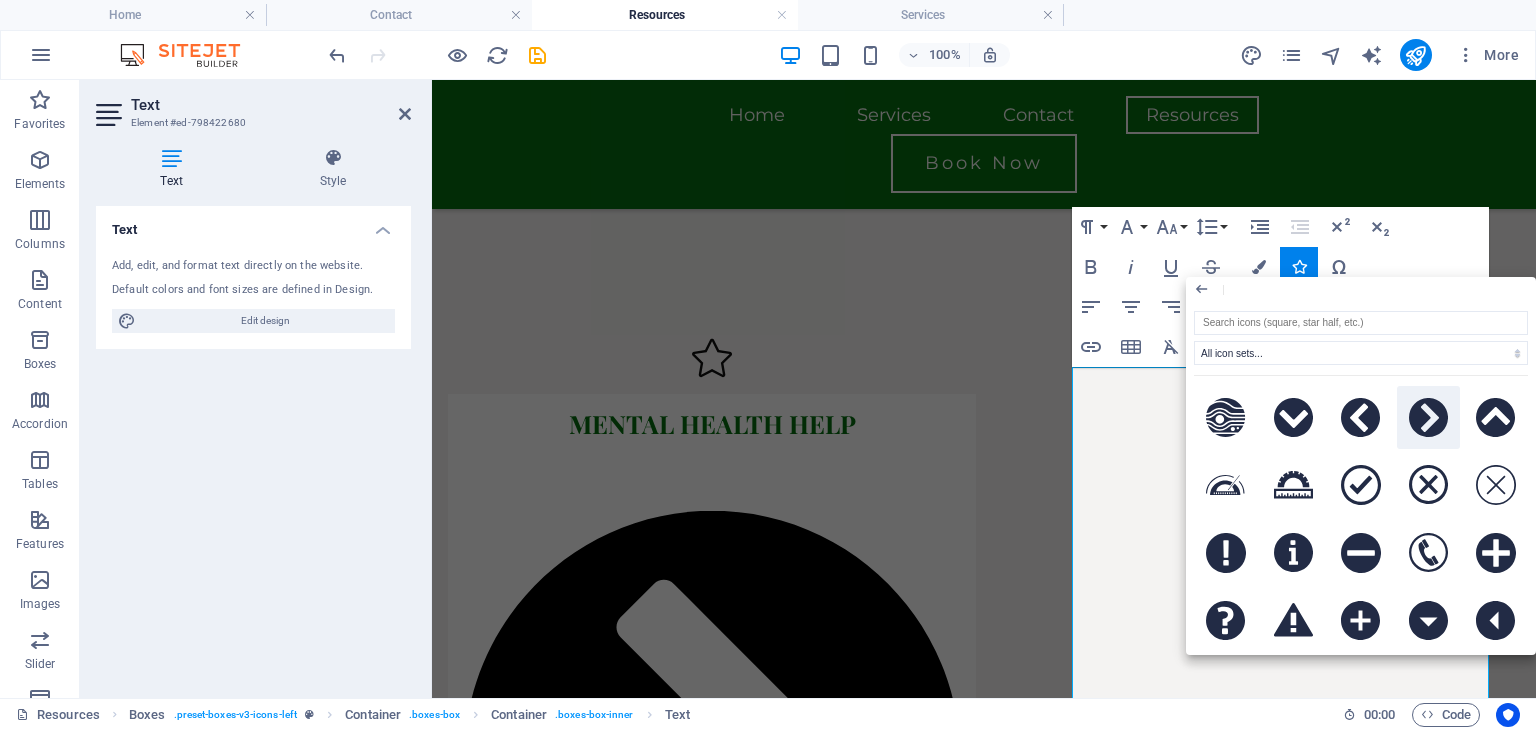 click 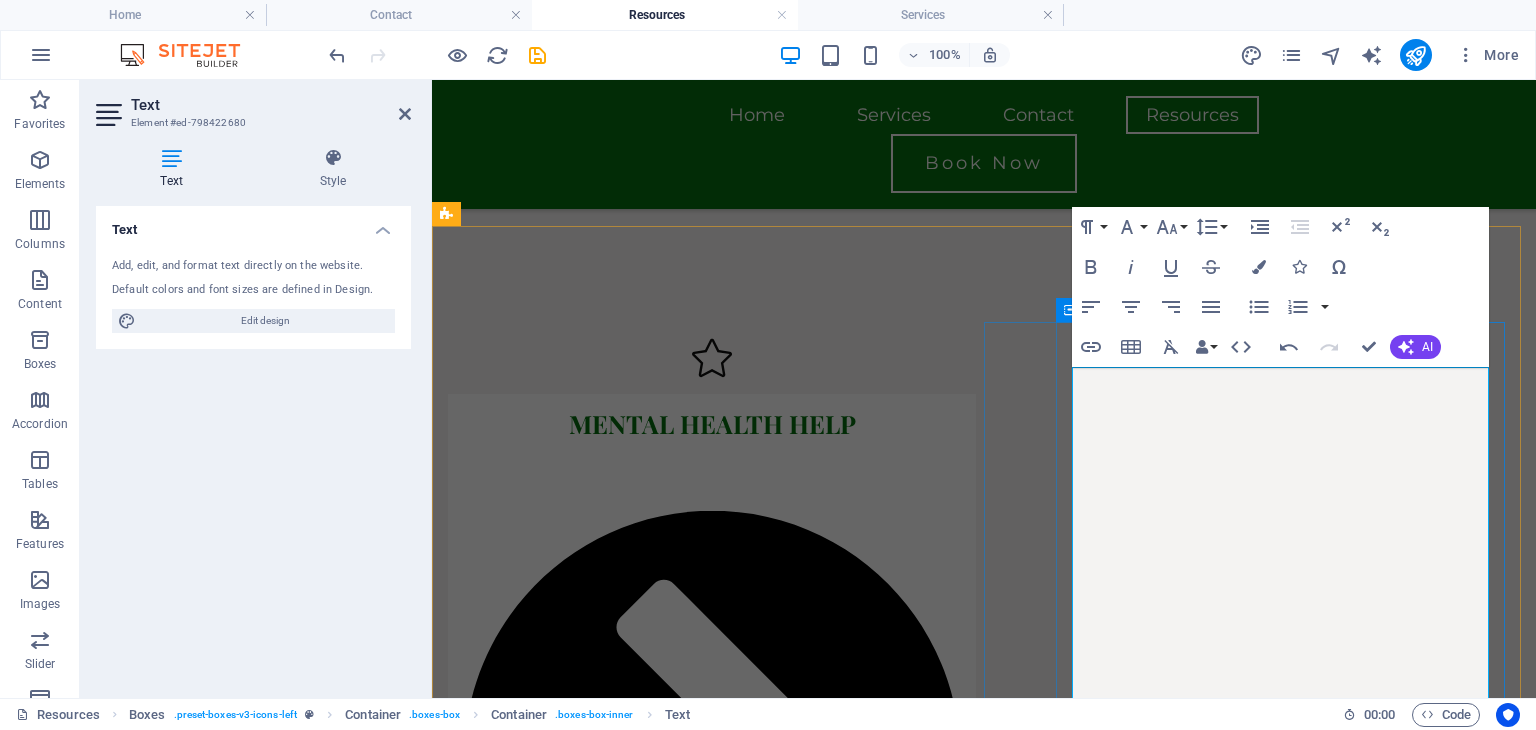 click on "Mental Health America" at bounding box center (579, 3637) 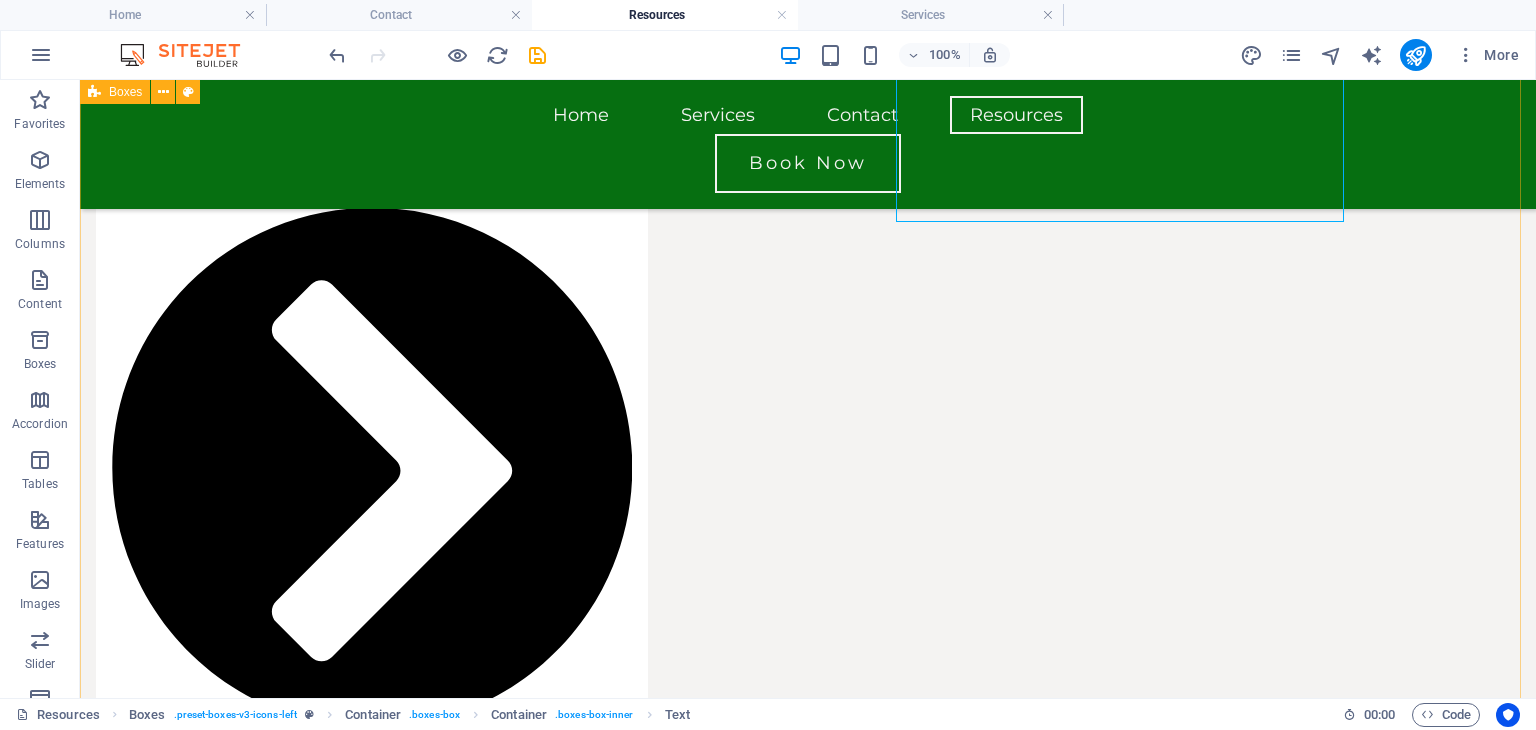 scroll, scrollTop: 632, scrollLeft: 0, axis: vertical 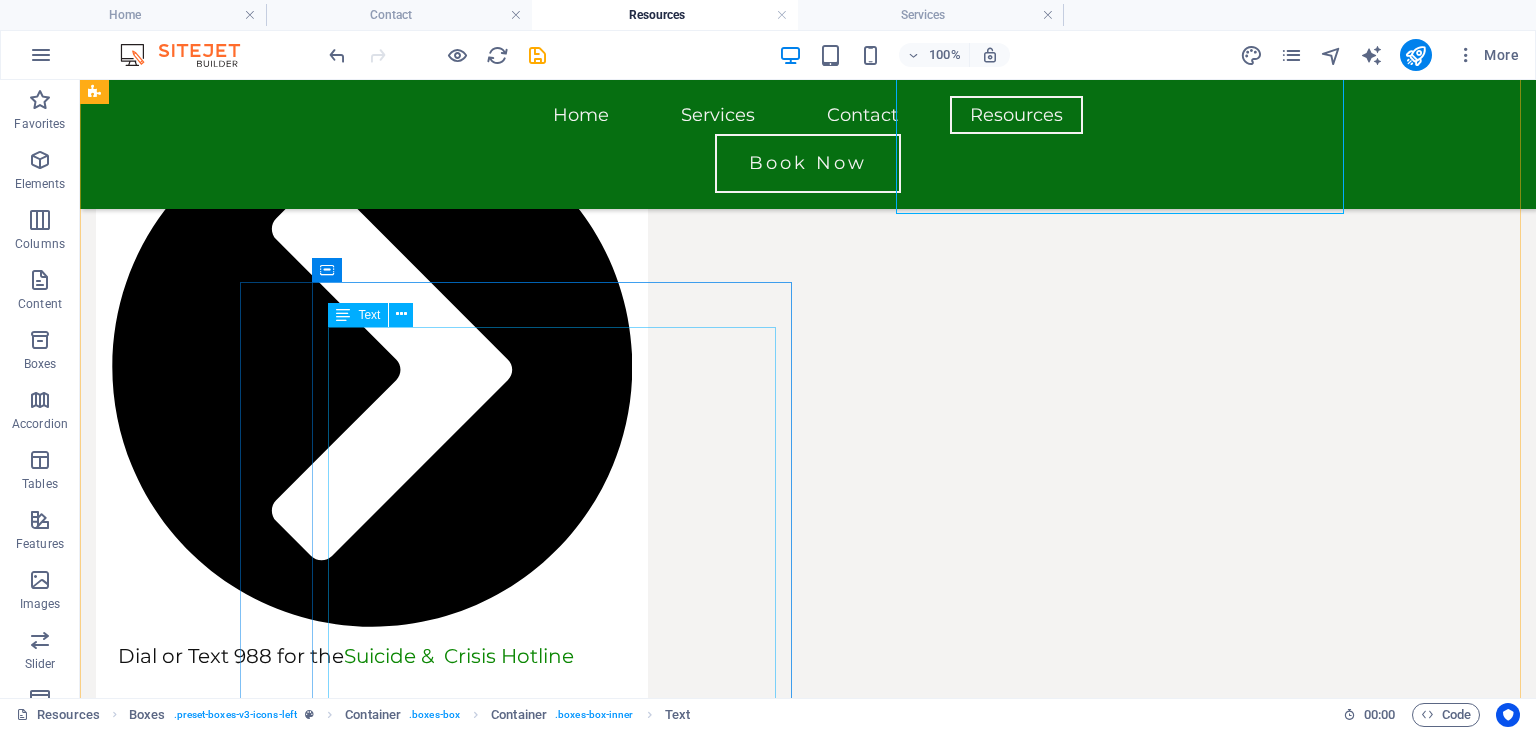 click on "Track Gratitude and Achievement: Journal 3 things you are grateful for and 3 daily accomplishments. Work your Strengths: Build self confidence by doing something you excel at. Optimal Sleep Temperature: Aim for 60 °-  67 °  for better rest.  Creative Expression: Try a new recipe, write, paint, or explore a Pinterest project.  Exercise: Move your body for at least 30 minutes daily to boost overall mental clarity.  For more tips, visit  Mental Health America ." at bounding box center (372, 3853) 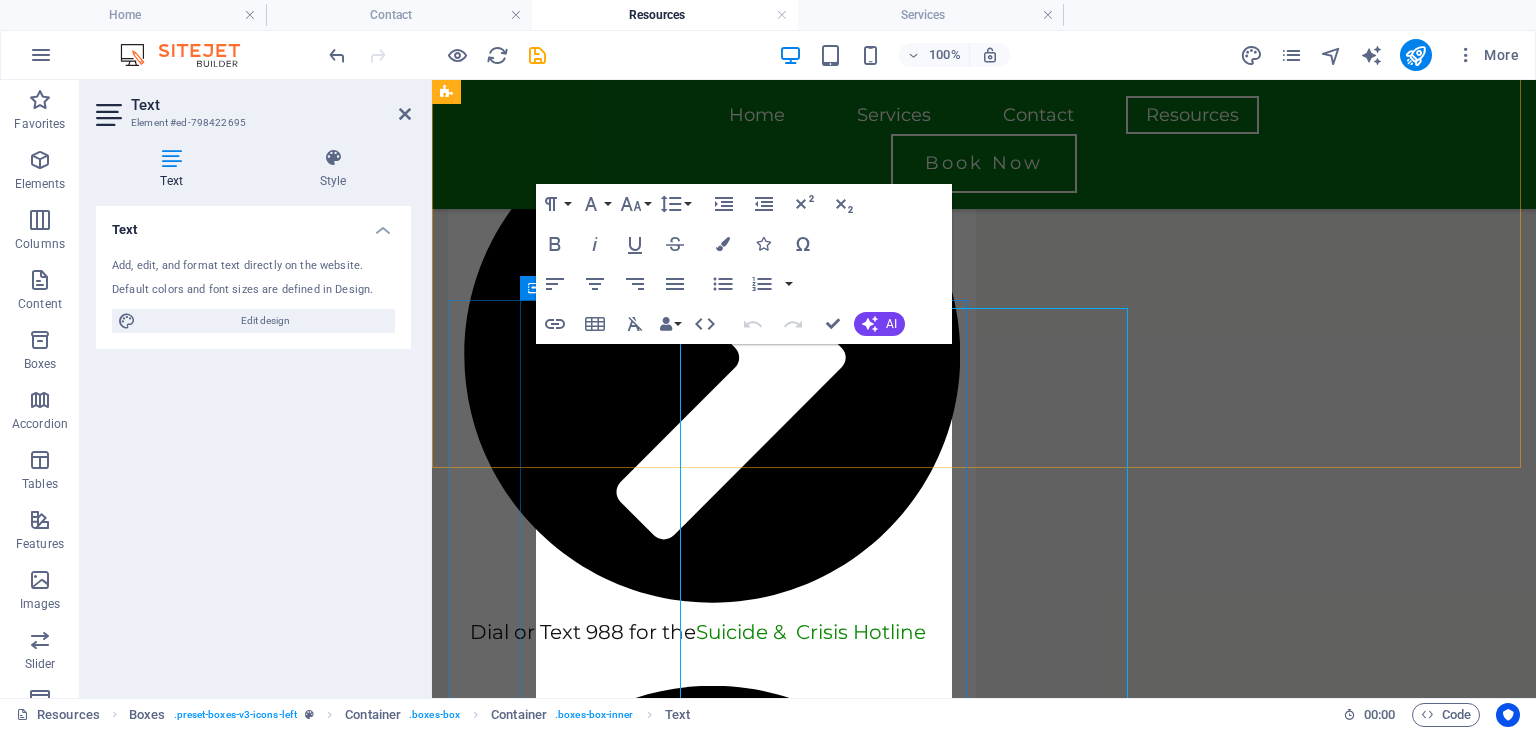 scroll, scrollTop: 651, scrollLeft: 0, axis: vertical 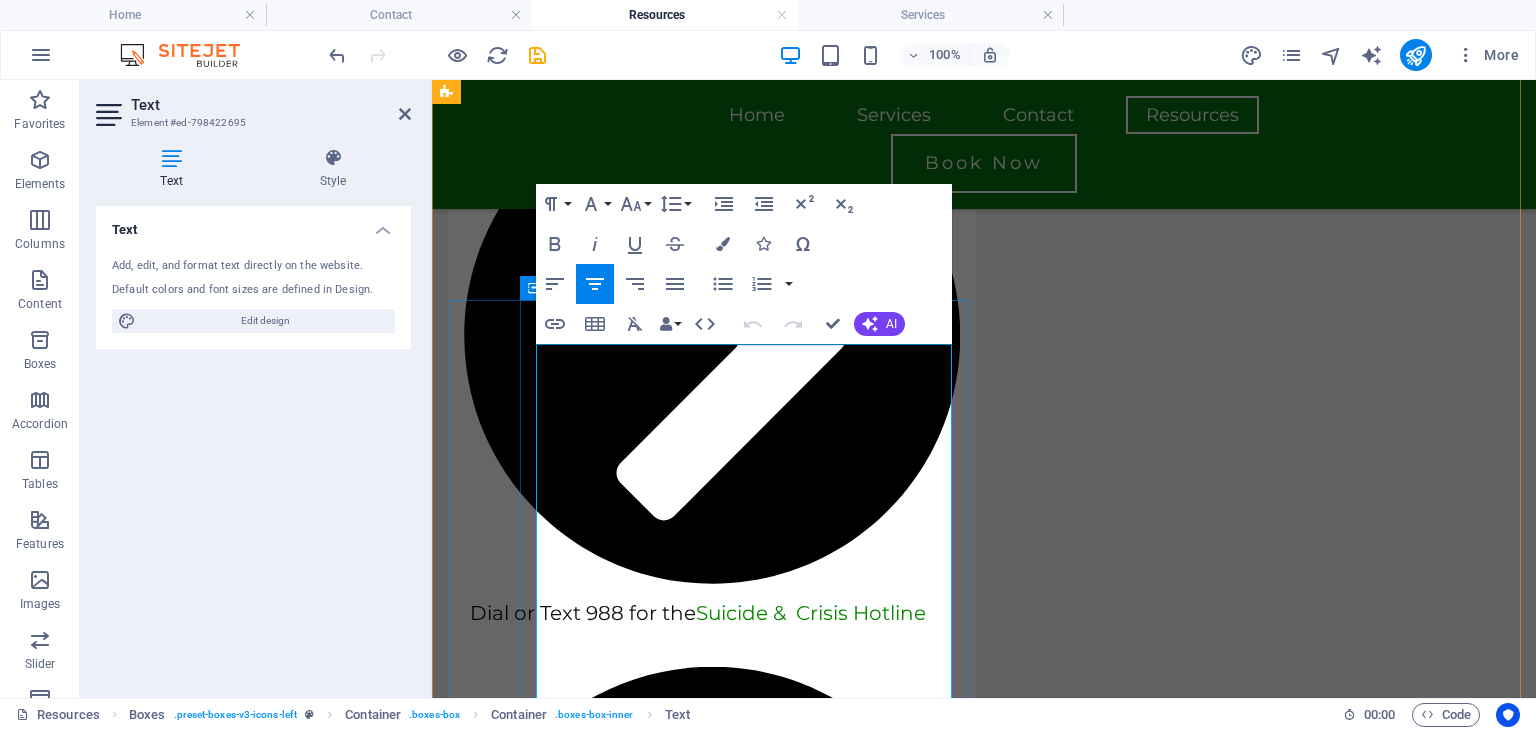click on "Track Gratitude and Achievement: Journal 3 things you are grateful for and 3 daily accomplishments." at bounding box center [720, 3534] 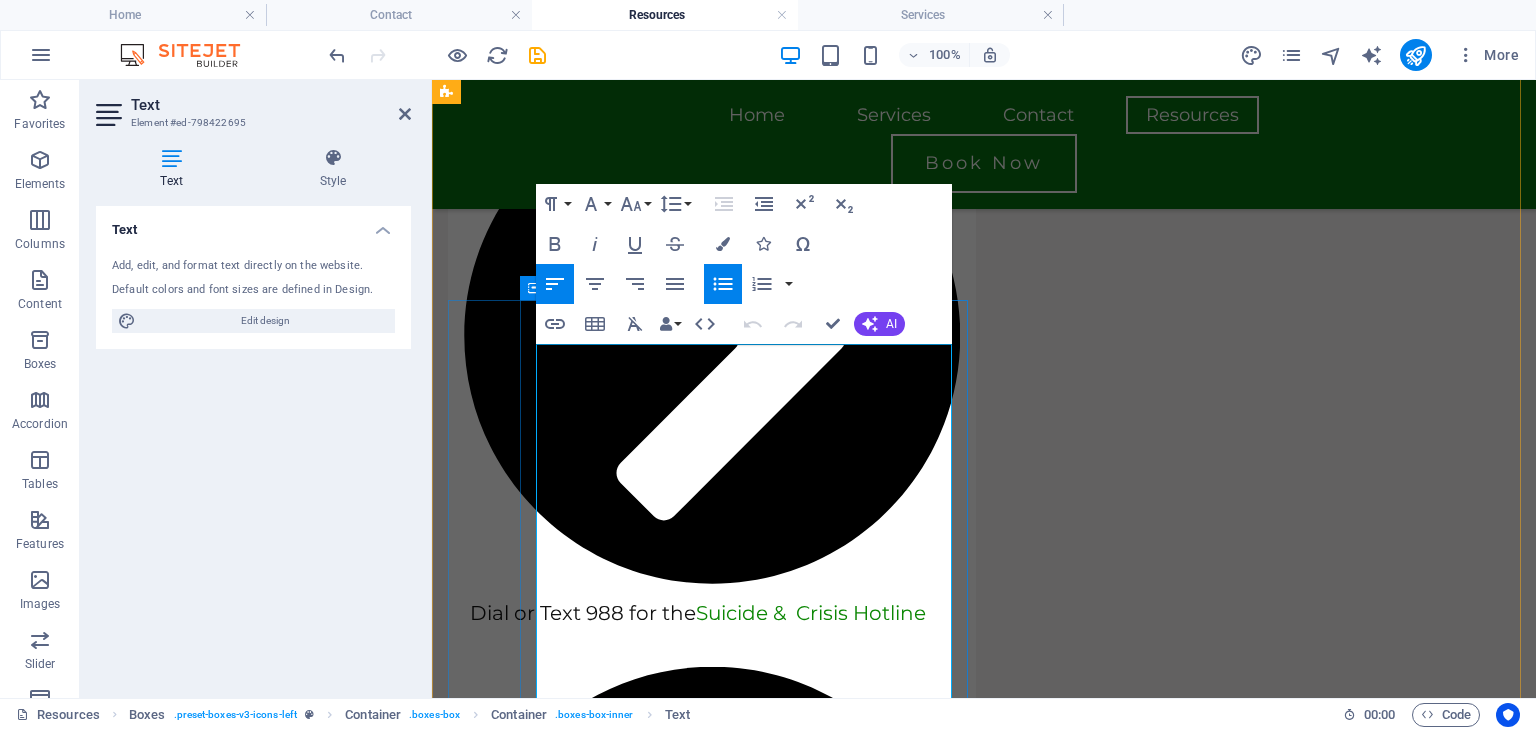 click on "Track Gratitude and Achievement: Journal 3 things you are grateful for and 3 daily accomplishments." at bounding box center [720, 3534] 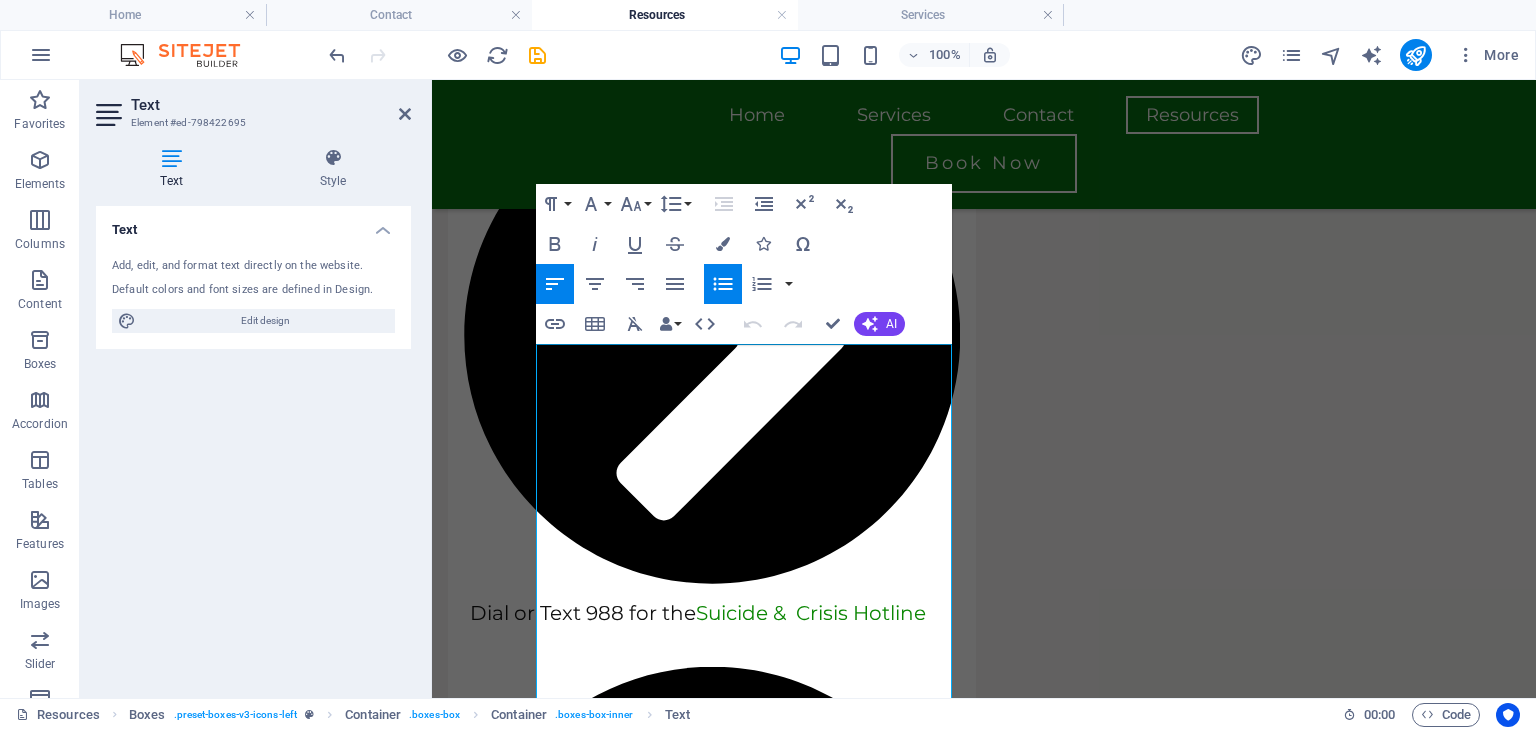 click 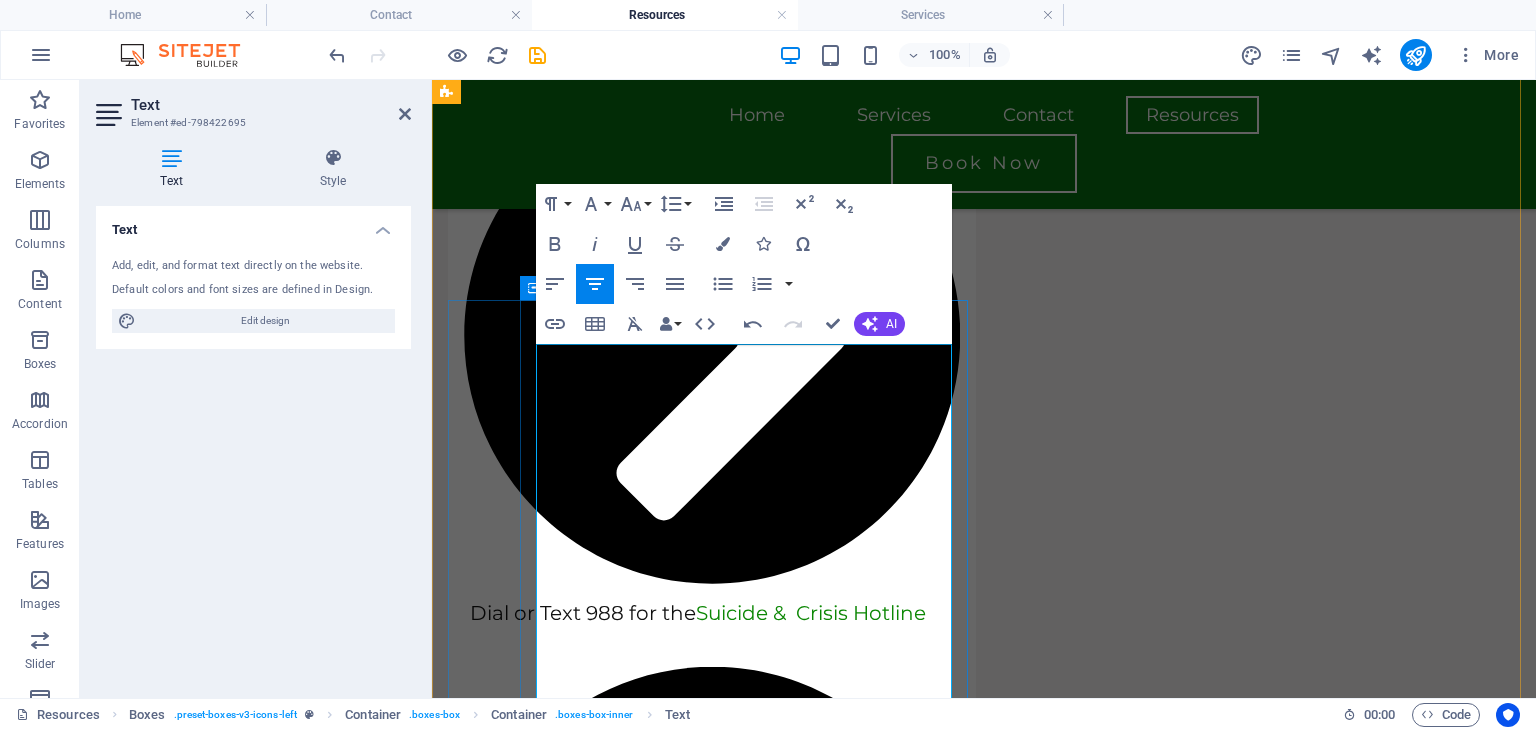 click on "Work your Strengths: Build self confidence by doing something you excel at." at bounding box center [720, 3624] 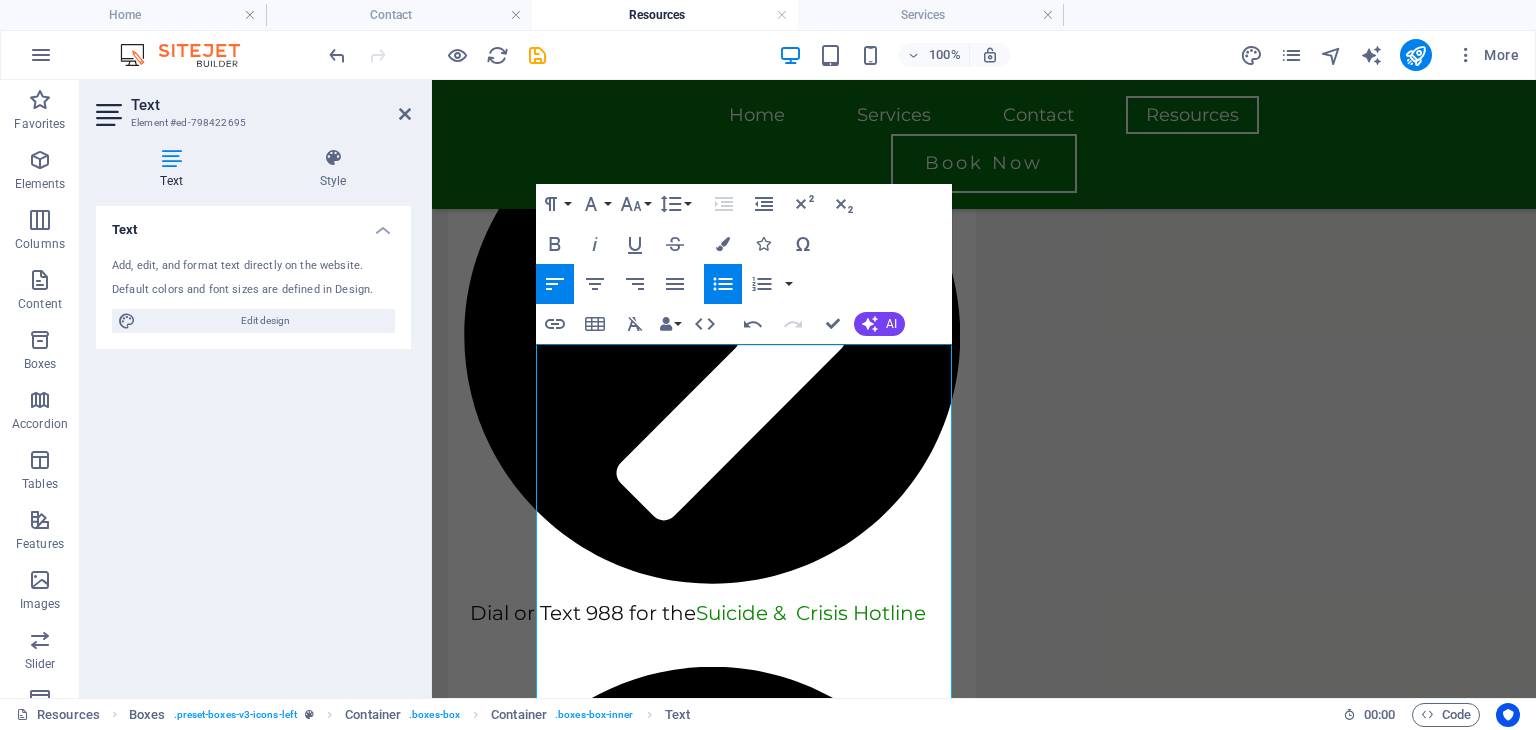 click 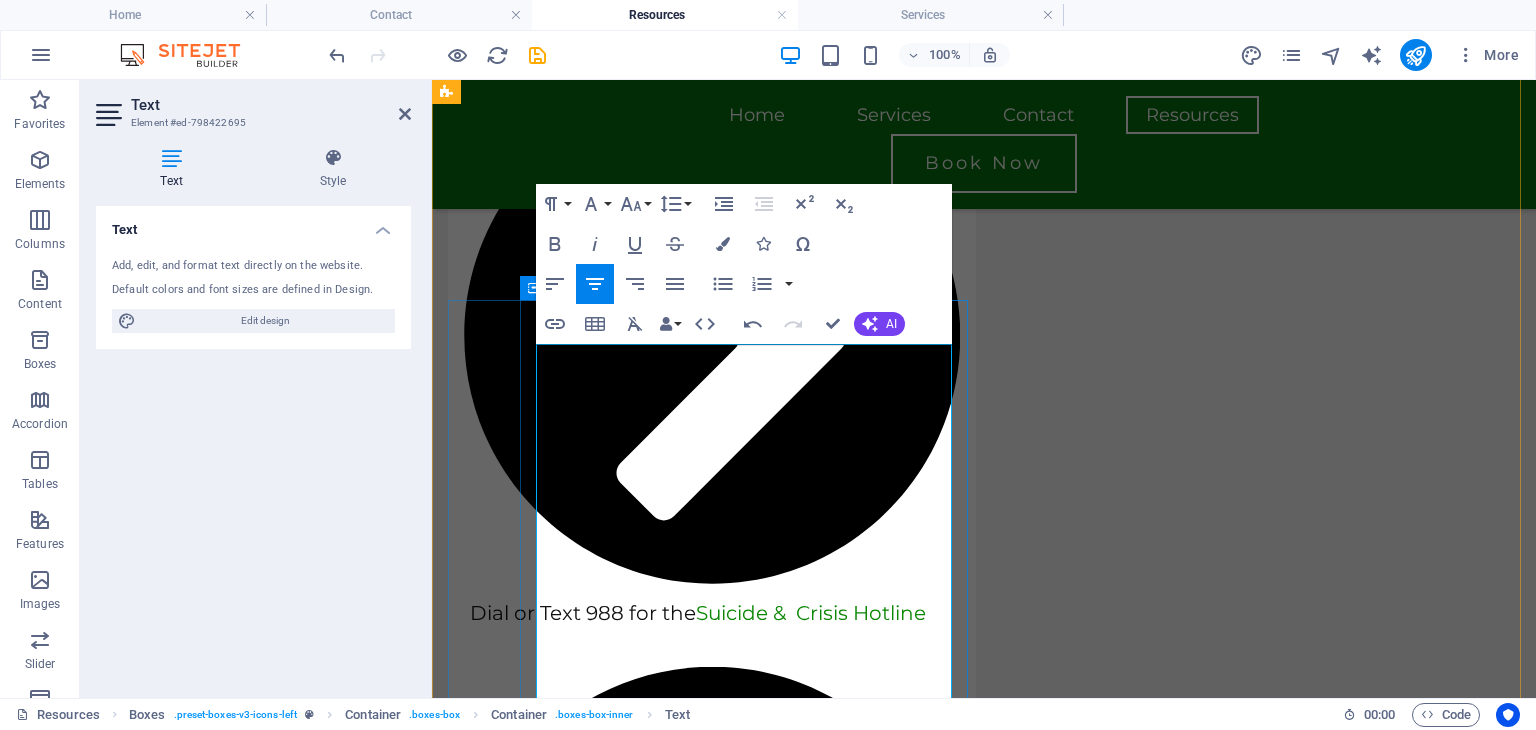 scroll, scrollTop: 750, scrollLeft: 0, axis: vertical 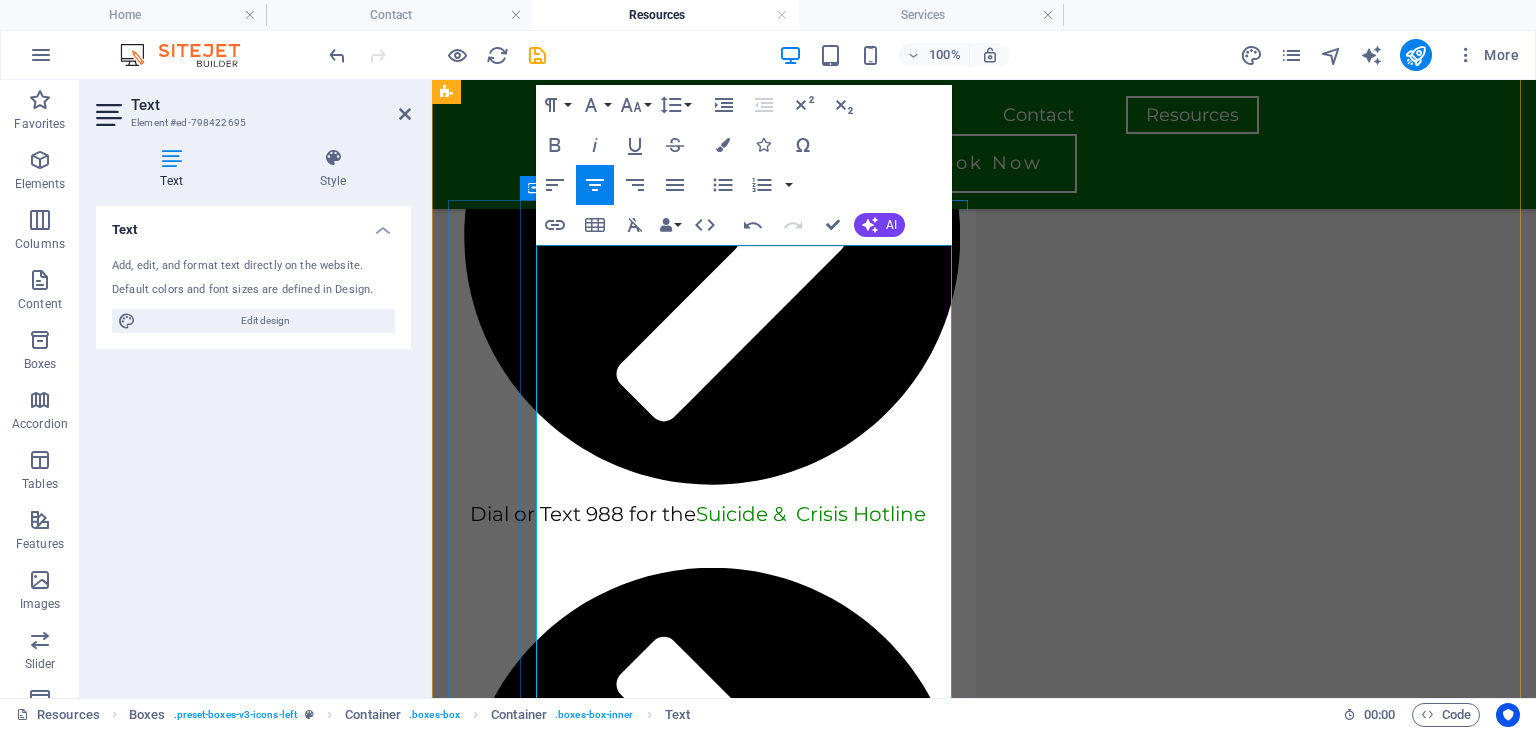 click on "Optimal Sleep Temperature: Aim for 60 °-  67 °  for better rest." at bounding box center [720, 3597] 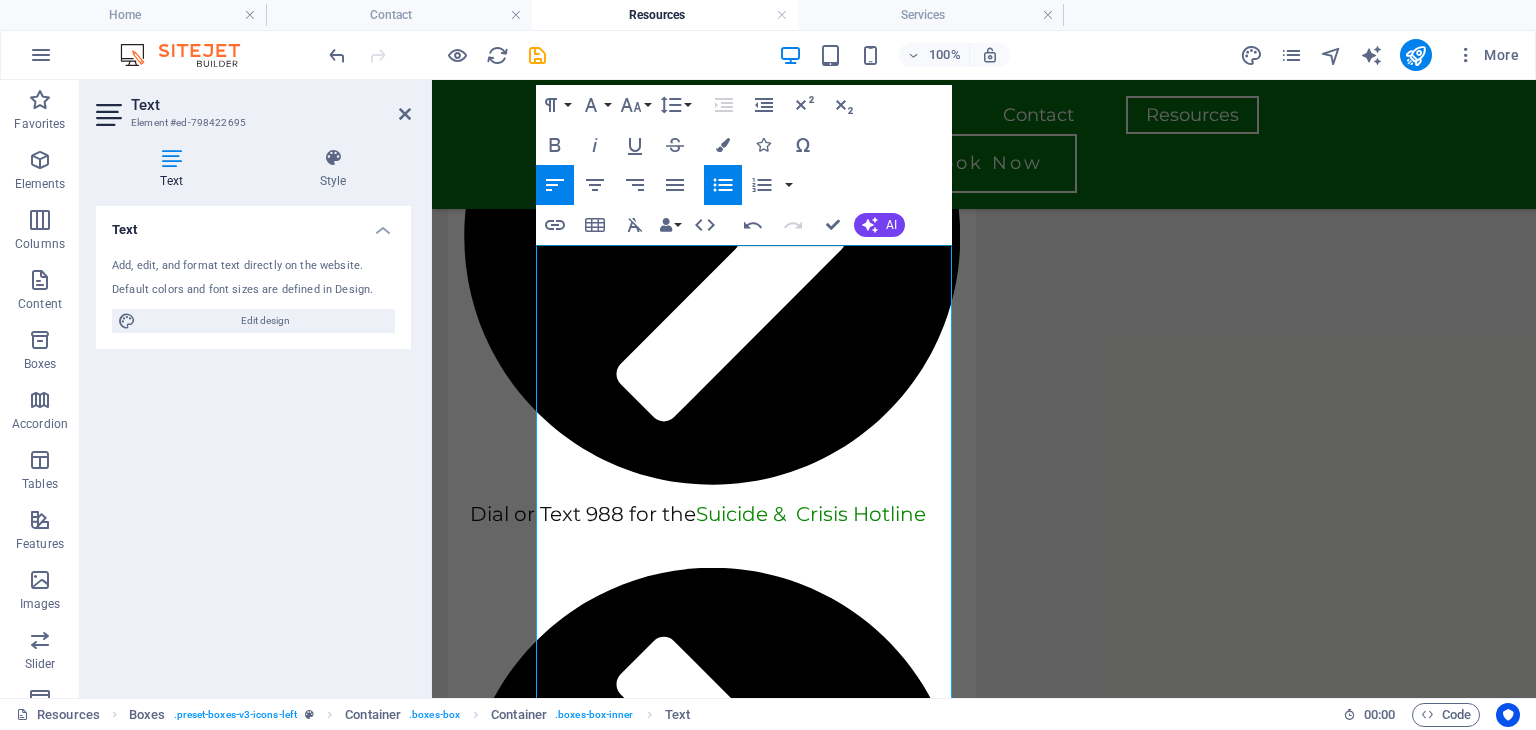 click 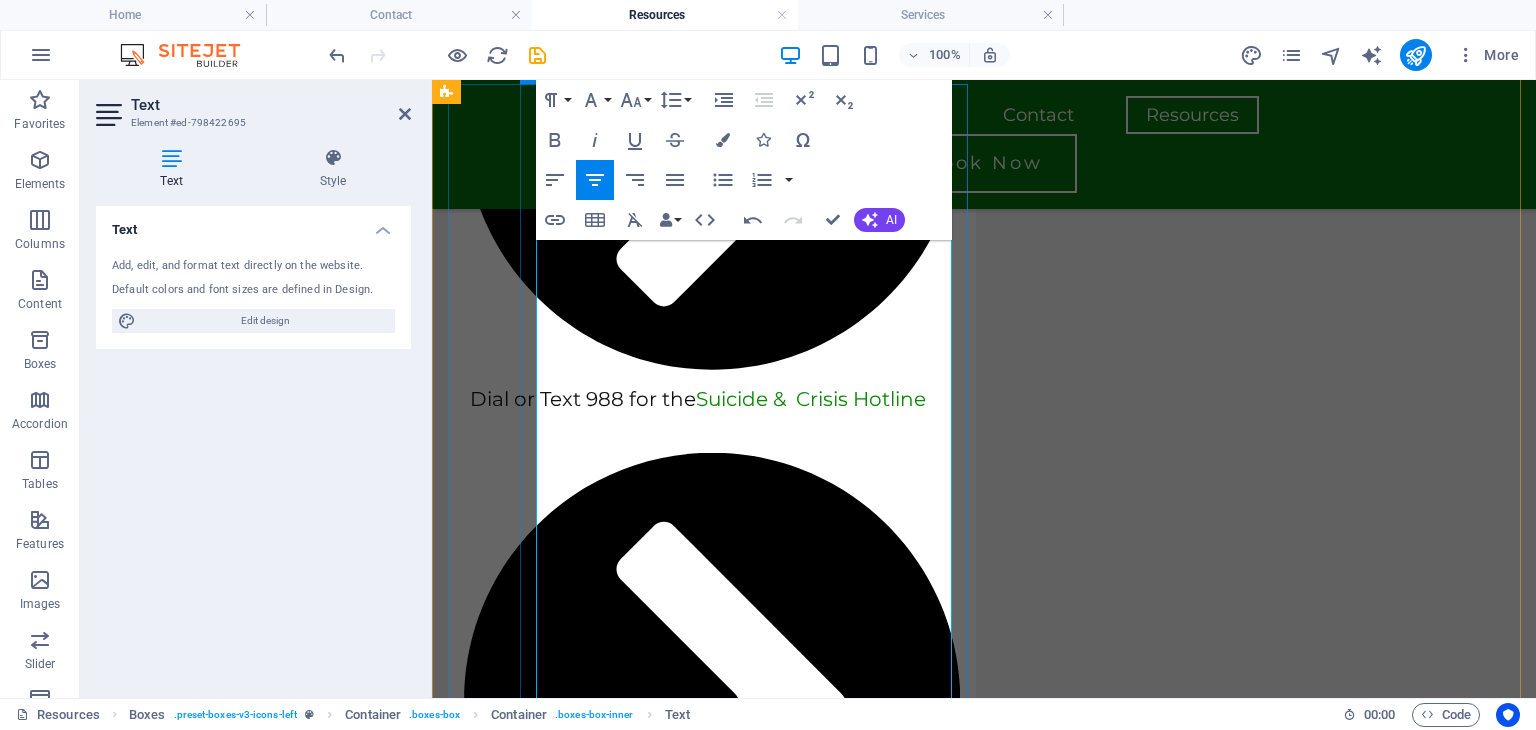 scroll, scrollTop: 866, scrollLeft: 0, axis: vertical 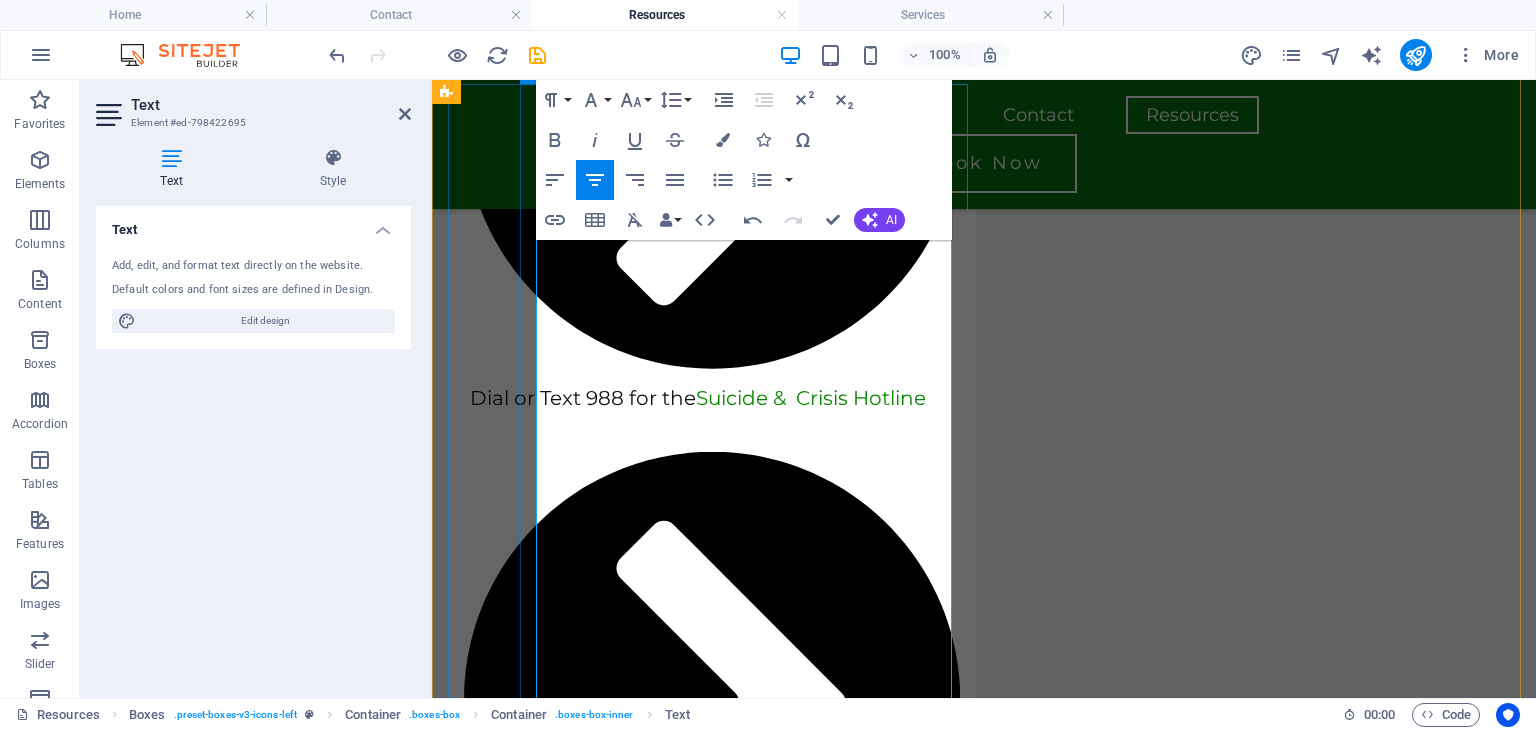 click on "Creative Expression: Try a new recipe, write, paint, or explore a Pinterest project." at bounding box center [720, 3553] 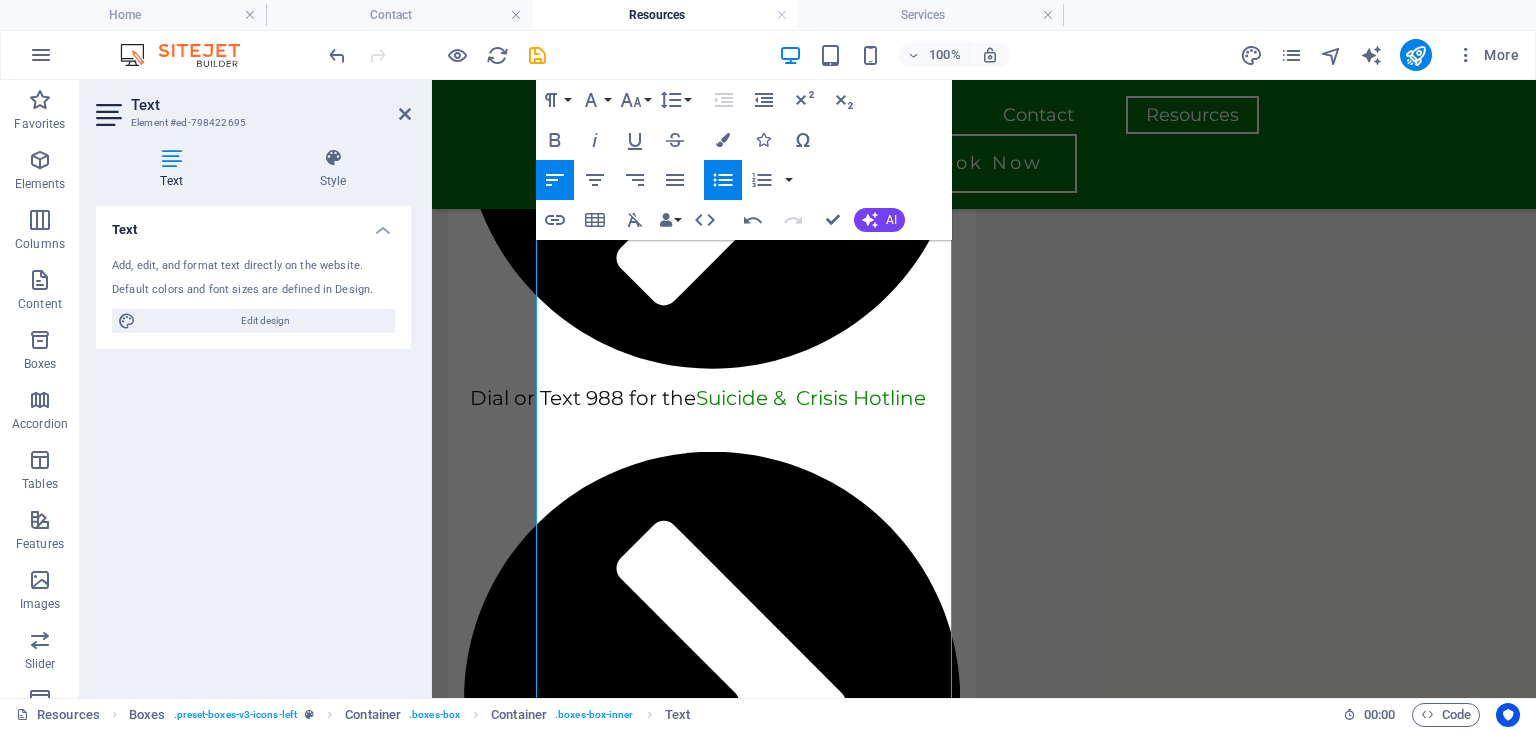 click 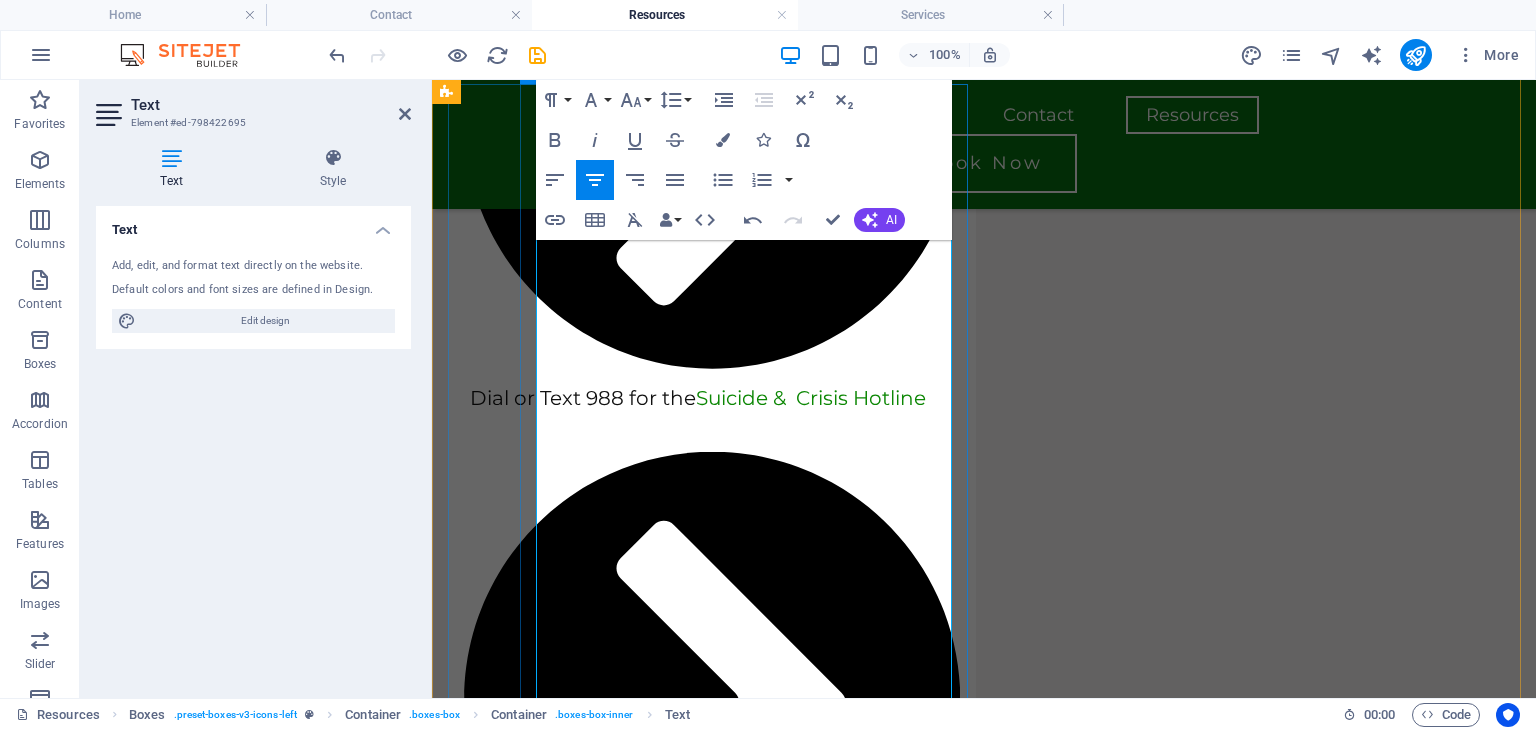 click on "Exercise: Move your body for at least 30 minutes daily to boost overall mental clarity." at bounding box center (720, 3625) 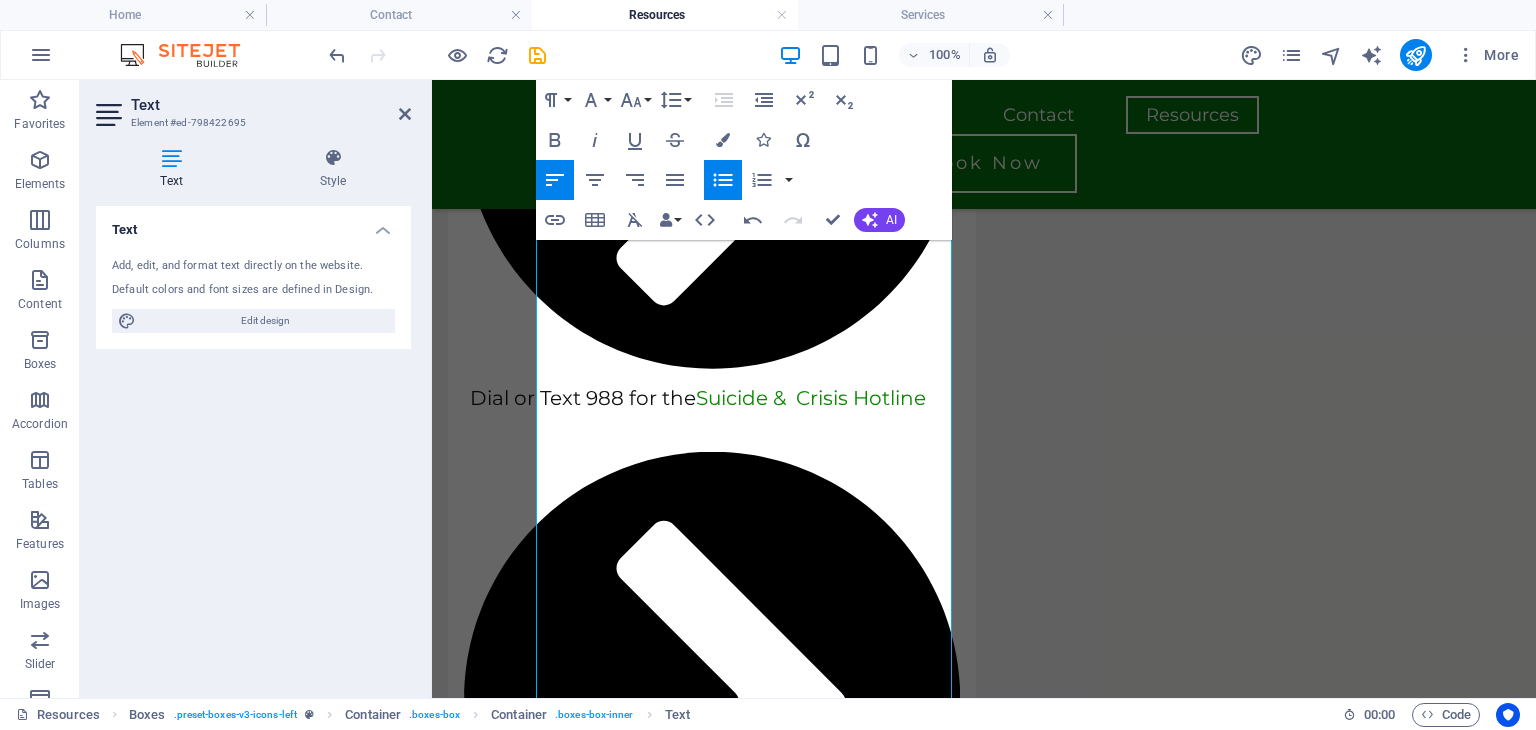 click 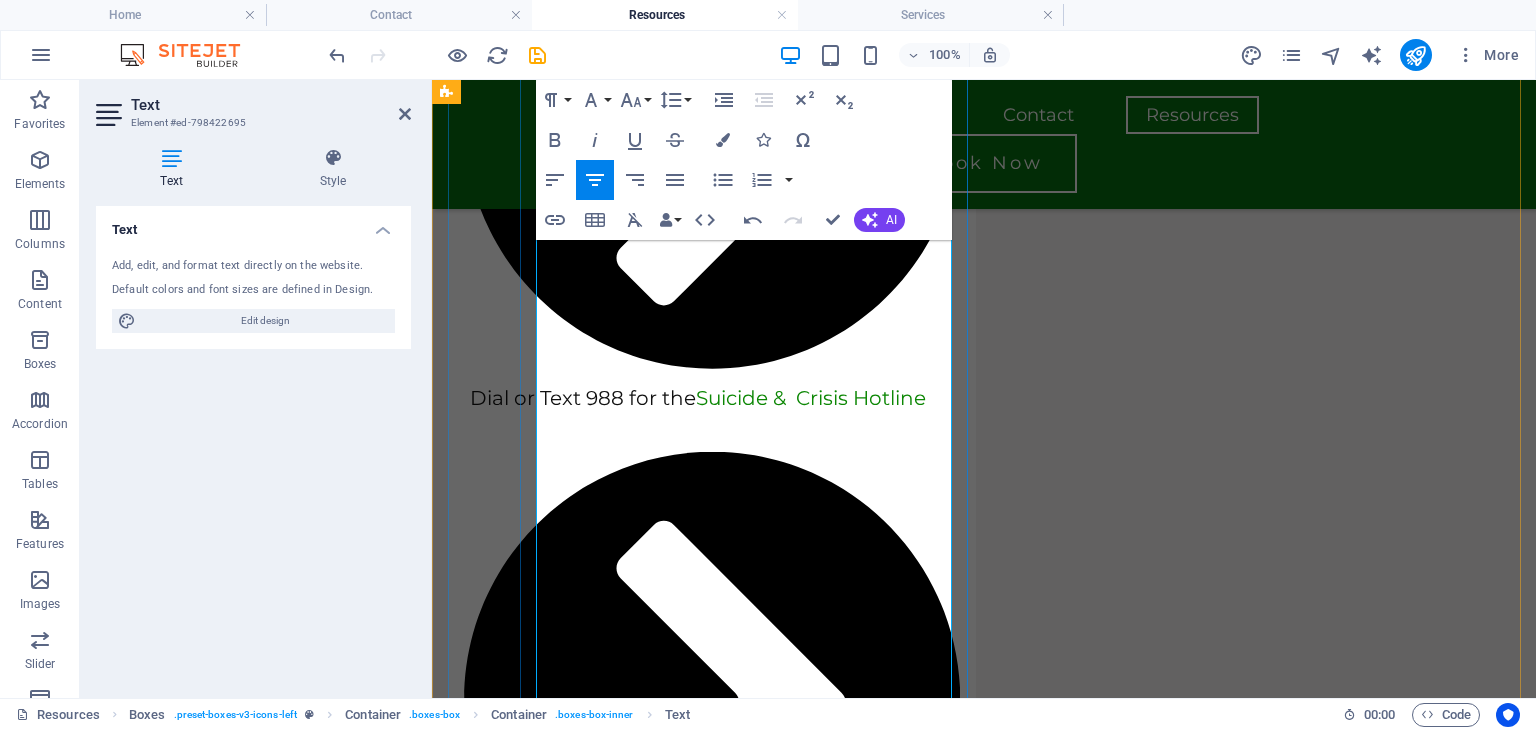 scroll, scrollTop: 1061, scrollLeft: 0, axis: vertical 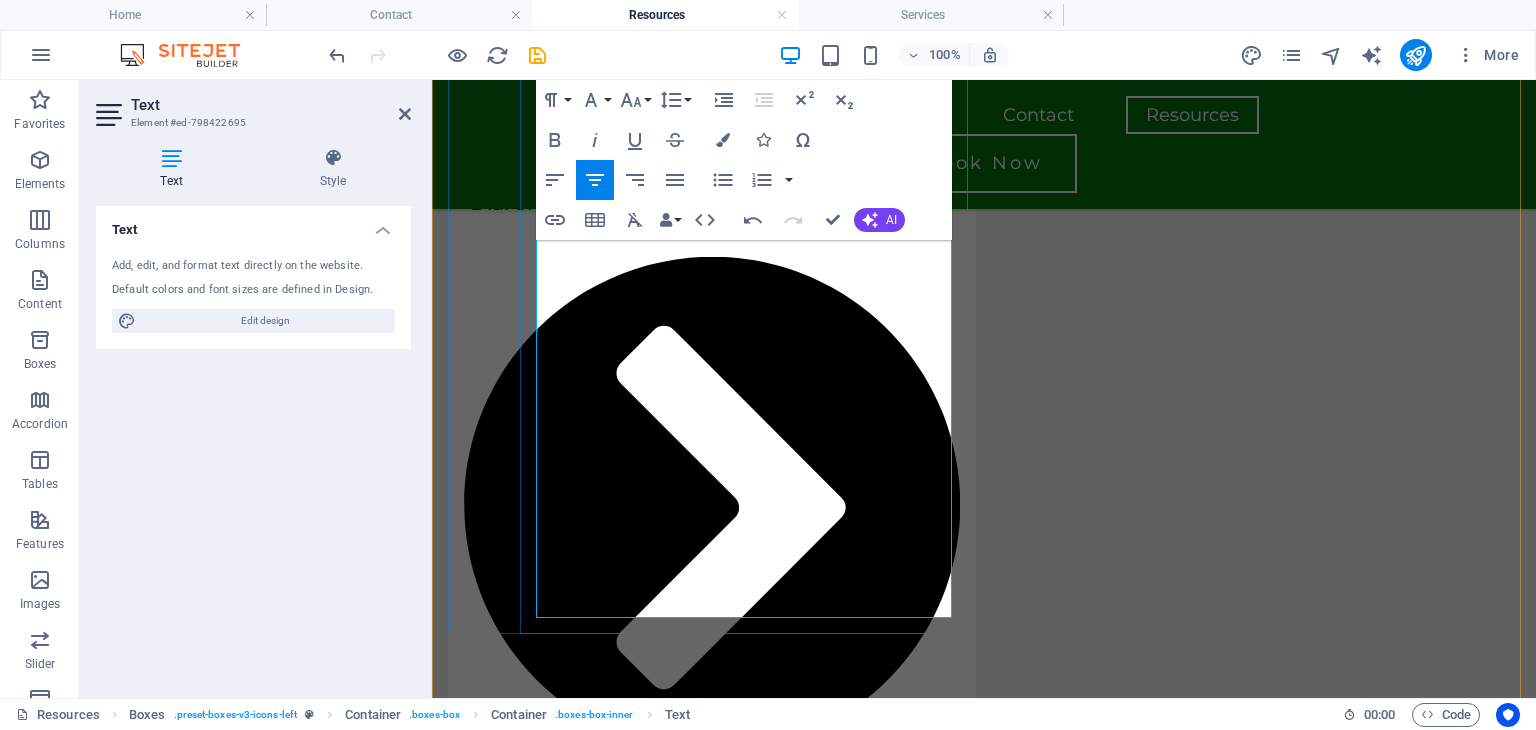 click on "For more tips, visit  Mental Health America ." at bounding box center [720, 3484] 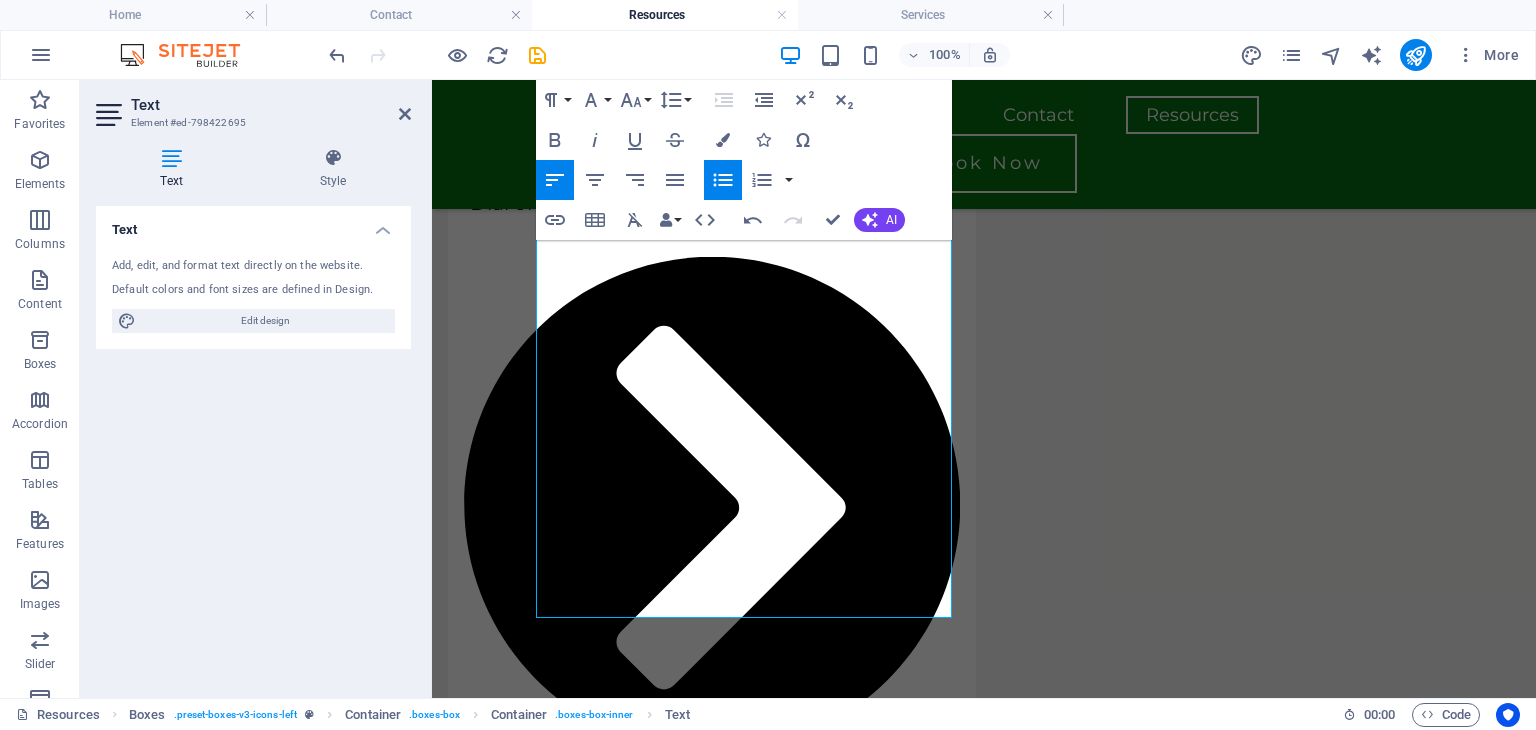 click 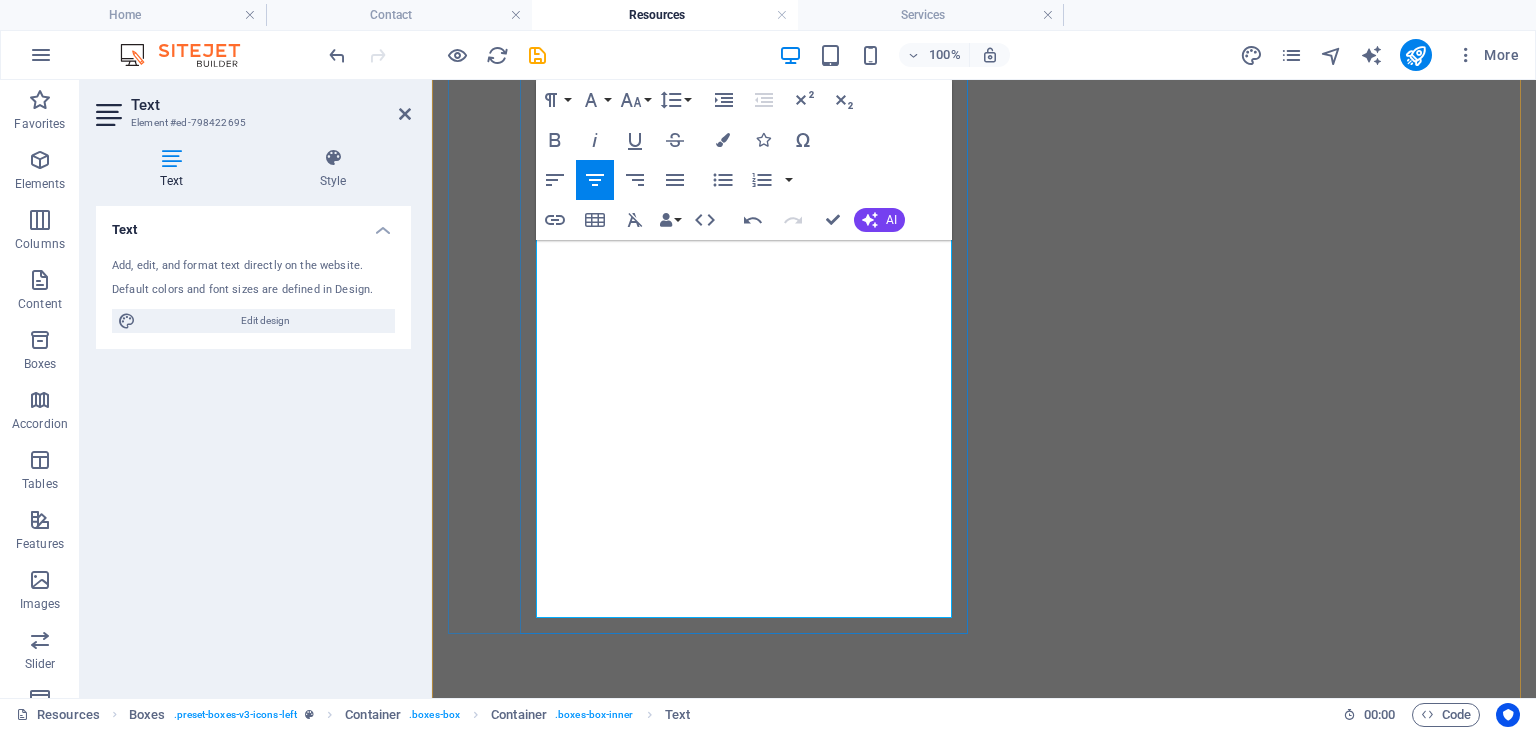scroll, scrollTop: 0, scrollLeft: 0, axis: both 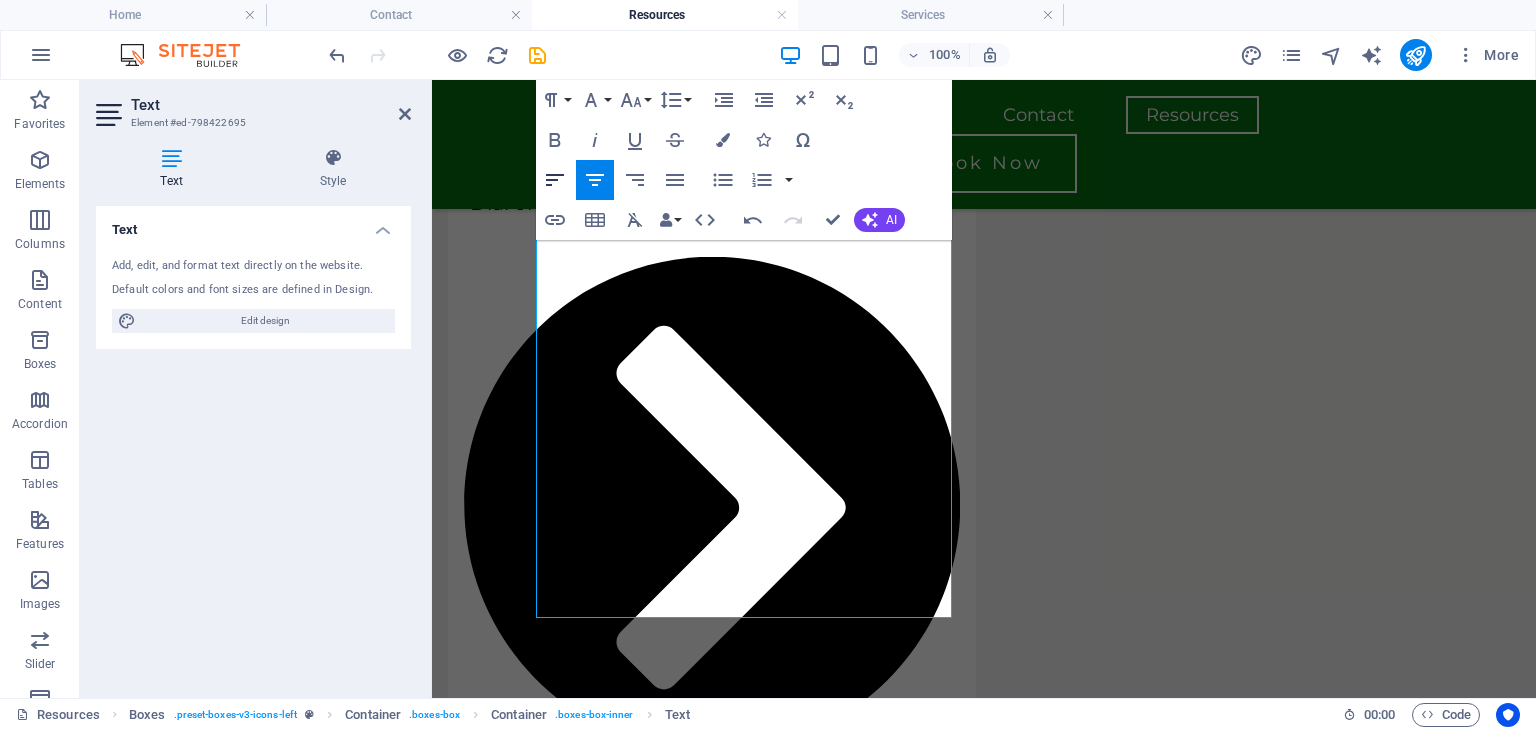 click 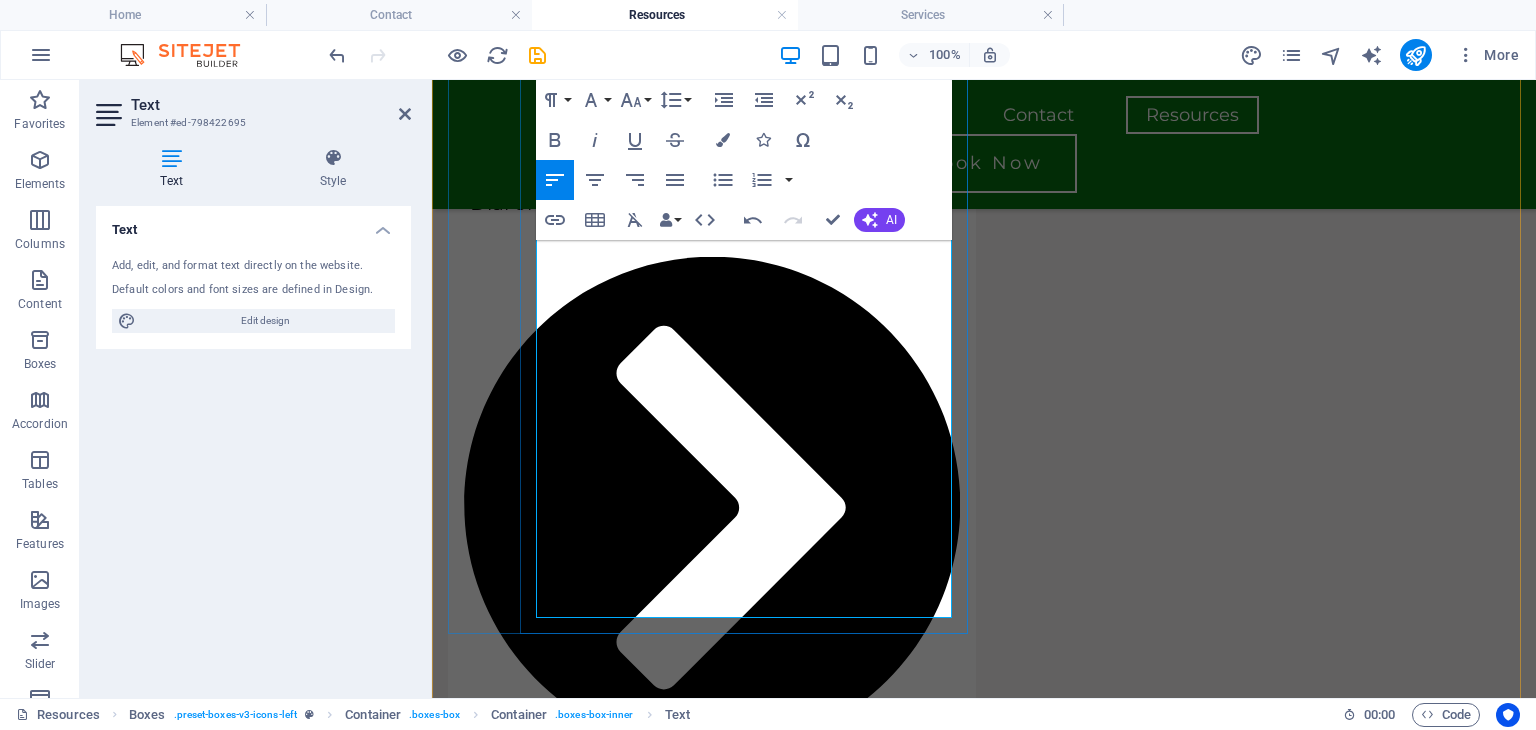 click on "Exercise: Move your body for at least 30 minutes daily to boost overall mental clarity." at bounding box center (712, 3430) 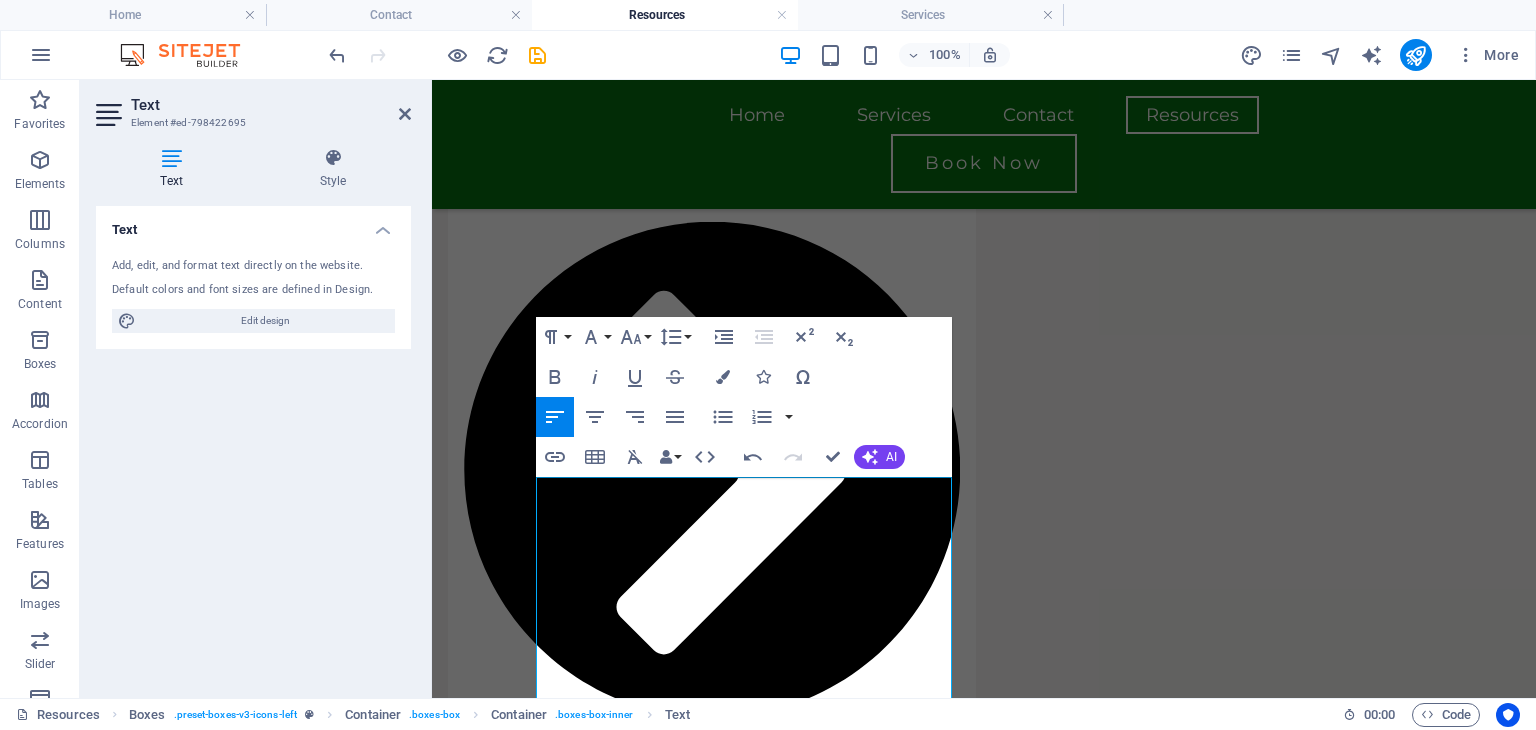 scroll, scrollTop: 518, scrollLeft: 0, axis: vertical 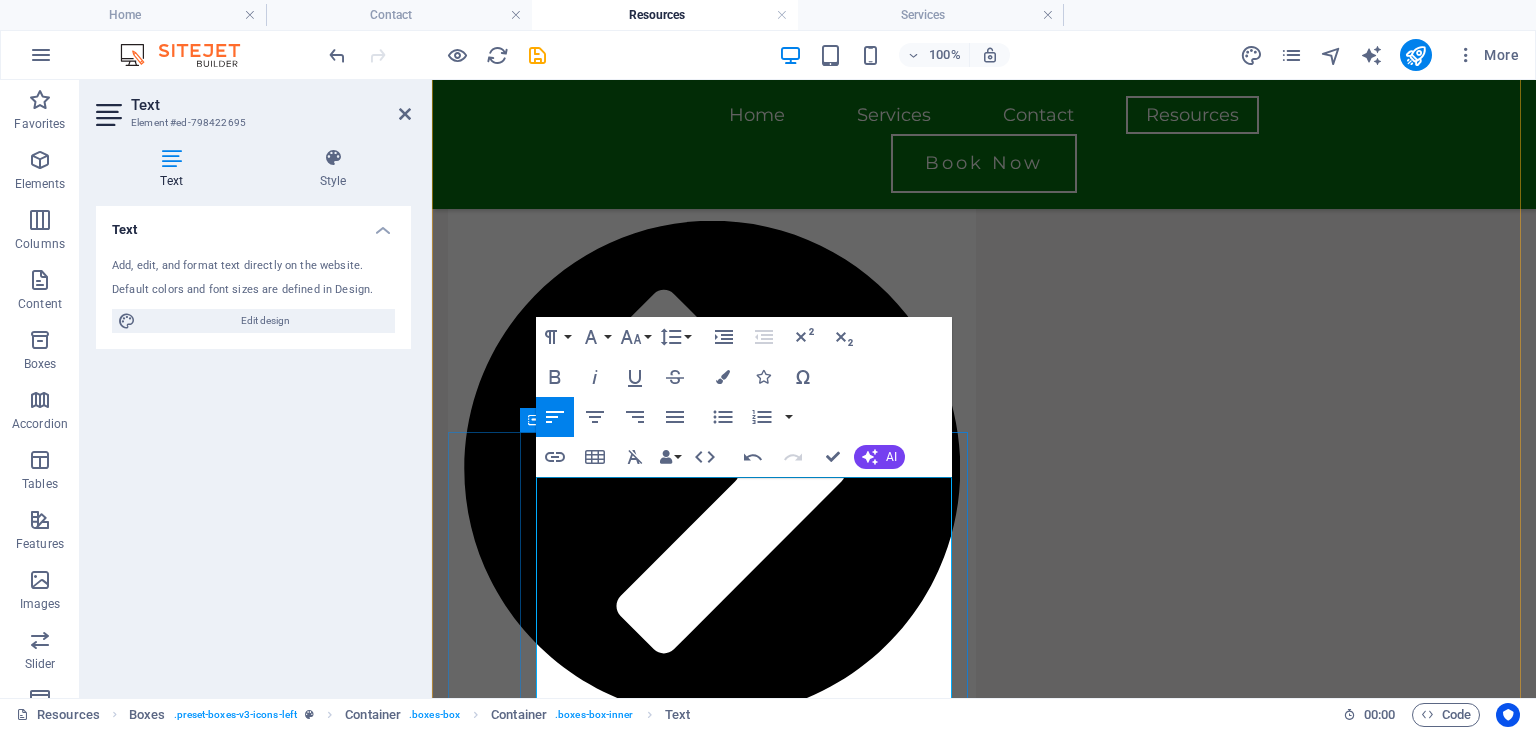 click on "Track Gratitude and Achievement: Journal 3 things you are grateful for and 3 daily accomplishments." at bounding box center [712, 3667] 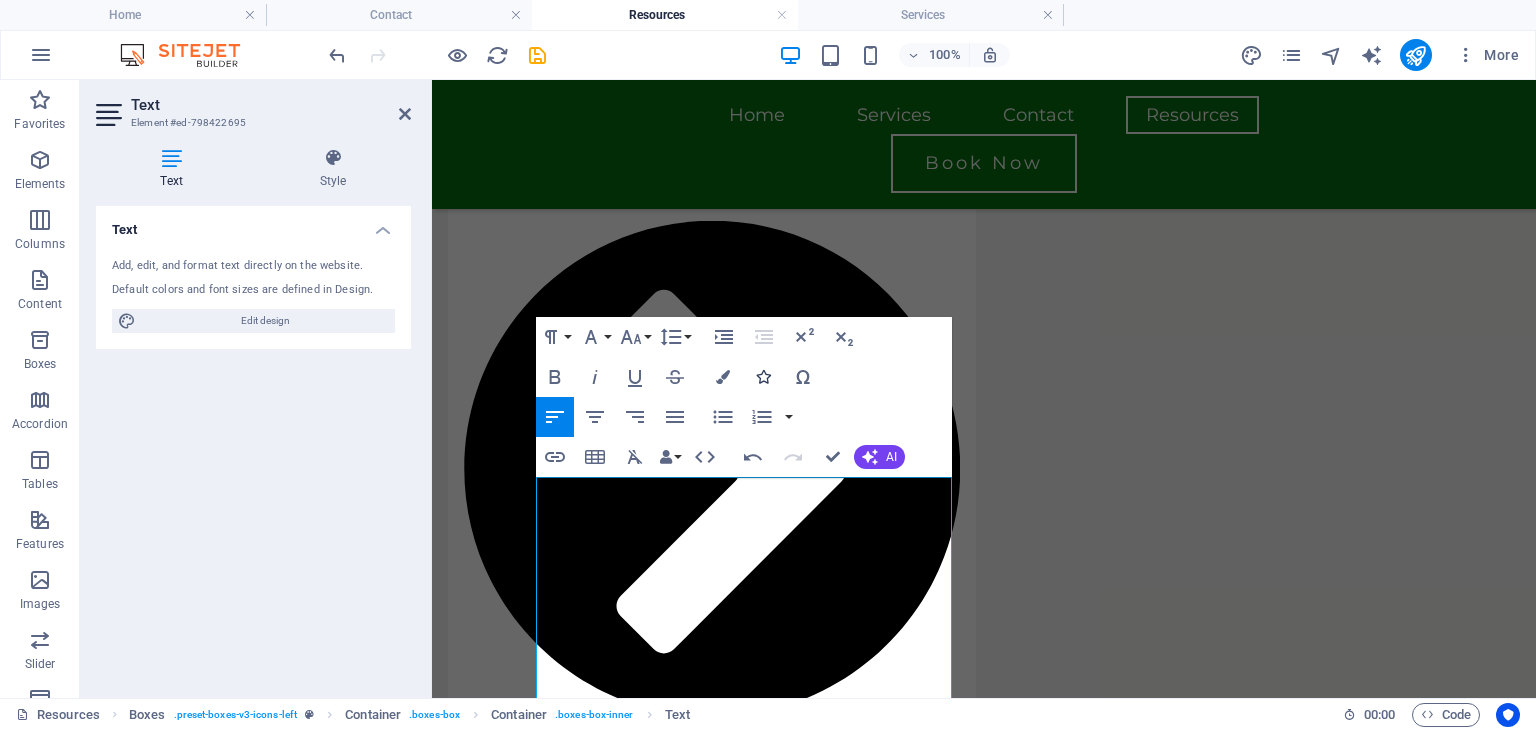 click at bounding box center [763, 377] 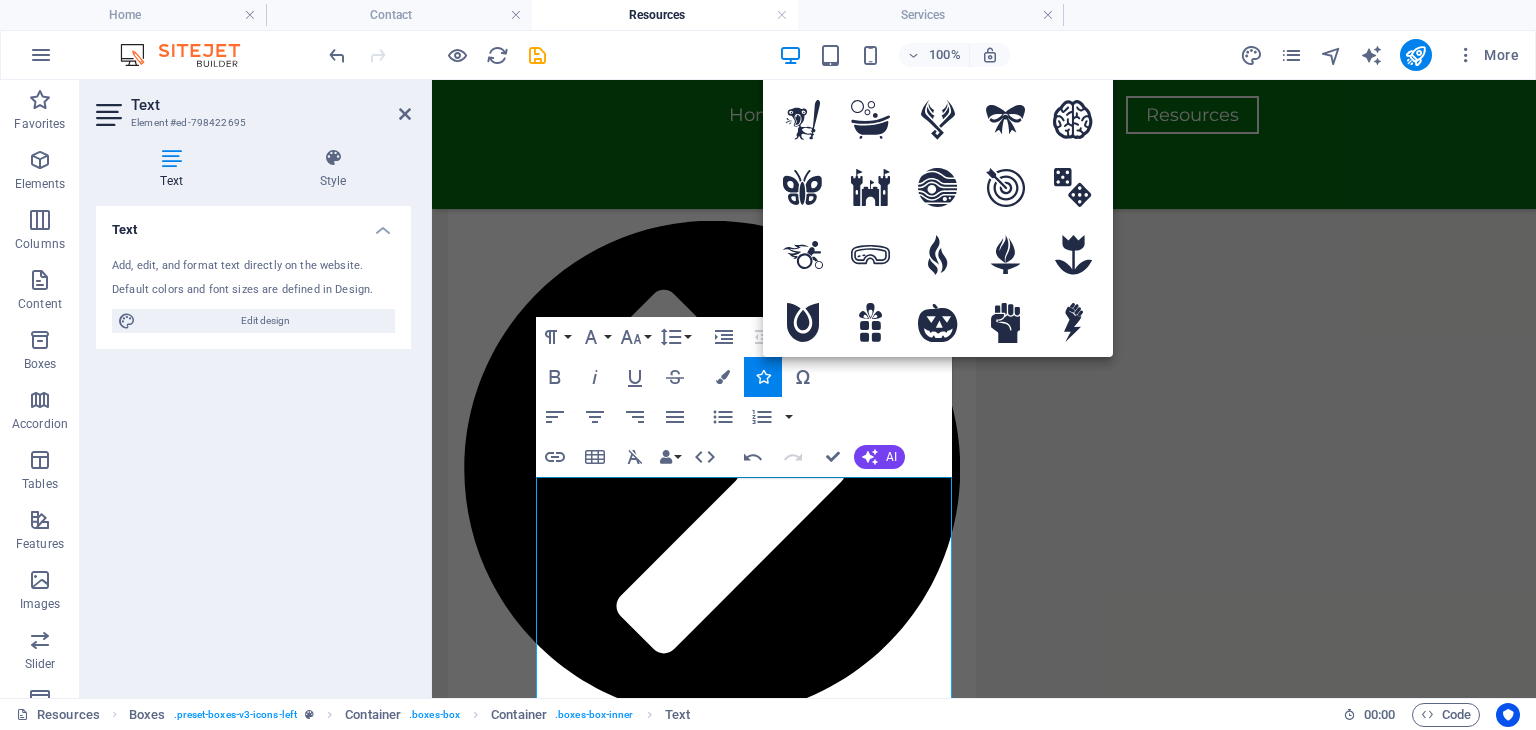 type on "cir" 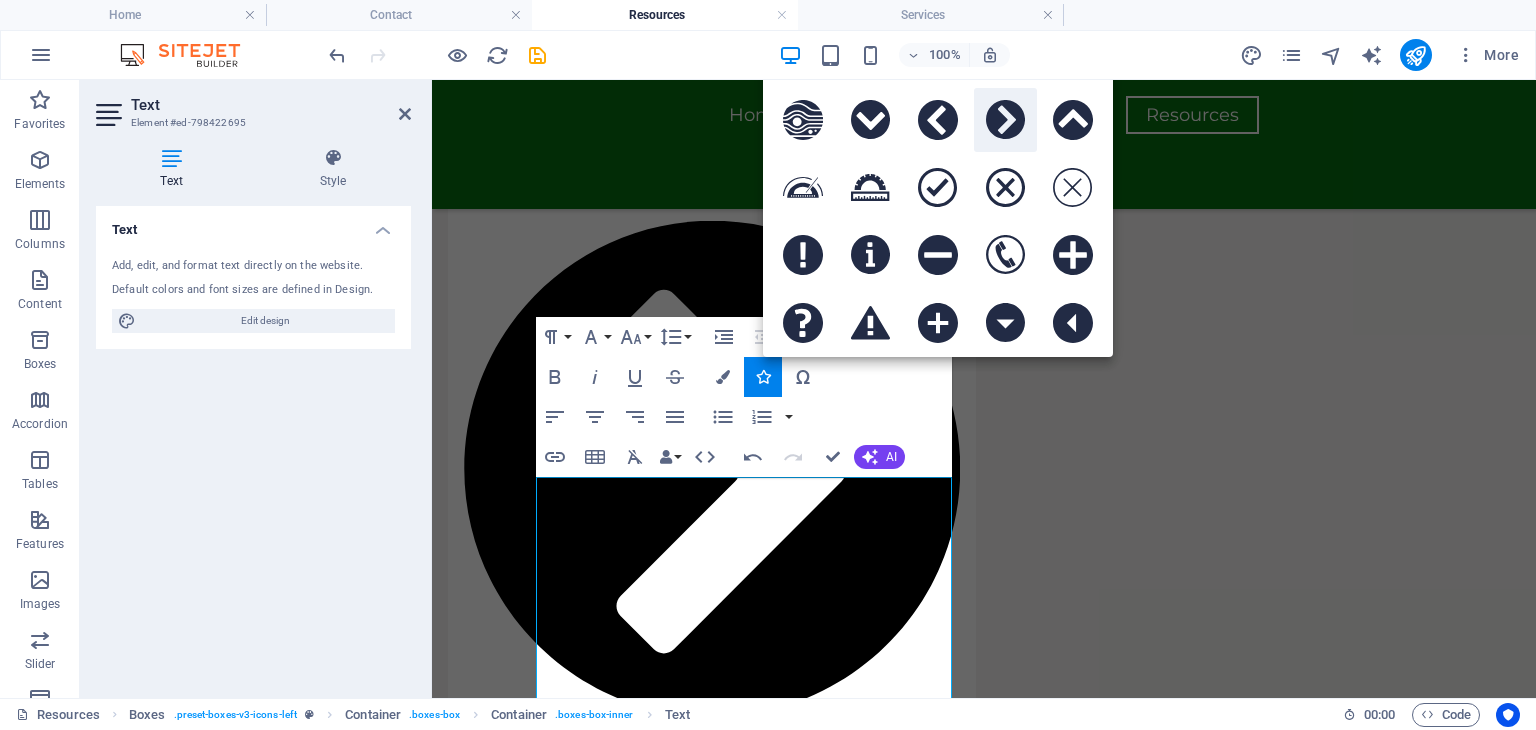 click 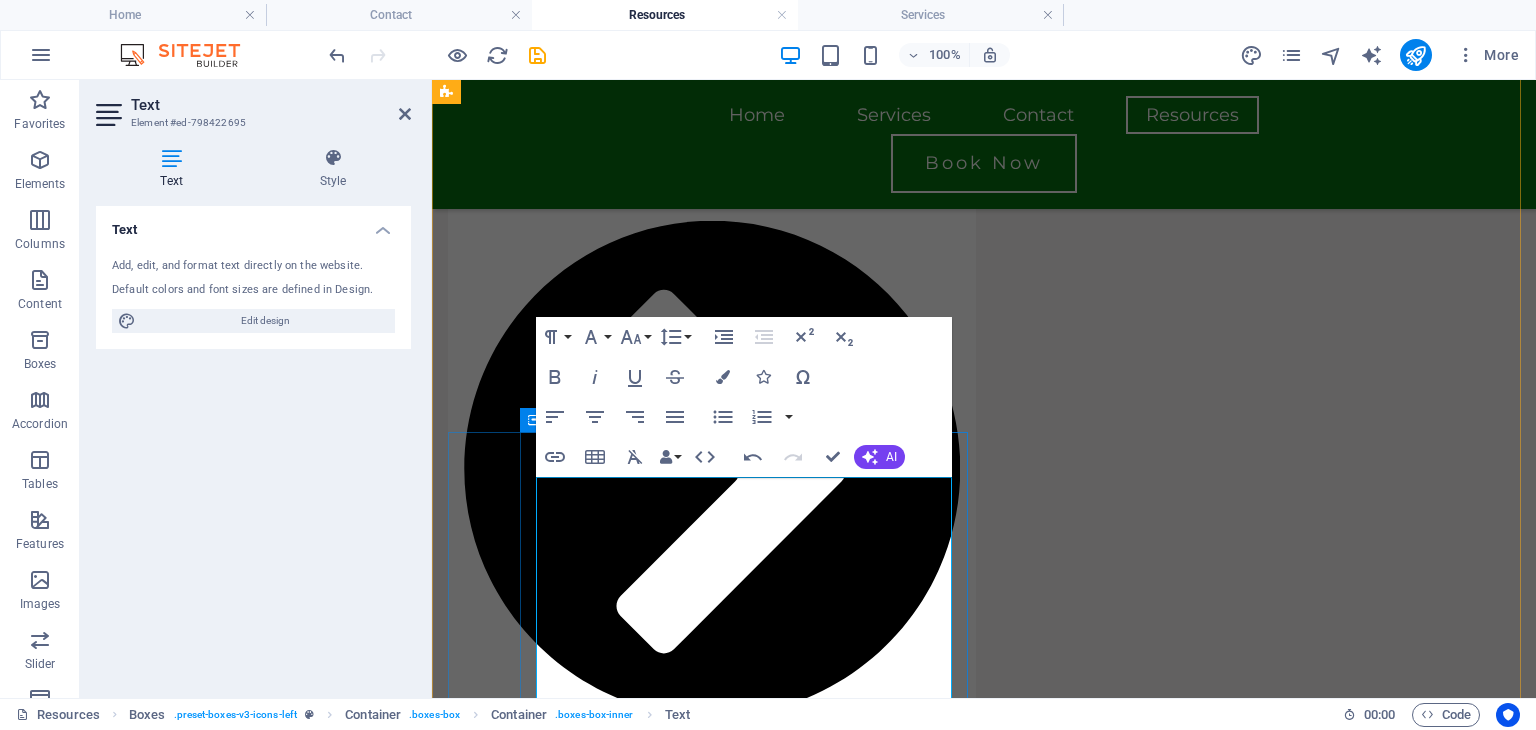 click at bounding box center (712, 3902) 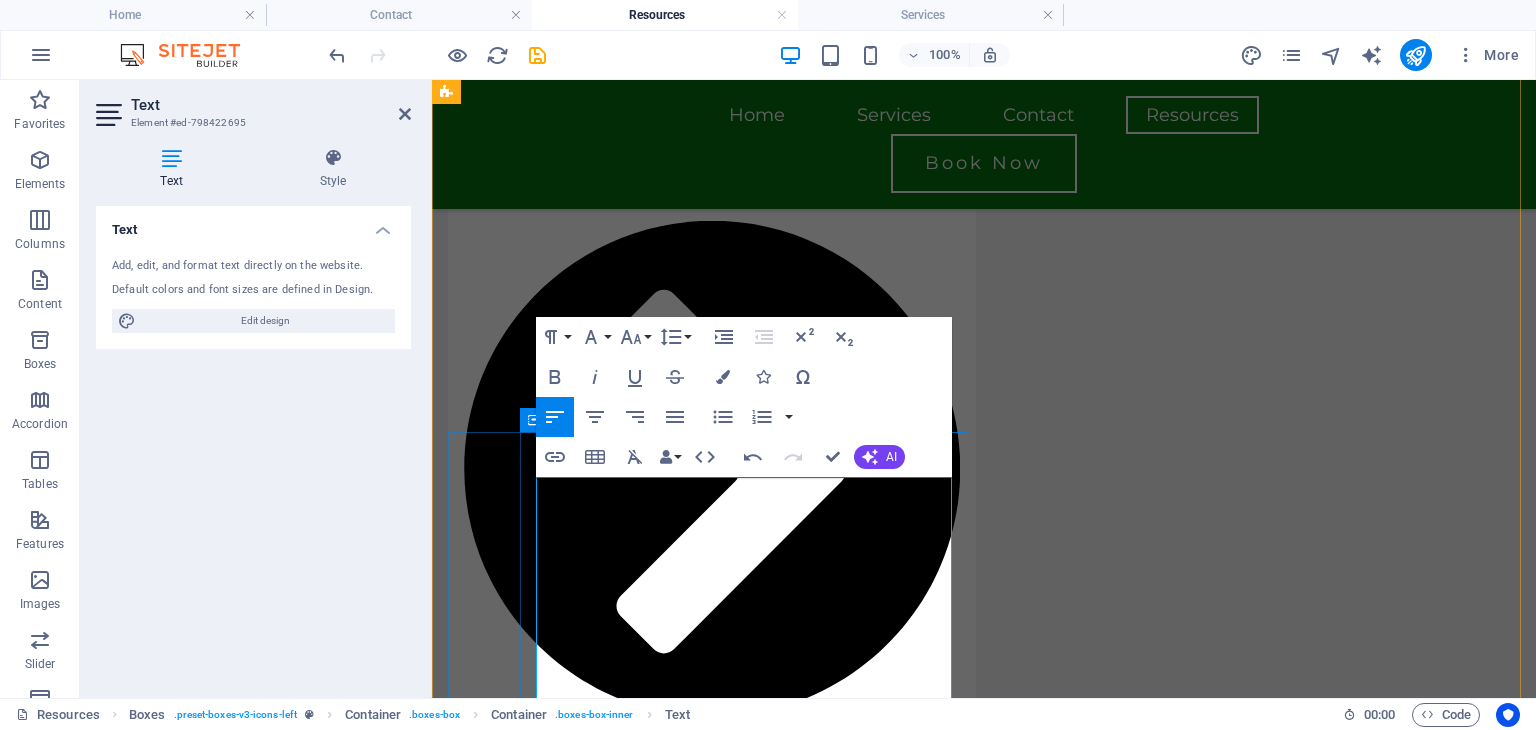 type 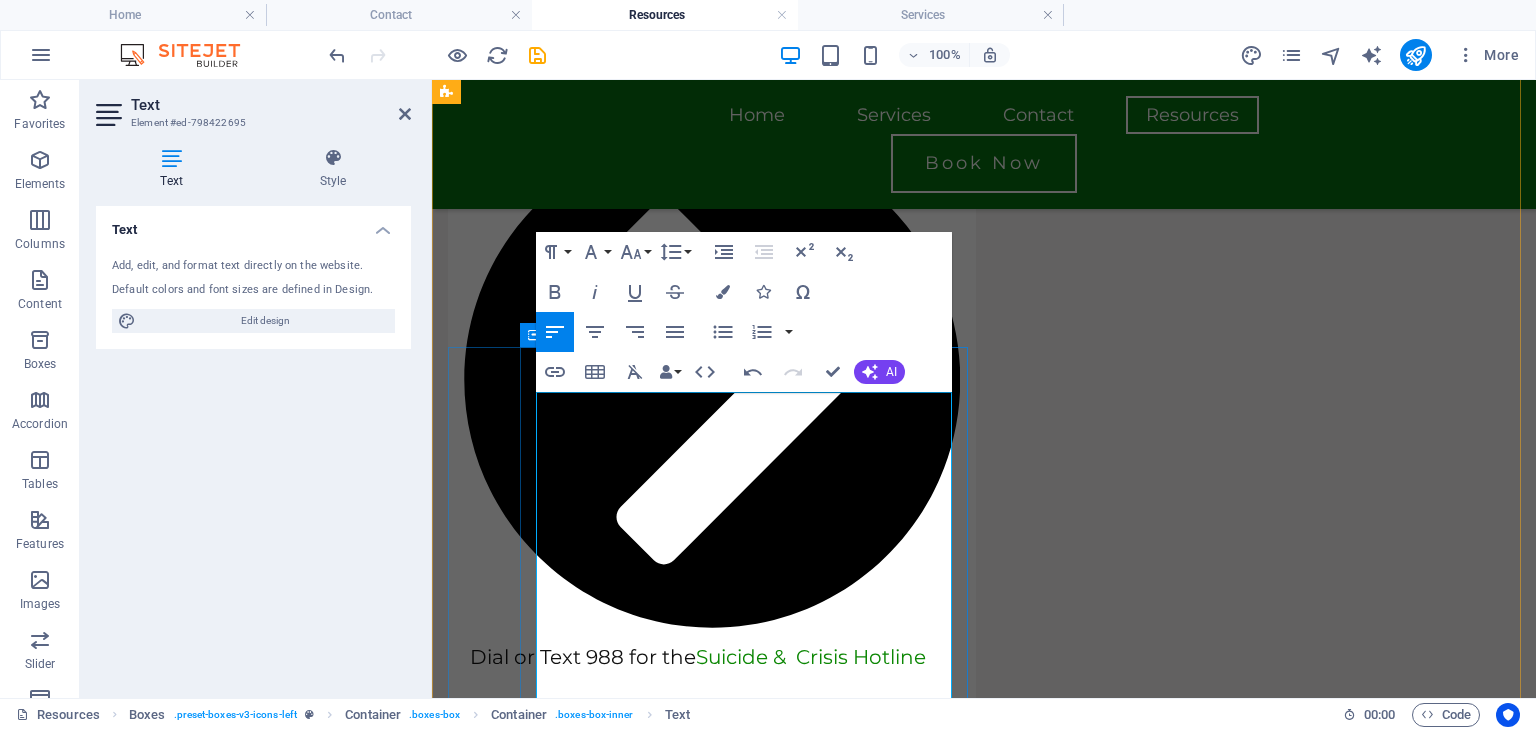 scroll, scrollTop: 614, scrollLeft: 0, axis: vertical 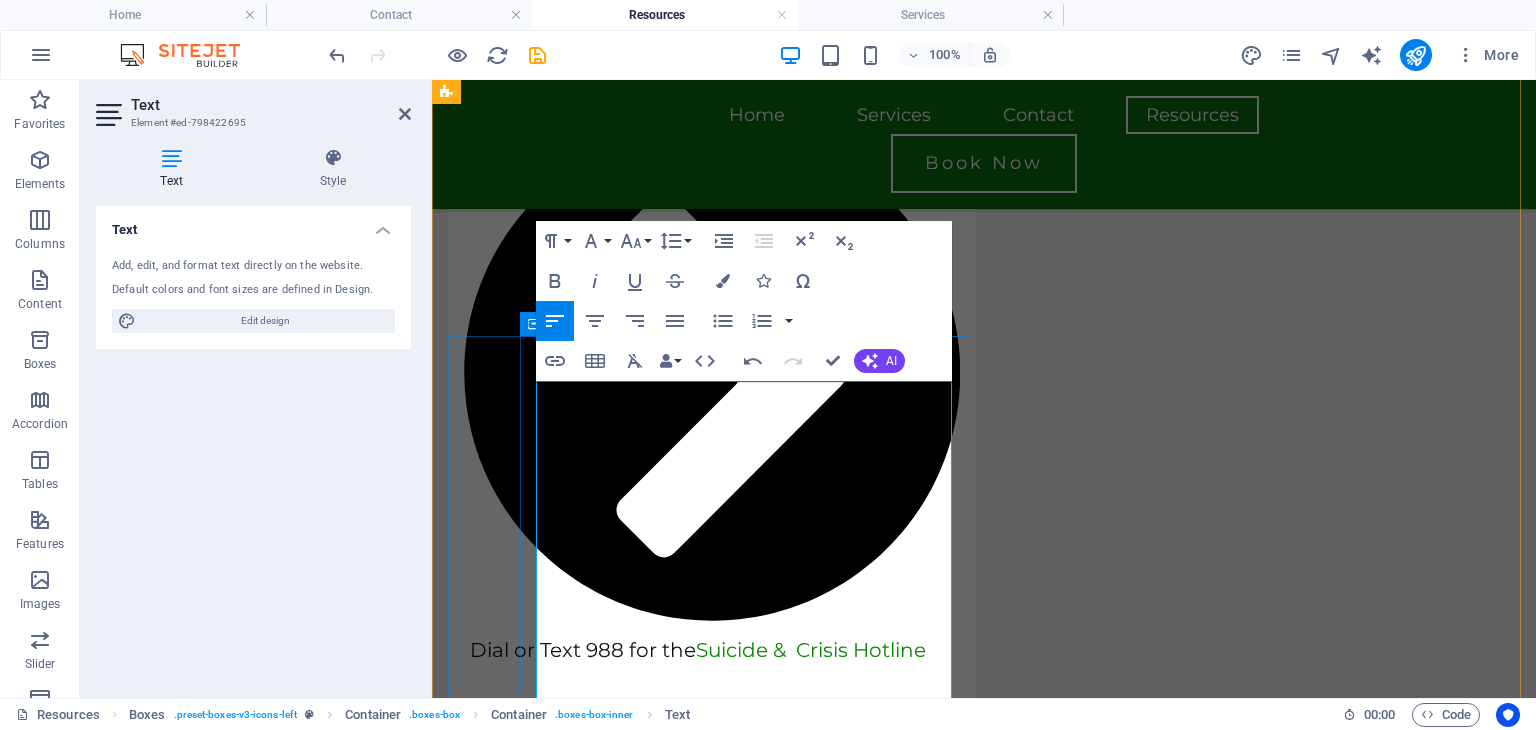 click on "Work your Strengths: Build self confidence by doing something you excel at." at bounding box center [712, 4204] 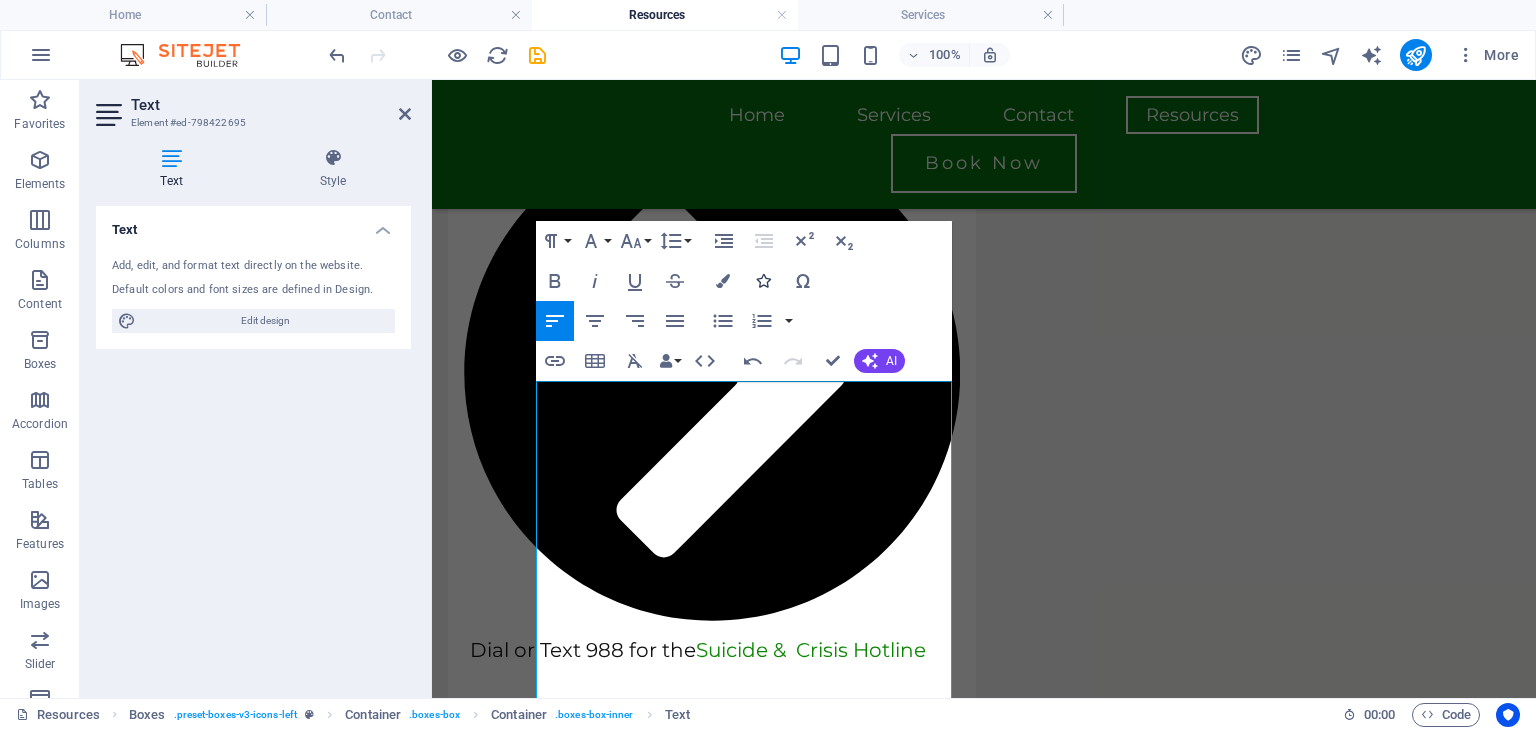 click at bounding box center (763, 281) 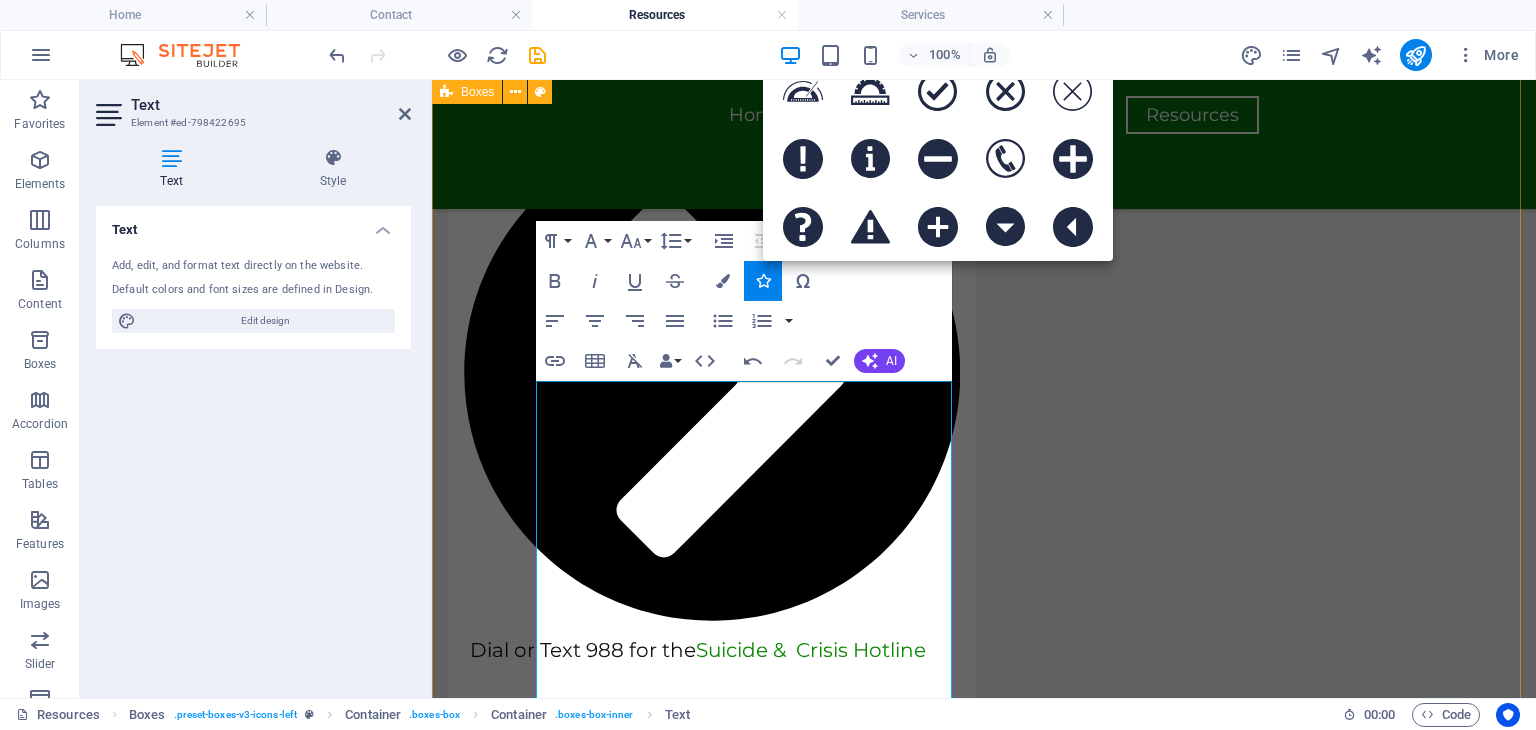 type on "cir" 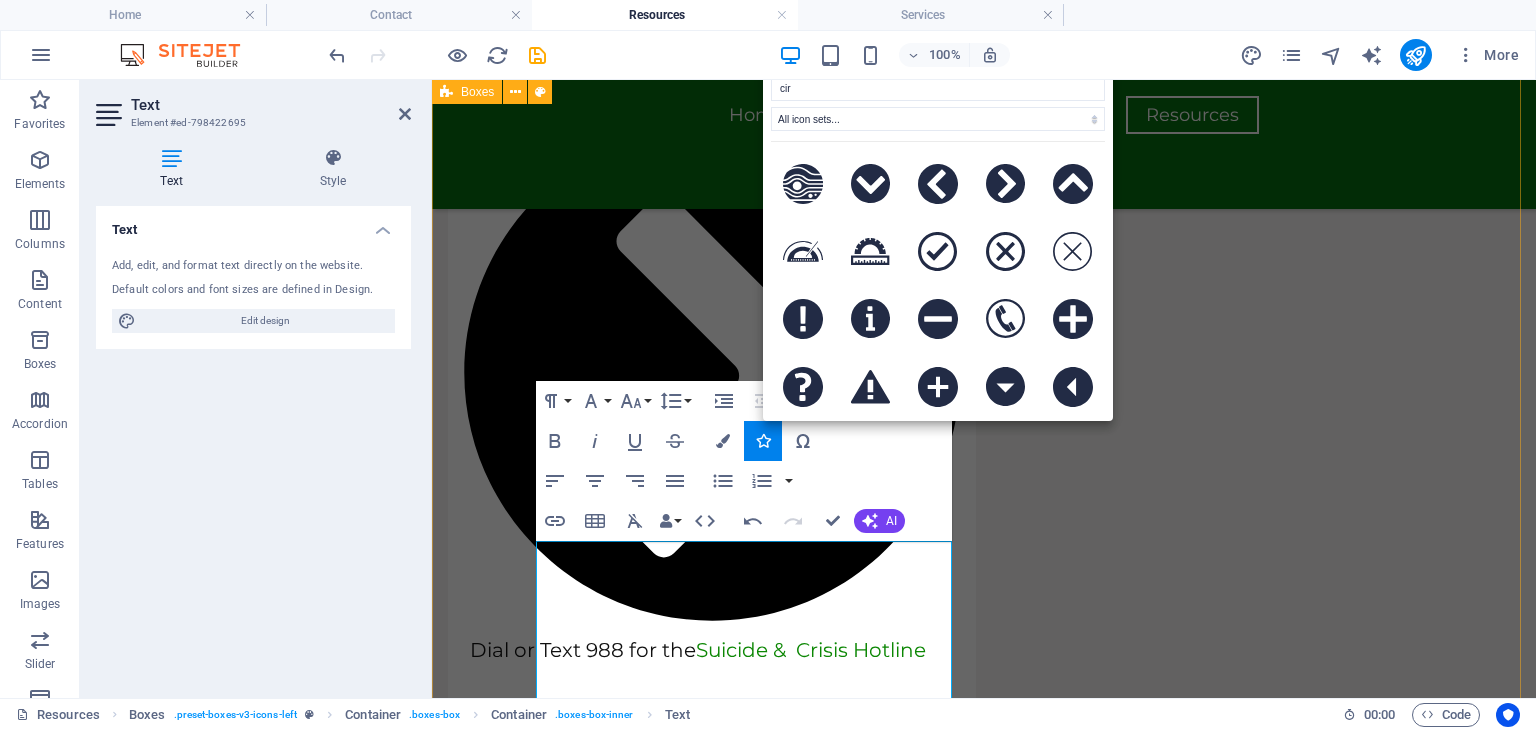 scroll, scrollTop: 454, scrollLeft: 0, axis: vertical 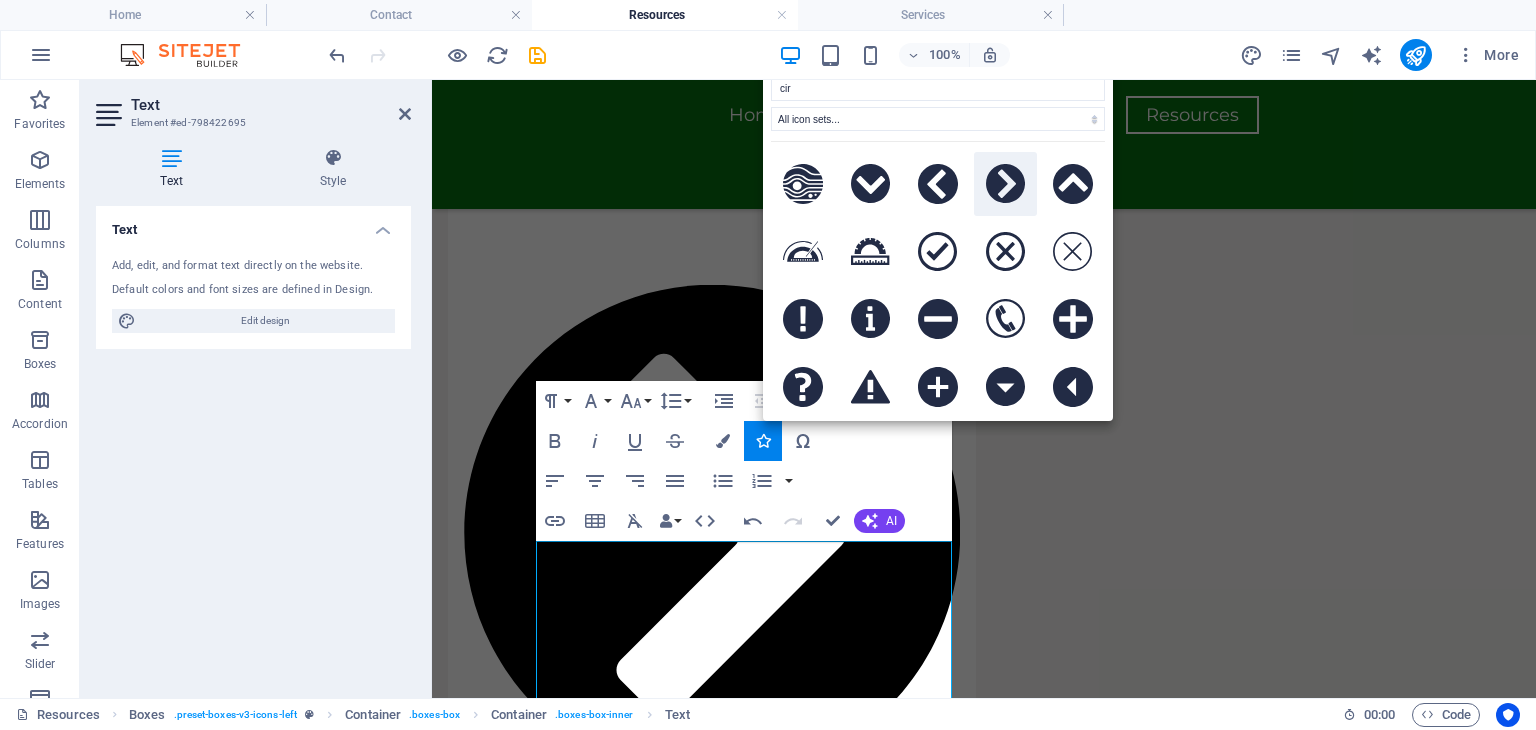 click 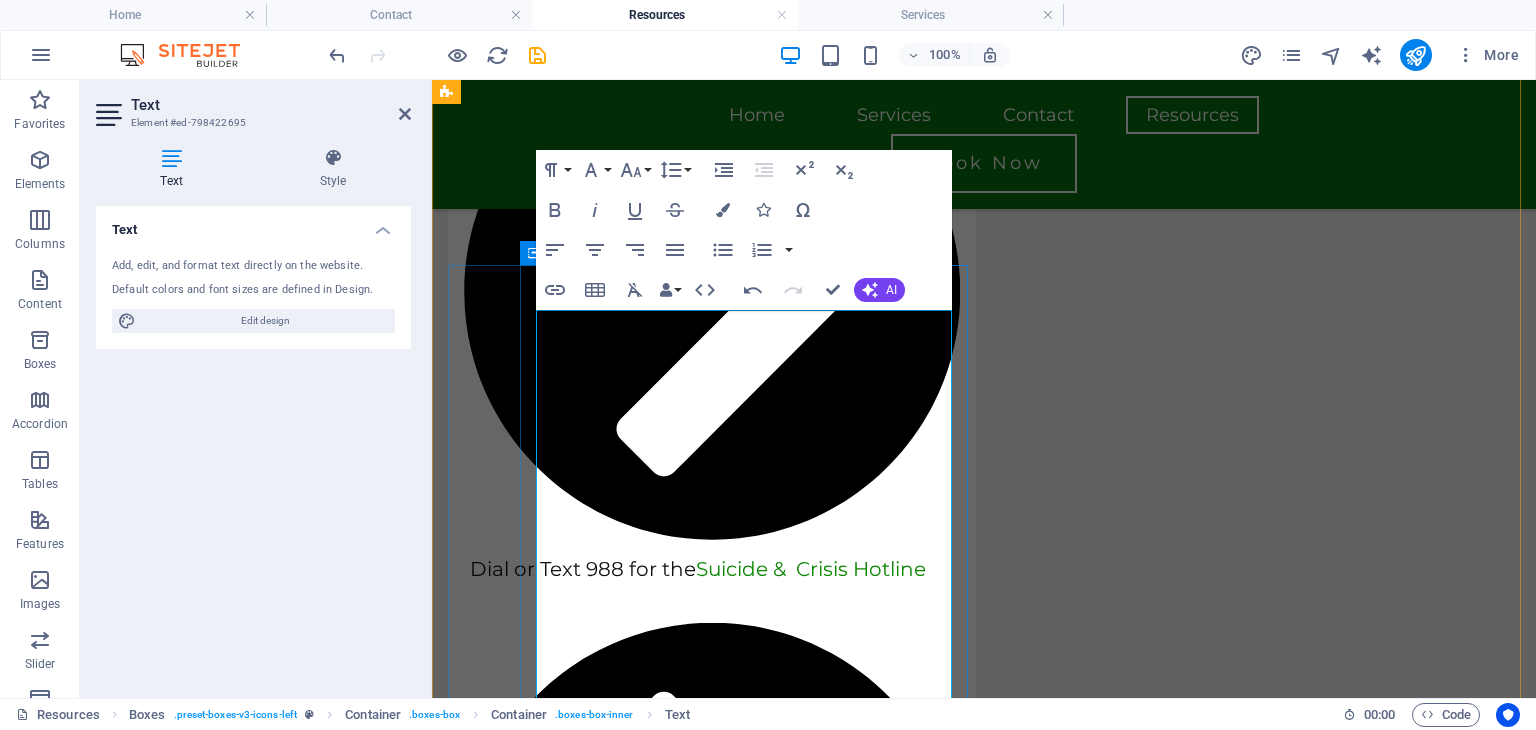 scroll, scrollTop: 699, scrollLeft: 0, axis: vertical 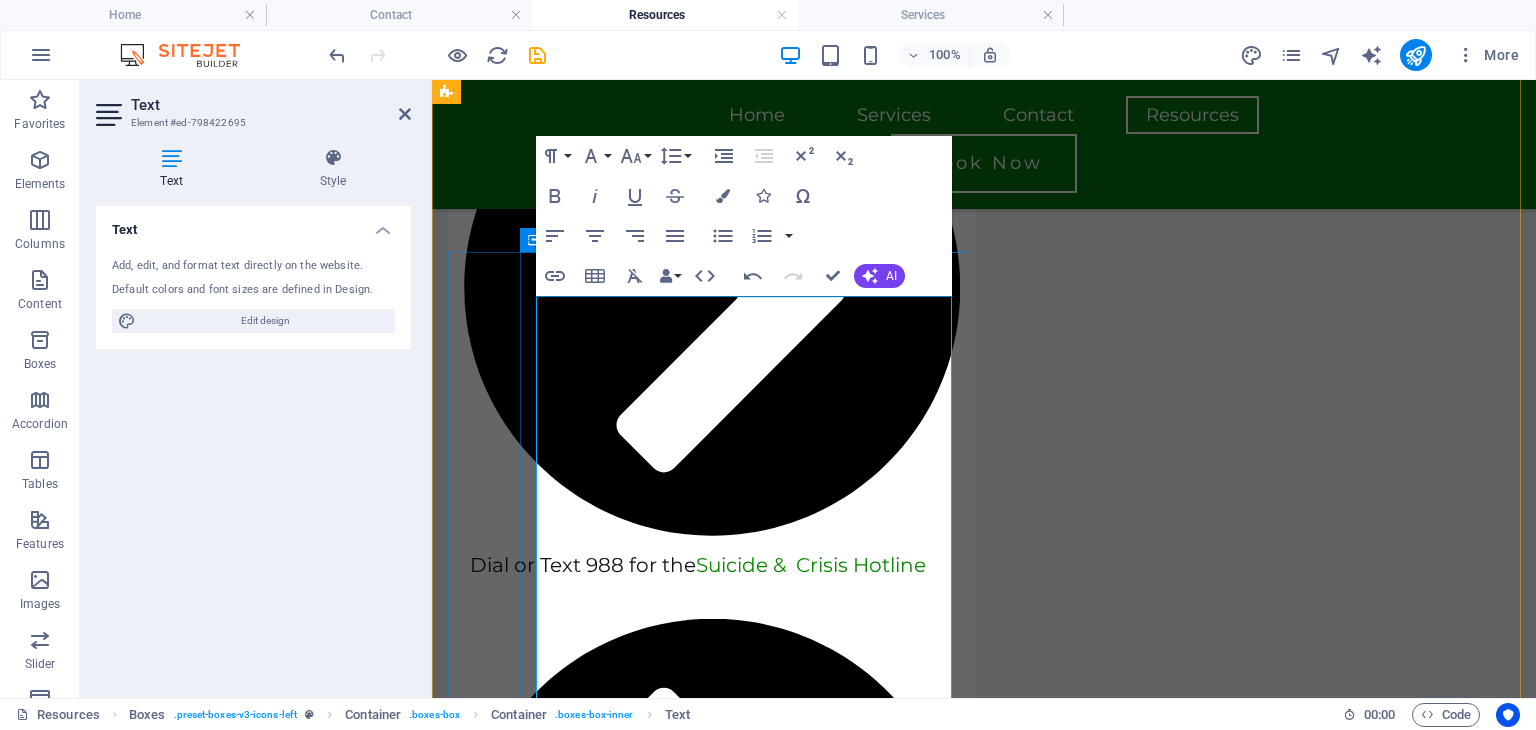 click on "Work your Strengths: Build self confidence by doing something you excel at." at bounding box center (712, 4390) 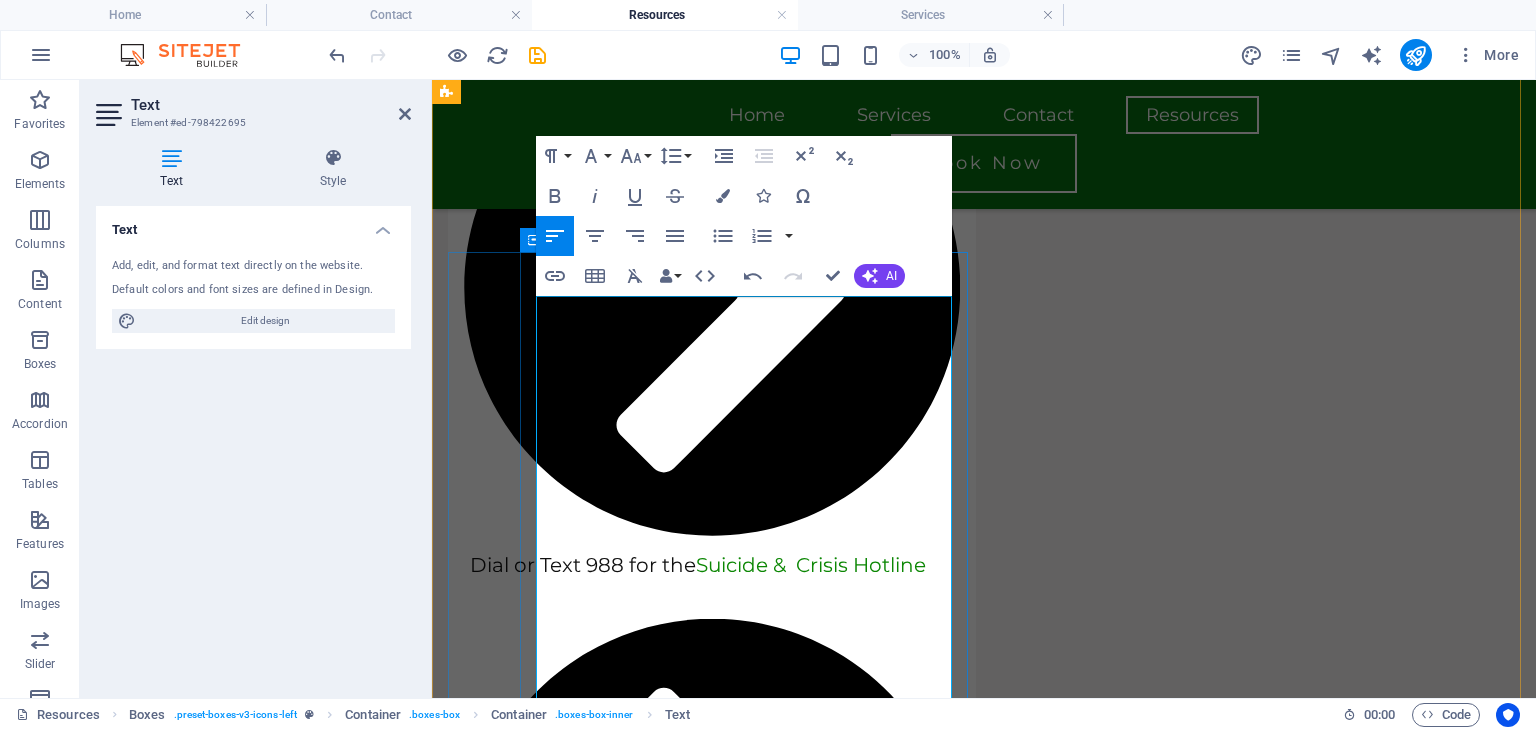 click on "Optimal Sleep Temperature: Aim for 60 °-  67 °  for better rest." at bounding box center [712, 4734] 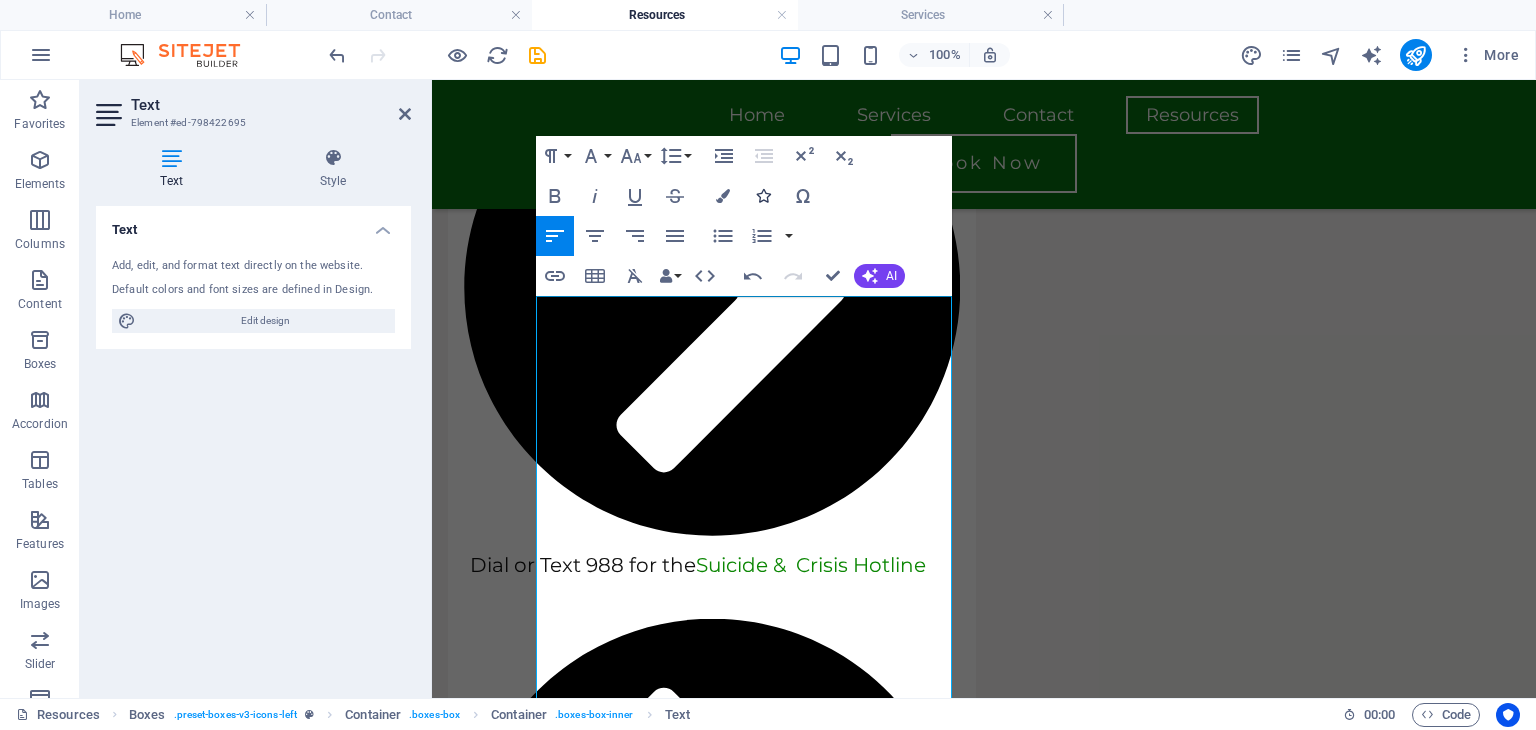 click at bounding box center [763, 196] 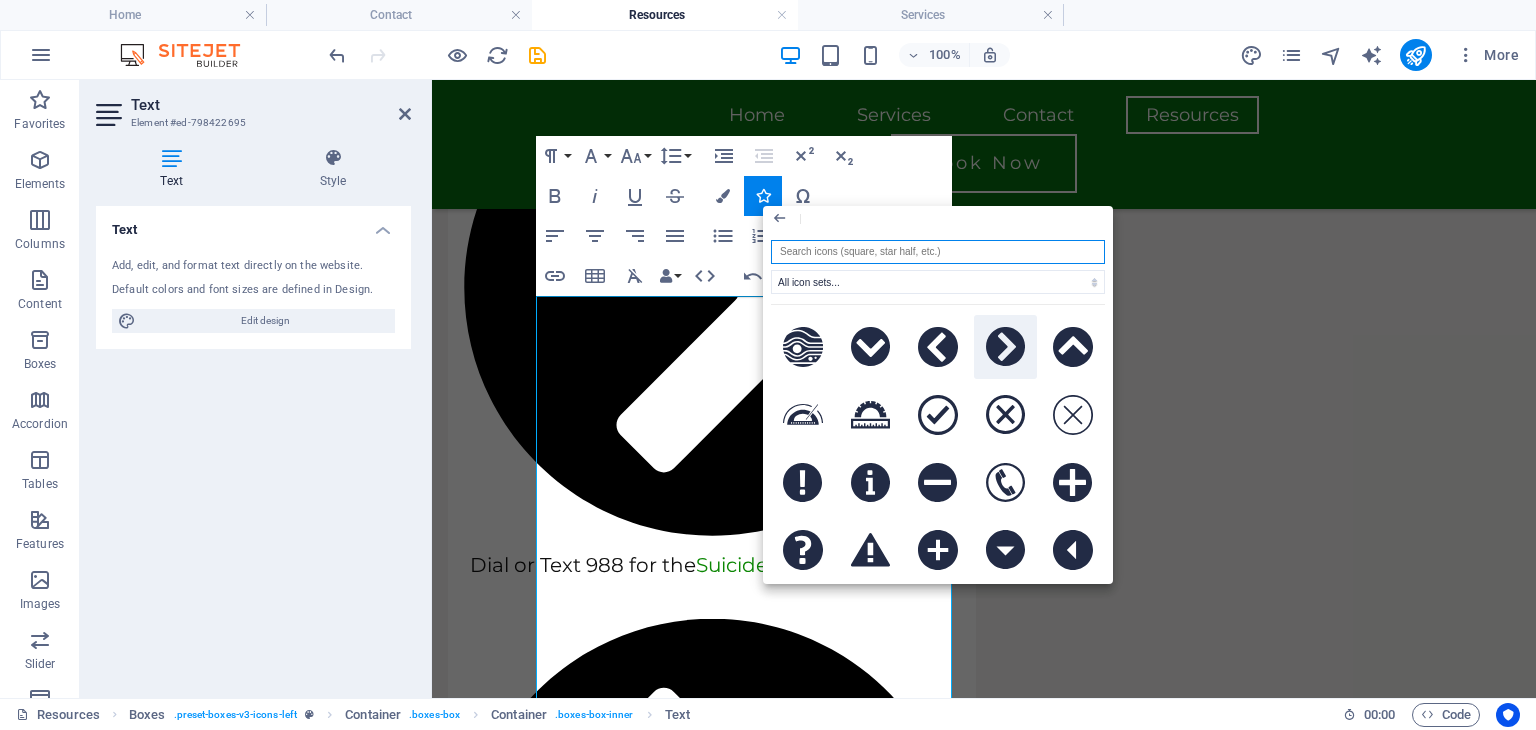 click 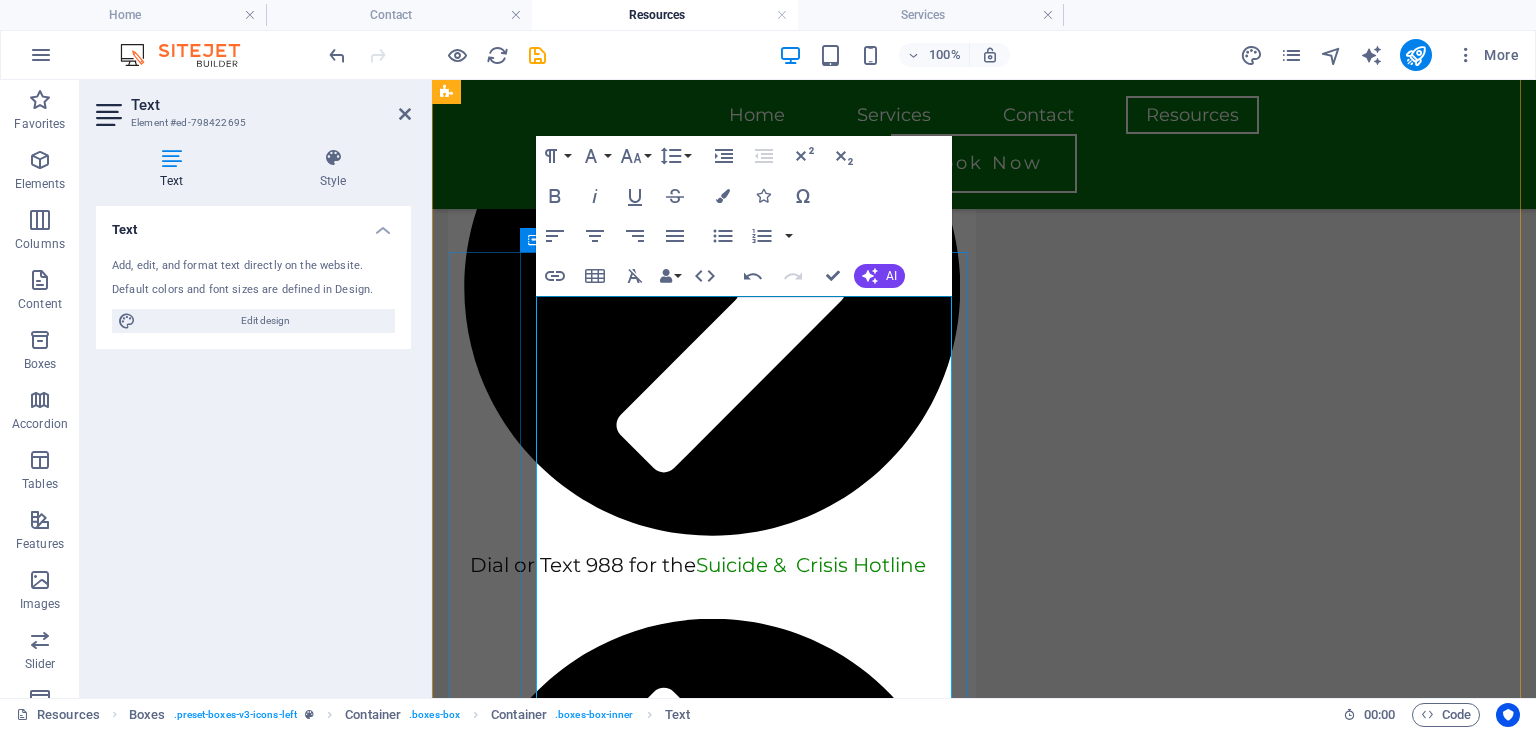 click on "Optimal Sleep Temperature: Aim for 60 °-  67 °  for better rest." at bounding box center [712, 5005] 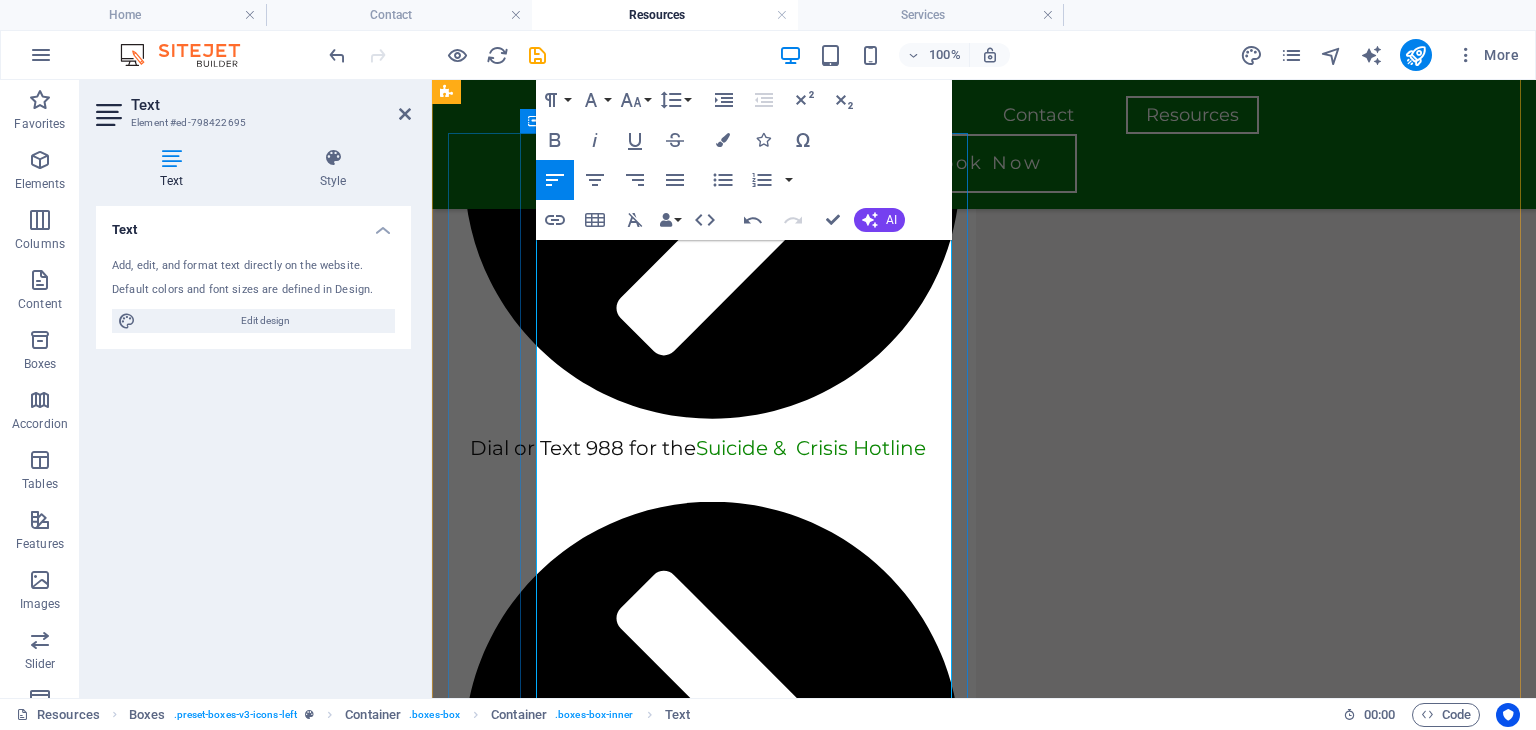 scroll, scrollTop: 822, scrollLeft: 0, axis: vertical 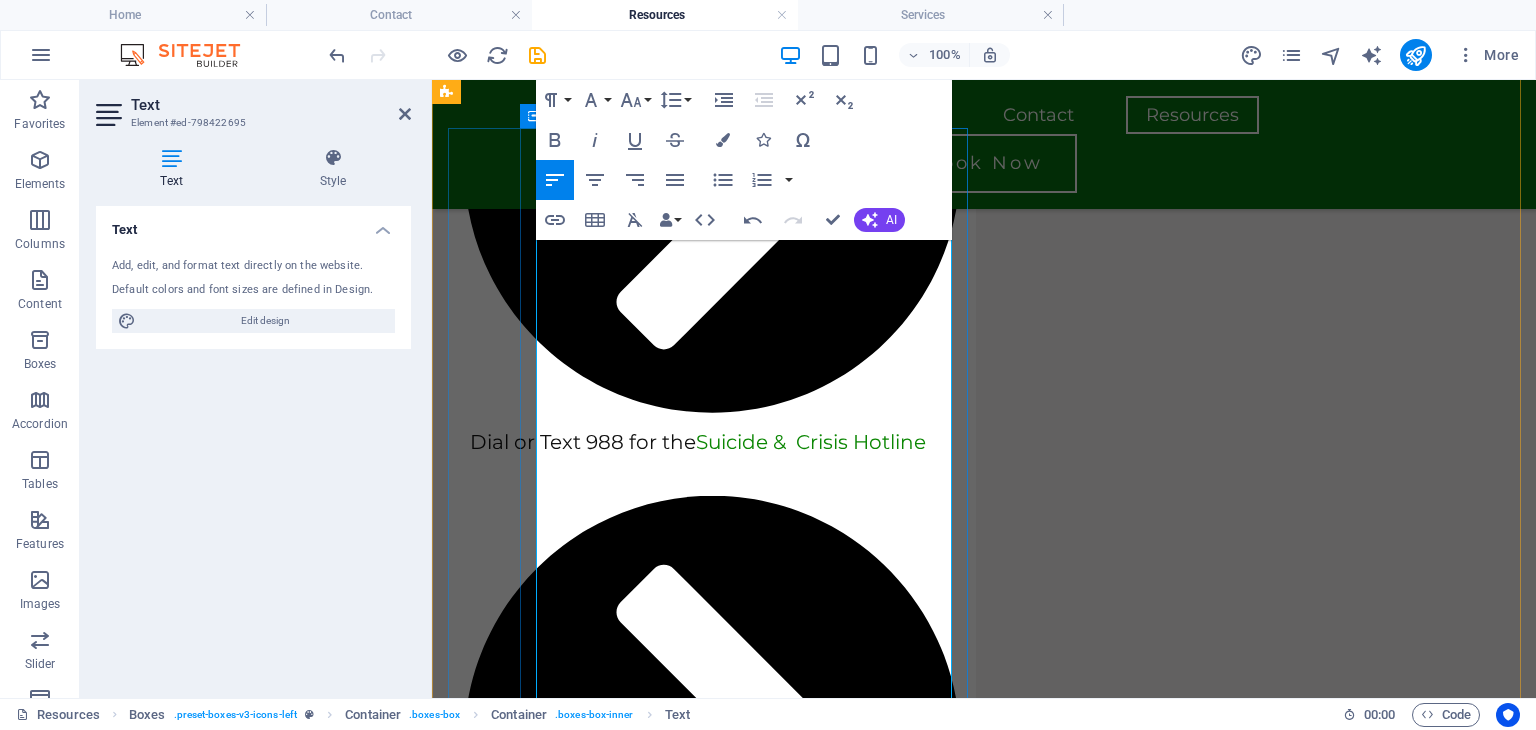 click on "Creative Expression: Try a new recipe, write, paint, or explore a Pinterest project." at bounding box center (712, 5226) 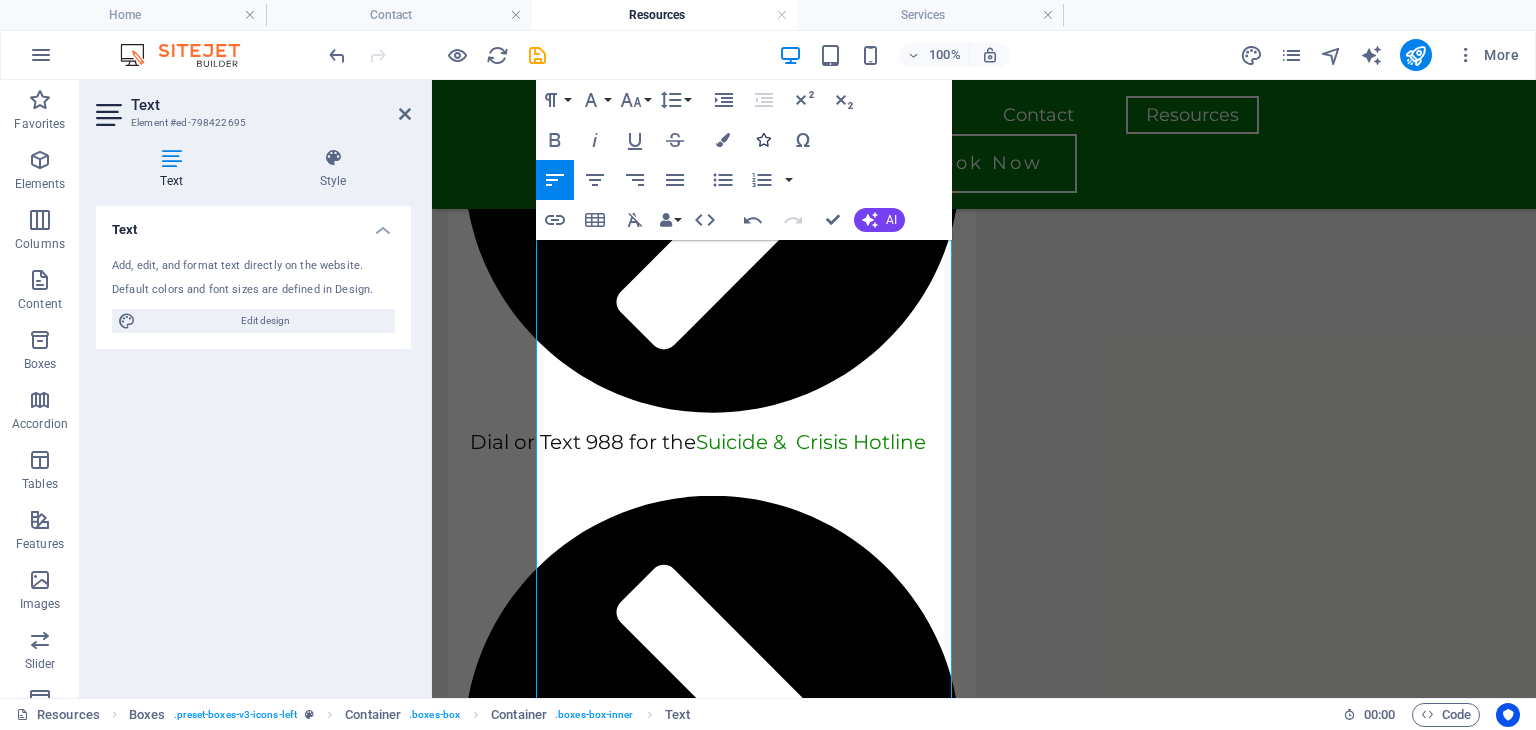 click on "Icons" at bounding box center [763, 140] 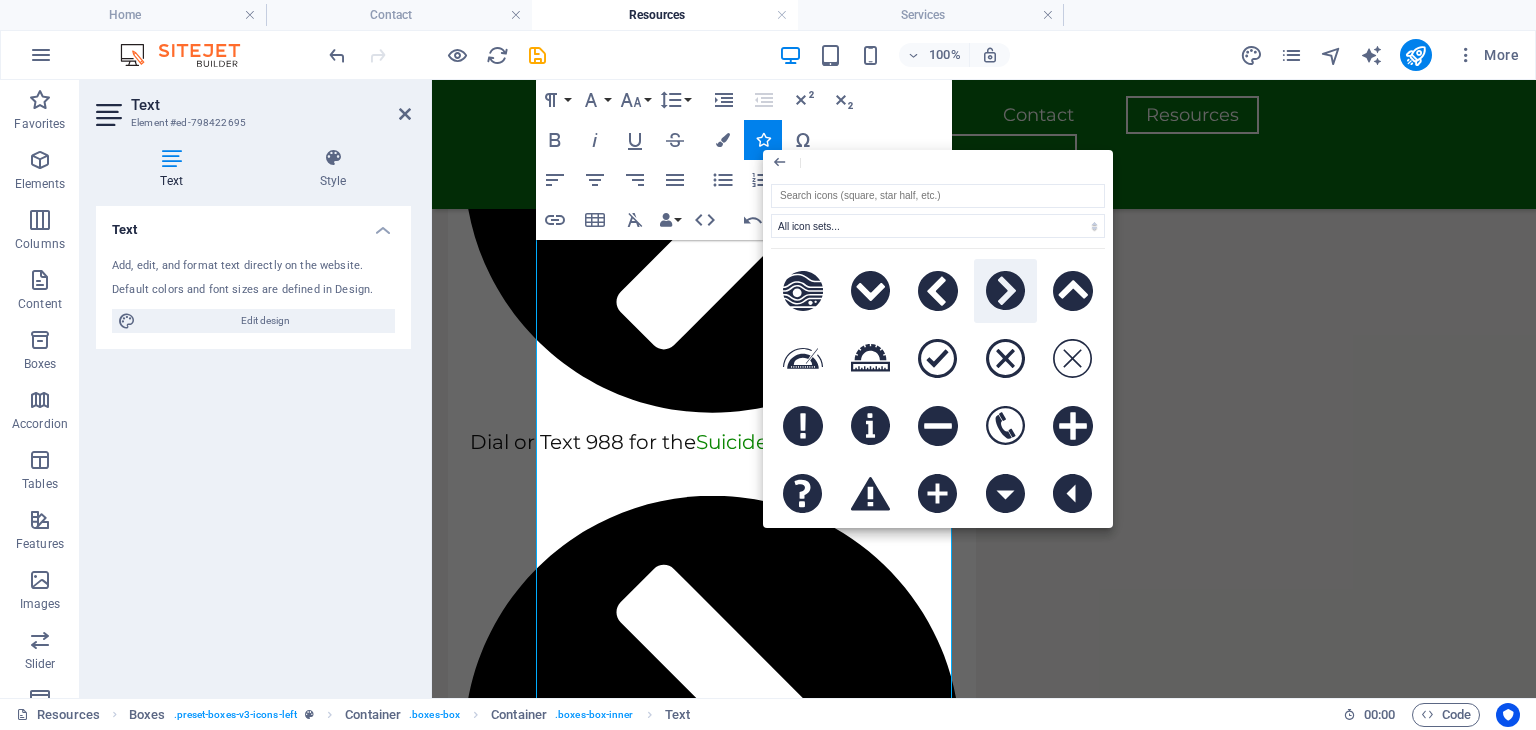 click 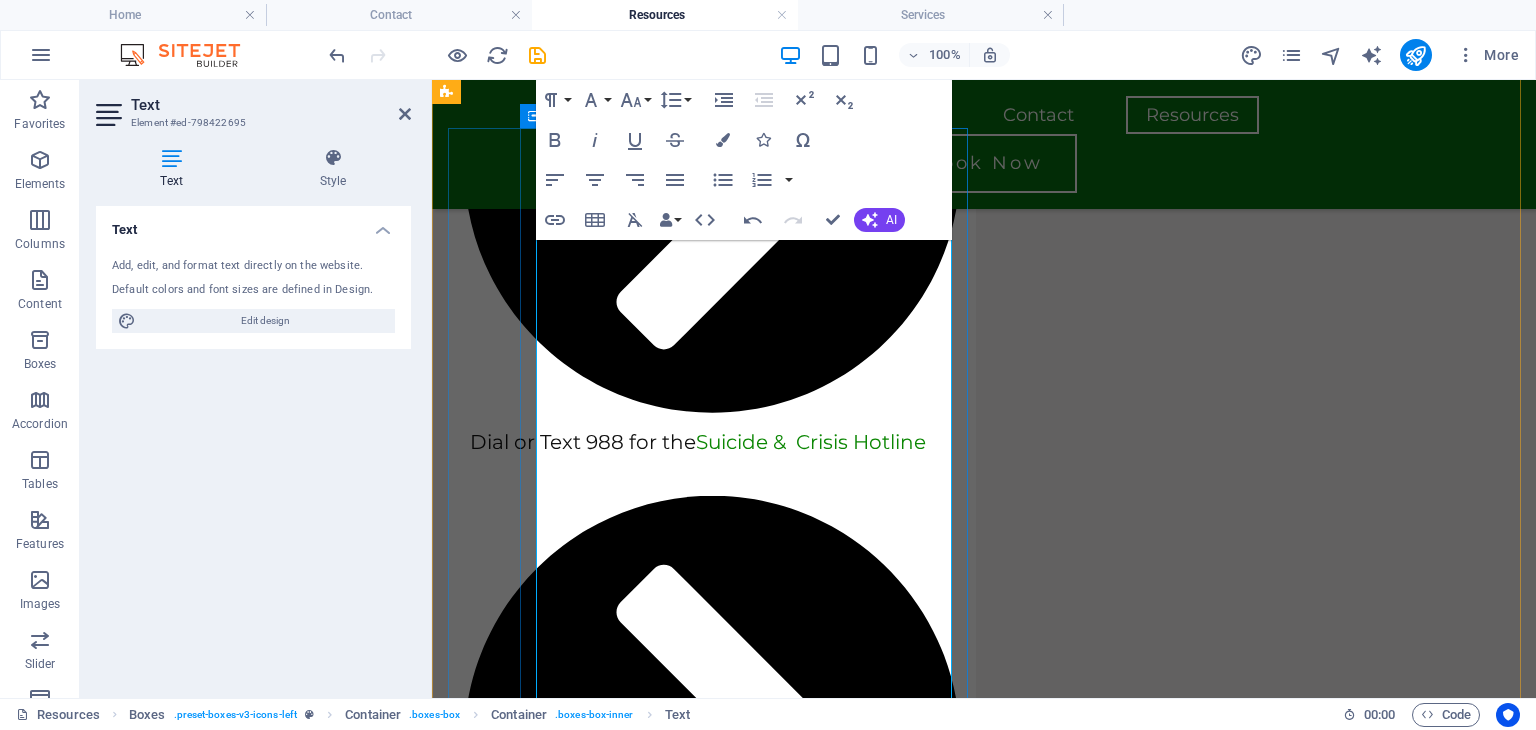 click on "Creative Expression: Try a new recipe, write, paint, or explore a Pinterest project." at bounding box center (712, 5497) 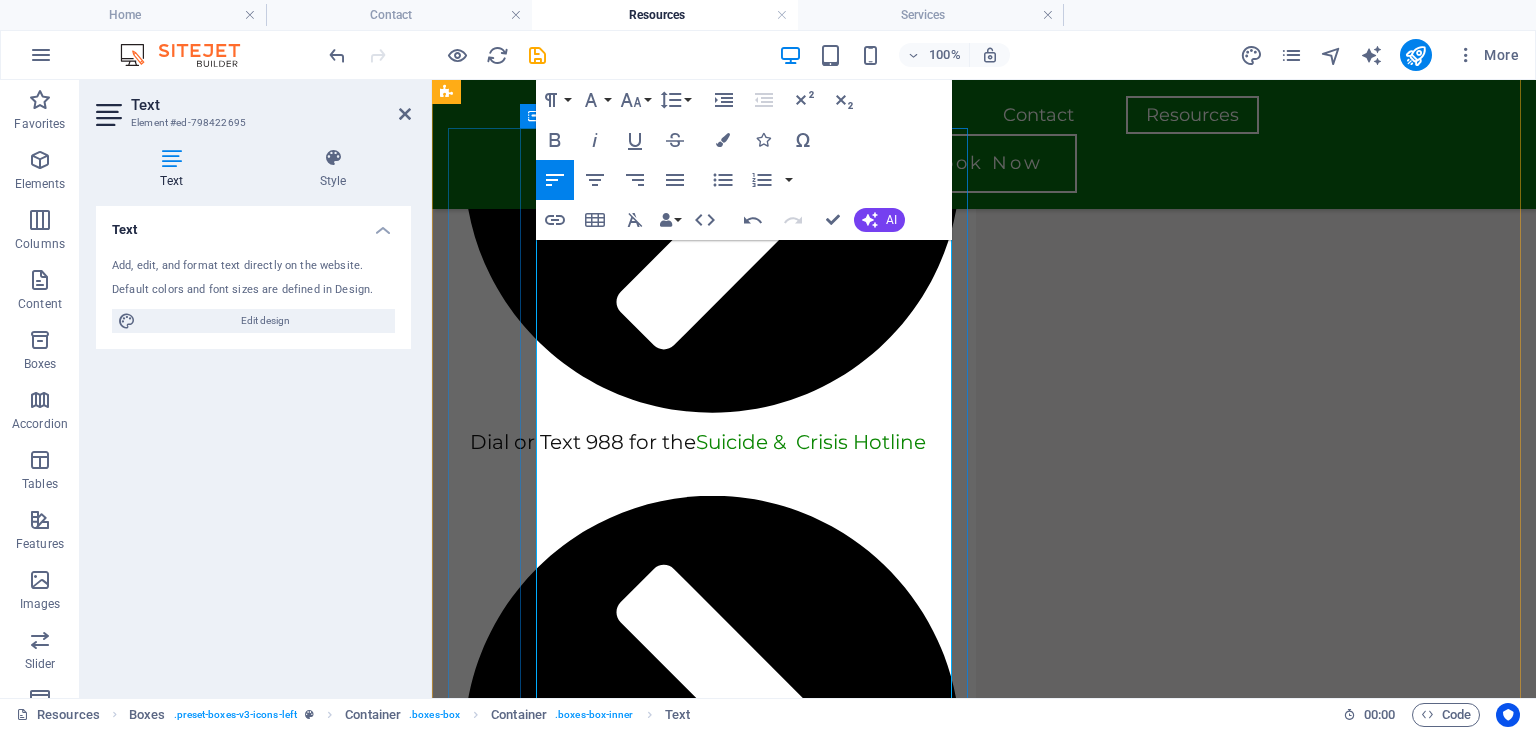 click on "Exercise: Move your body for at least 30 minutes daily to boost overall mental clarity." at bounding box center (712, 5841) 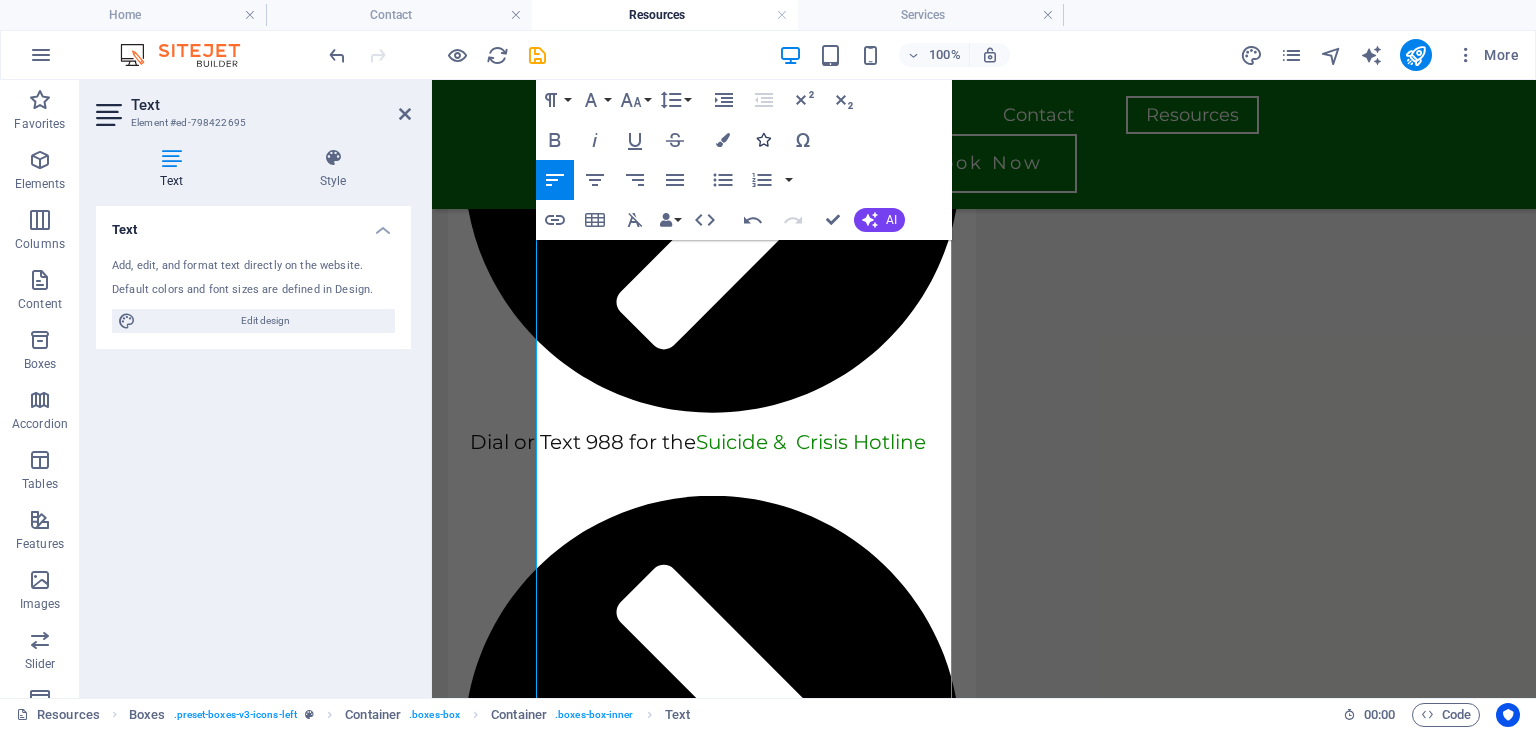 click at bounding box center [763, 140] 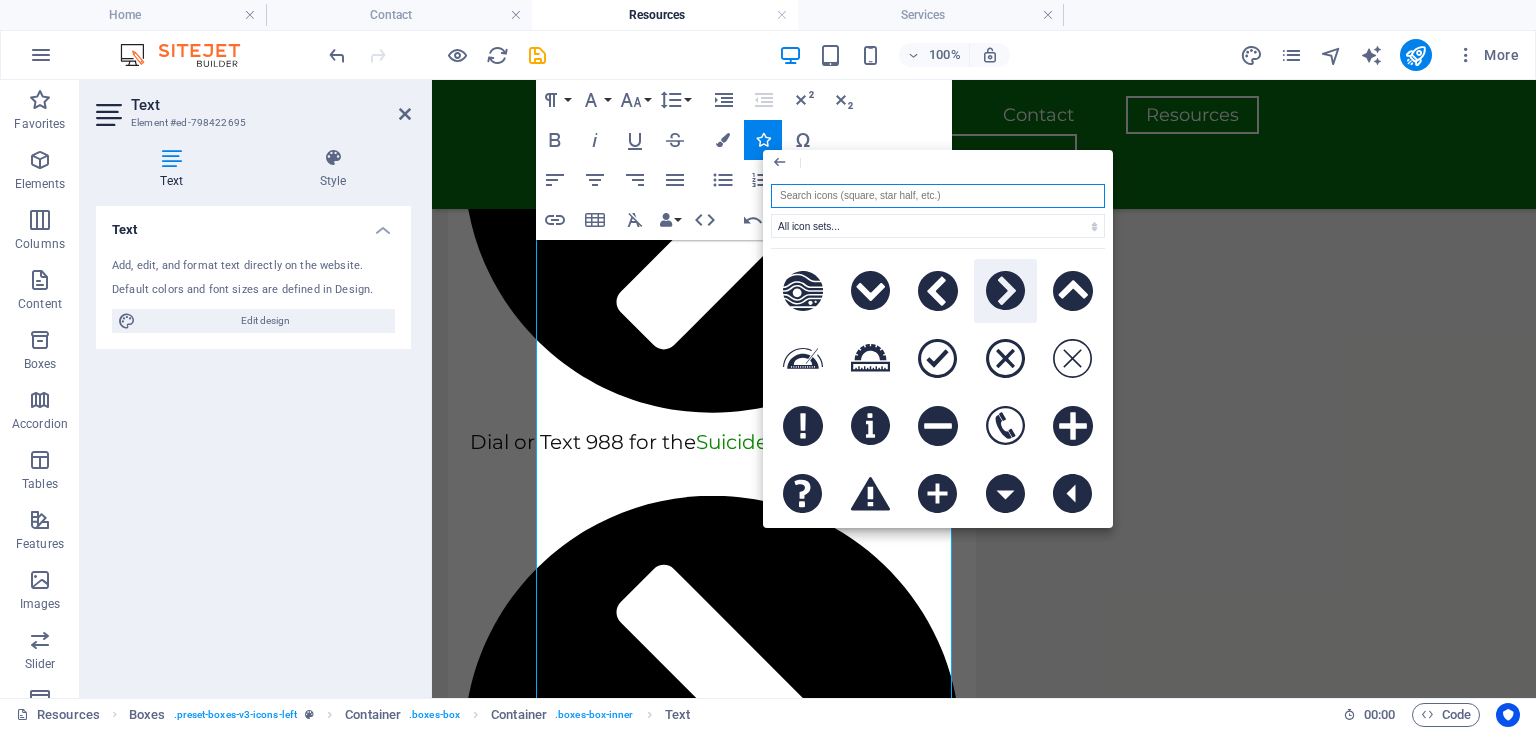 click 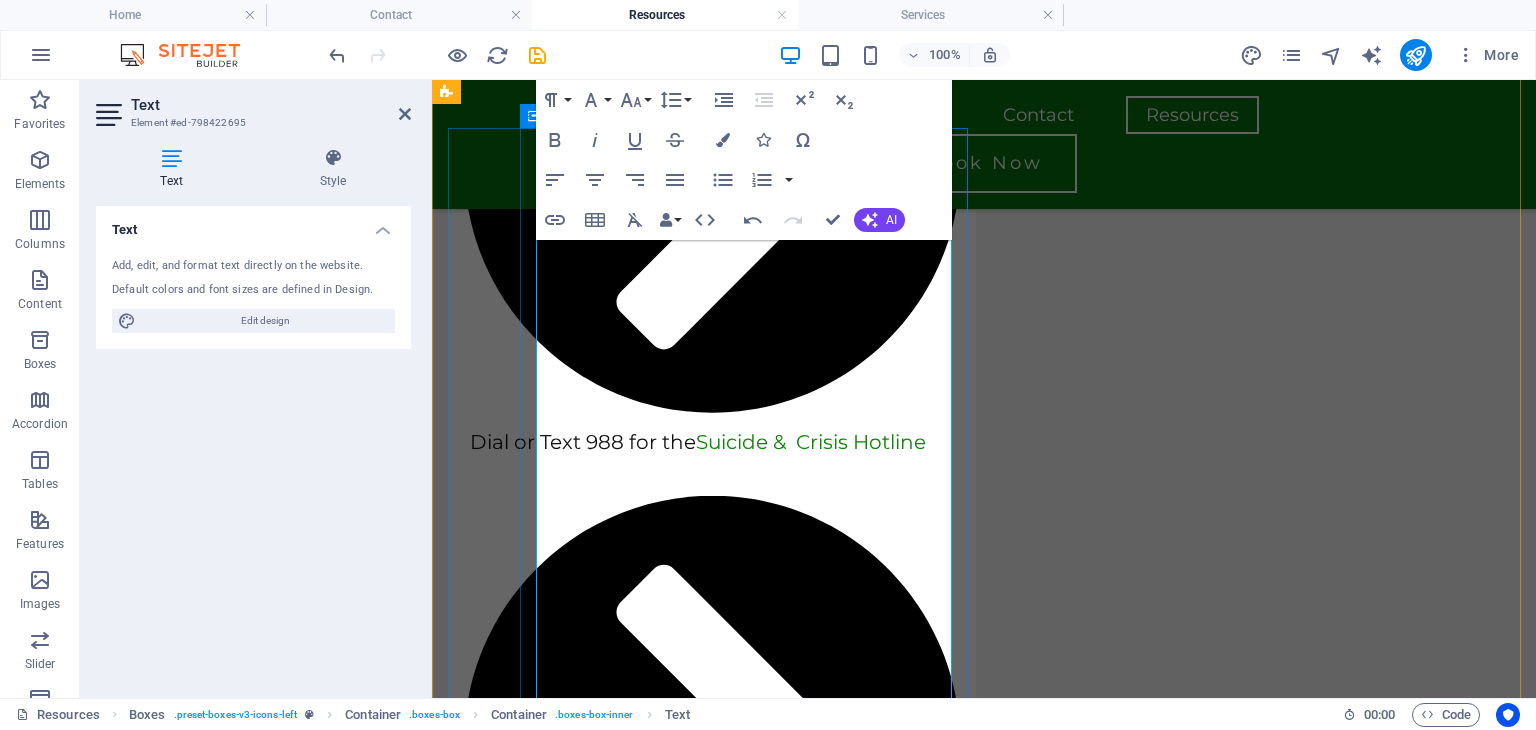 click on "Exercise: Move your body for at least 30 minutes daily to boost overall mental clarity." at bounding box center [712, 6112] 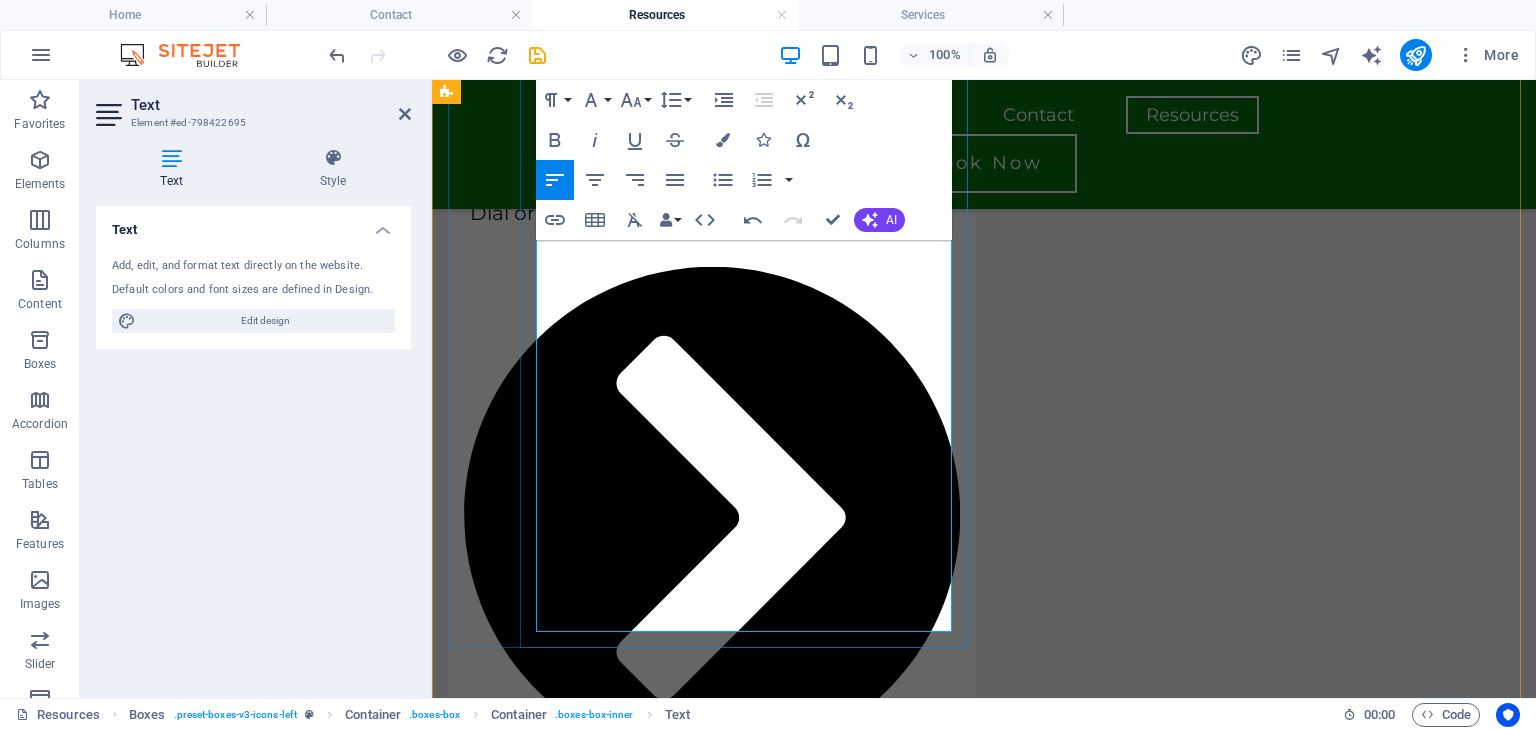 scroll, scrollTop: 1062, scrollLeft: 0, axis: vertical 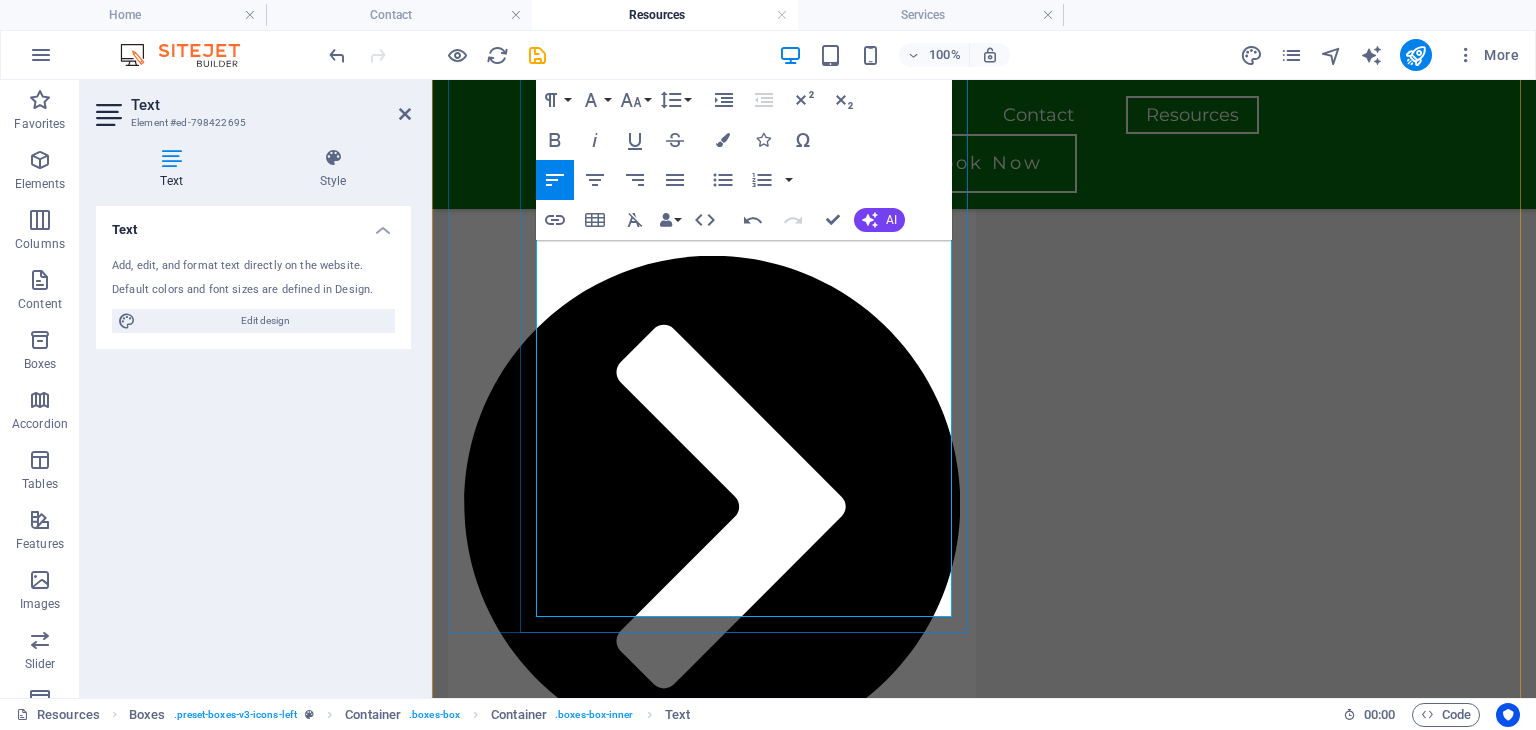 click on "For more tips, visit  Mental Health America ." at bounding box center (712, 6198) 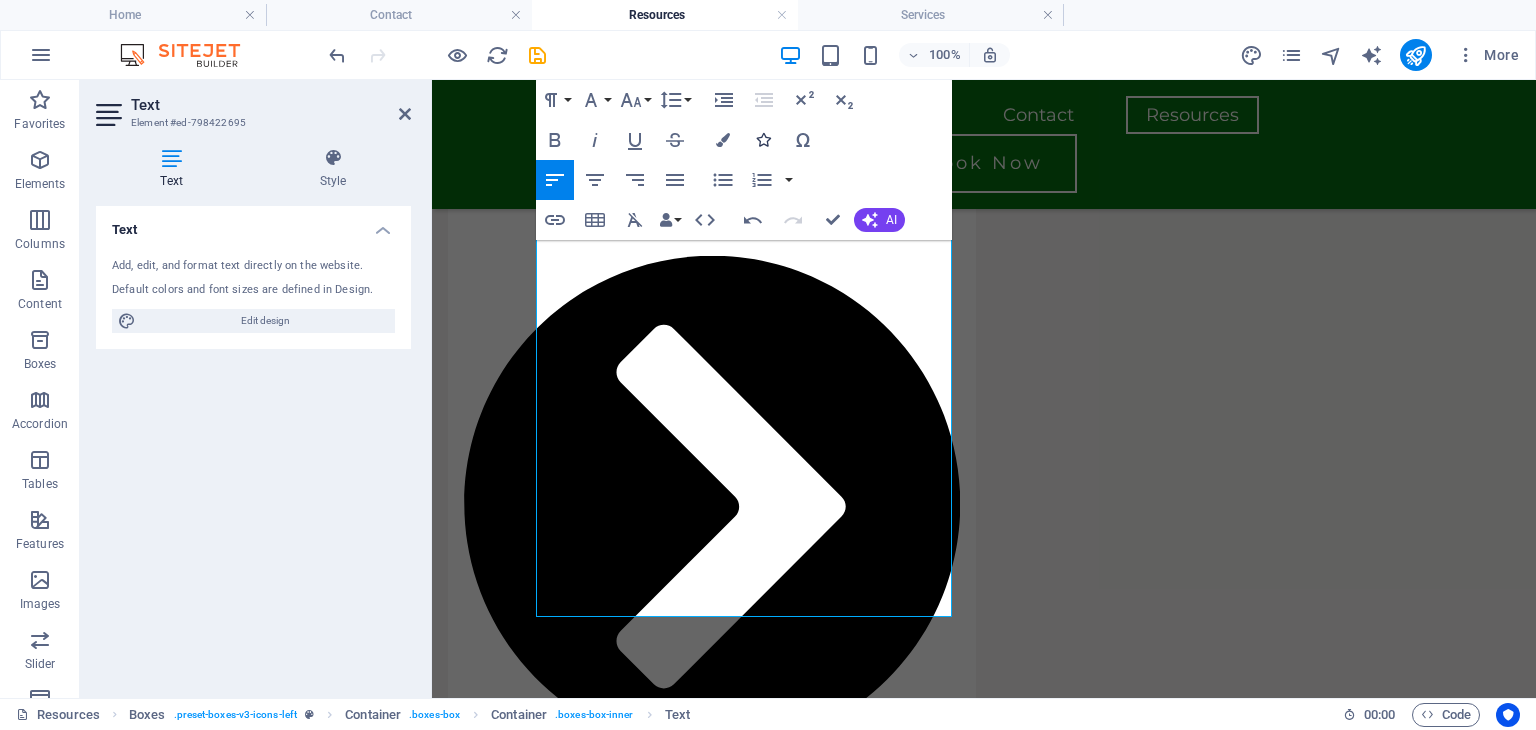 click on "Icons" at bounding box center (763, 140) 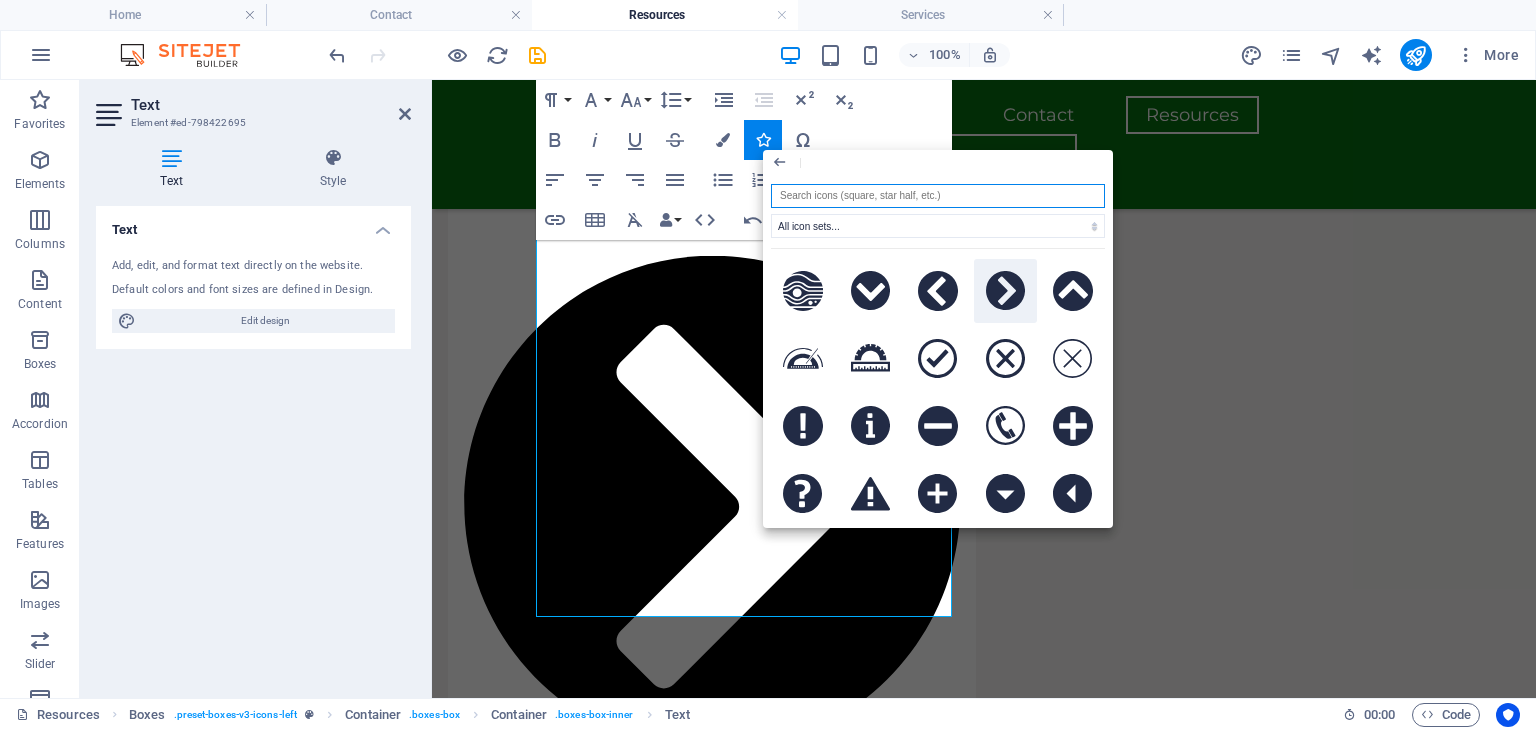 click 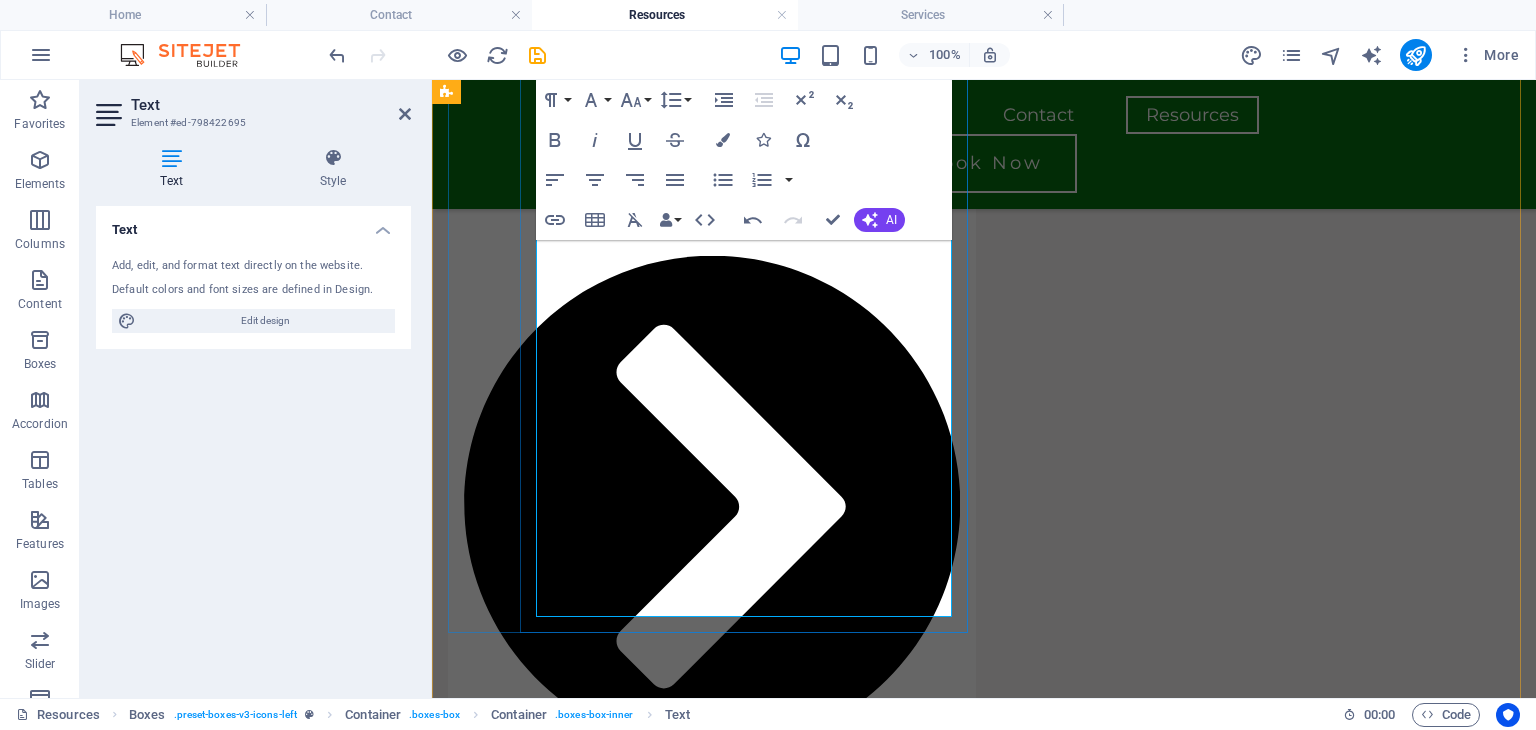 click at bounding box center [712, 6469] 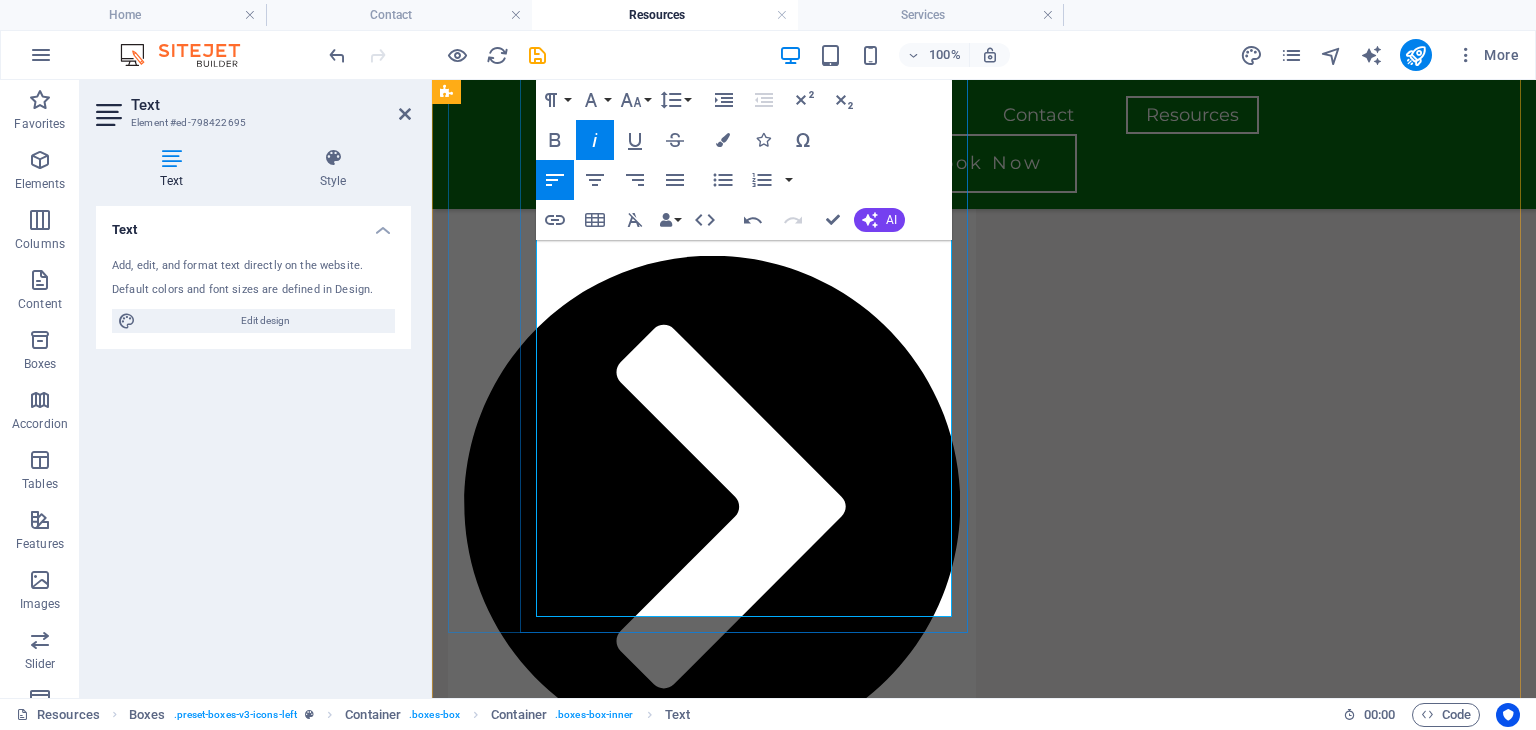 click on "​   or more tips, visit  Mental Health America ." at bounding box center [712, 6451] 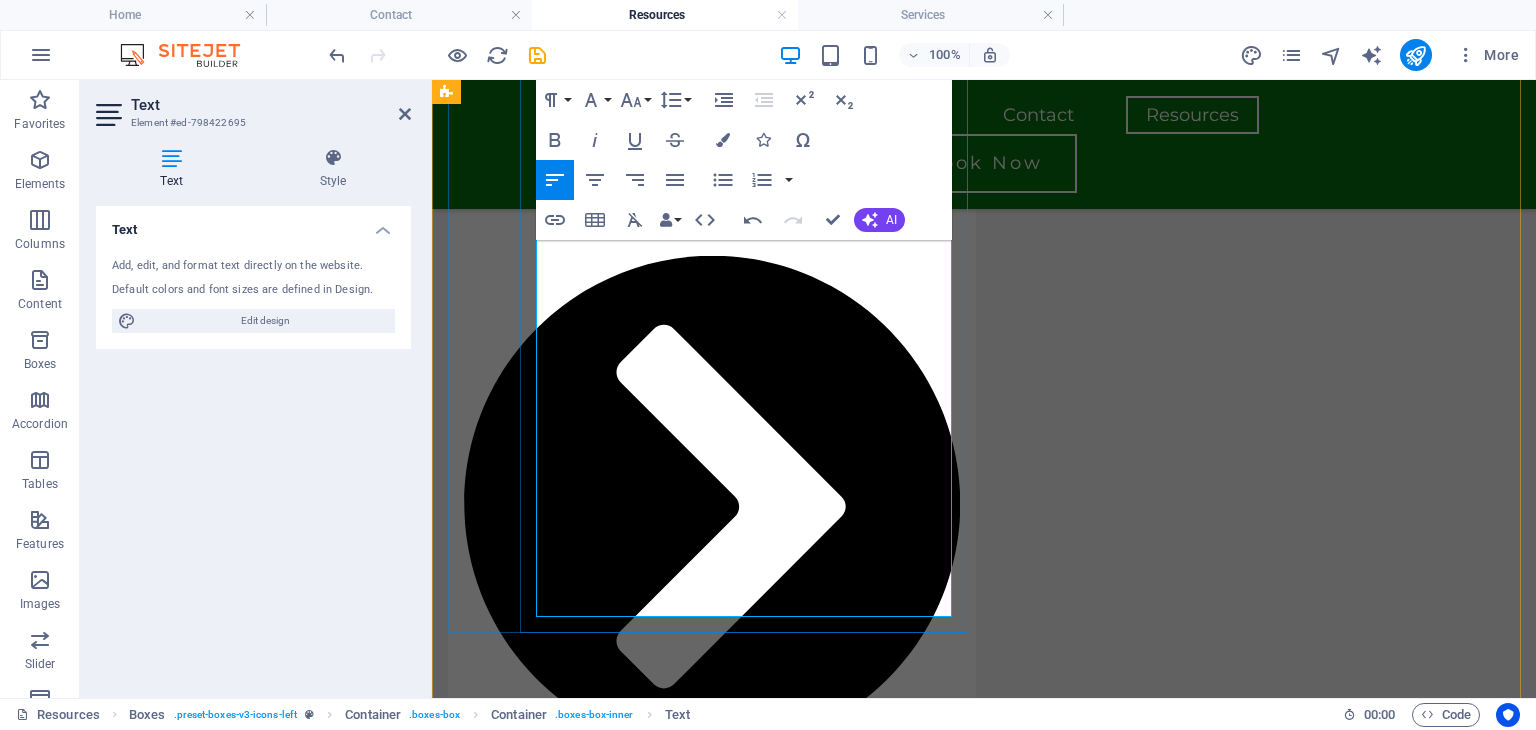 click on "For more tips, visit  Mental Health America ." at bounding box center [712, 6451] 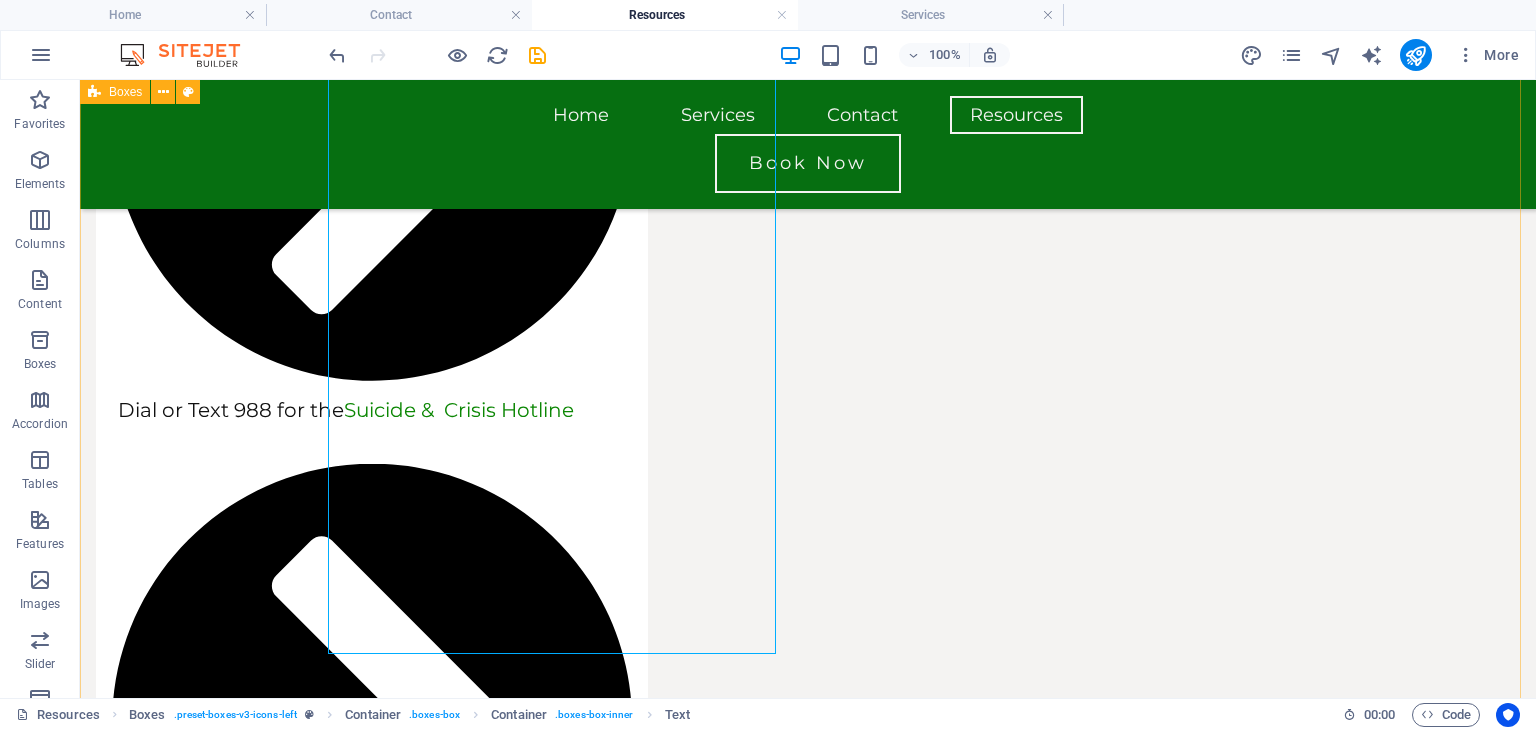 scroll, scrollTop: 881, scrollLeft: 0, axis: vertical 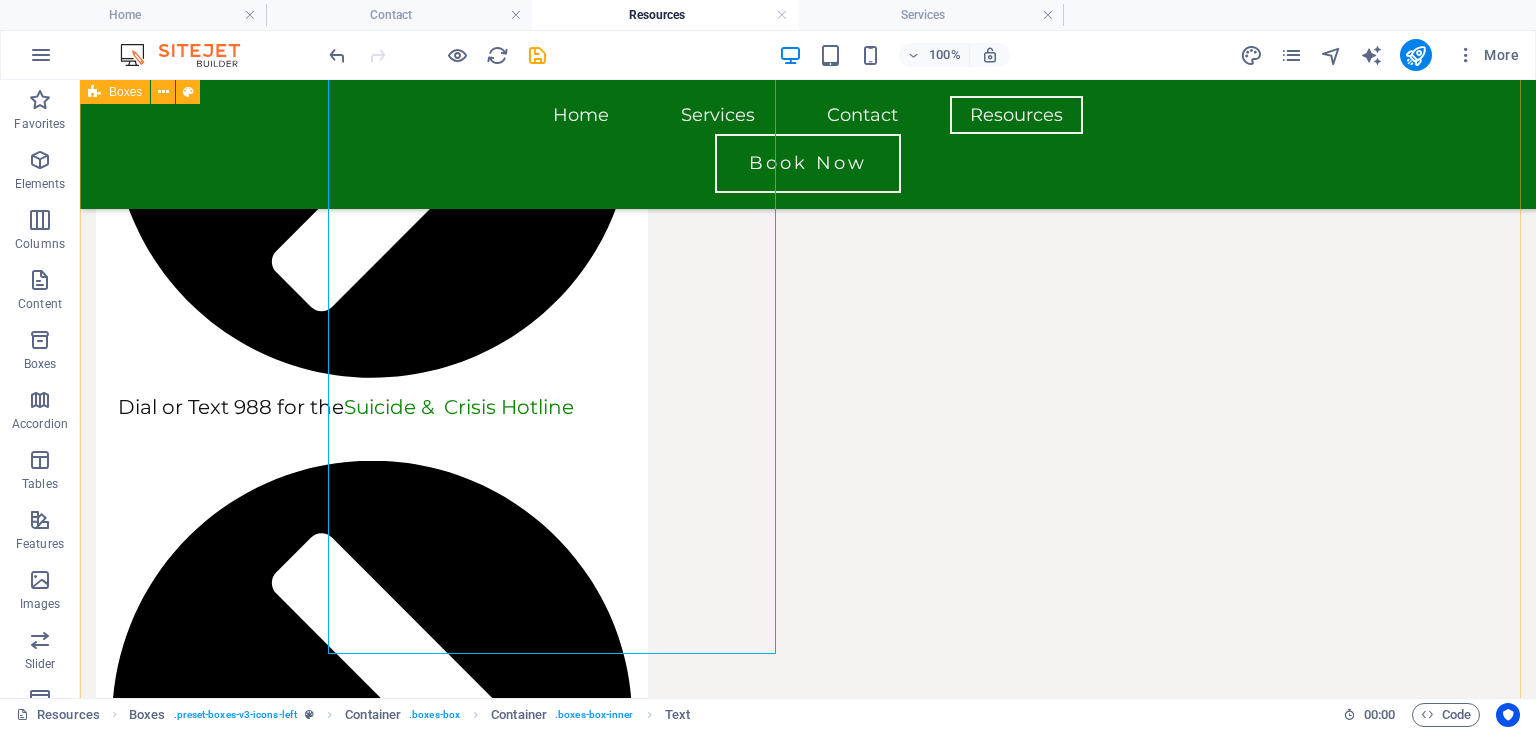 click on "mental health help        Dial or Text 988 for the  Suicide &  Crisis Hotline      Text HOME to 741741 or visit  crisistextline.org        Text NAMI to 62640 or Call 1-800-950-NAMI (6264) for the  National Alliance on Mental Health  useful links       National Institute of Mental Health (NIMH):  A reliable resource for mental health information and treatment options.       Mental Health America :  Offers 31 practical tips to boost mental health, including gratitude journaling and self-care strategies. Tips & Tricks      Track Gratitude and Achievement: Journal 3 things you are grateful for and 3 daily accomplishments.      Work your Strengths: Build self confidence by doing something you excel at.      Optimal Sleep Temperature: Aim for 60 °-  67 °  for better rest.       Creative Expression: Try a new recipe, write, paint, or explore a Pinterest project.          For more tips, visit  Mental Health America ." at bounding box center (808, 3444) 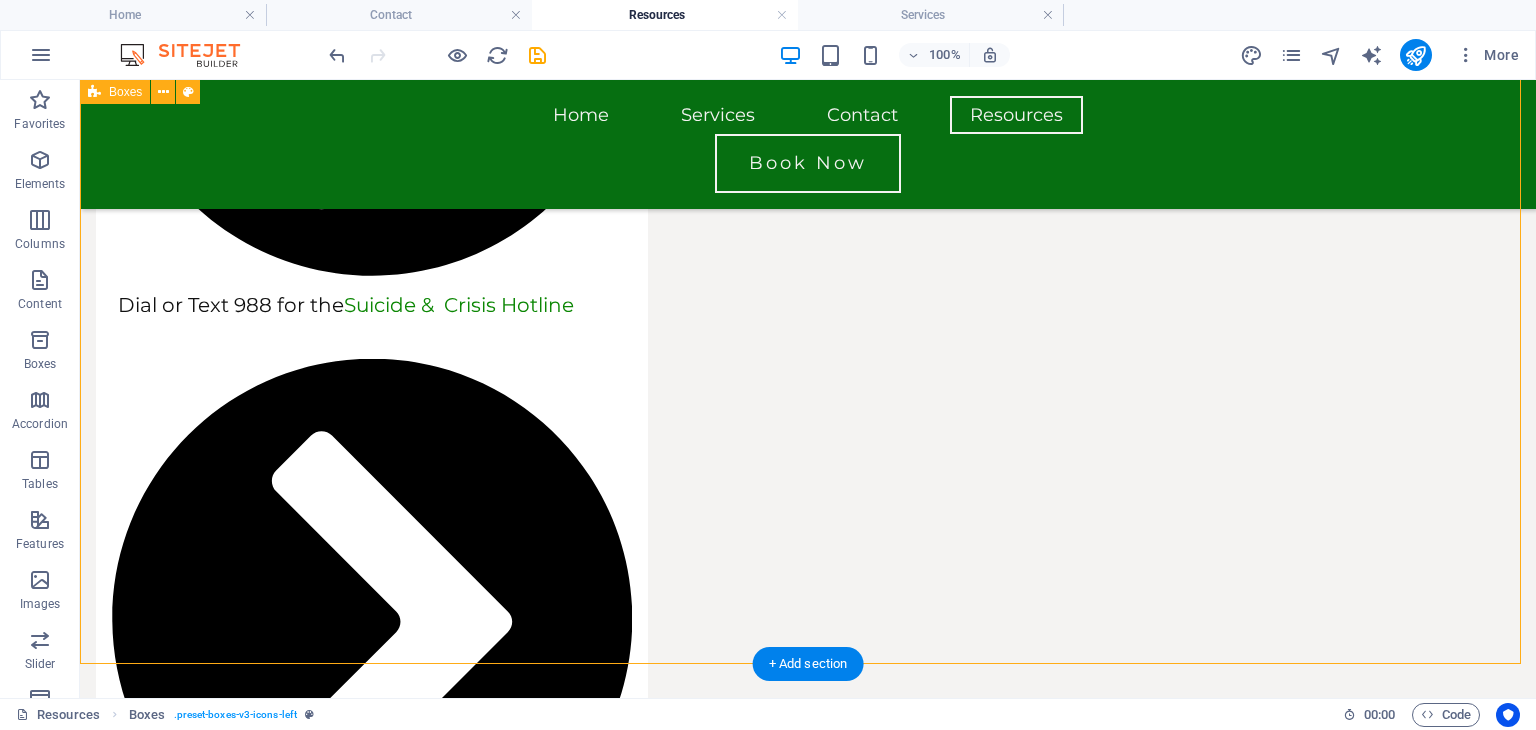 scroll, scrollTop: 1246, scrollLeft: 0, axis: vertical 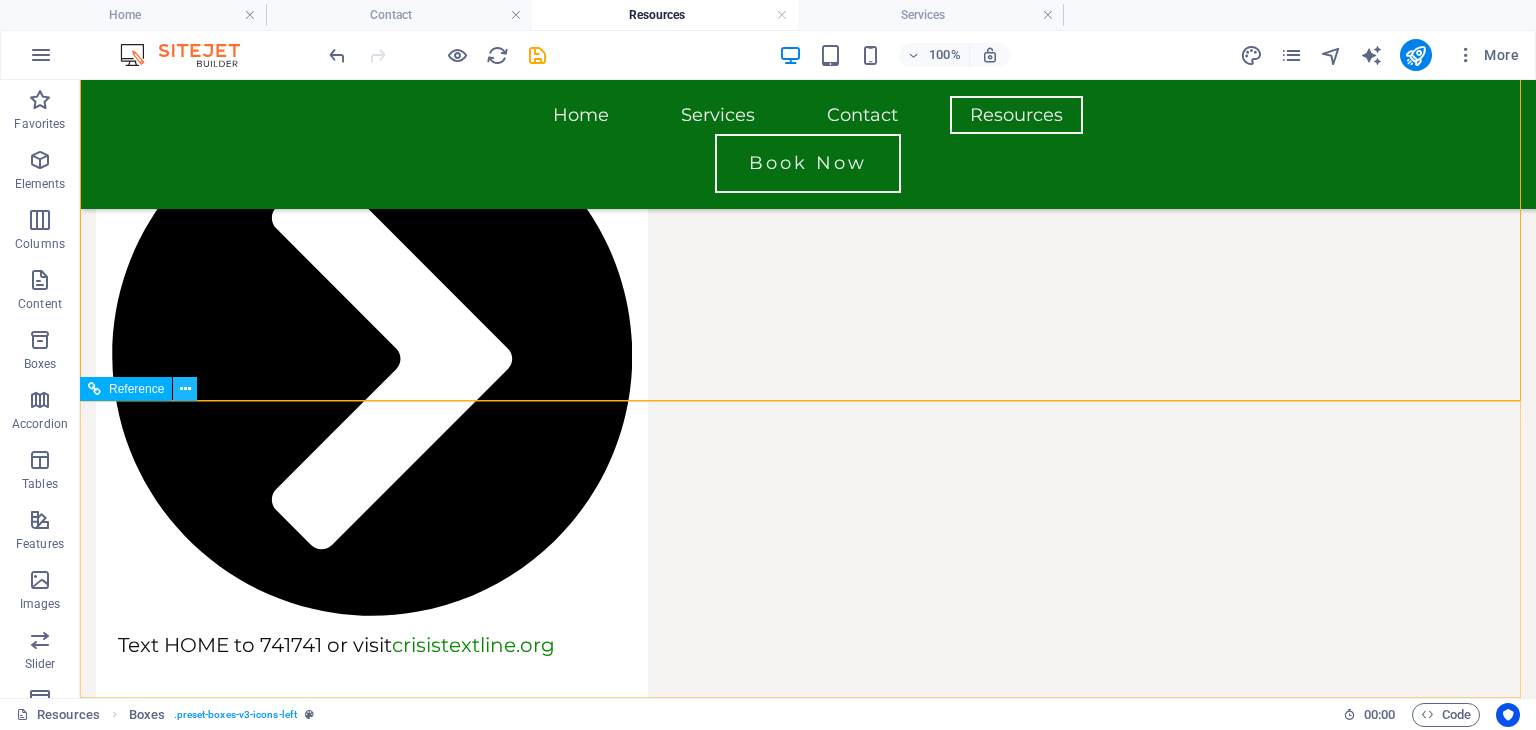 click at bounding box center [185, 389] 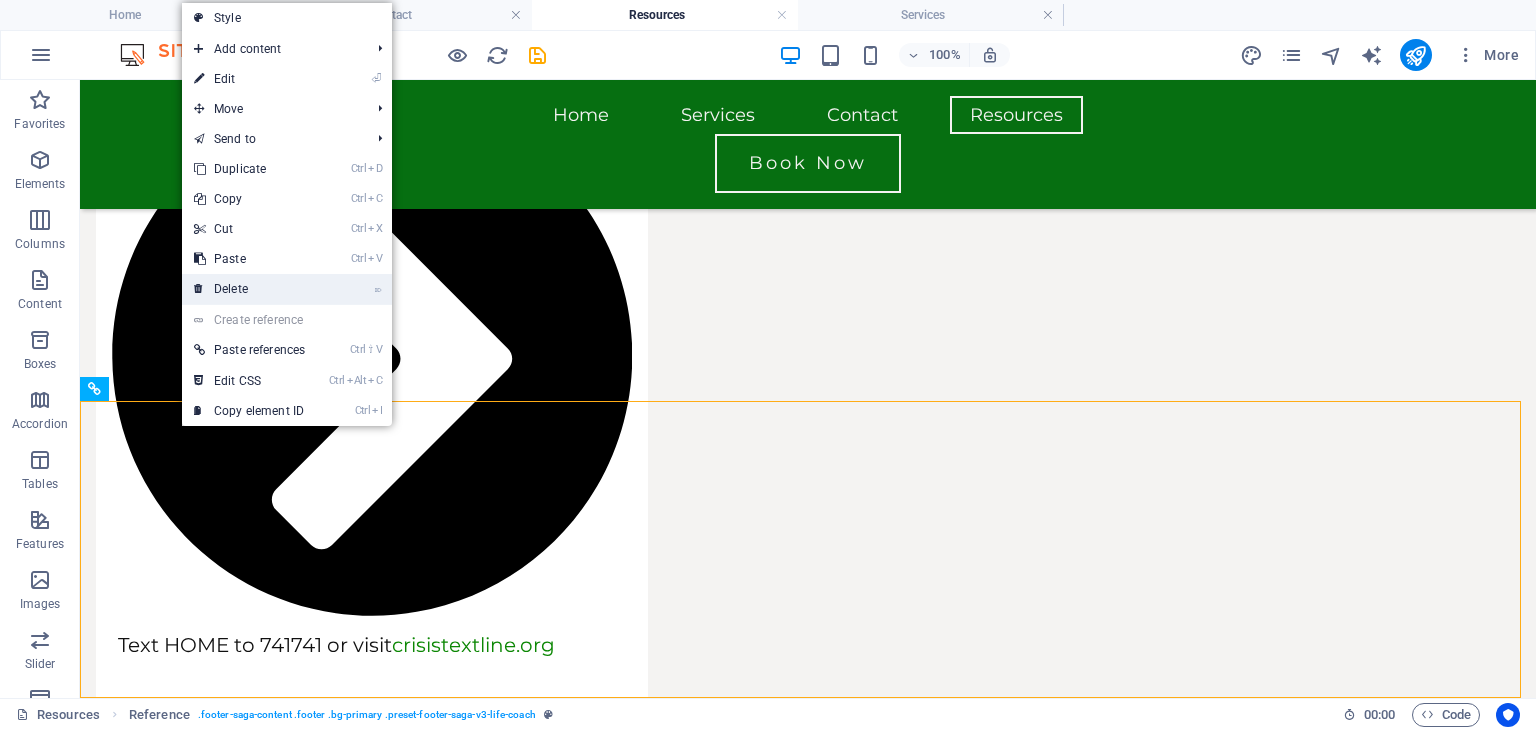 click on "⌦  Delete" at bounding box center [249, 289] 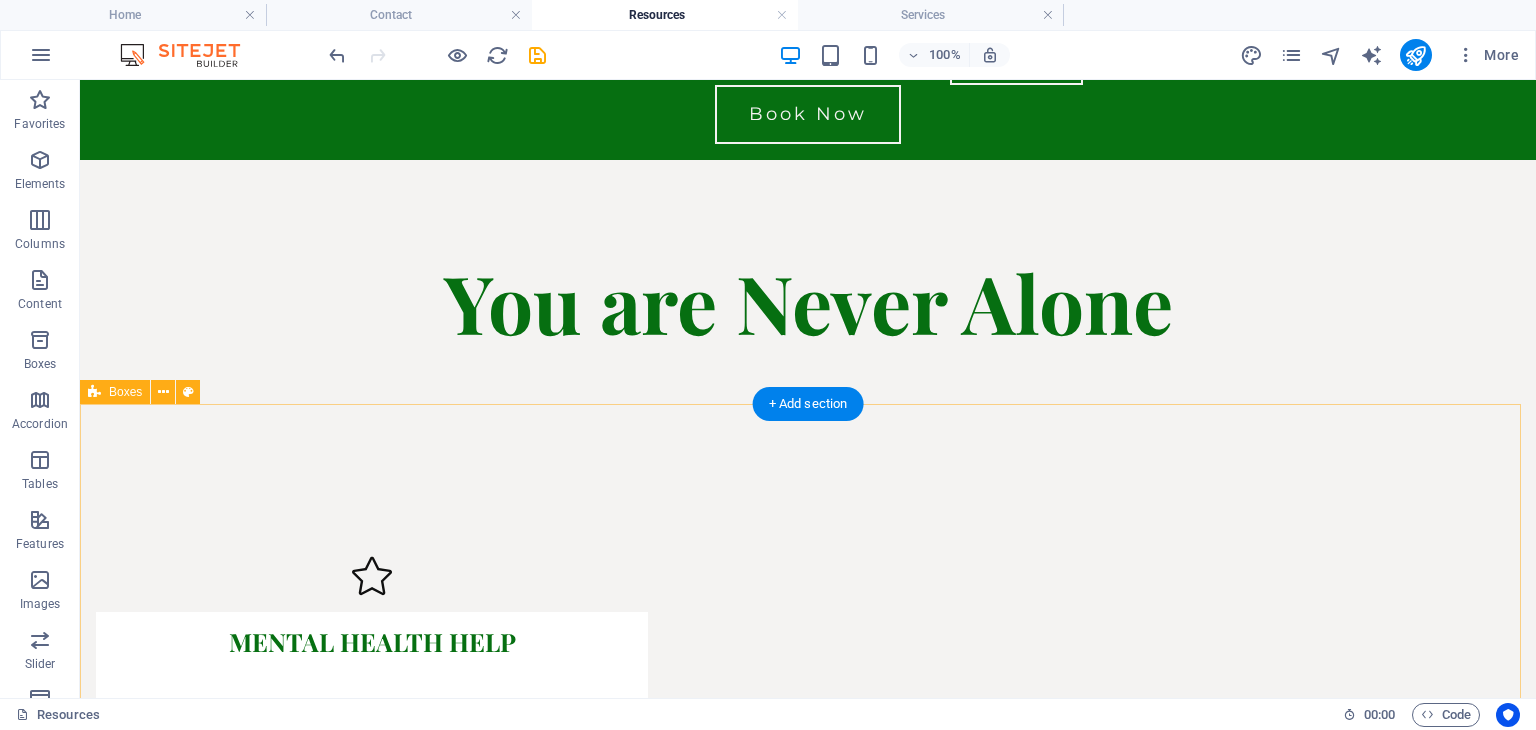 scroll, scrollTop: 0, scrollLeft: 0, axis: both 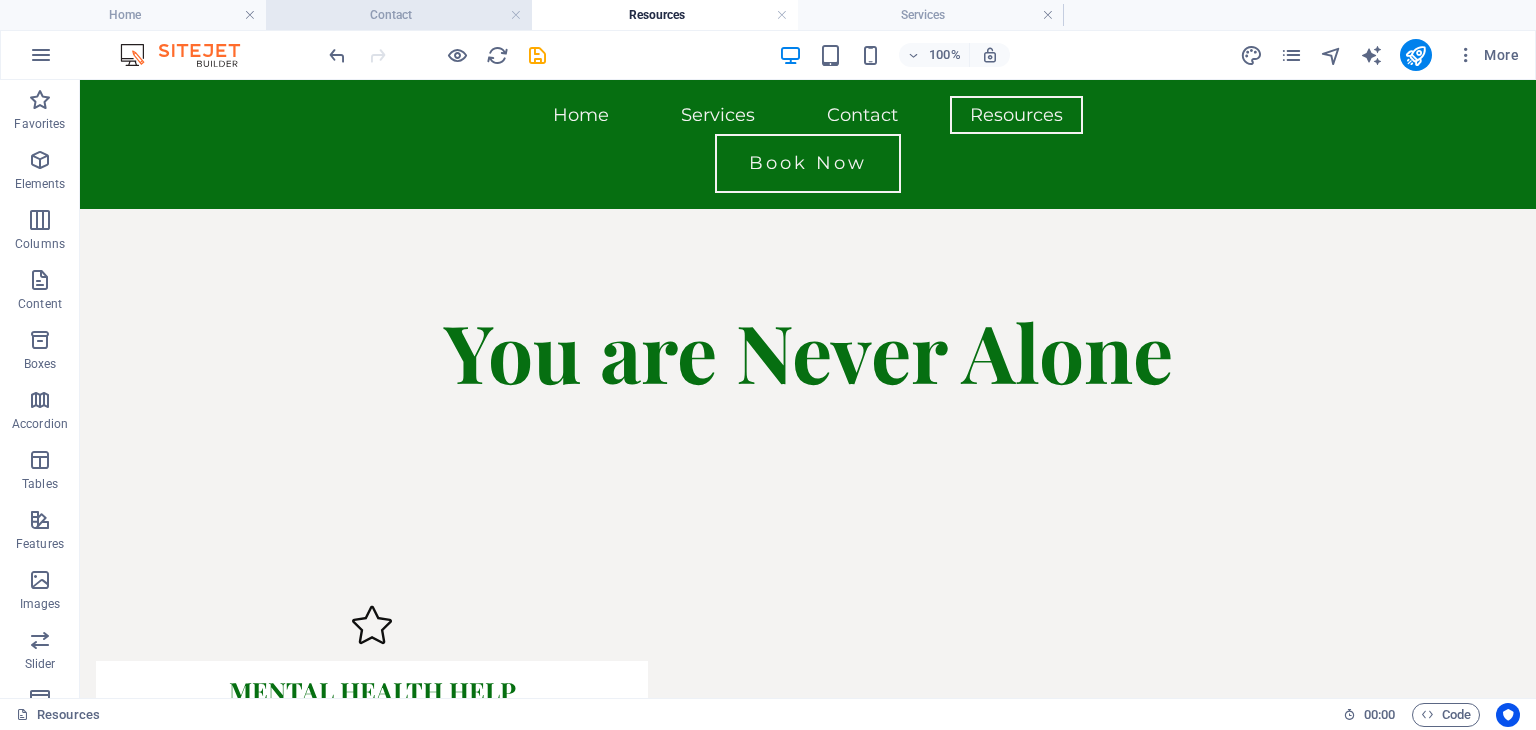 click on "Contact" at bounding box center (399, 15) 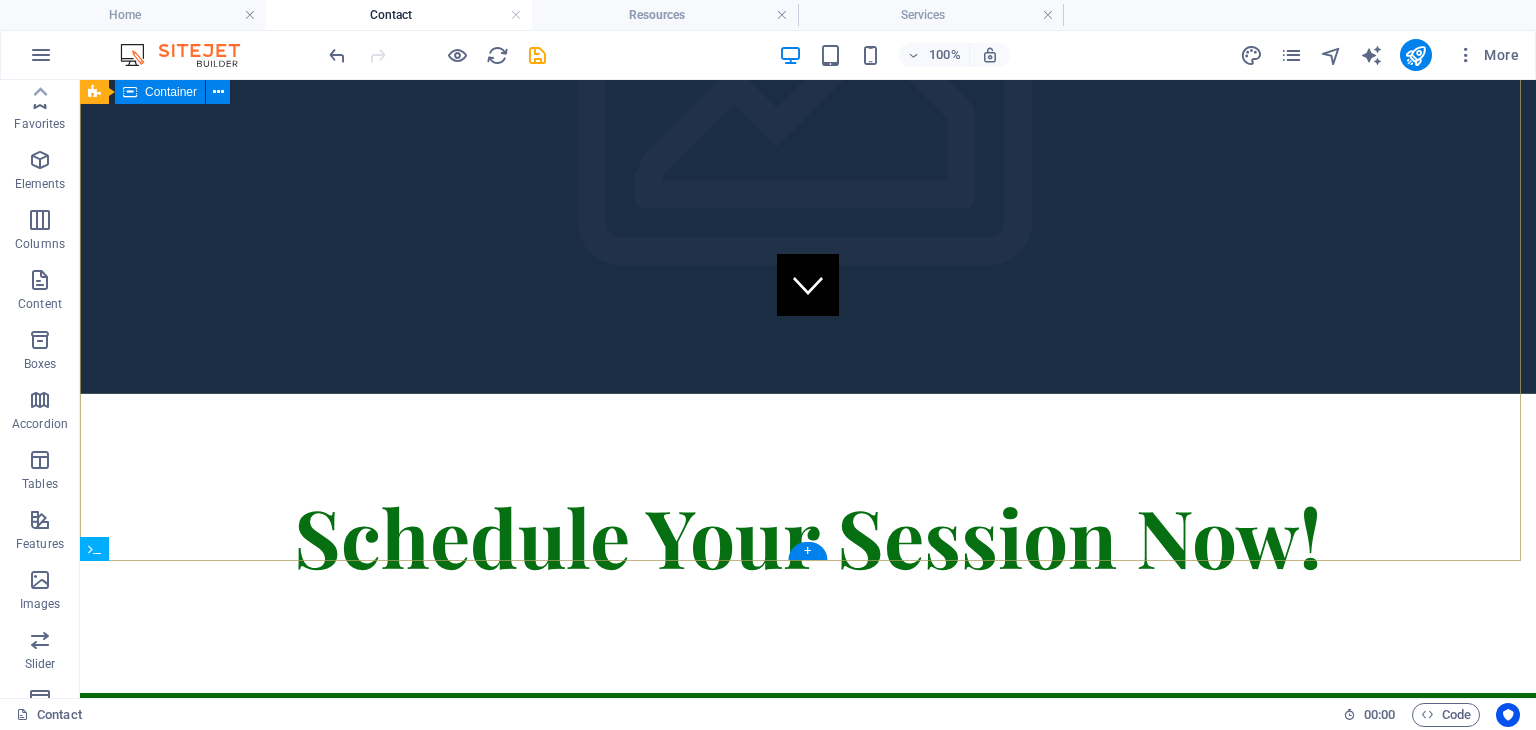 scroll, scrollTop: 128, scrollLeft: 0, axis: vertical 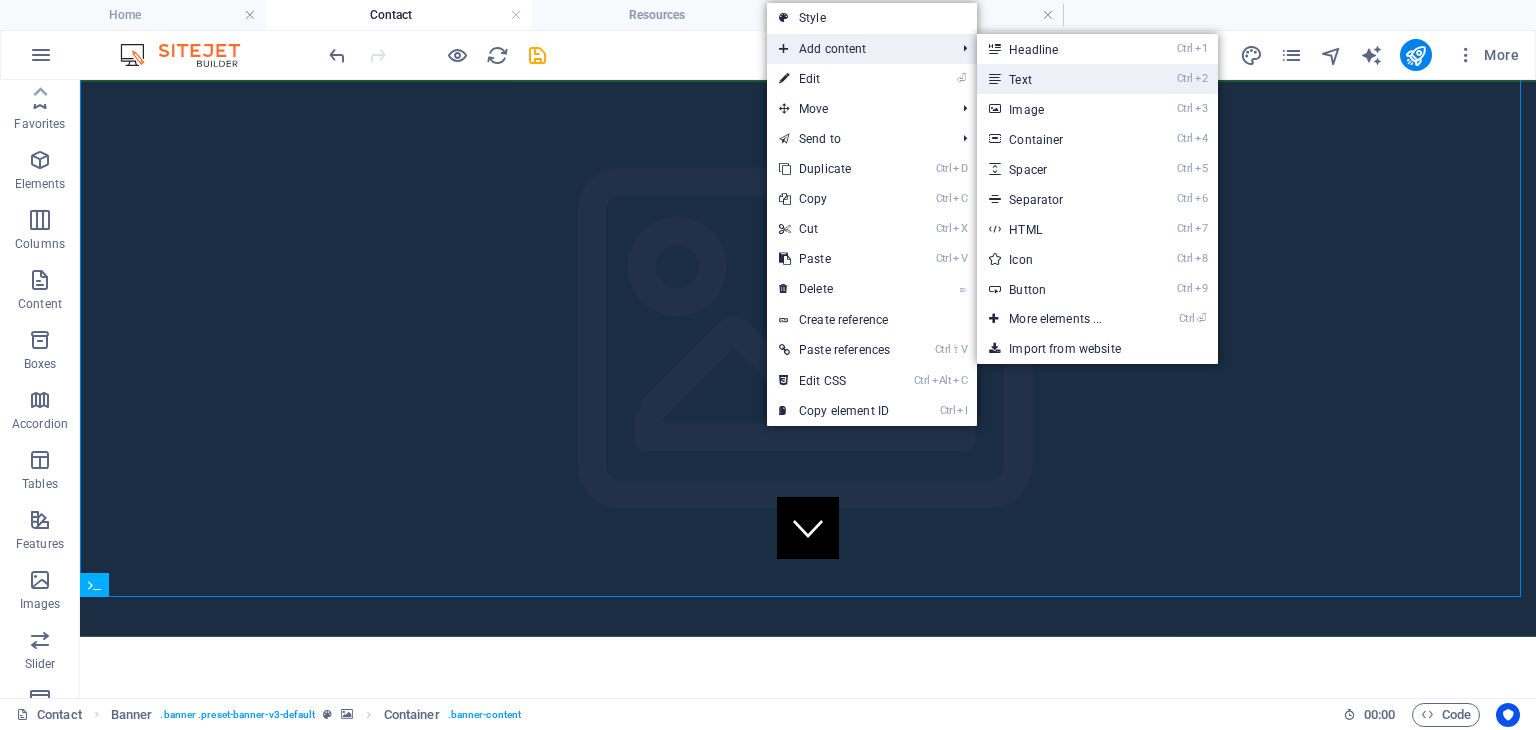 click on "Ctrl 2  Text" at bounding box center [1059, 79] 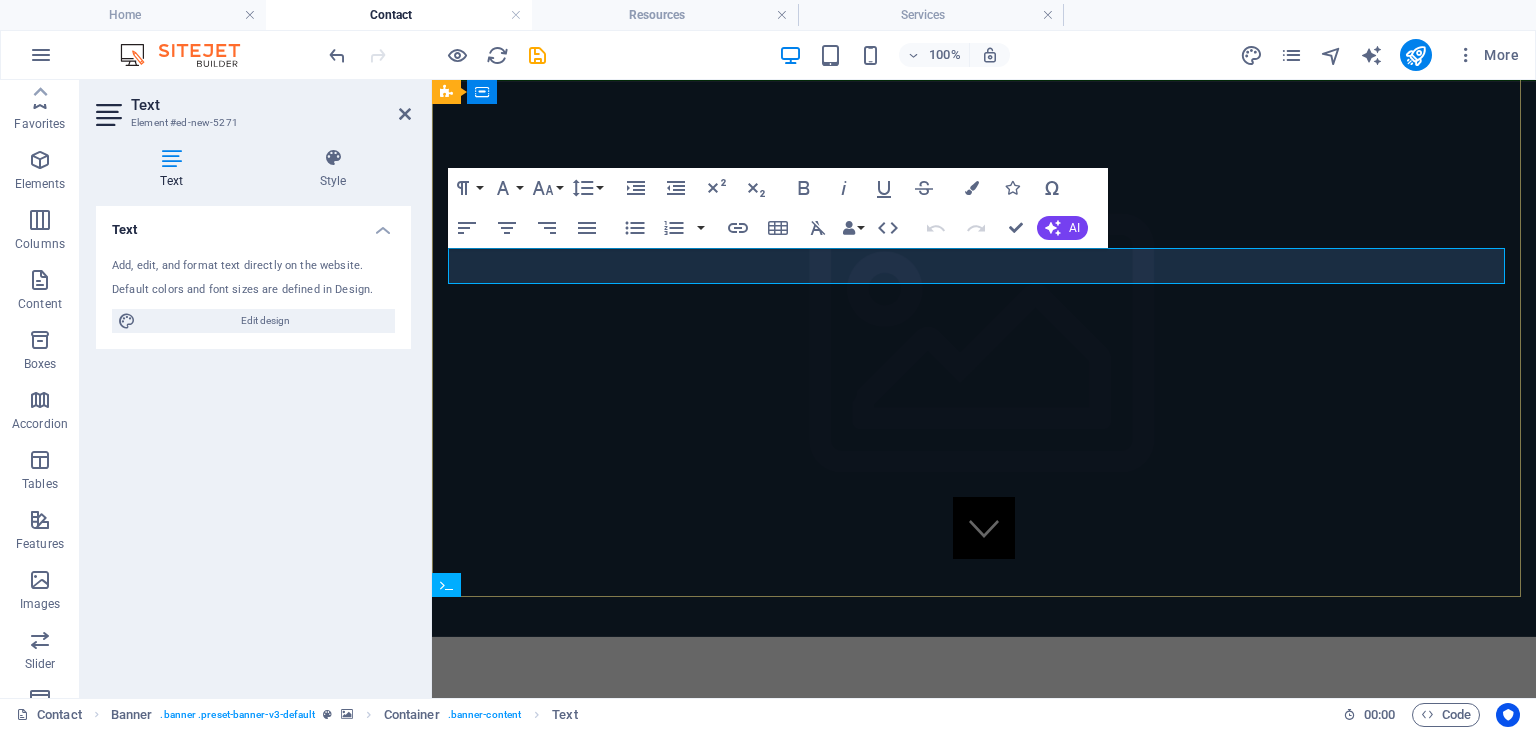 click on "New text element" at bounding box center [984, 751] 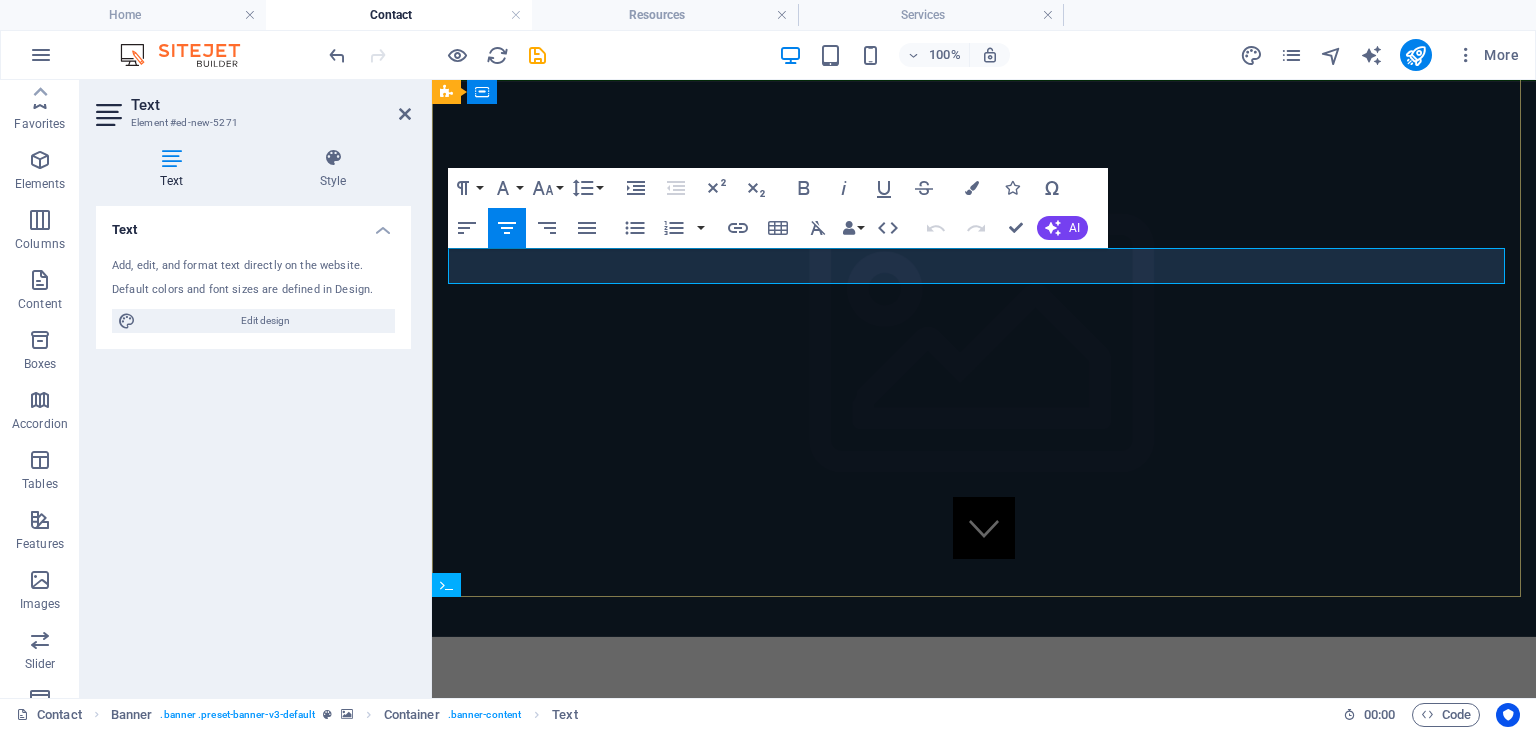 type 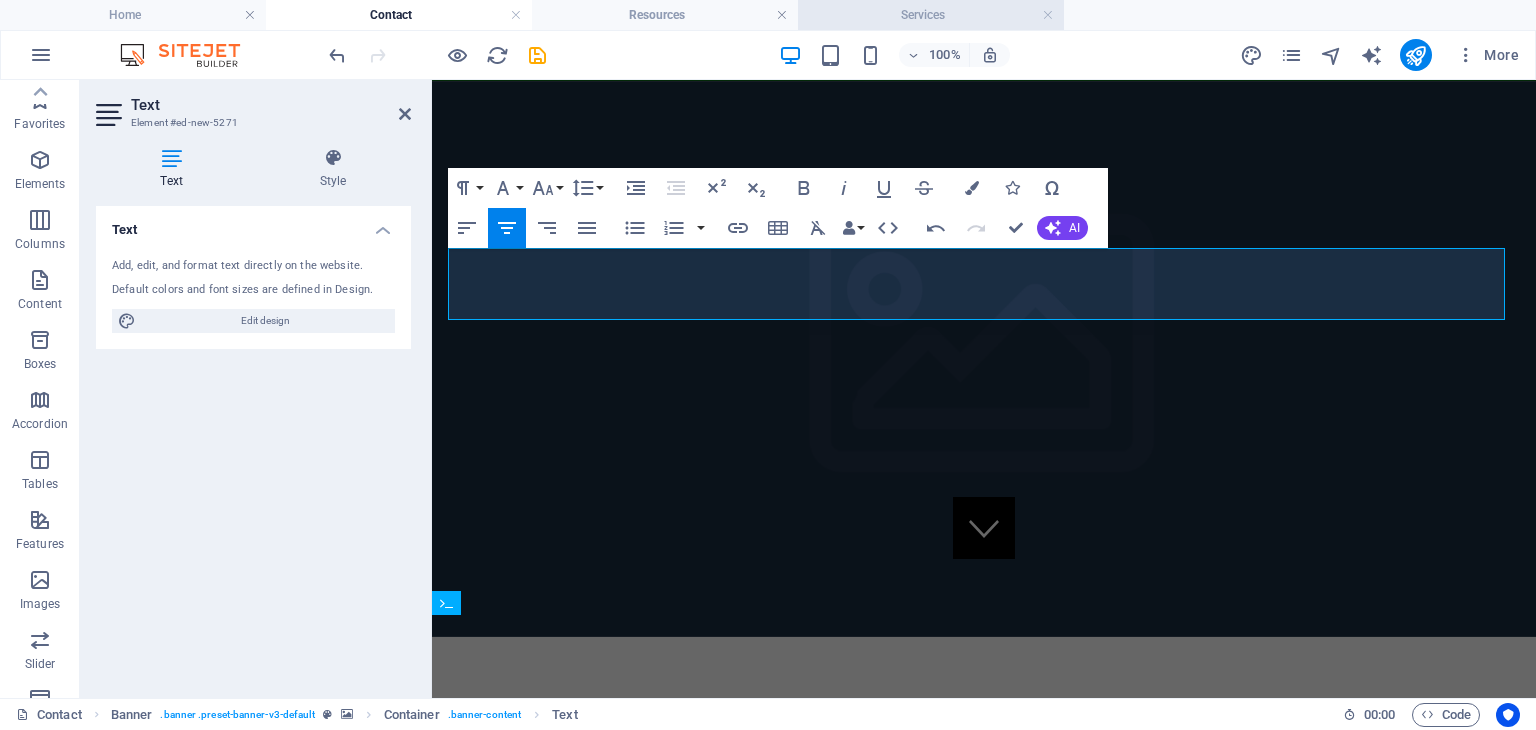 scroll, scrollTop: 110, scrollLeft: 0, axis: vertical 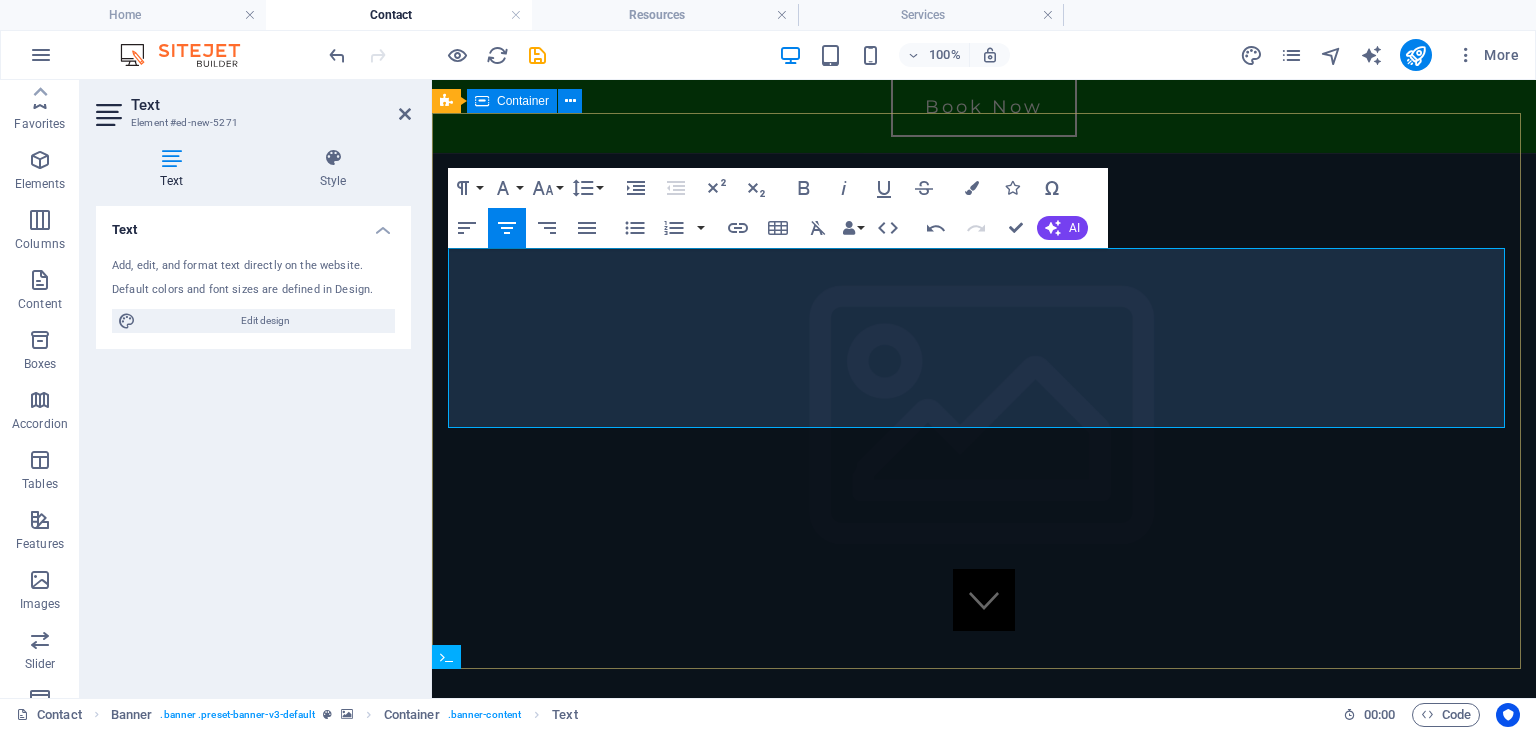 click on "At Reflective Harmony, we understand that taking the first step toward mental well-being can be challenging. That's why we offer easy, no-commitment, free, 15-minute consultations via phone call or video call. You can also schedule a full regular session if you are ready to move forward. Our private sessions are designed to ensure you feel comfortable and supported from the very beginning. Reach out today and take the first step toward a more balanced and harmonious life.    Schedule Your Session Now!" at bounding box center (984, 948) 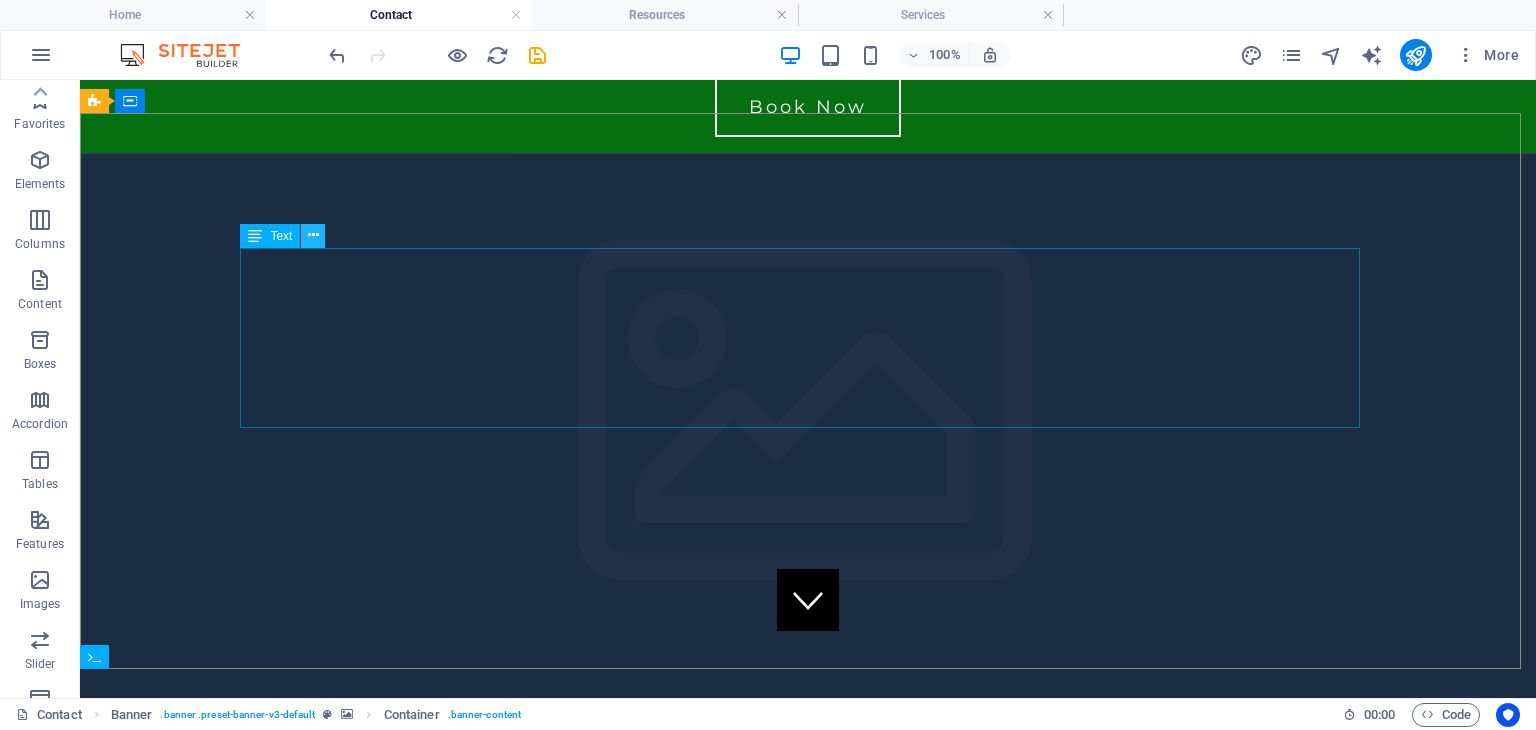 click at bounding box center [313, 235] 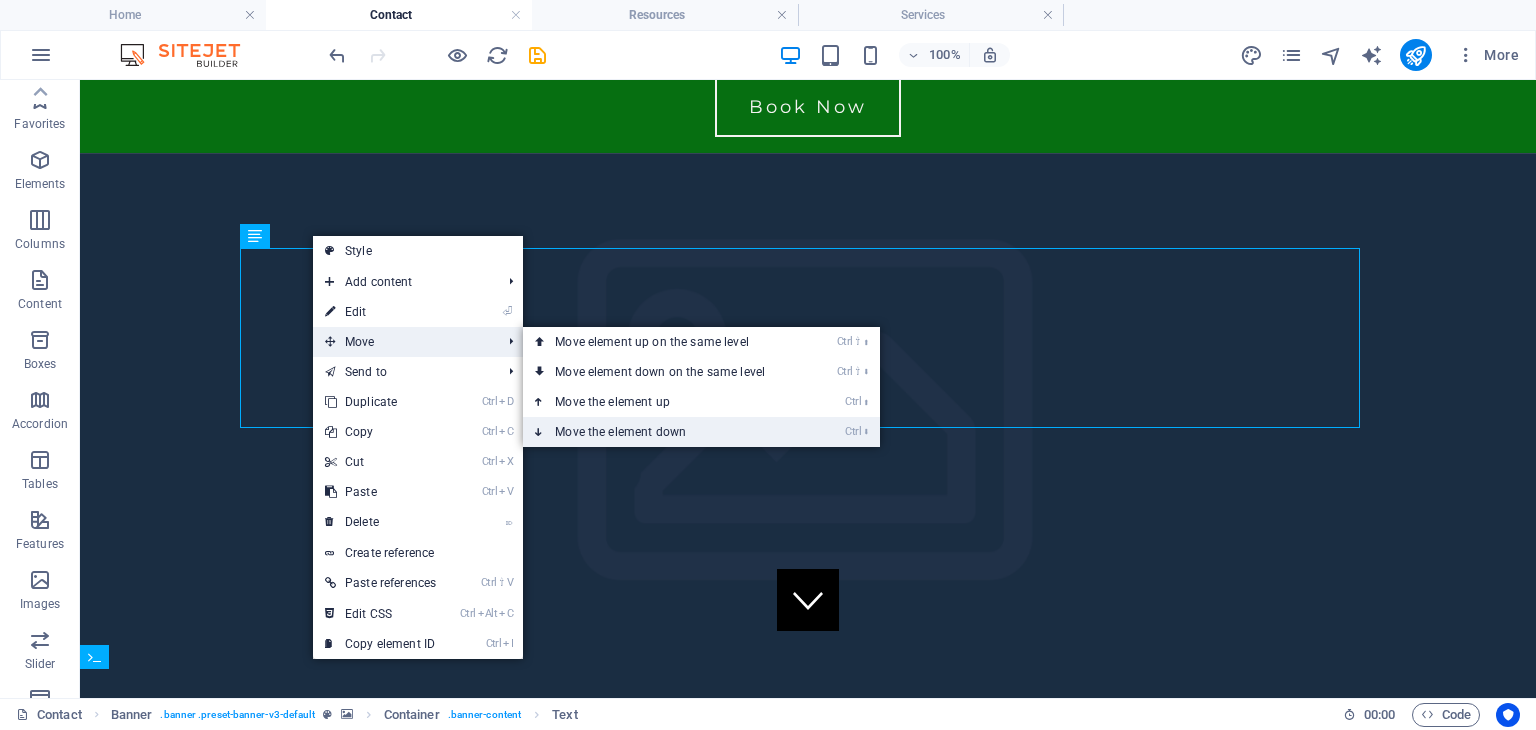 click on "Ctrl ⬇  Move the element down" at bounding box center [664, 432] 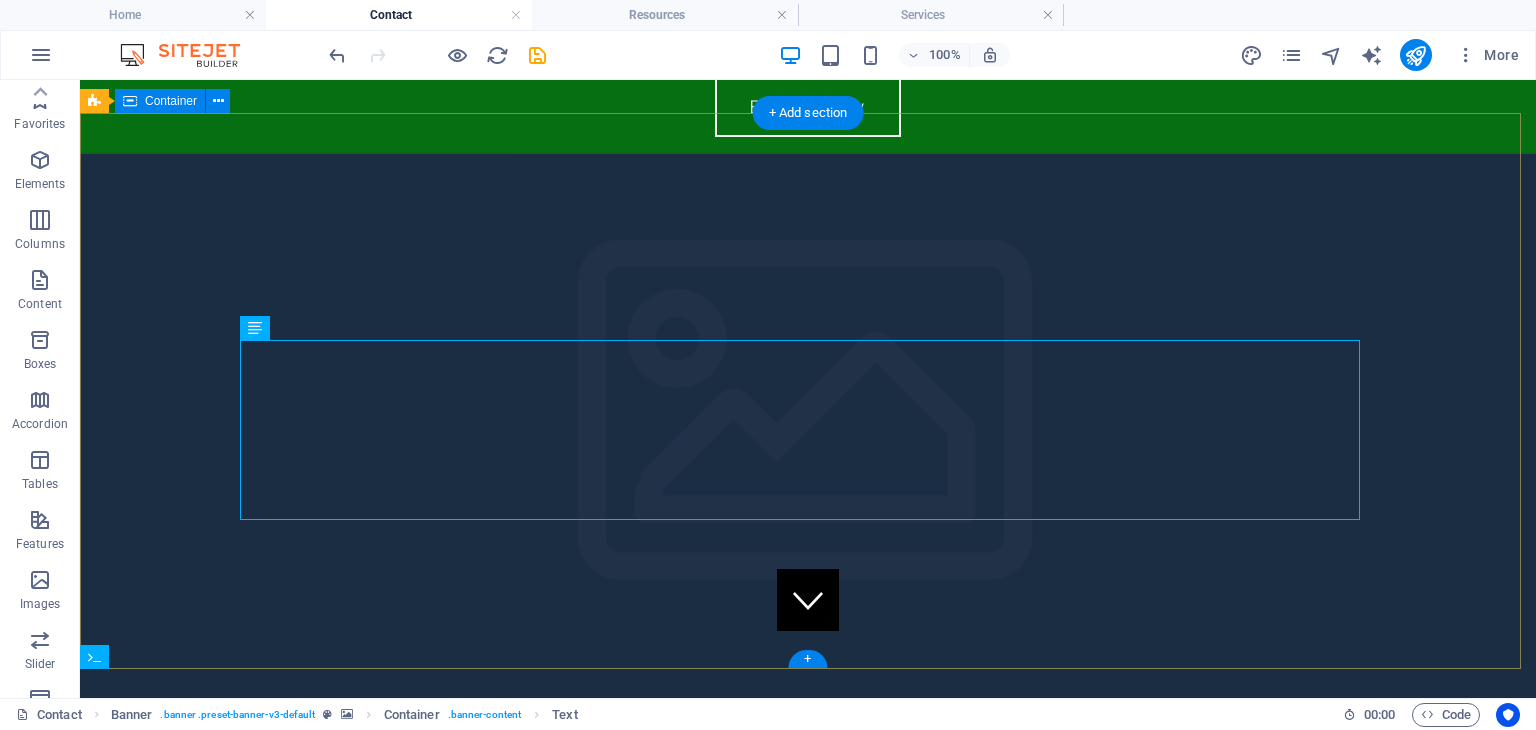 click on "Schedule Your Session Now! At Reflective Harmony, we understand that taking the first step toward mental well-being can be challenging. That's why we offer easy, no-commitment, free, 15-minute consultations via phone call or video call. You can also schedule a full regular session if you are ready to move forward. Our private sessions are designed to ensure you feel comfortable and supported from the very beginning. Reach out today and take the first step toward a more balanced and harmonious life." at bounding box center [808, 948] 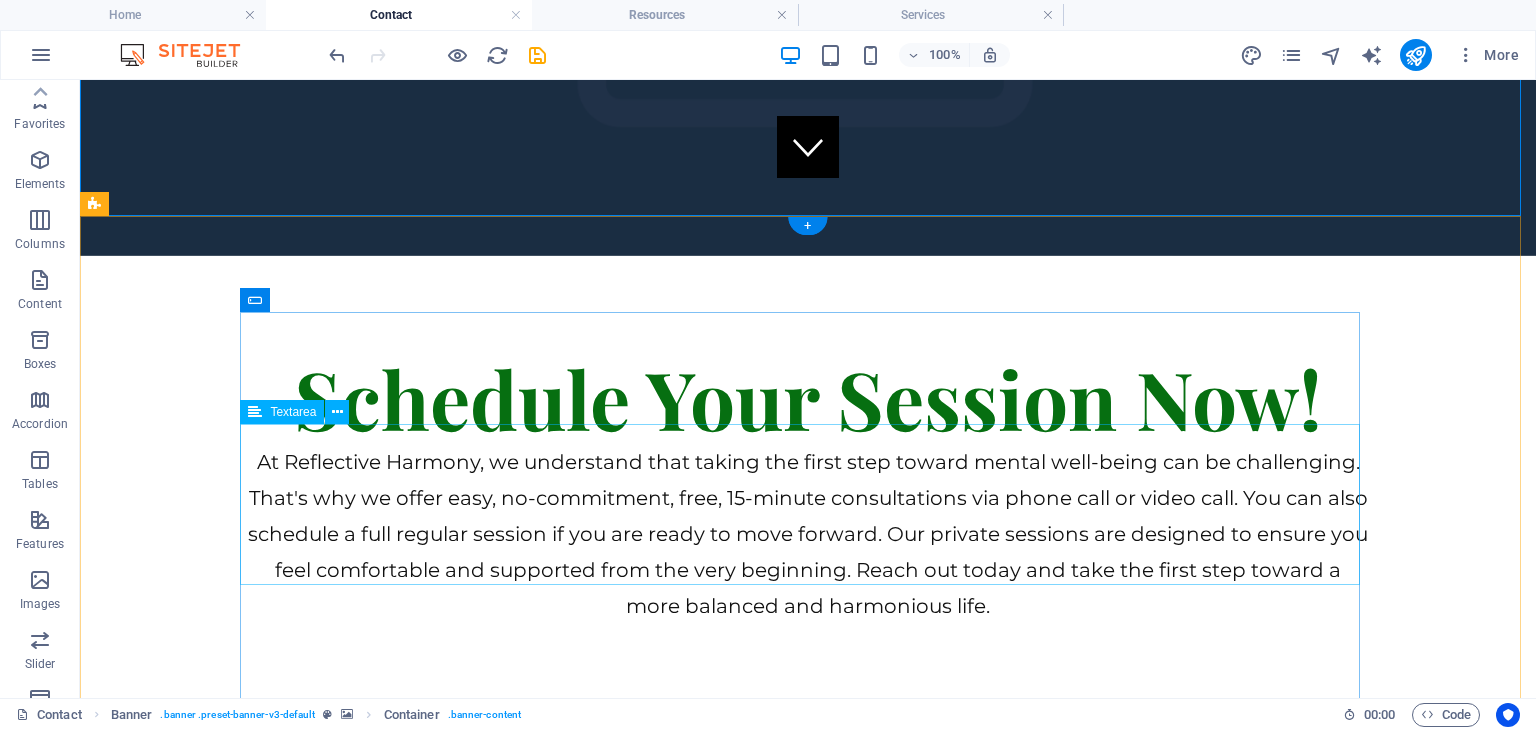 scroll, scrollTop: 151, scrollLeft: 0, axis: vertical 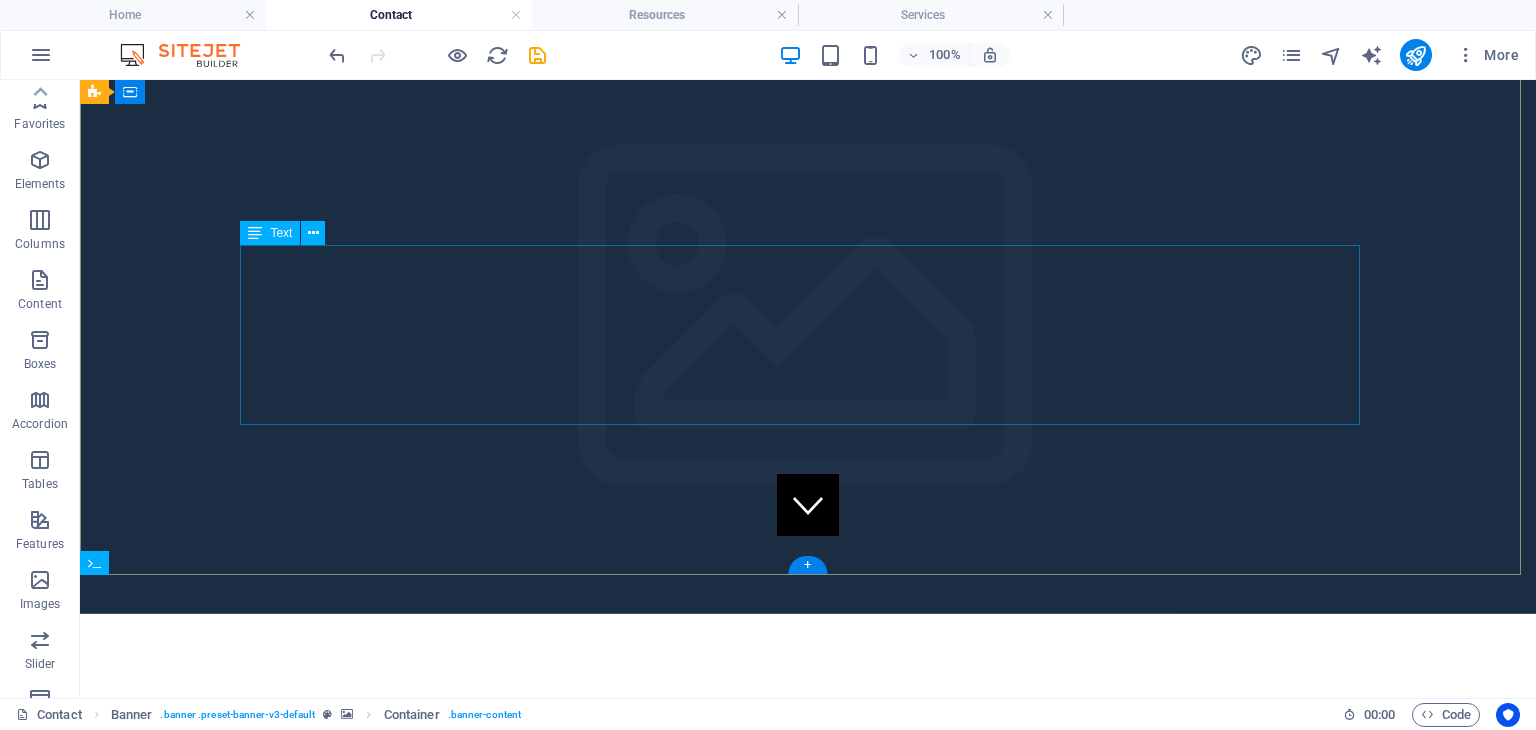 click on "At Reflective Harmony, we understand that taking the first step toward mental well-being can be challenging. That's why we offer easy, no-commitment, free, 15-minute consultations via phone call or video call. You can also schedule a full regular session if you are ready to move forward. Our private sessions are designed to ensure you feel comfortable and supported from the very beginning. Reach out today and take the first step toward a more balanced and harmonious life." at bounding box center (808, 892) 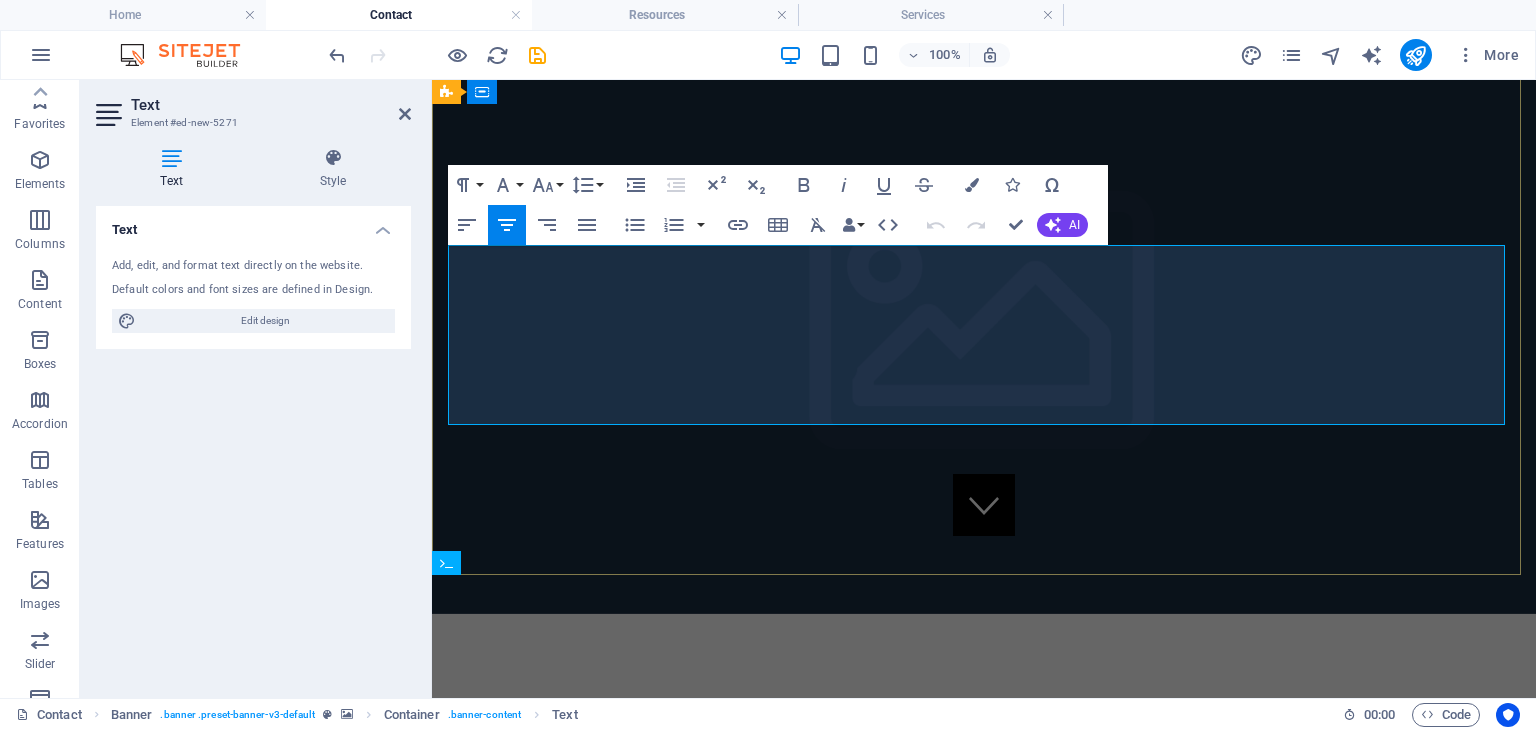 click on "At Reflective Harmony, we understand that taking the first step toward mental well-being can be challenging. That's why we offer easy, no-commitment, free, 15-minute consultations via phone call or video call. You can also schedule a full regular session if you are ready to move forward. Our private sessions are designed to ensure you feel comfortable and supported from the very beginning. Reach out today and take the first step toward a more balanced and harmonious life." at bounding box center [984, 892] 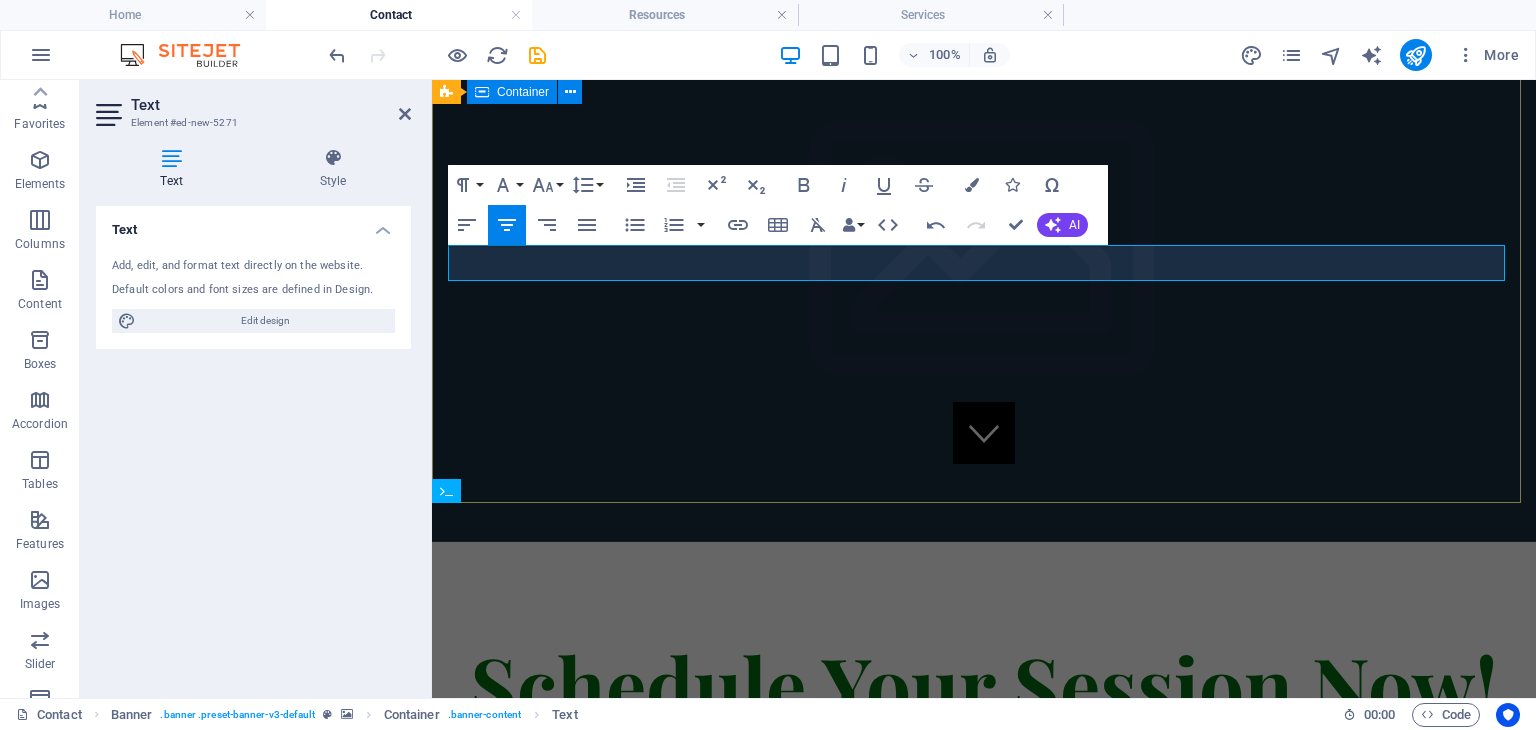 click on "Schedule Your Session Now!" at bounding box center [984, 709] 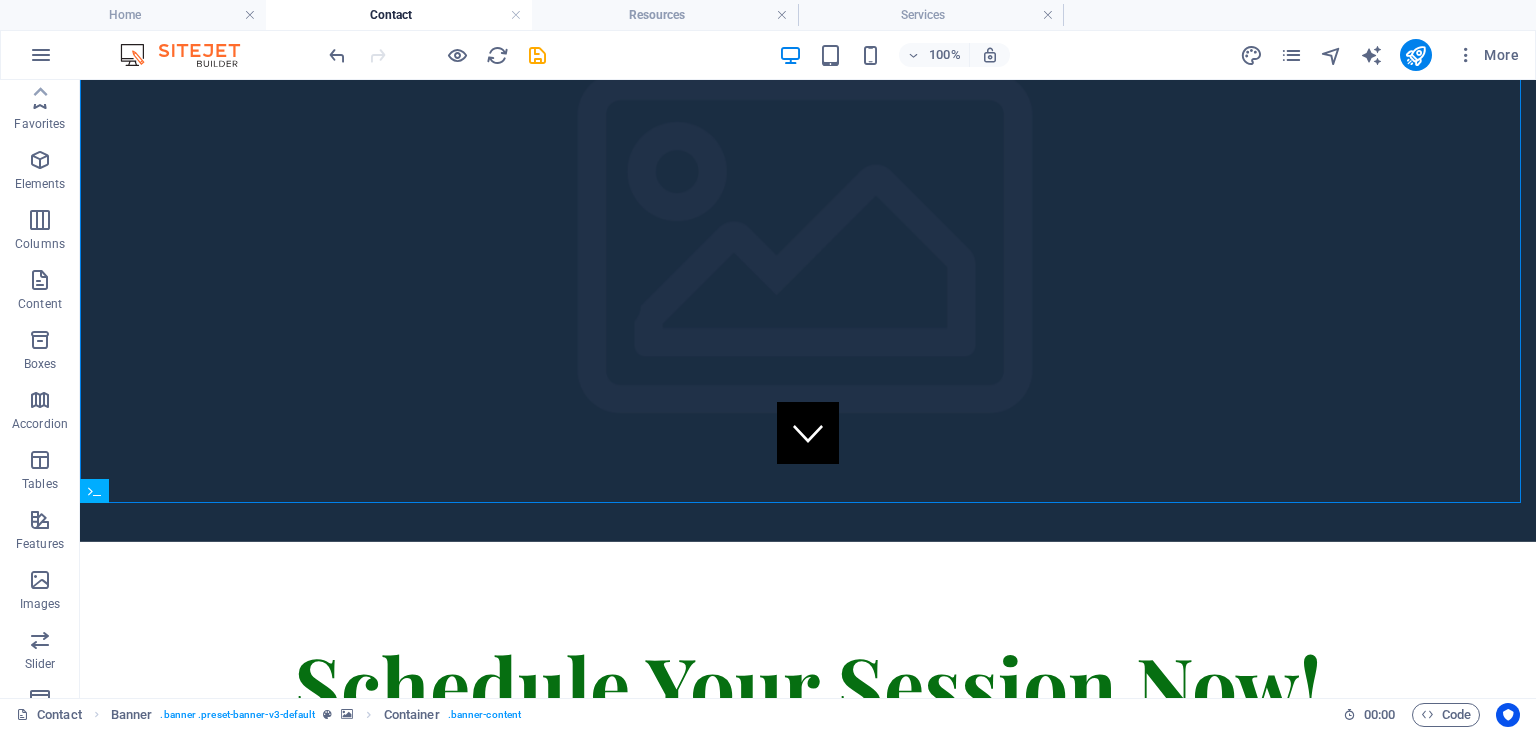 click on "Schedule Your Session Now!" at bounding box center [808, 691] 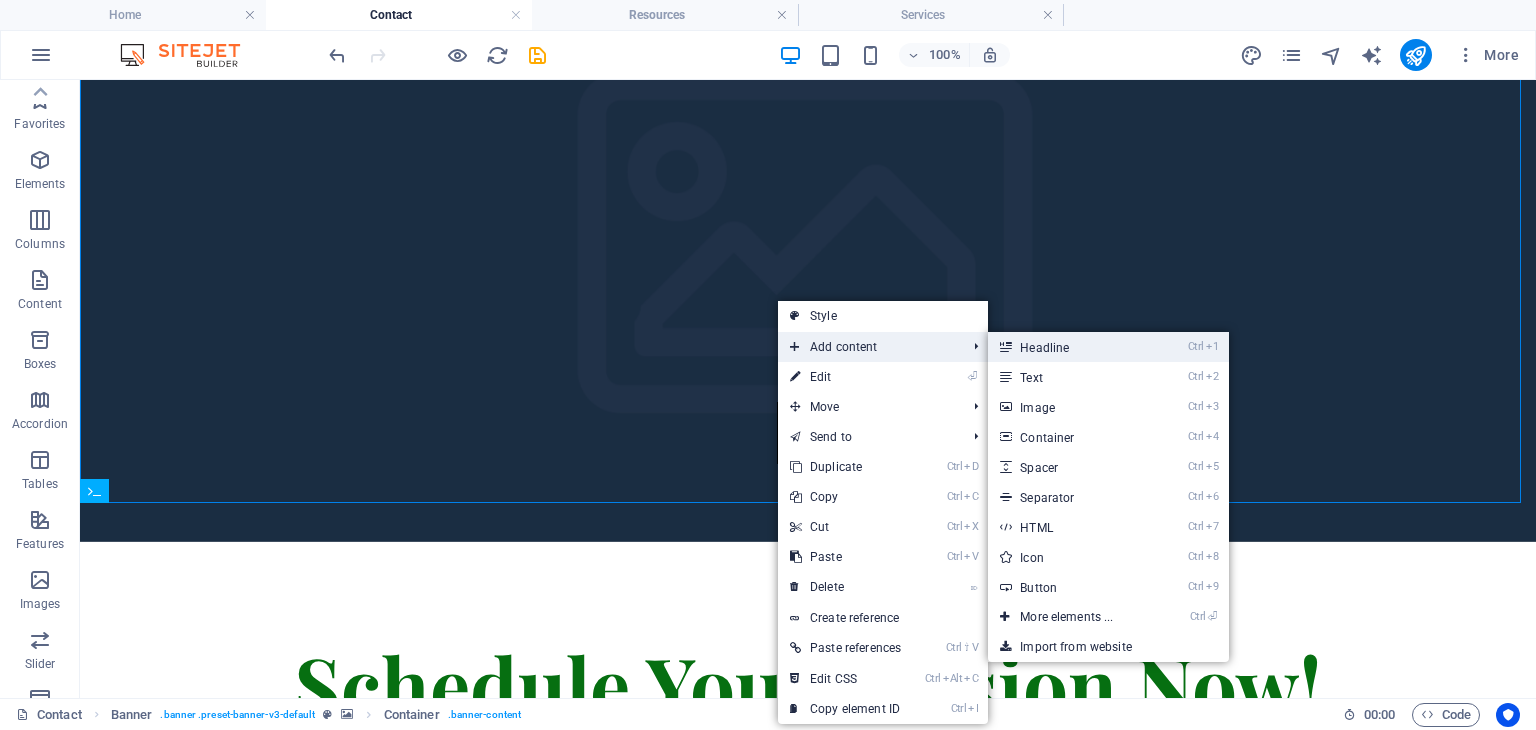 click on "Ctrl 1  Headline" at bounding box center [1070, 347] 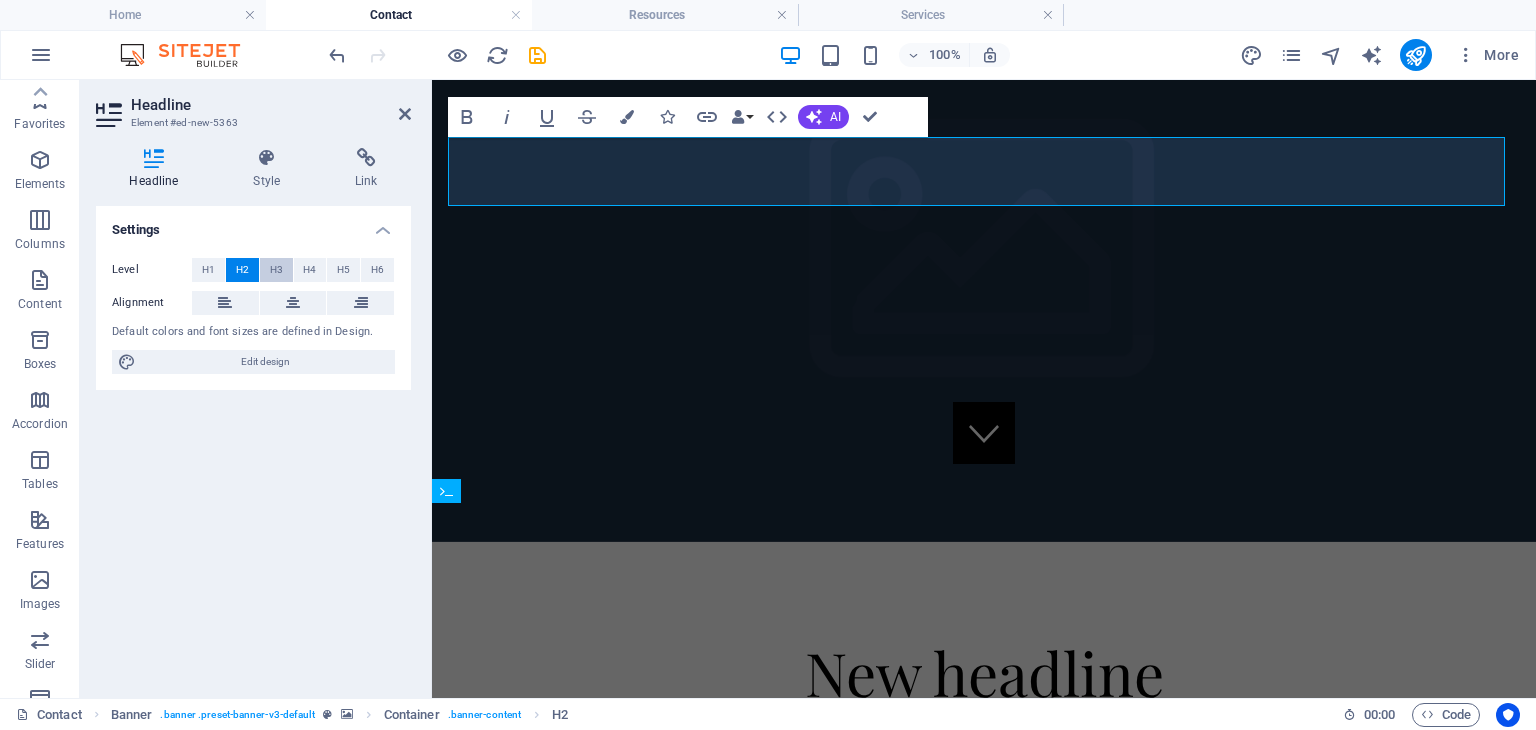 click on "H3" at bounding box center (276, 270) 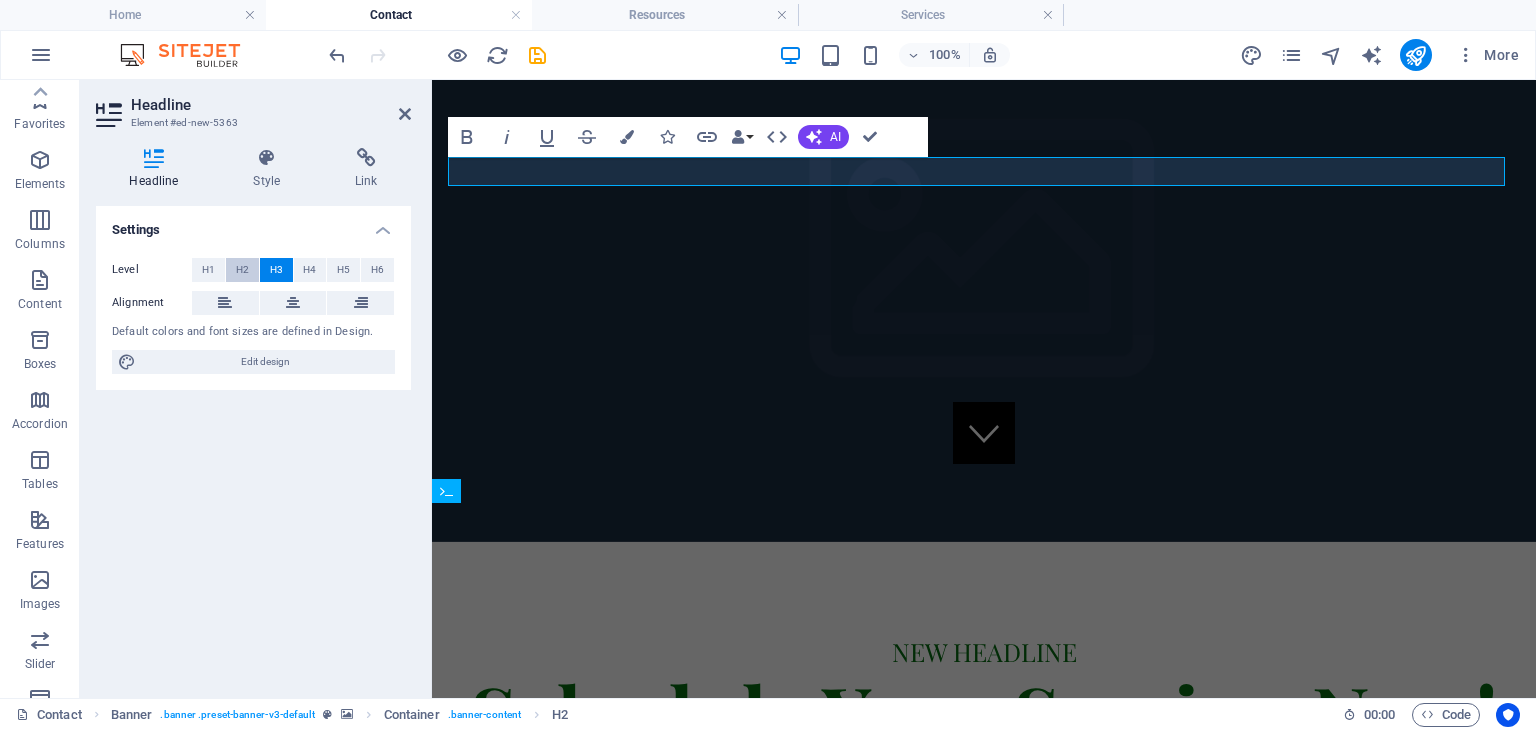 click on "H2" at bounding box center [242, 270] 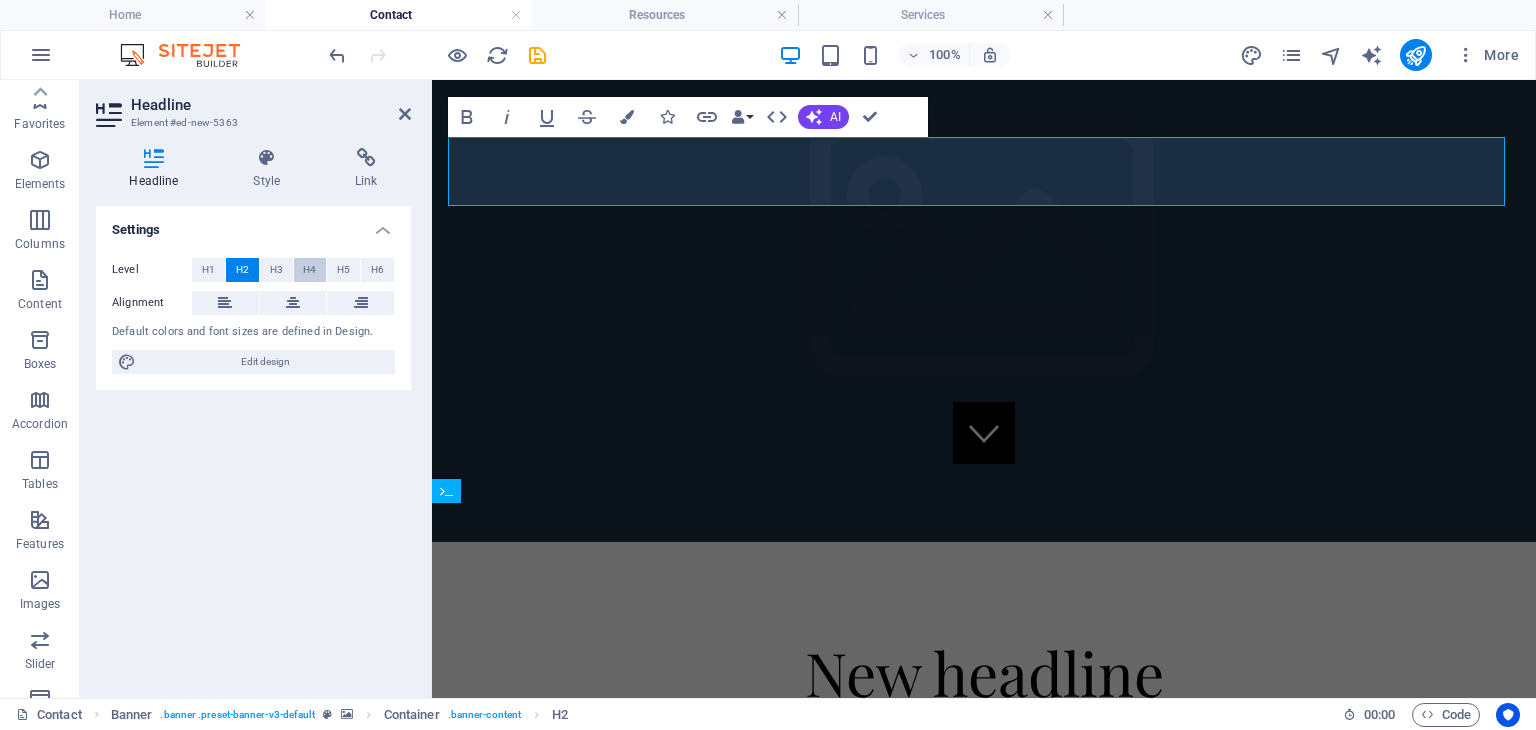 click on "H4" at bounding box center (309, 270) 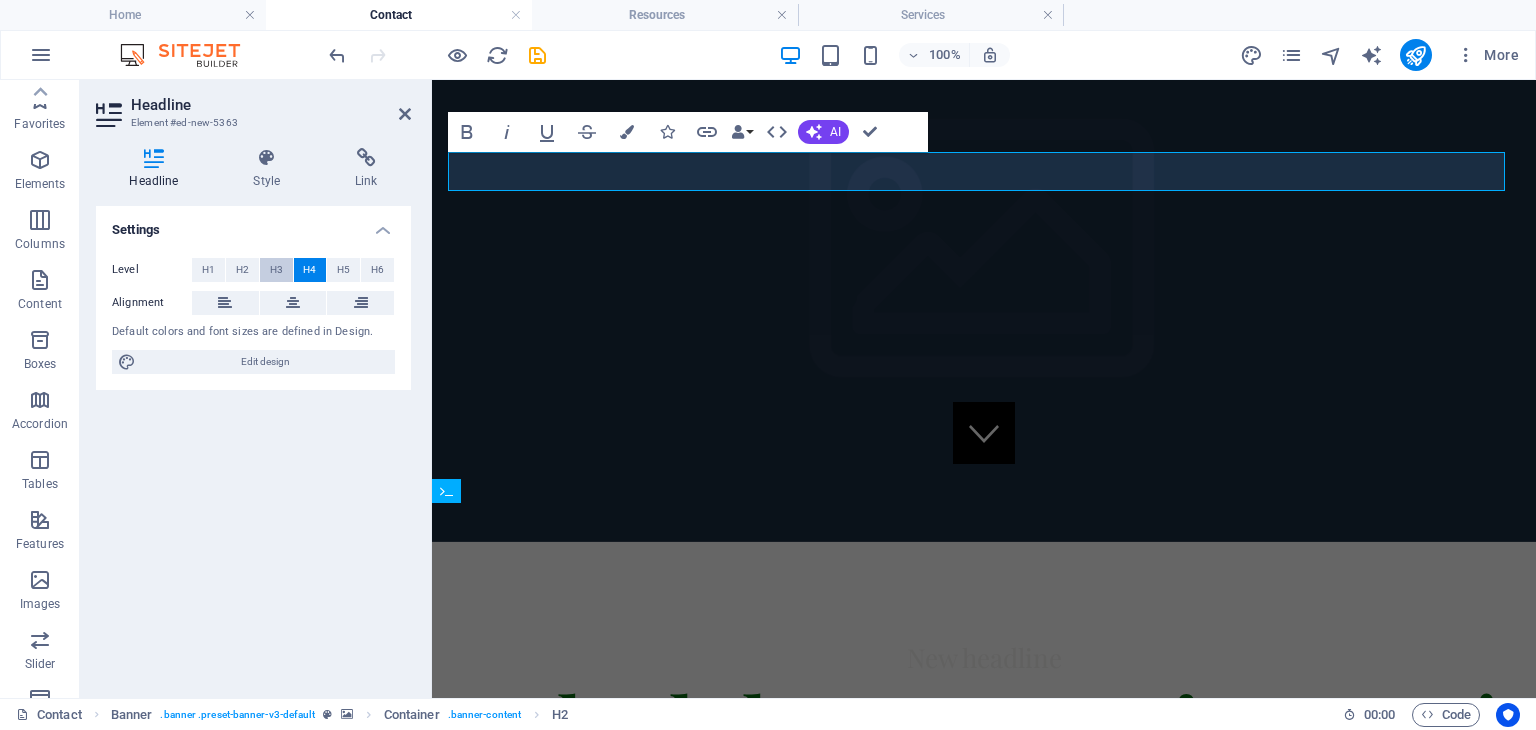 click on "H3" at bounding box center [276, 270] 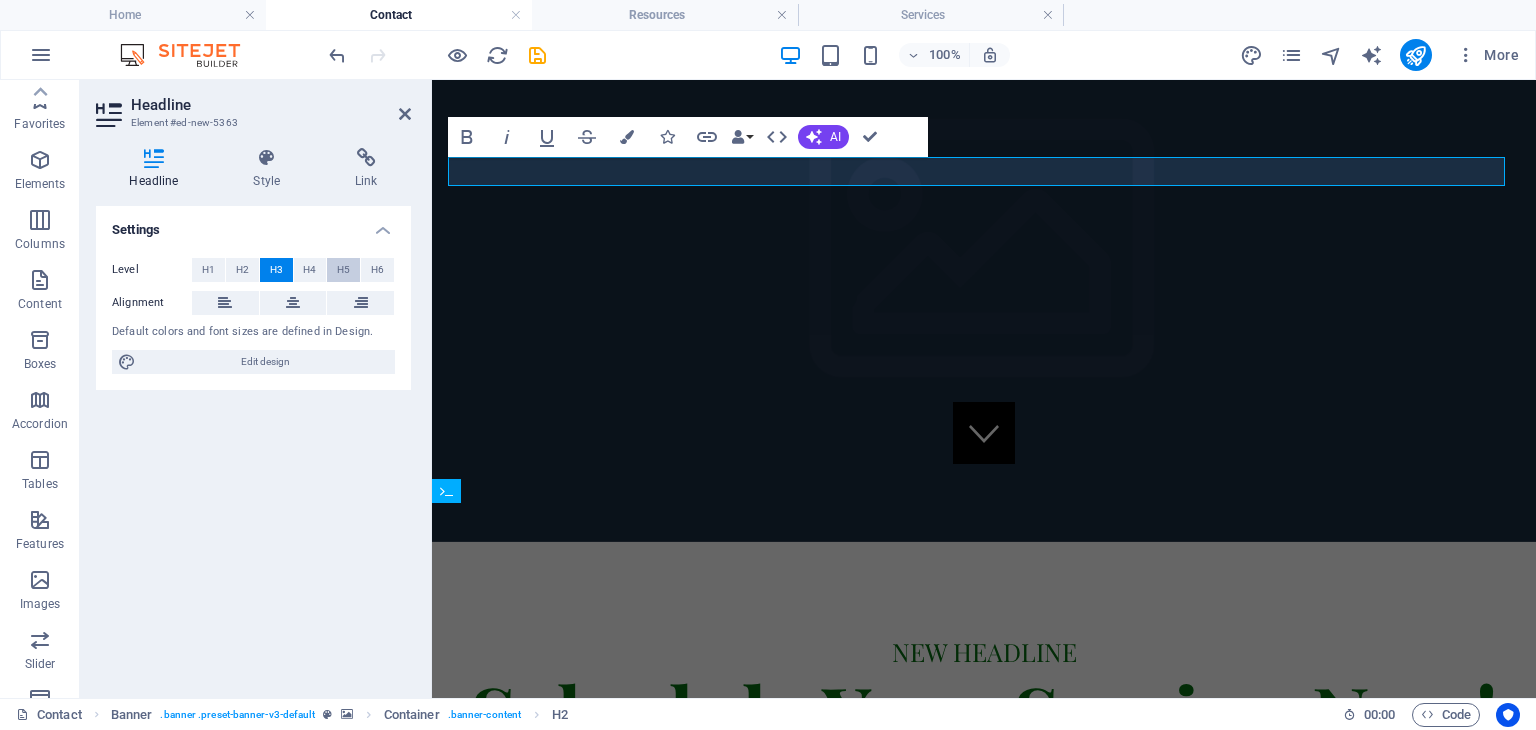 click on "H5" at bounding box center [343, 270] 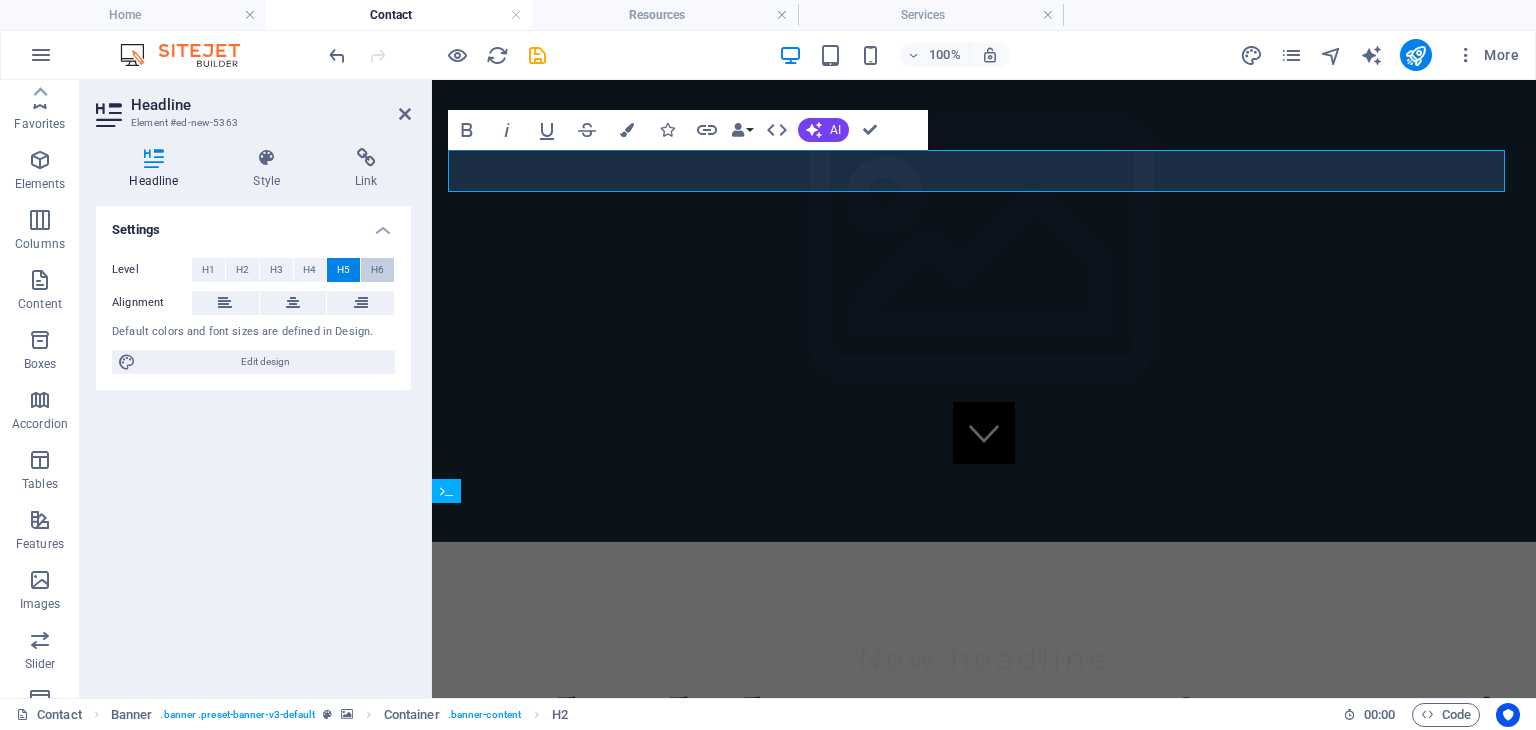 click on "H6" at bounding box center (377, 270) 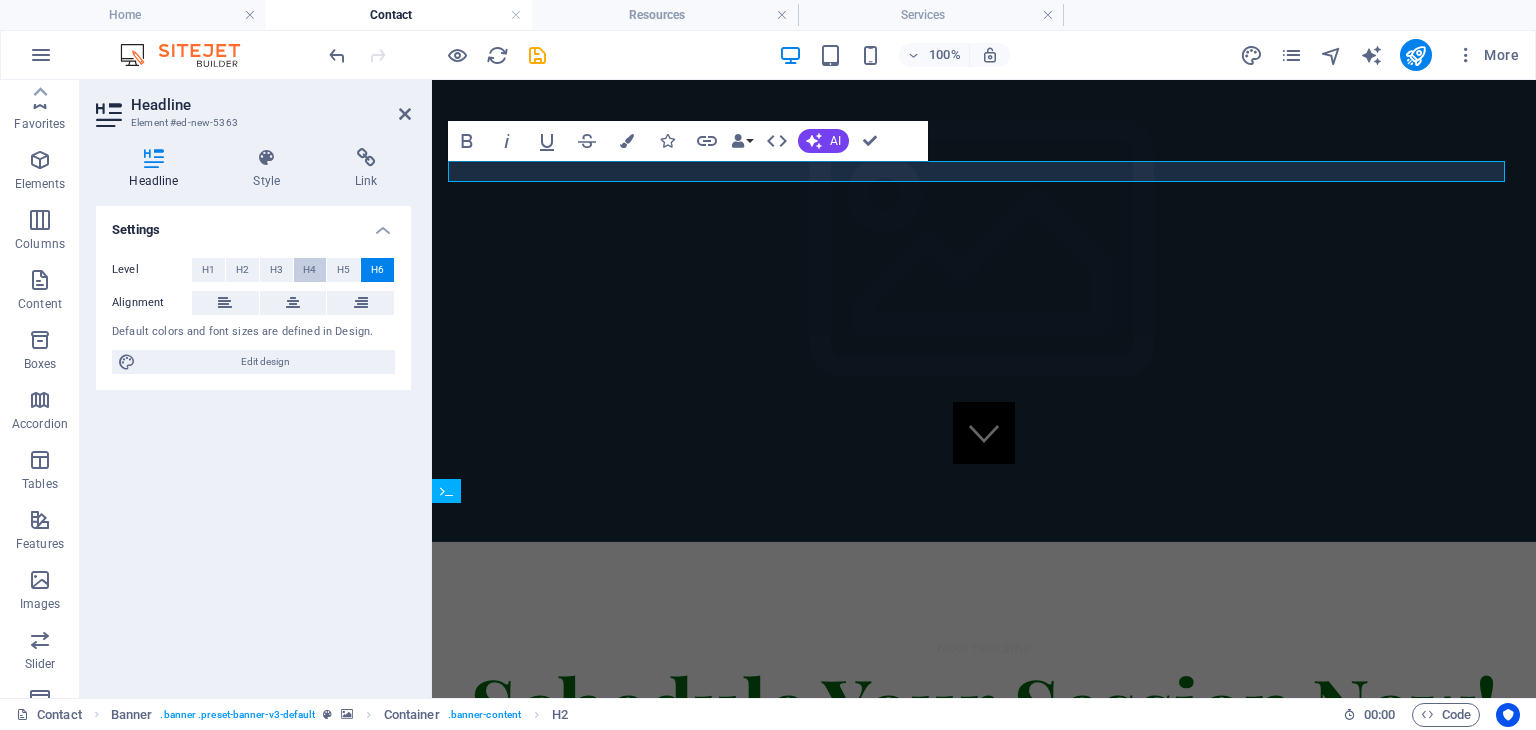 click on "H4" at bounding box center (309, 270) 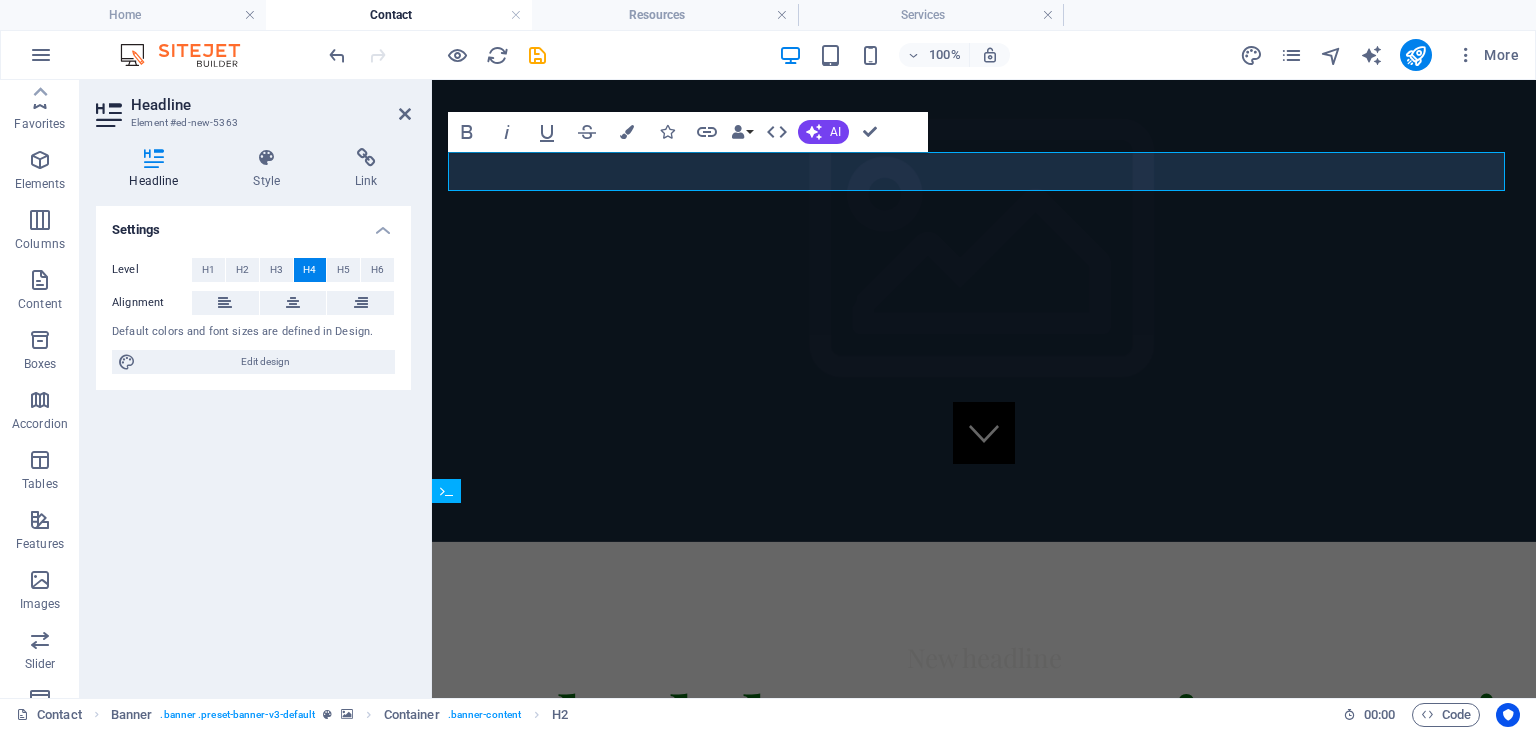 click on "Headline" at bounding box center [271, 105] 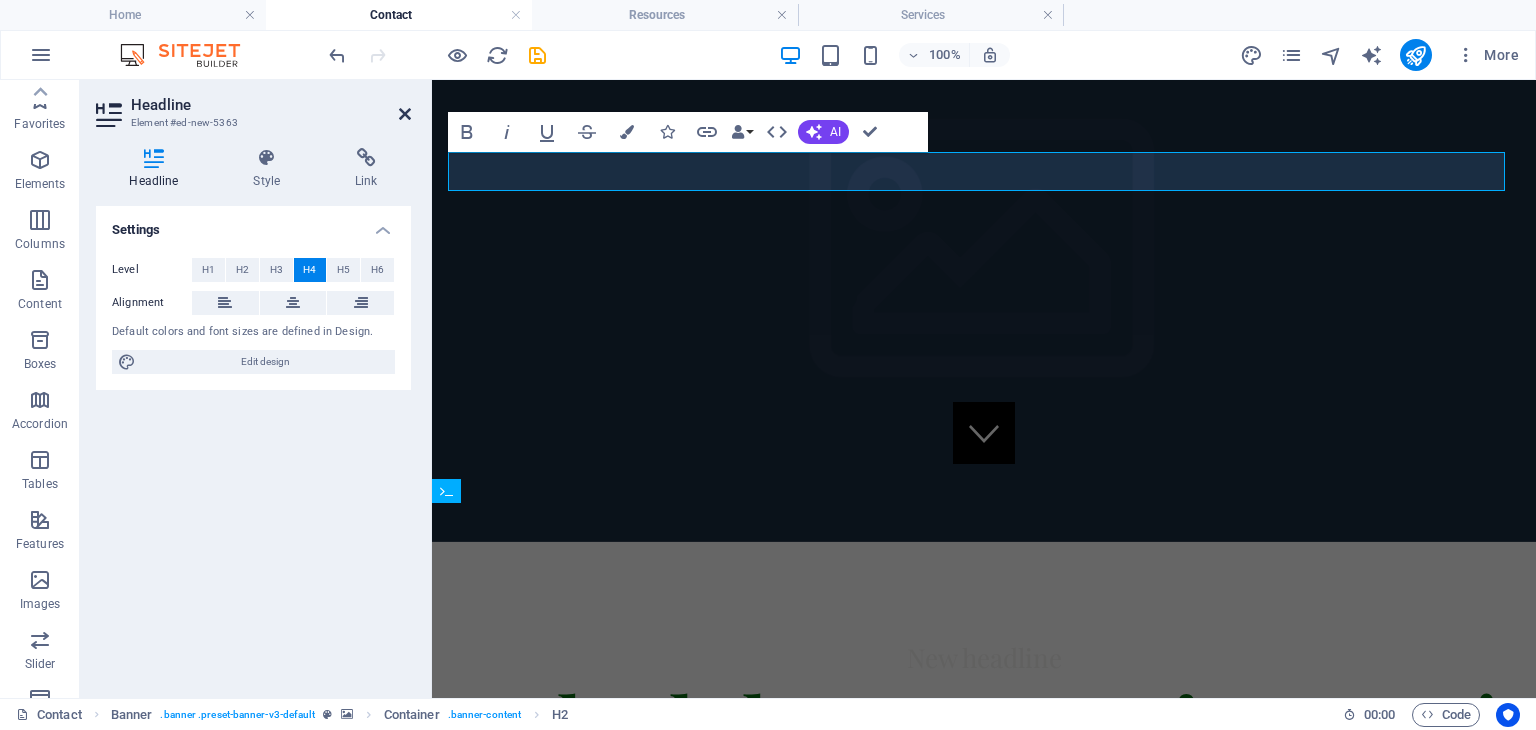 click at bounding box center (405, 114) 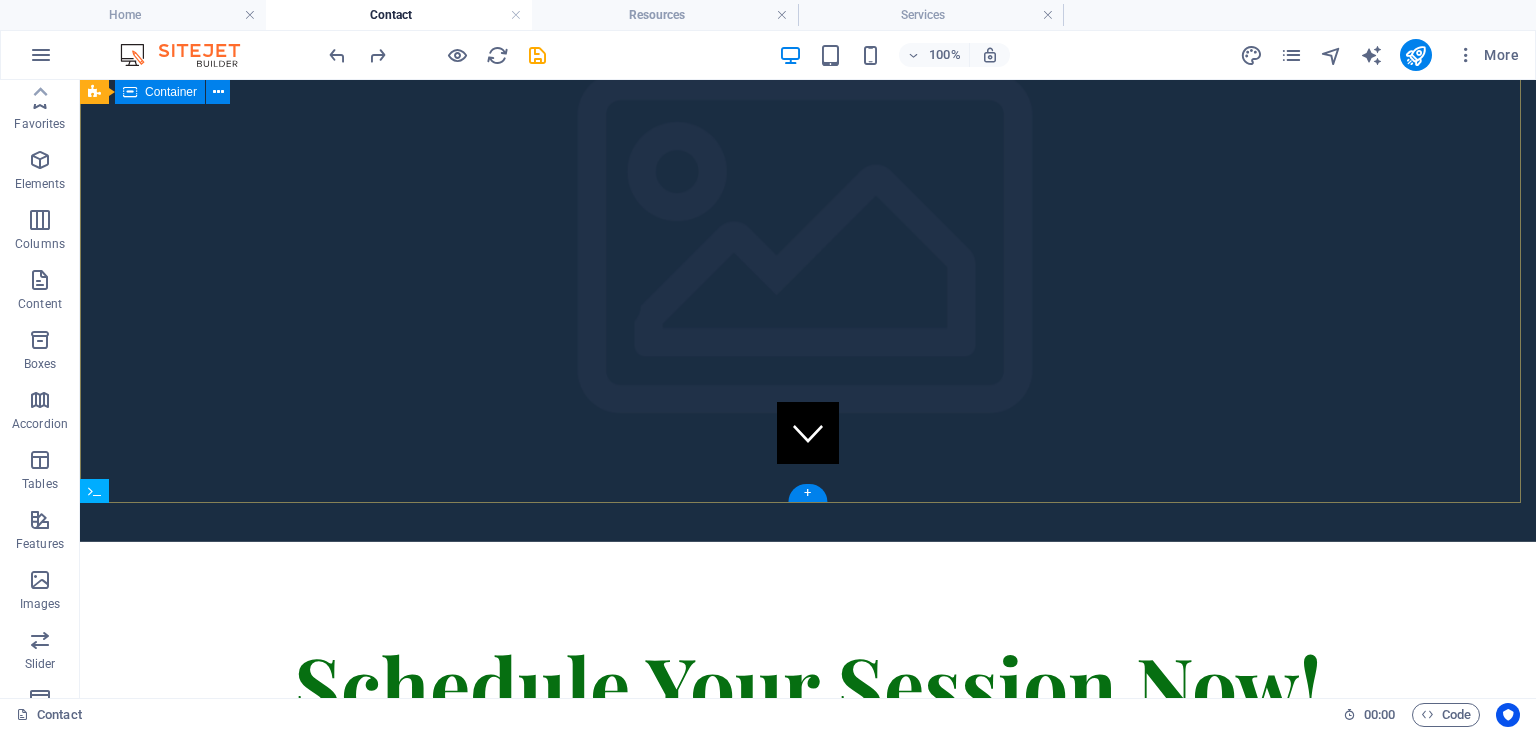 click on "Schedule Your Session Now! At Reflective Harmony, we understand that taking the first step toward mental well-being can be challenging. That's why we offer easy, no-commitment, free, 15-minute consultations via phone call or video call. You can also schedule a full regular session if you are ready to move forward. Our private sessions are designed to ensure you feel comfortable and supported from the very beginning. Reach out today and take the first step toward a more balanced and harmonious life." at bounding box center (808, 781) 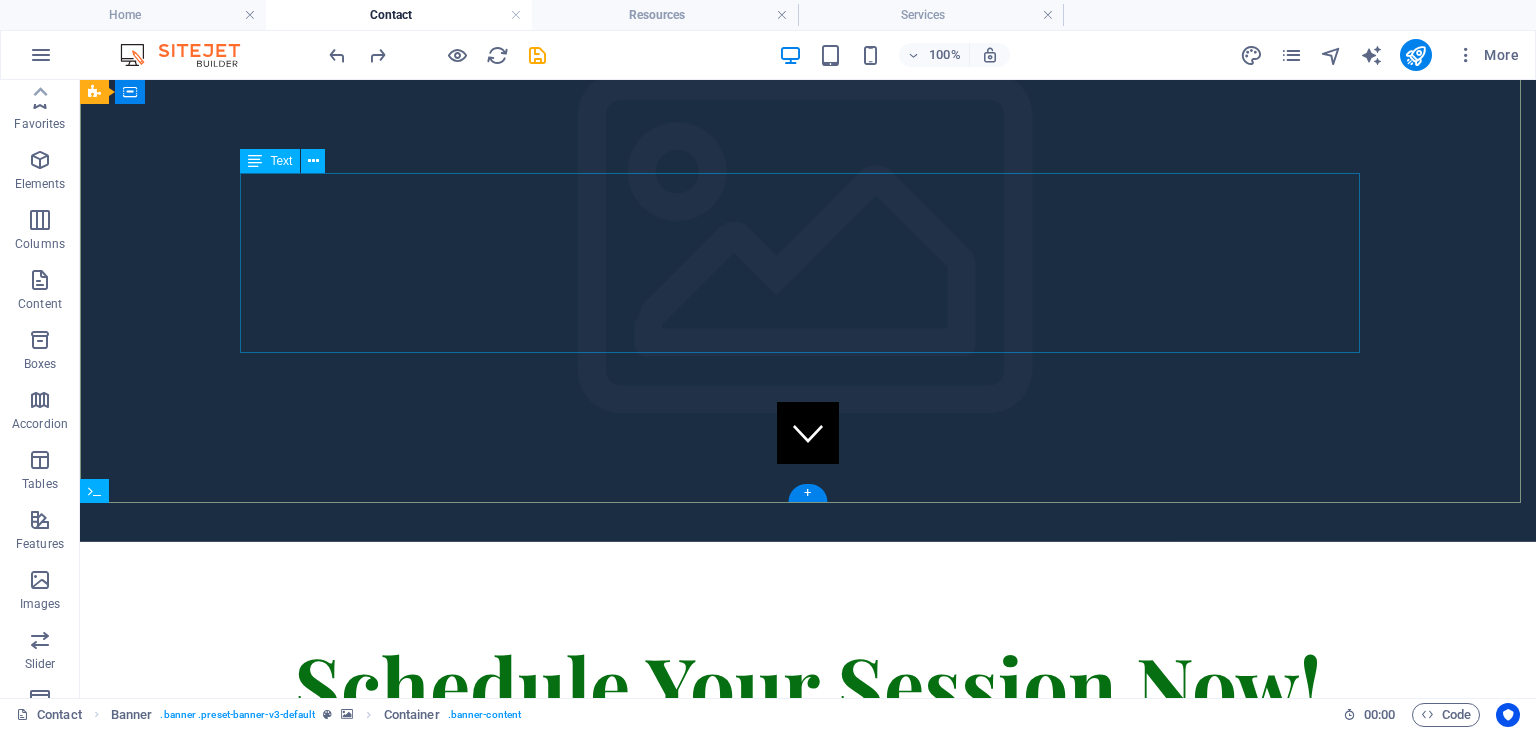 click on "At Reflective Harmony, we understand that taking the first step toward mental well-being can be challenging. That's why we offer easy, no-commitment, free, 15-minute consultations via phone call or video call. You can also schedule a full regular session if you are ready to move forward. Our private sessions are designed to ensure you feel comfortable and supported from the very beginning. Reach out today and take the first step toward a more balanced and harmonious life." at bounding box center [808, 820] 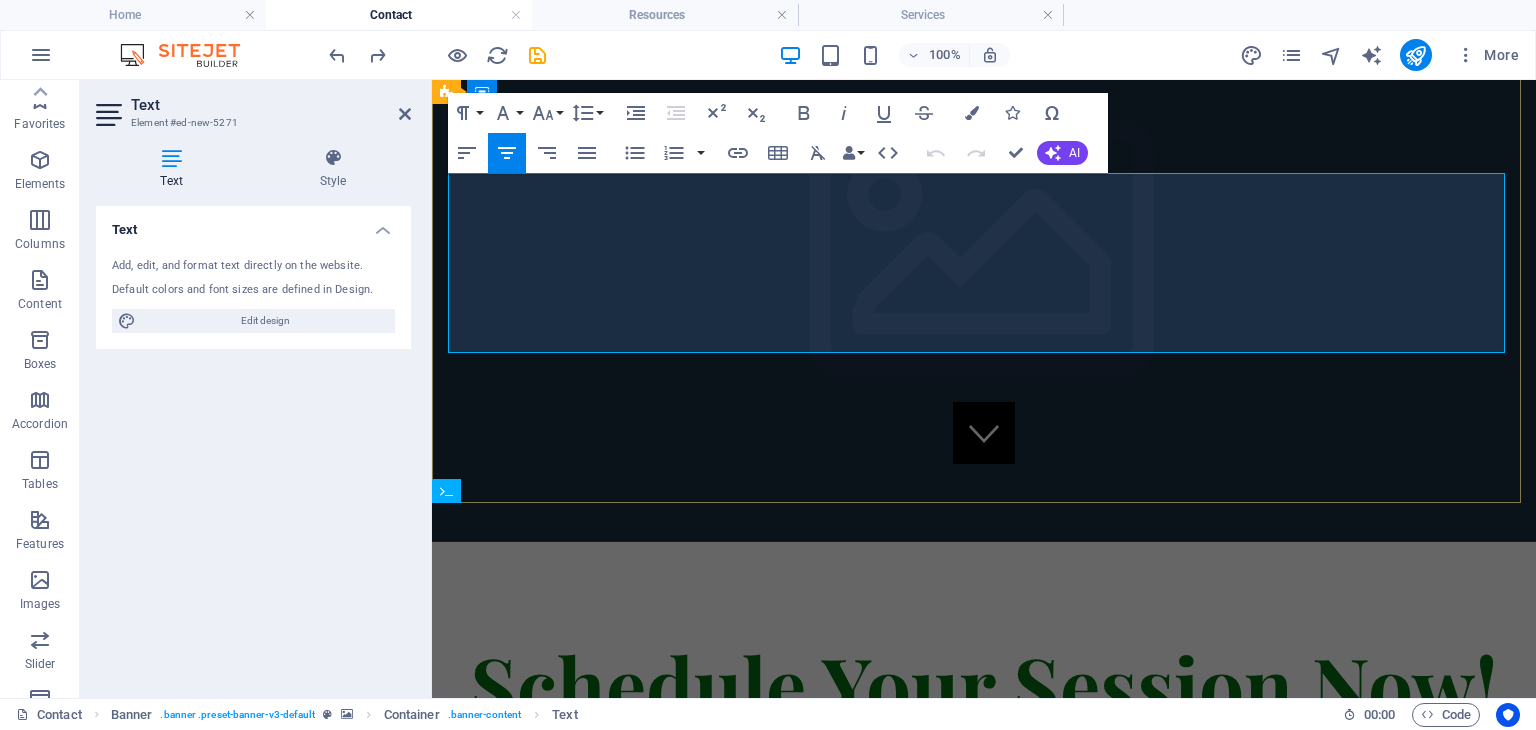 scroll, scrollTop: 204, scrollLeft: 0, axis: vertical 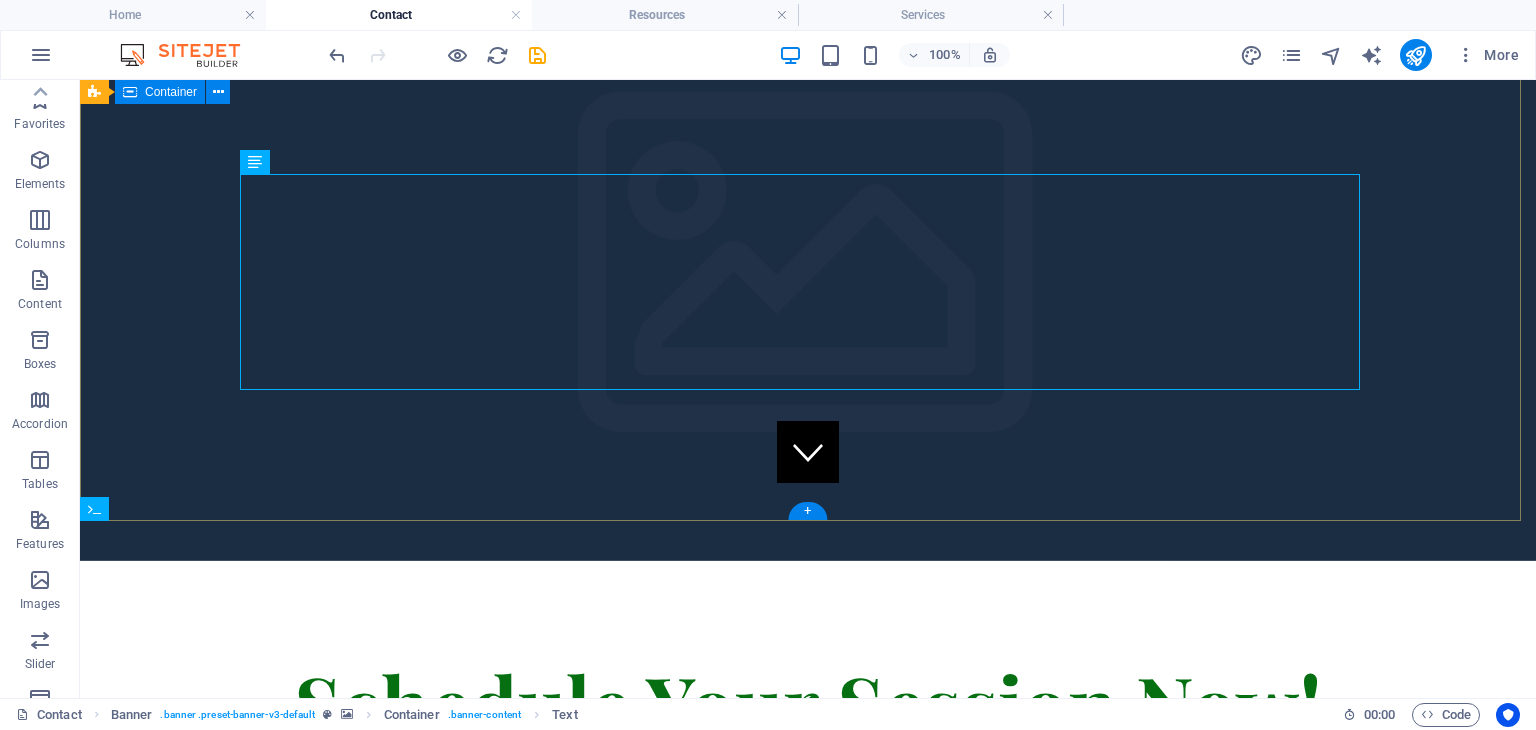 click on "Schedule Your Session Now! At Reflective Harmony, we understand that taking the first step toward mental well-being can be challenging. That's why we offer easy, no-commitment, free, 15-minute consultations via phone call or video call. You can also schedule a full regular session if you are ready to move forward. Our private sessions are designed to ensure you feel comfortable and supported from the very beginning. Reach out today and take the first step toward a more balanced and harmonious life." at bounding box center (808, 818) 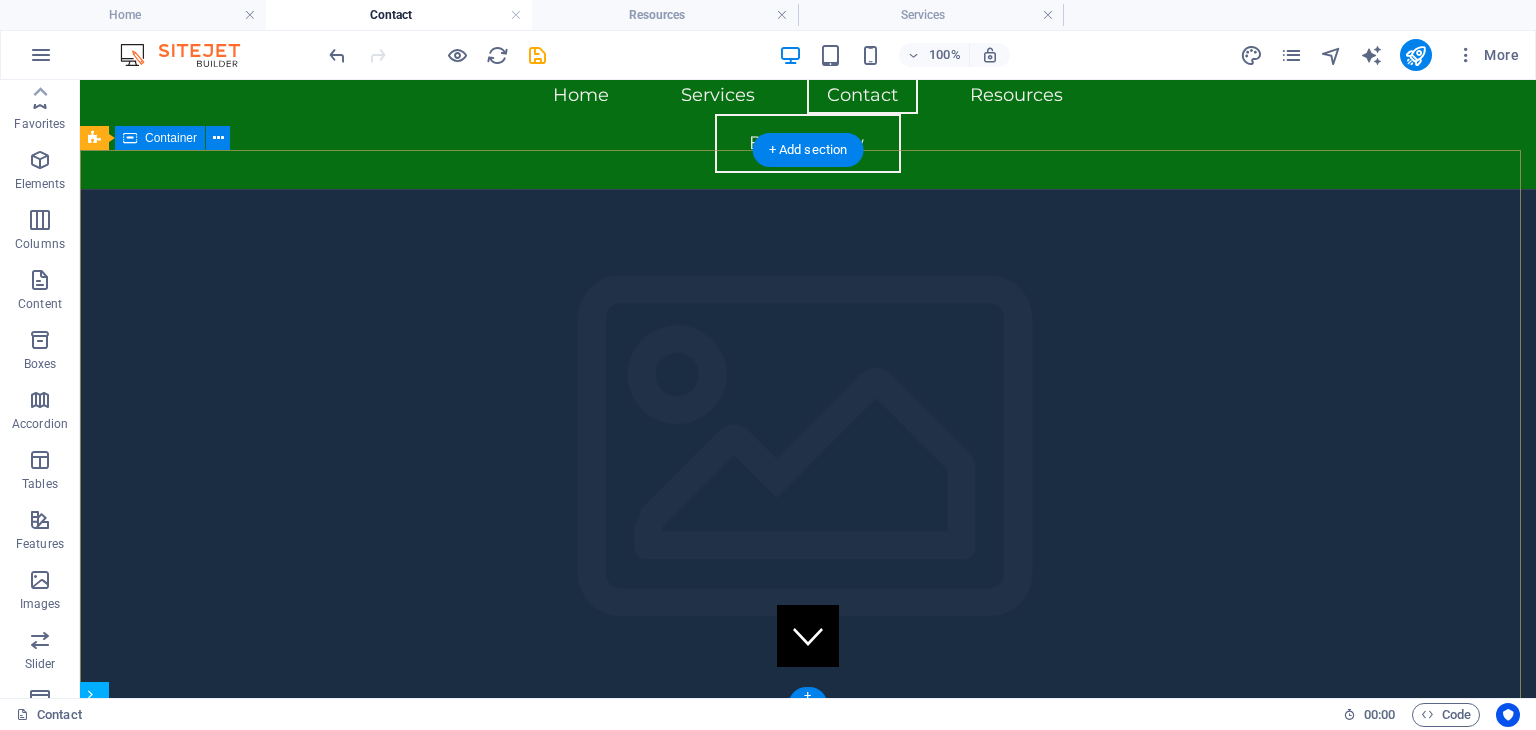 scroll, scrollTop: 0, scrollLeft: 0, axis: both 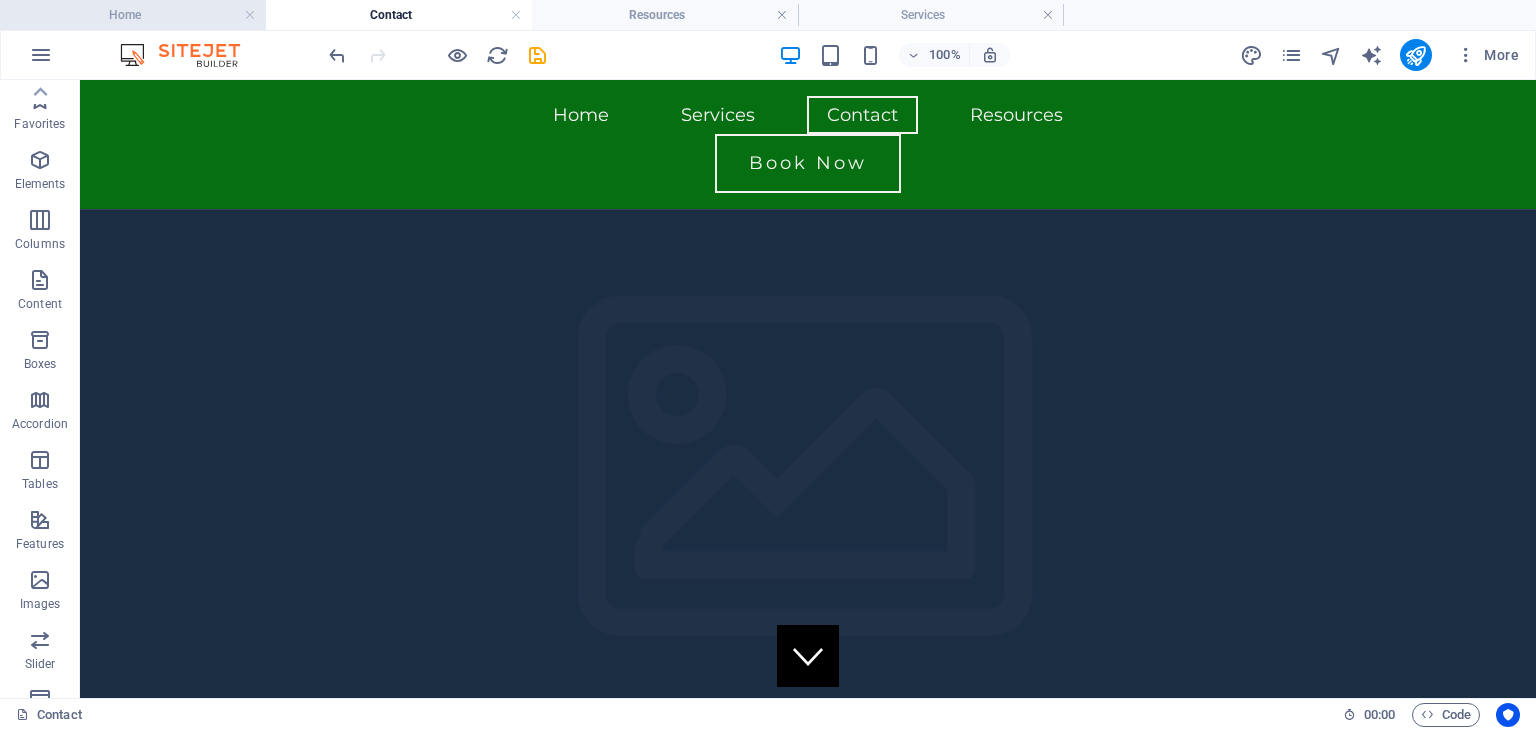 click on "Home" at bounding box center (133, 15) 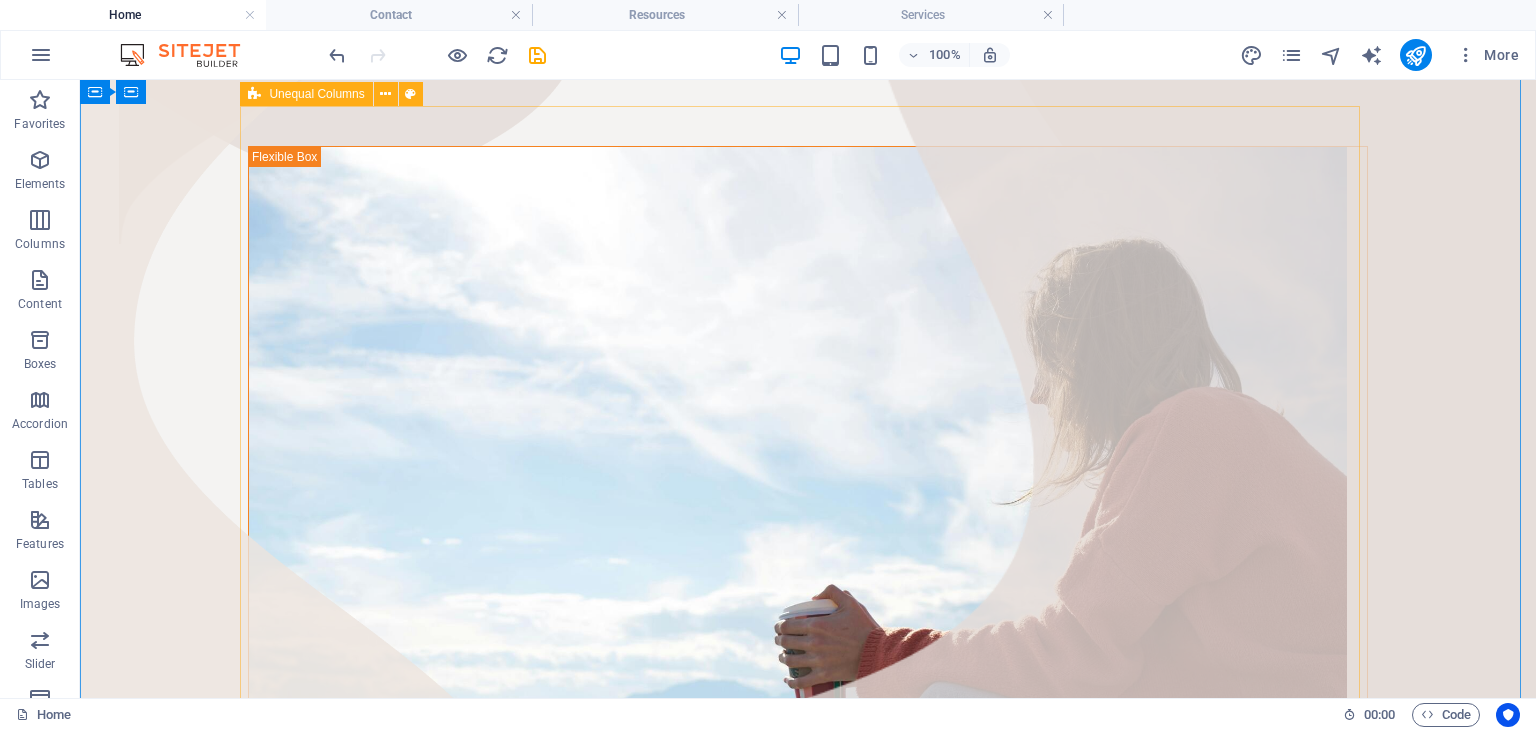 scroll, scrollTop: 0, scrollLeft: 0, axis: both 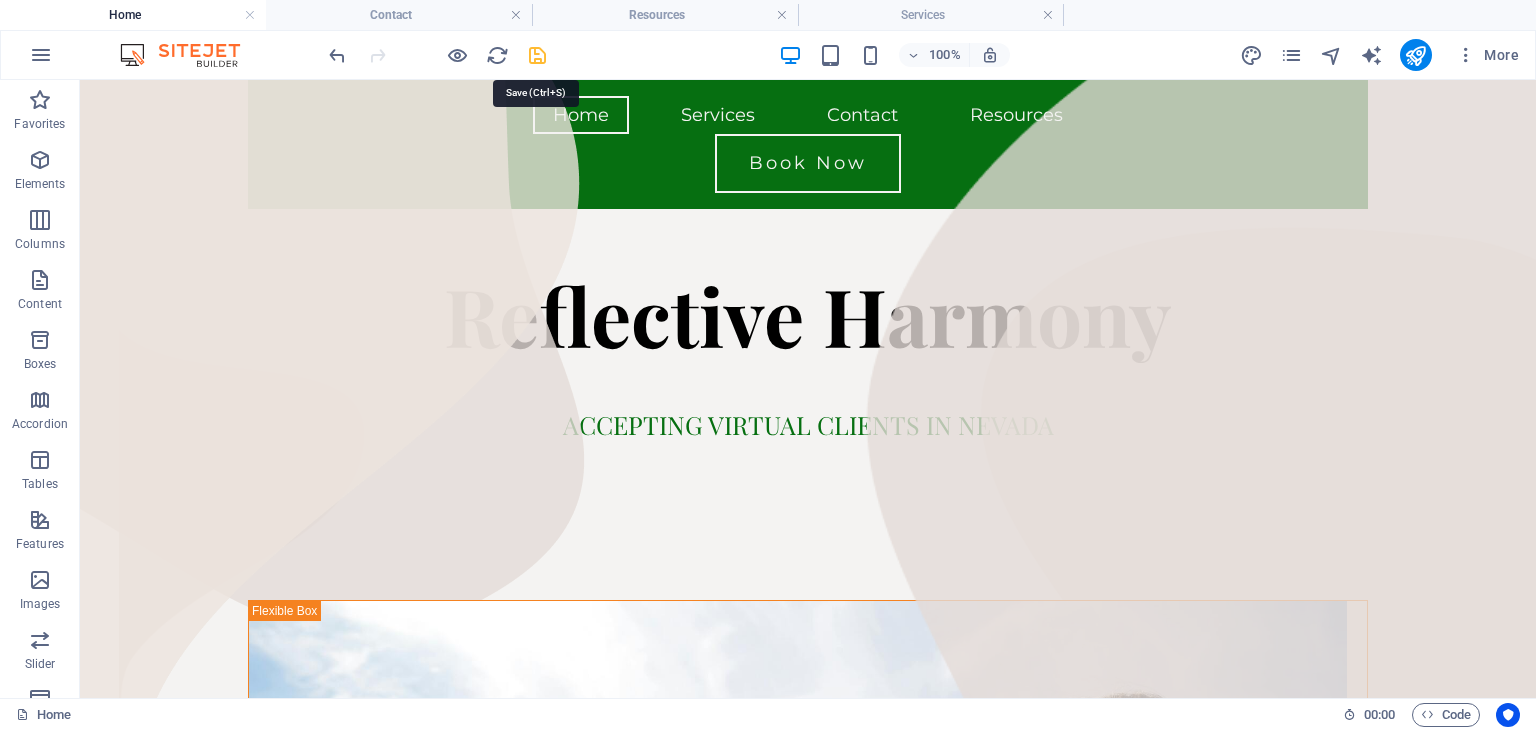 click at bounding box center (537, 55) 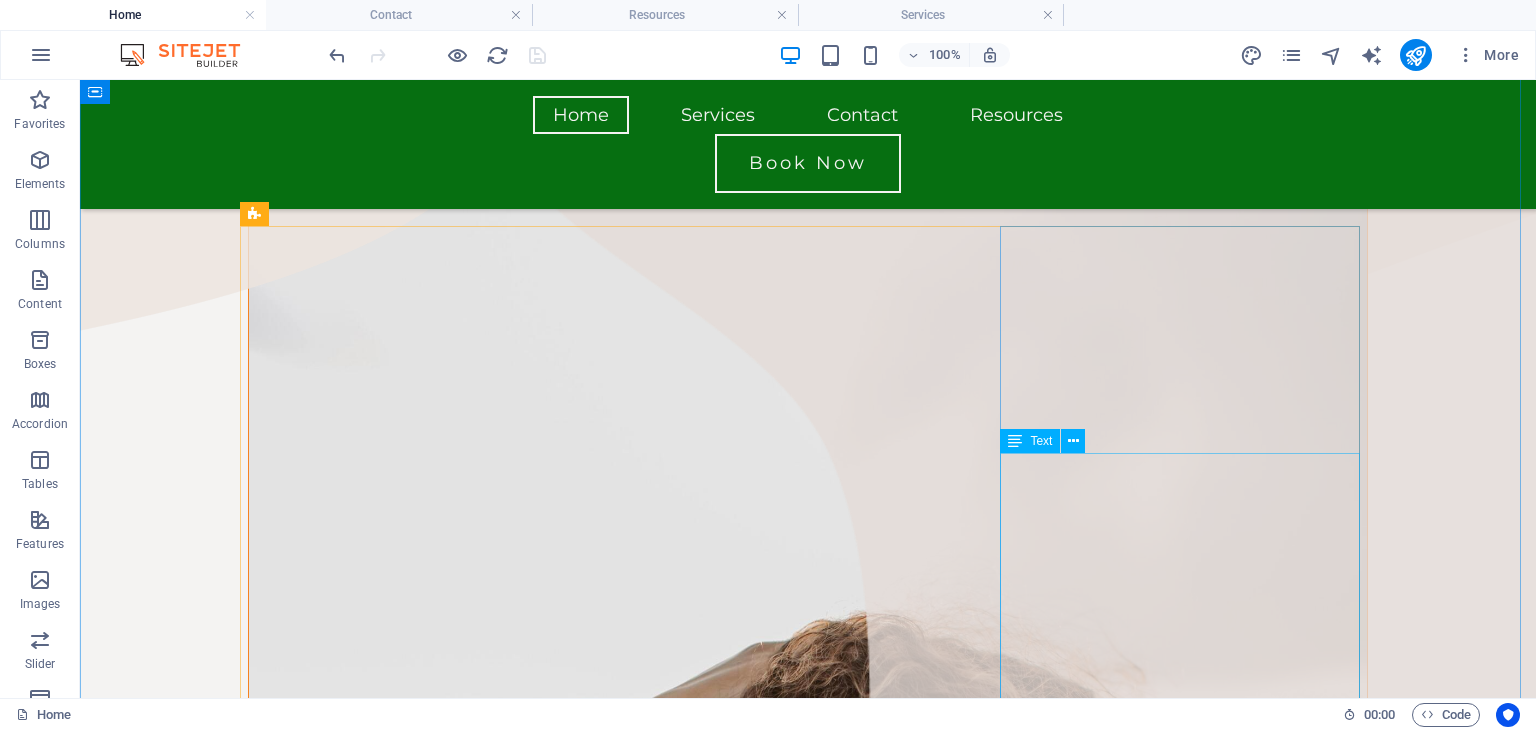 scroll, scrollTop: 1300, scrollLeft: 0, axis: vertical 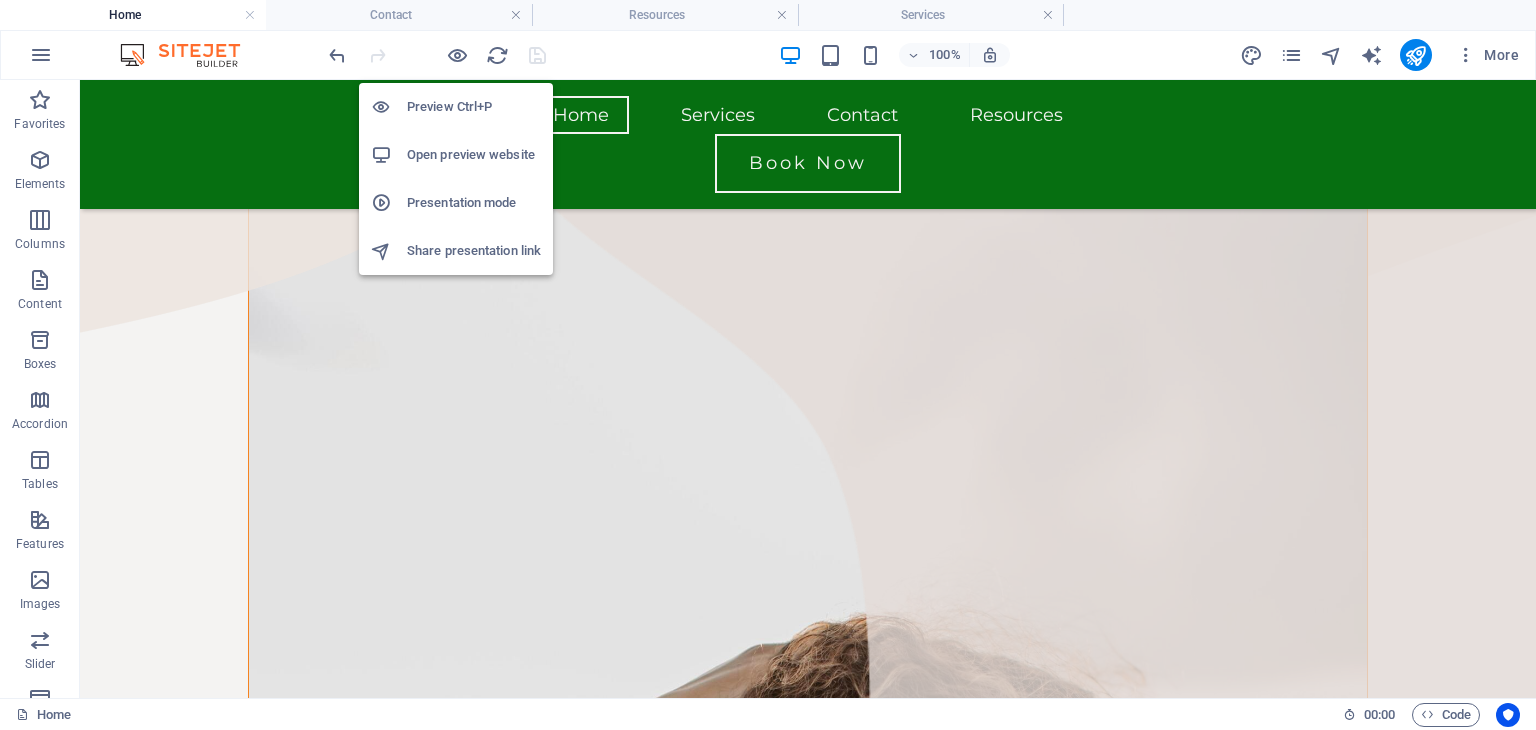 click on "Presentation mode" at bounding box center [474, 203] 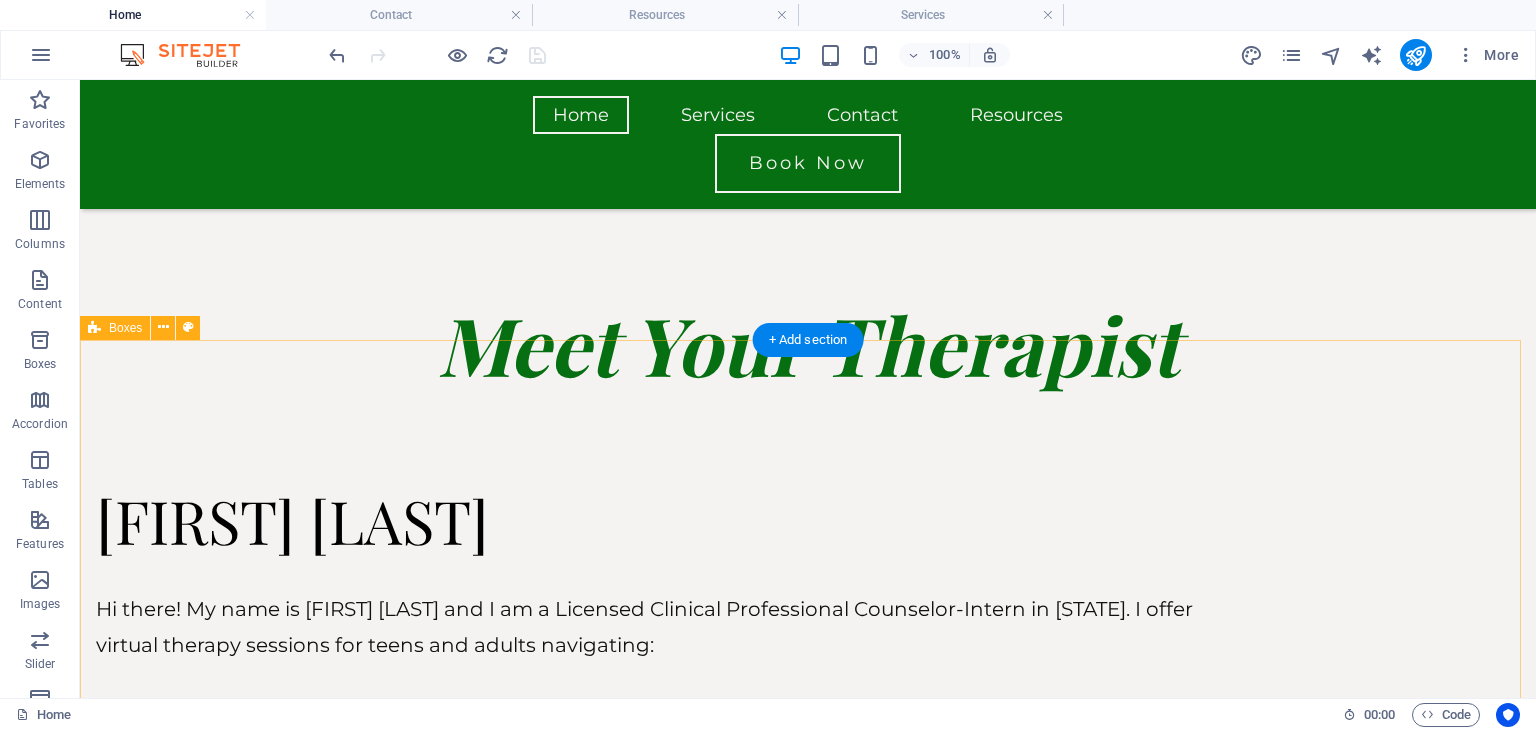 scroll, scrollTop: 5932, scrollLeft: 0, axis: vertical 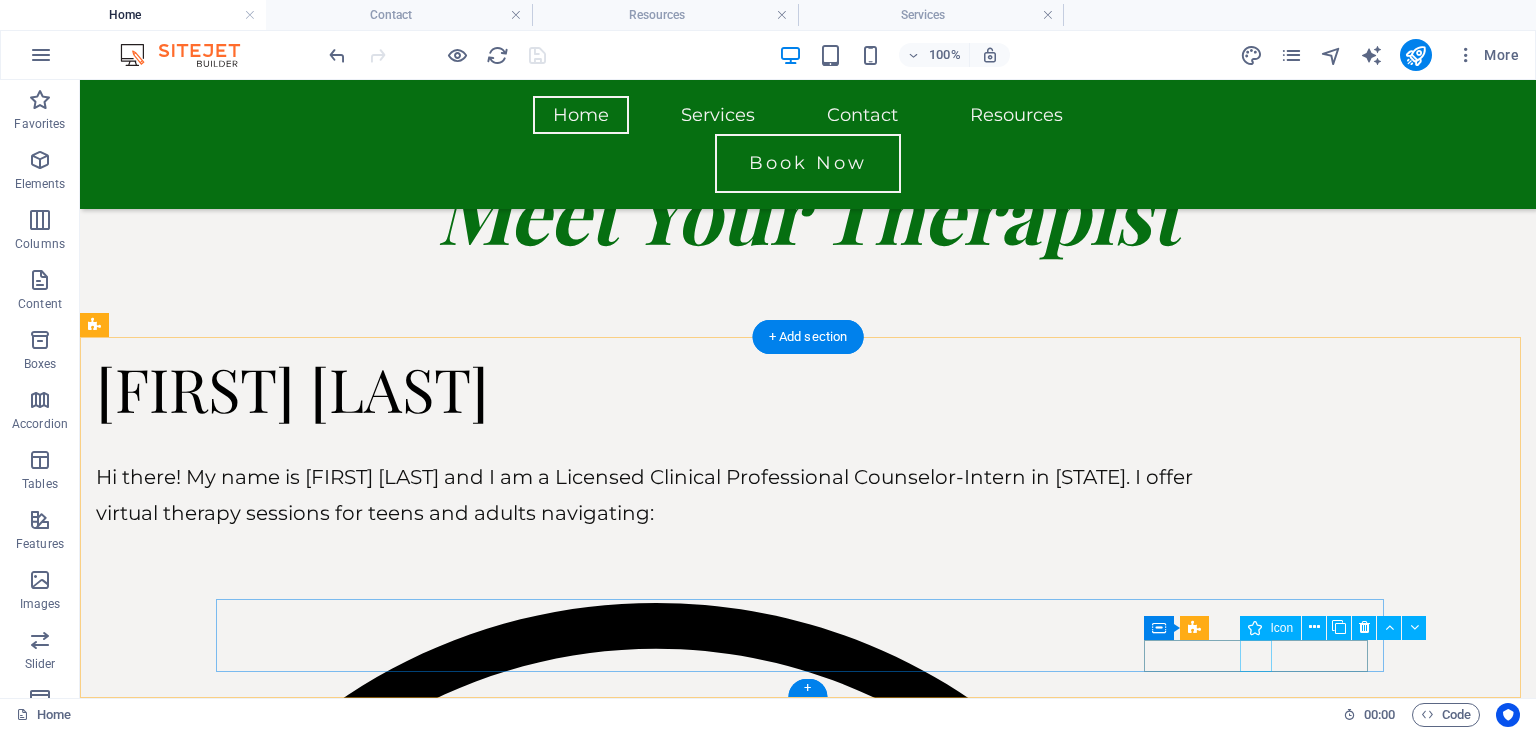 click at bounding box center [656, 15395] 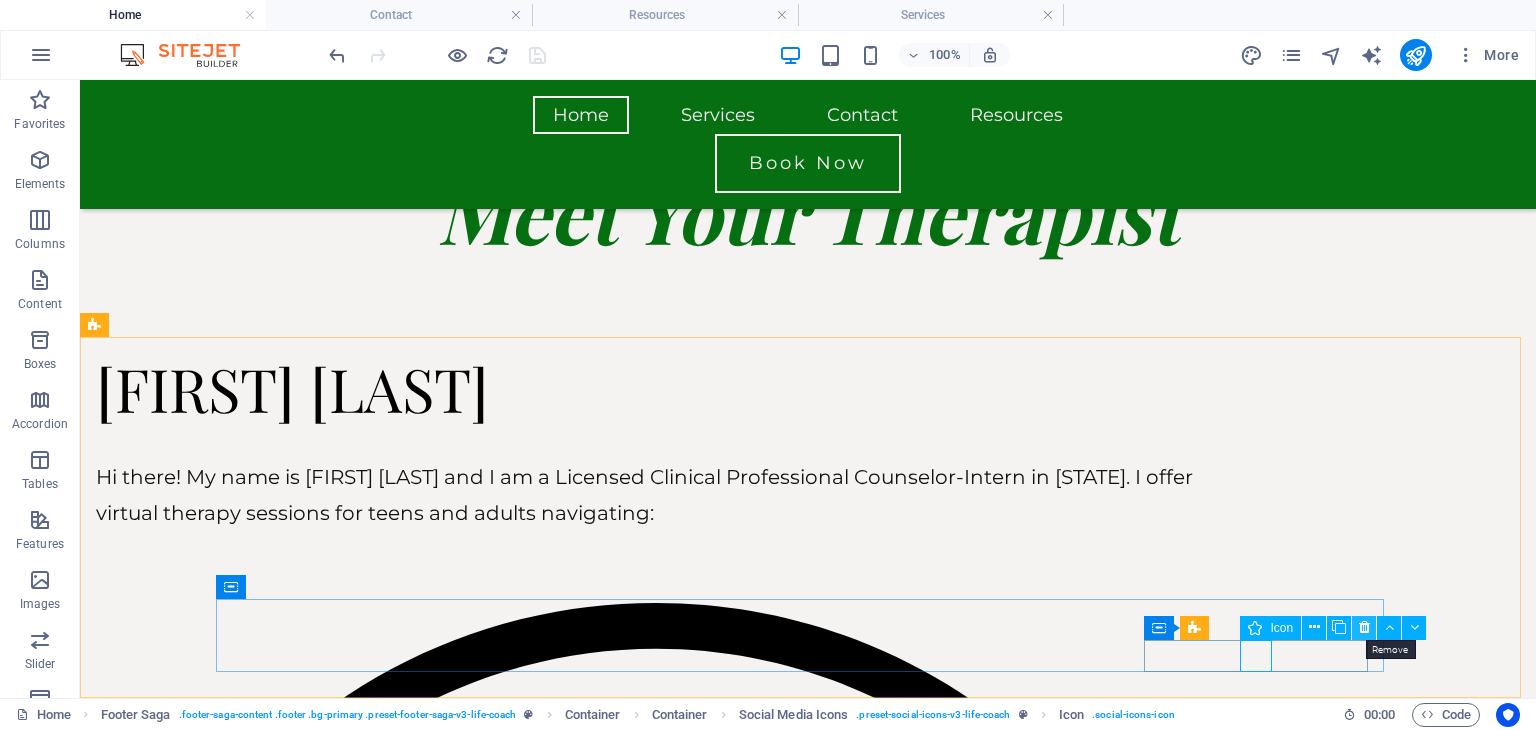 click at bounding box center [1364, 627] 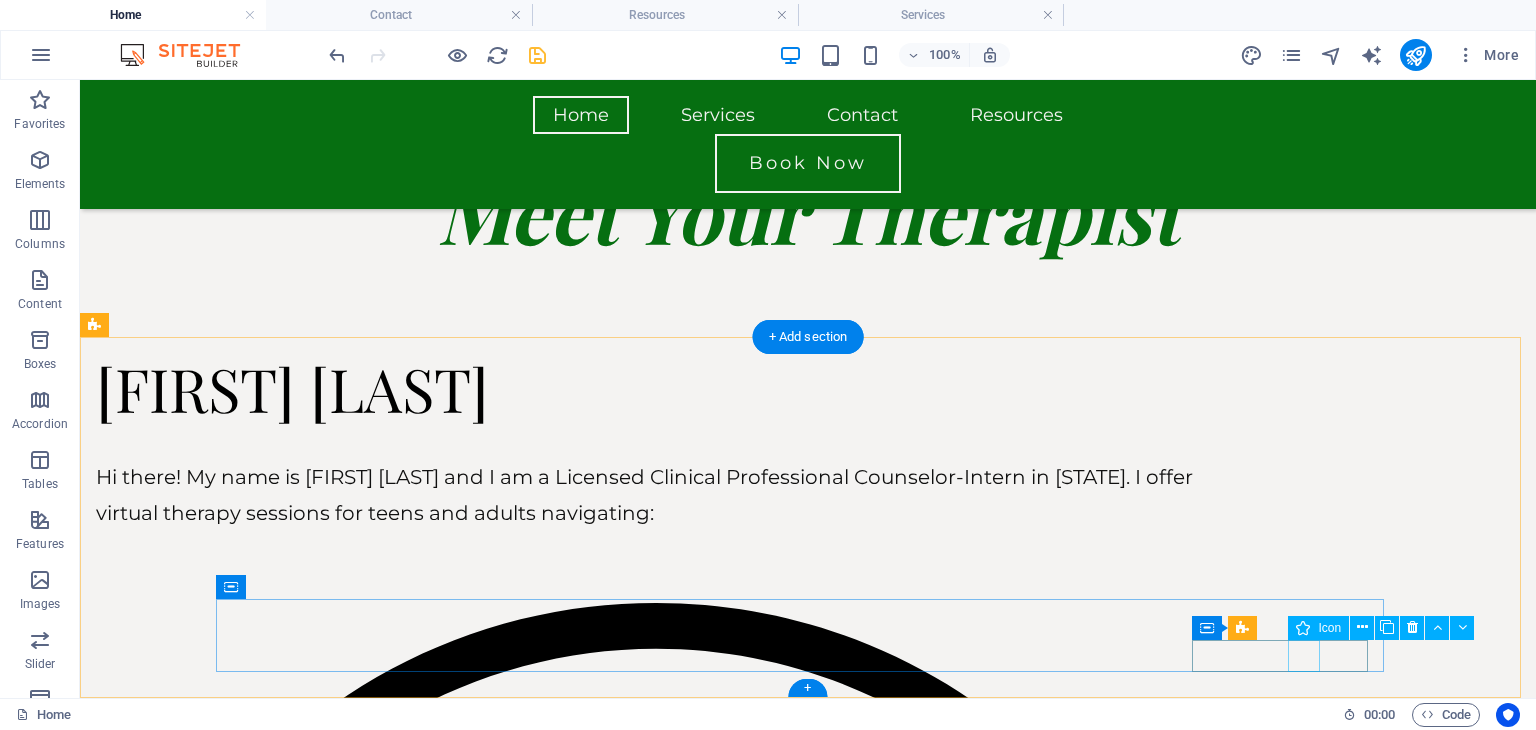 click at bounding box center (656, 15395) 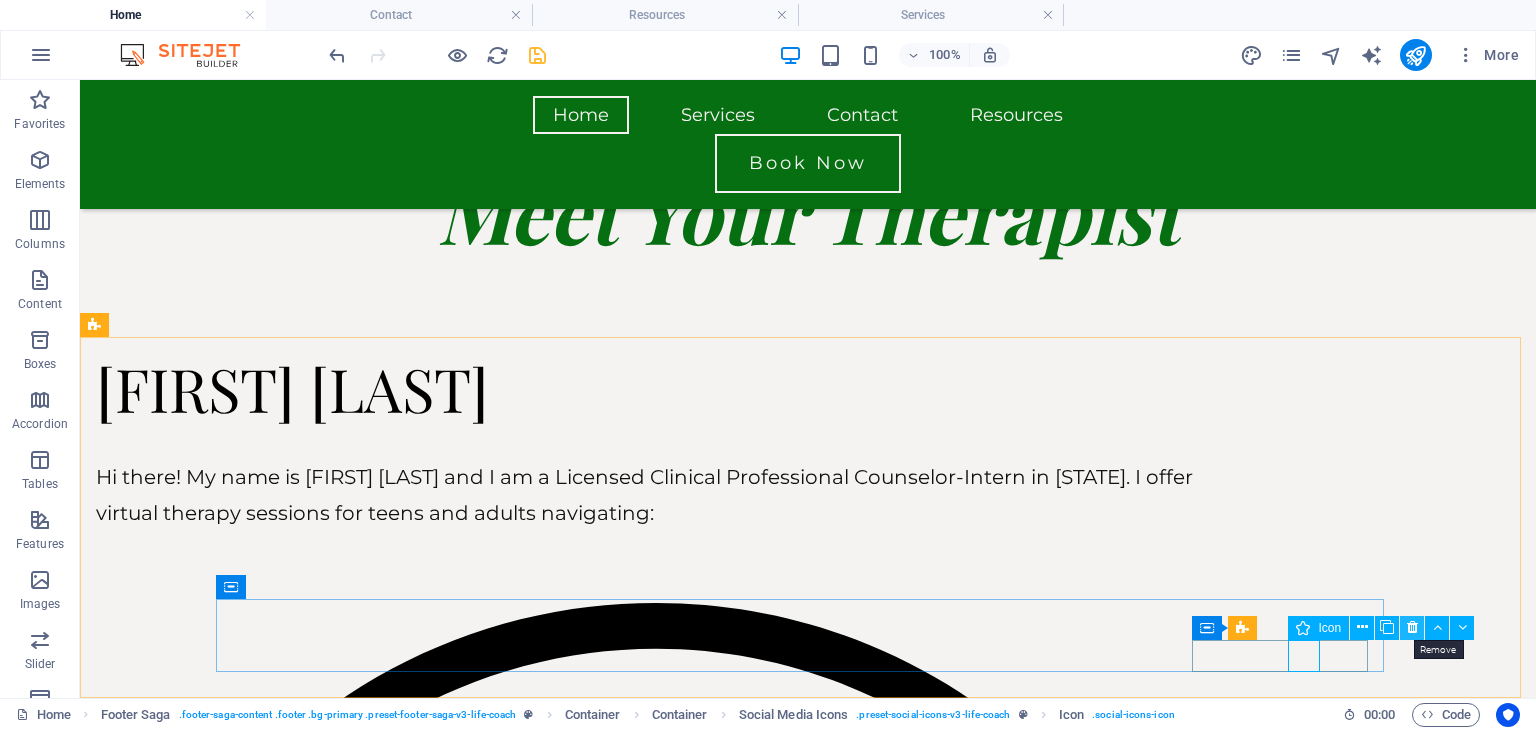 click at bounding box center [1412, 627] 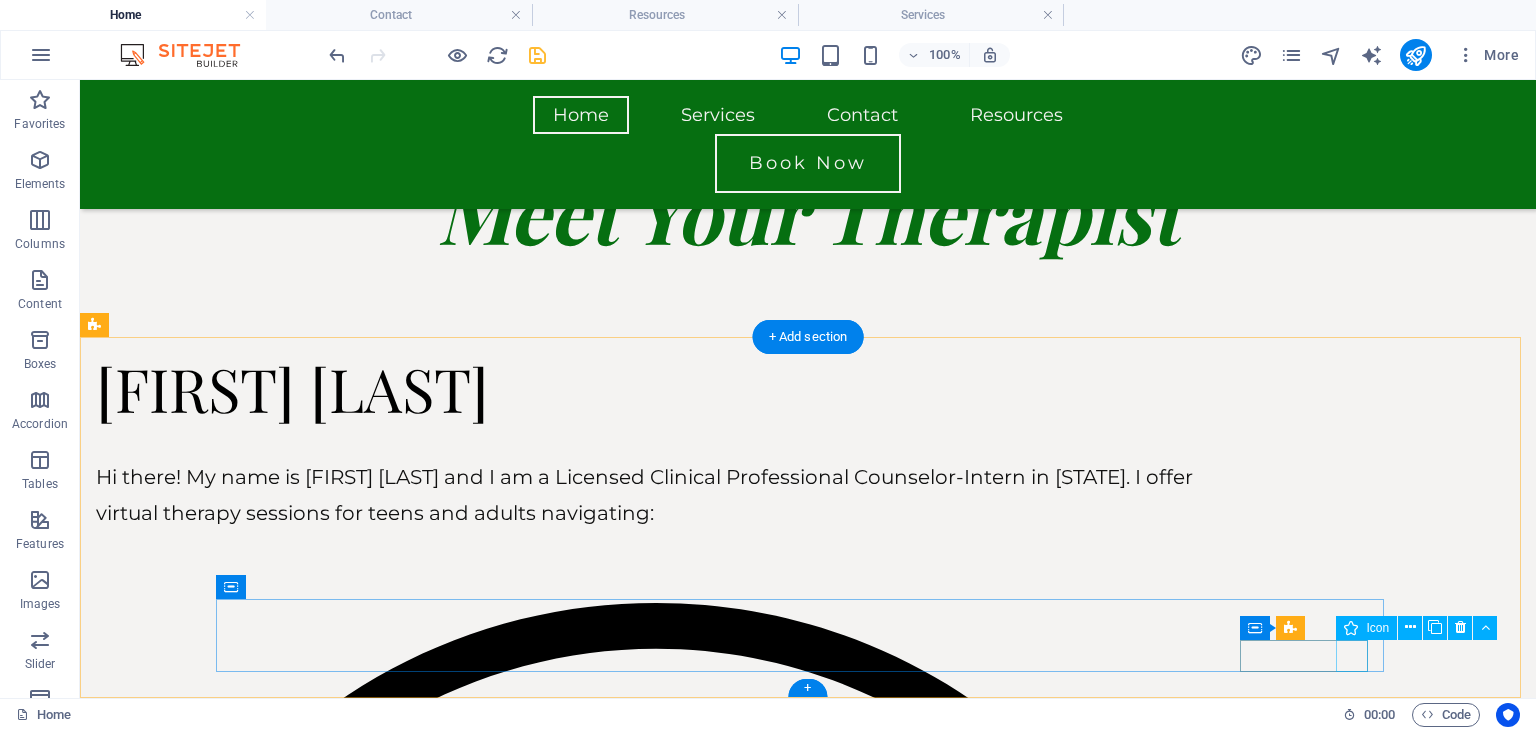click at bounding box center [656, 15395] 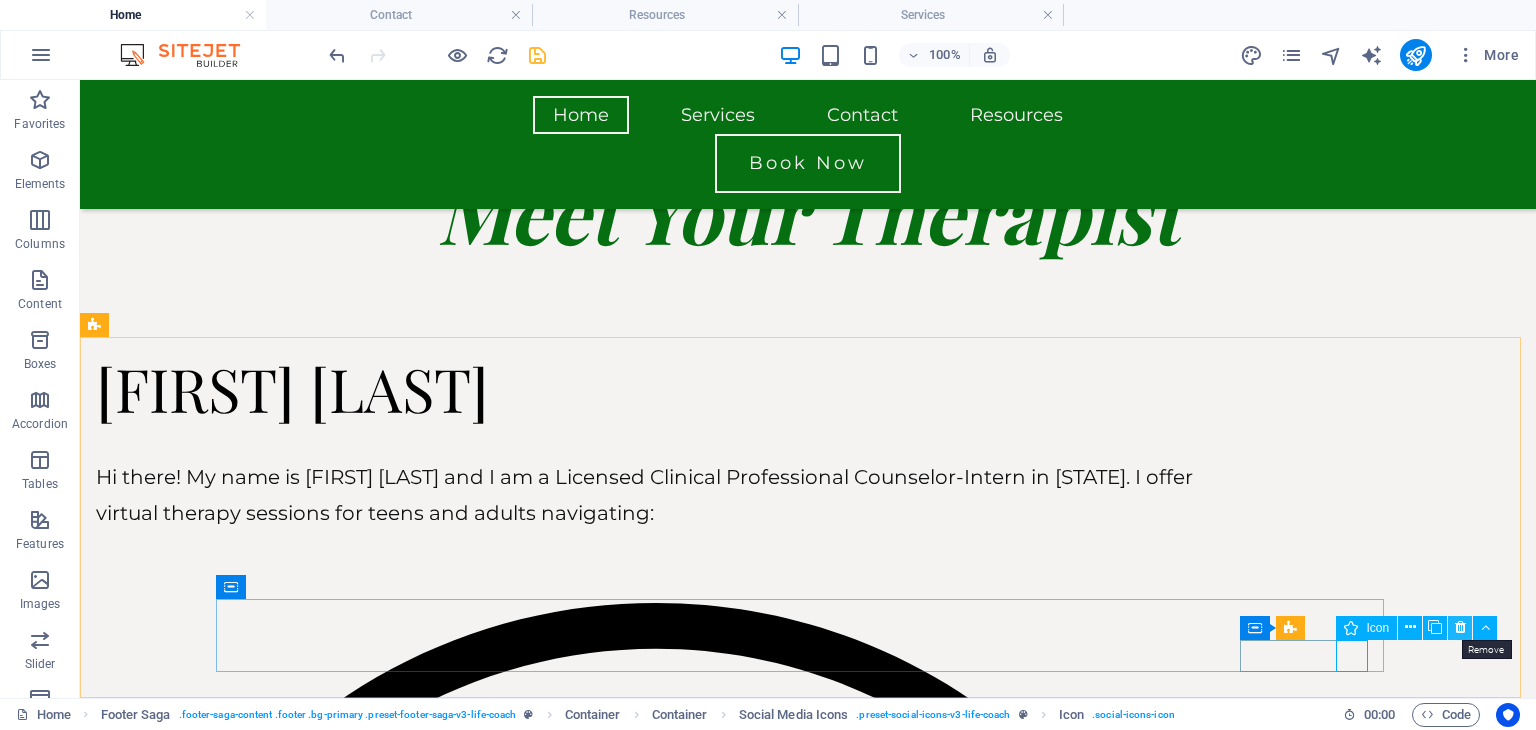 click at bounding box center [1460, 627] 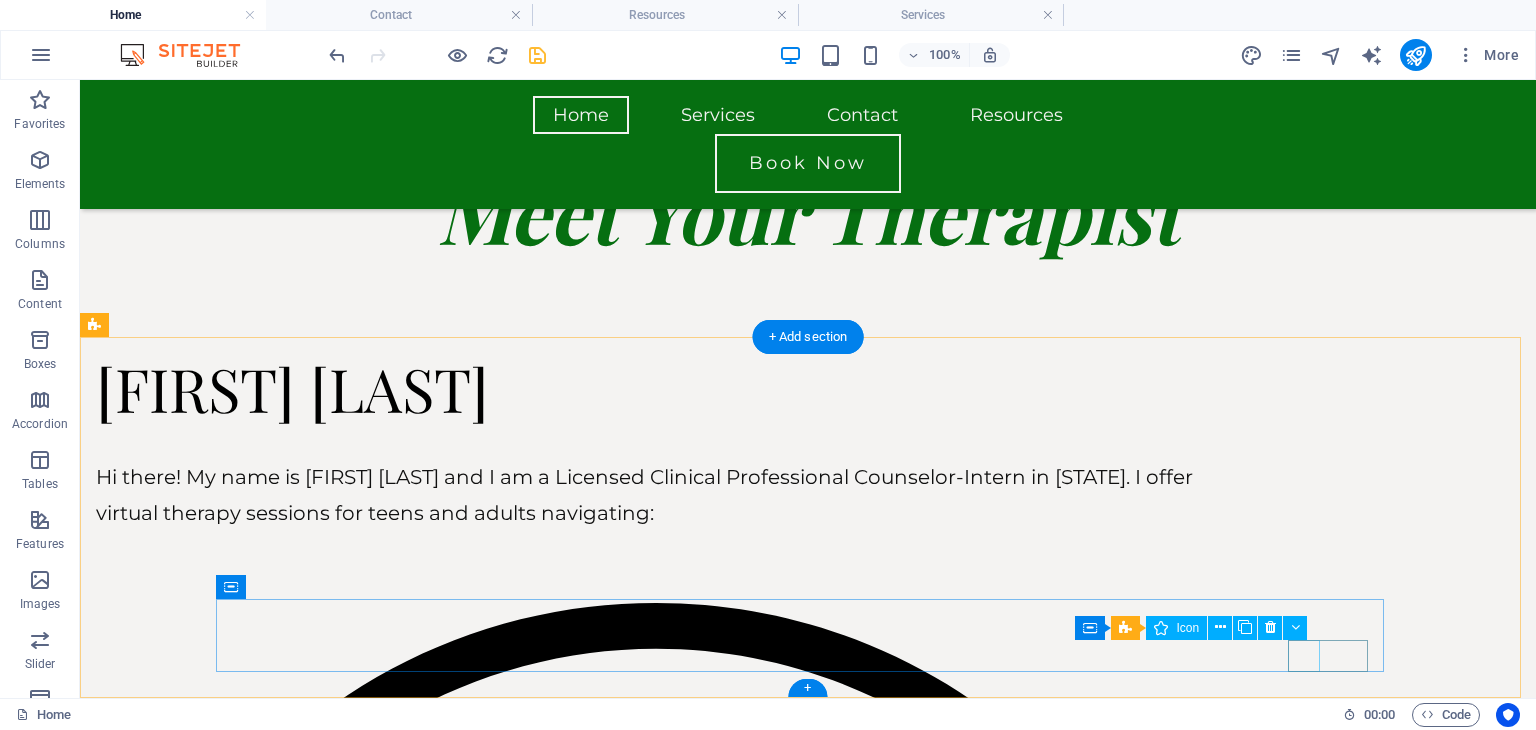 click at bounding box center [656, 15315] 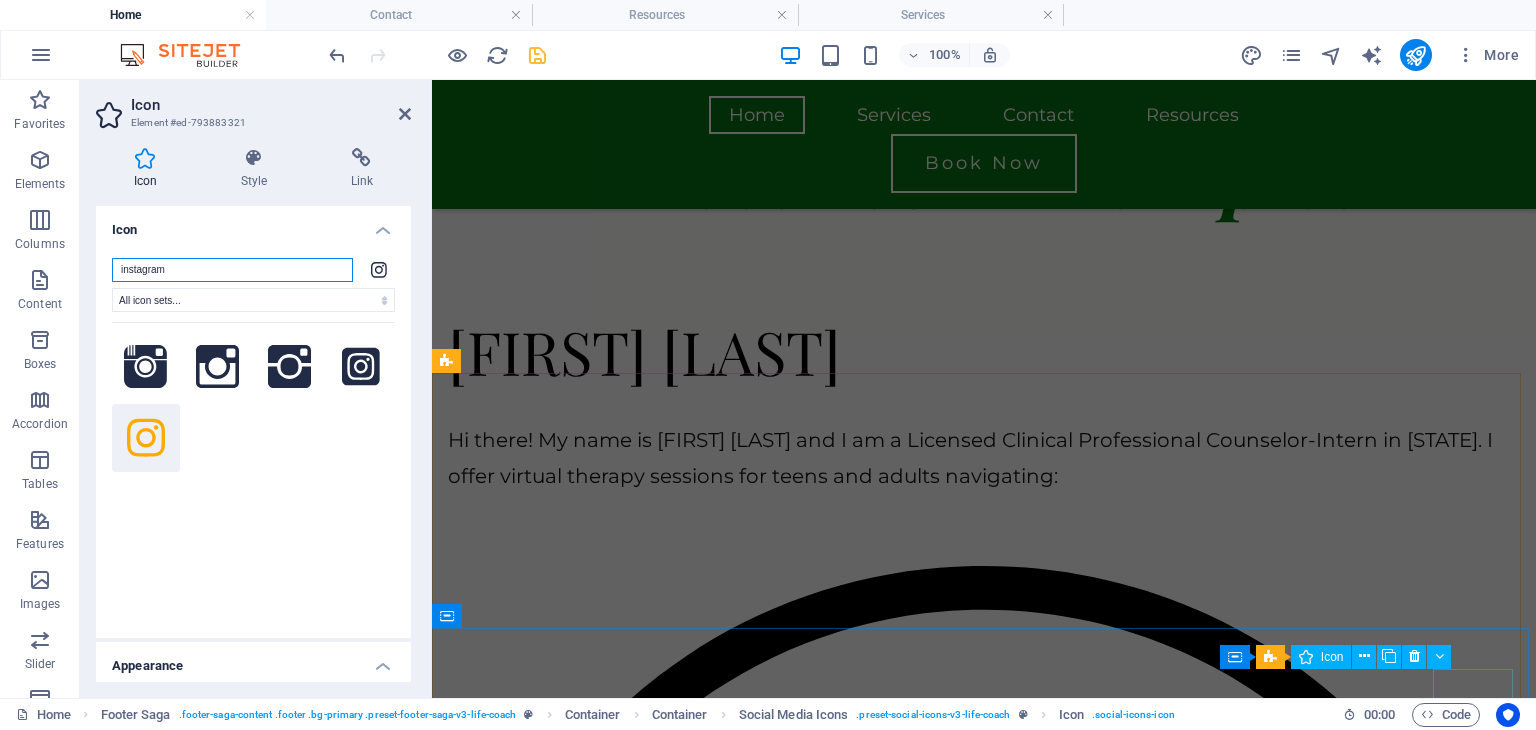 scroll, scrollTop: 6172, scrollLeft: 0, axis: vertical 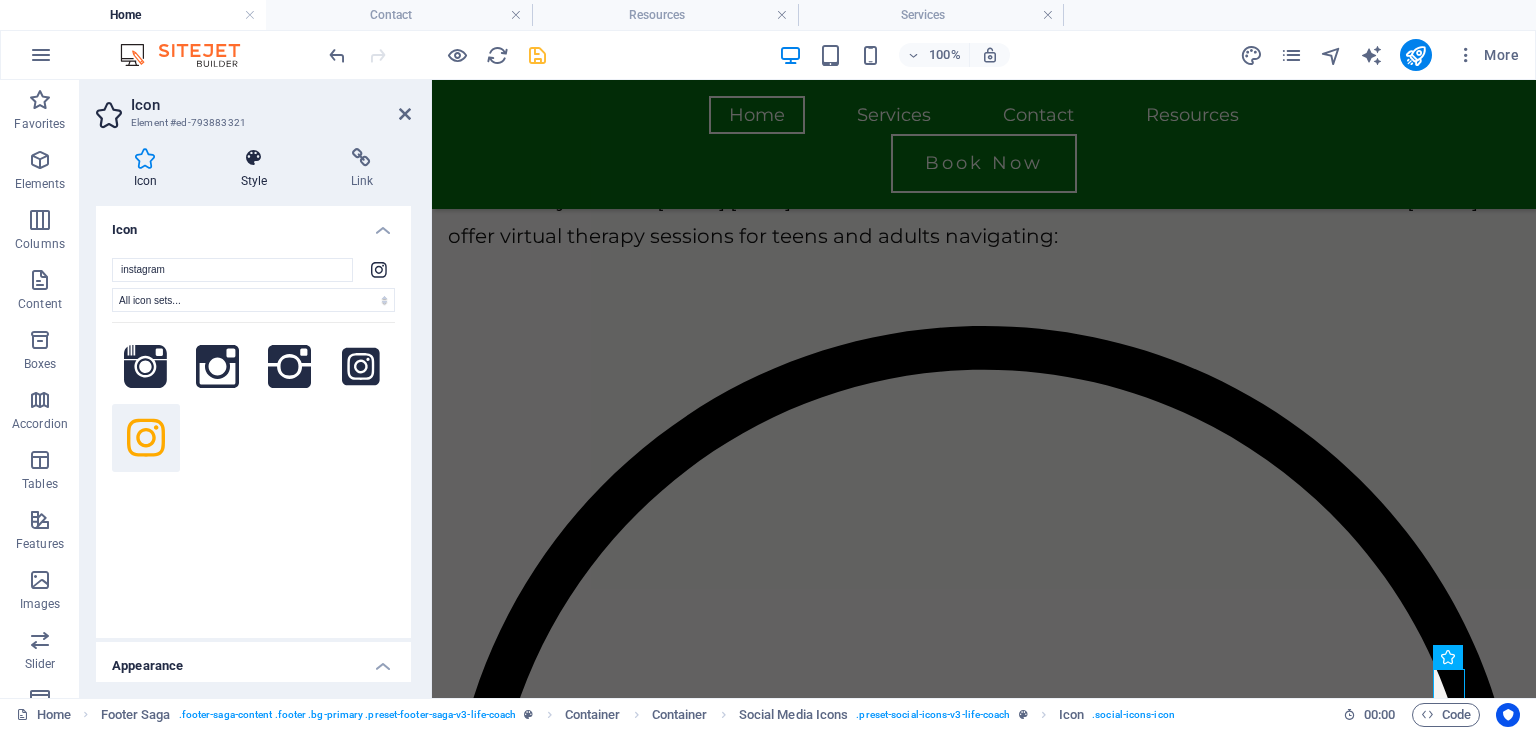click at bounding box center [254, 158] 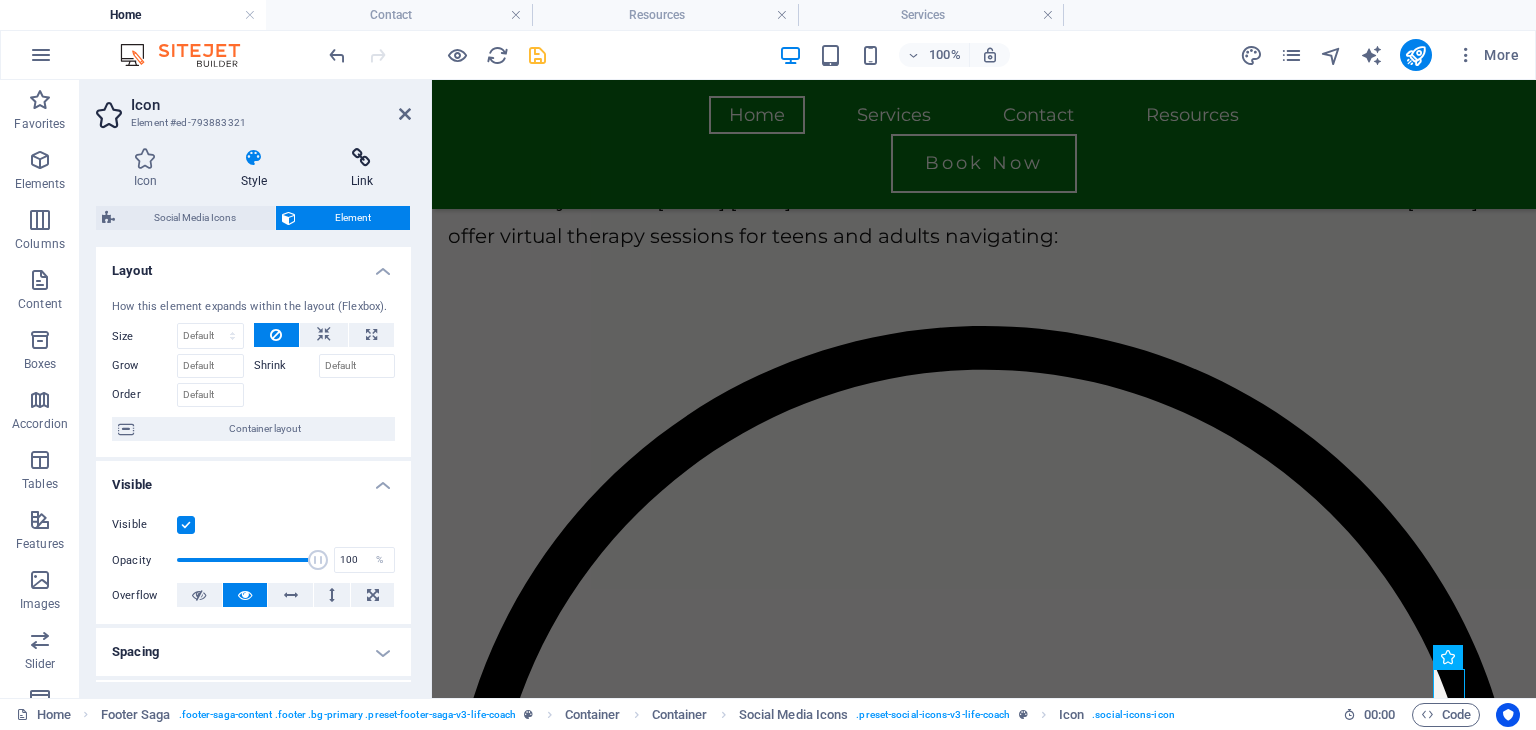 click at bounding box center [362, 158] 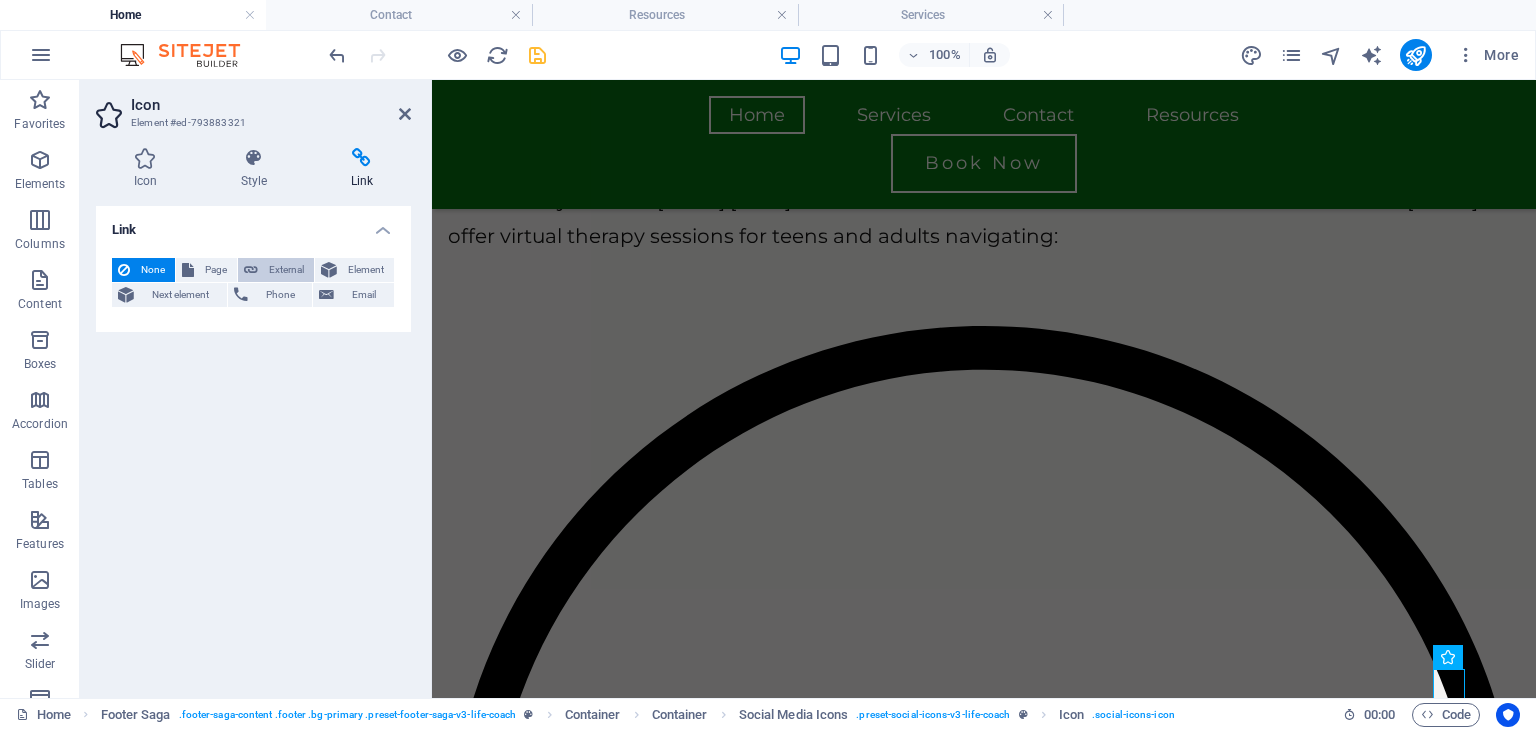 click on "External" at bounding box center [286, 270] 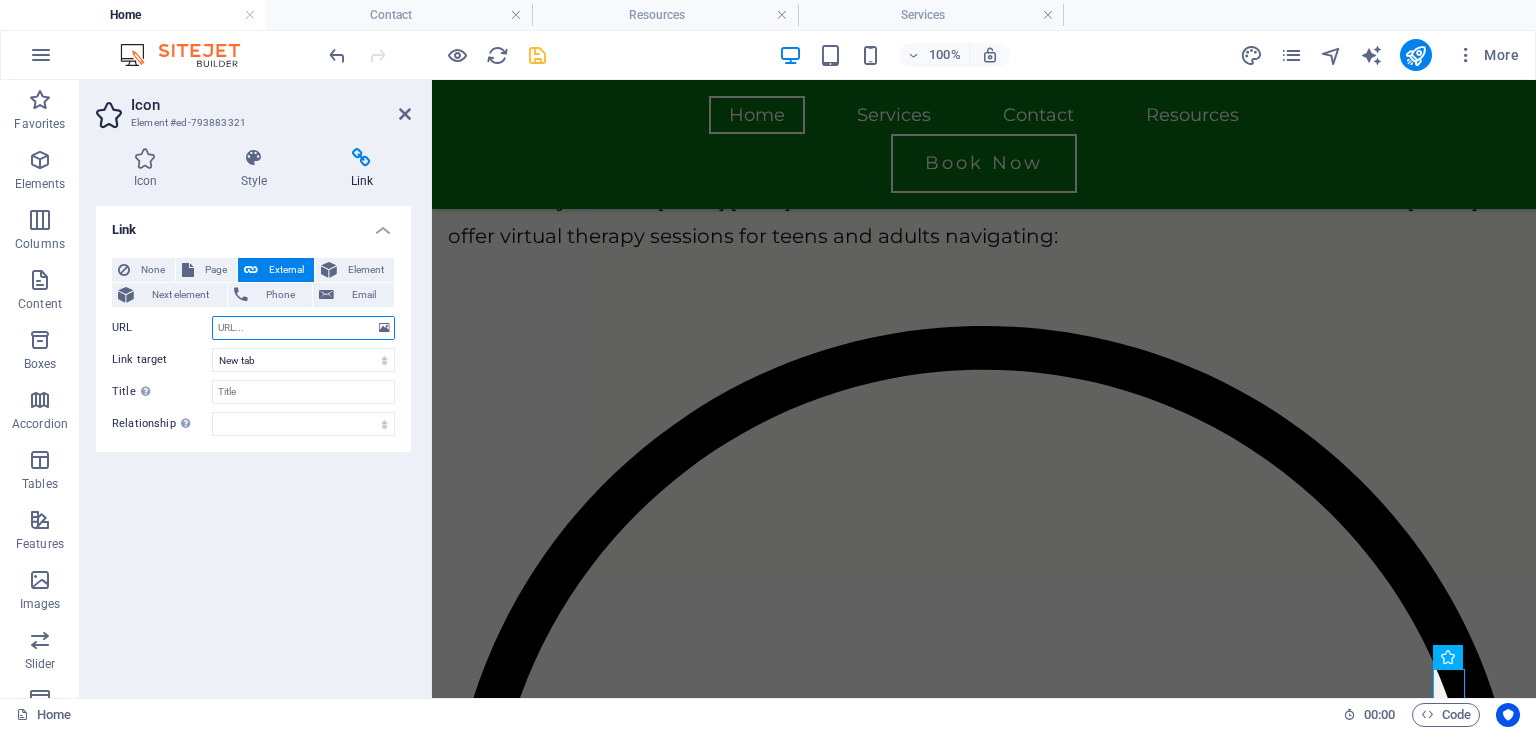 paste on "https://www.instagram.com/reflectiveharmonytherapy/" 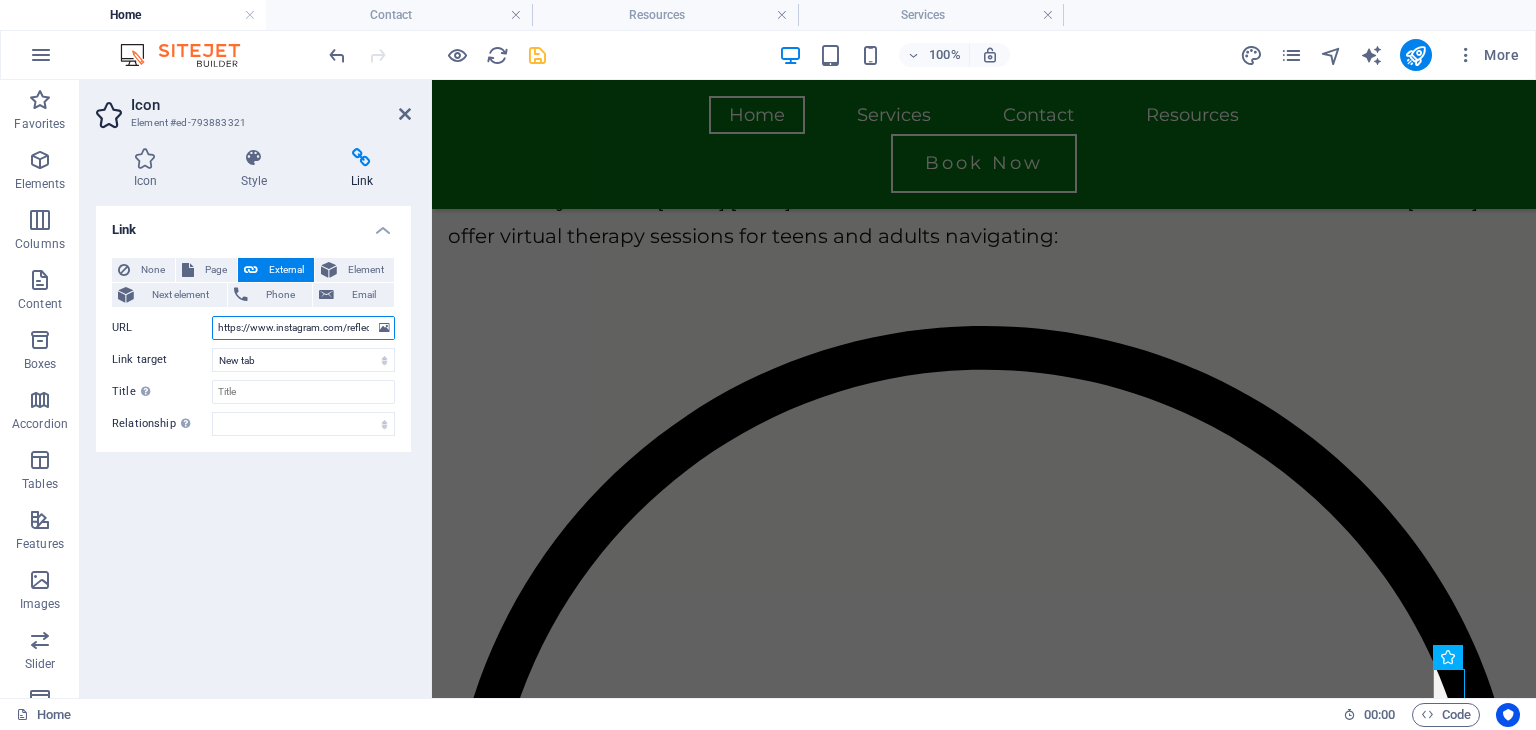 scroll, scrollTop: 0, scrollLeft: 92, axis: horizontal 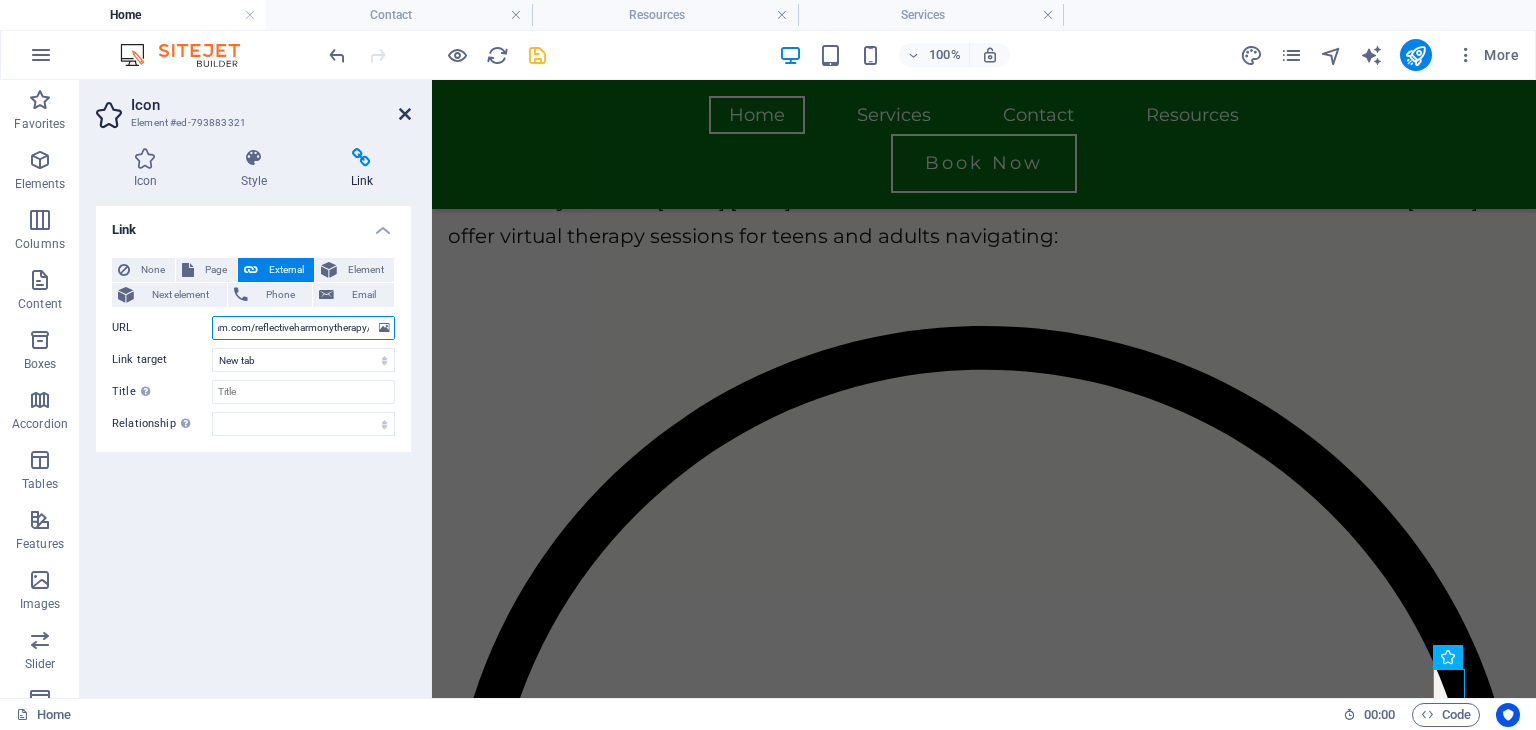type on "https://www.instagram.com/reflectiveharmonytherapy/" 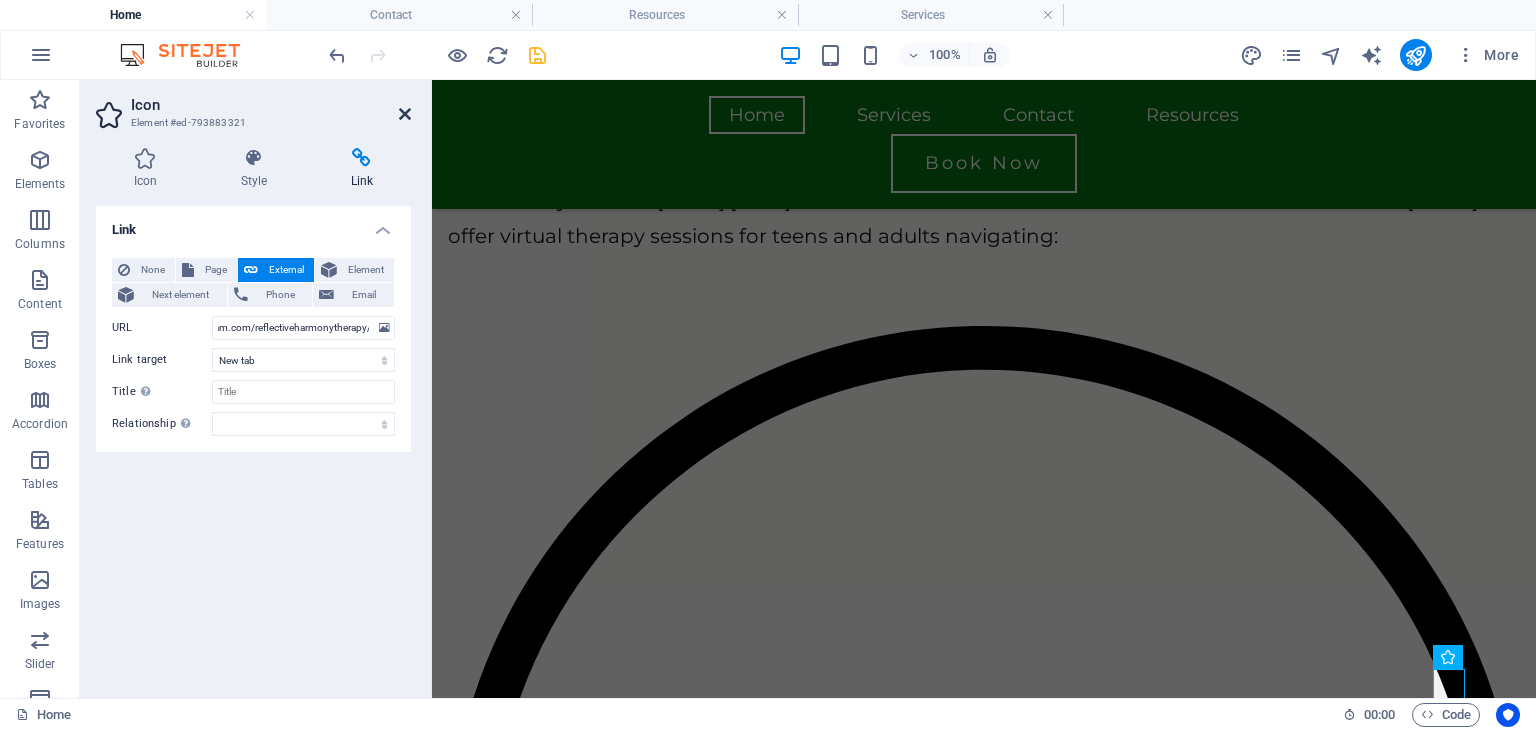 scroll, scrollTop: 0, scrollLeft: 0, axis: both 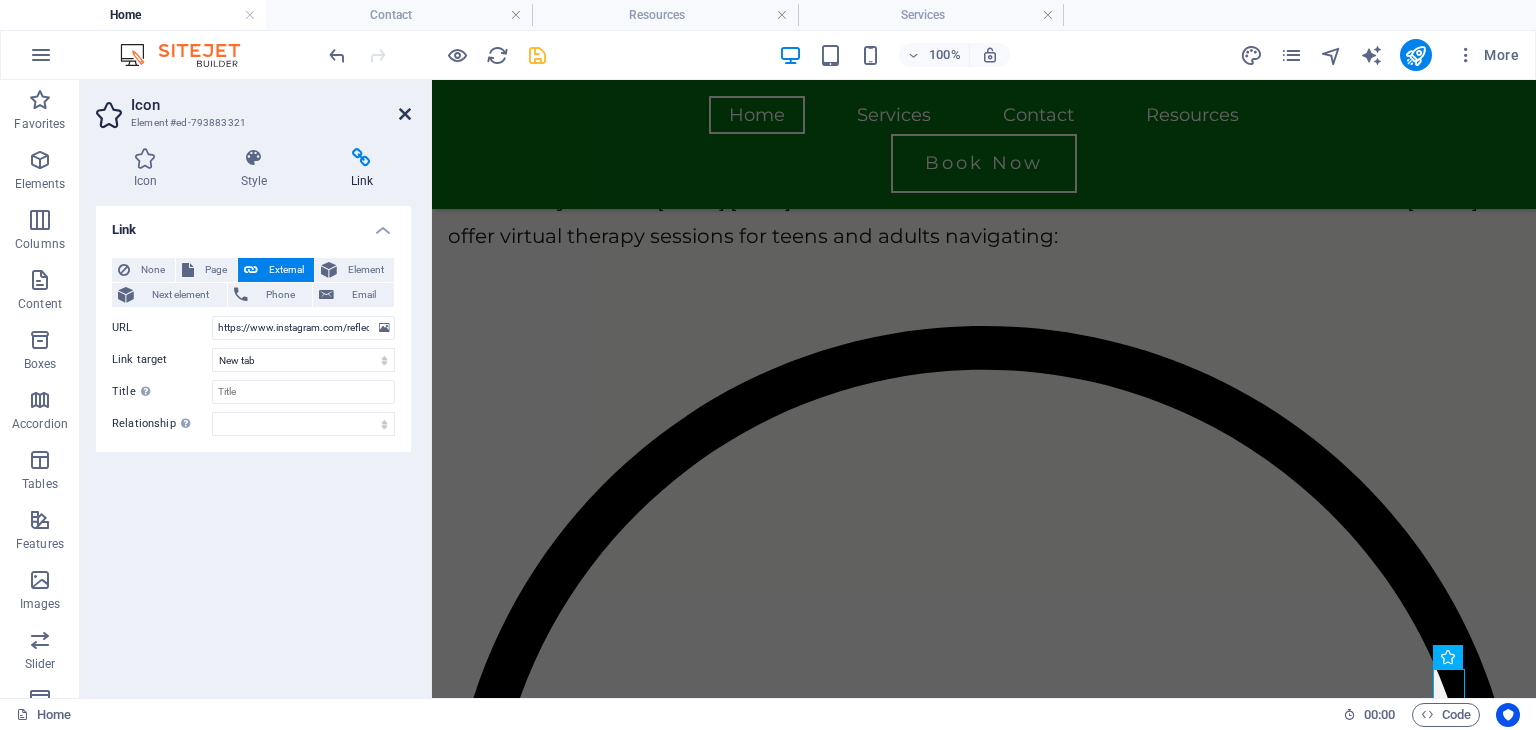 click at bounding box center [405, 114] 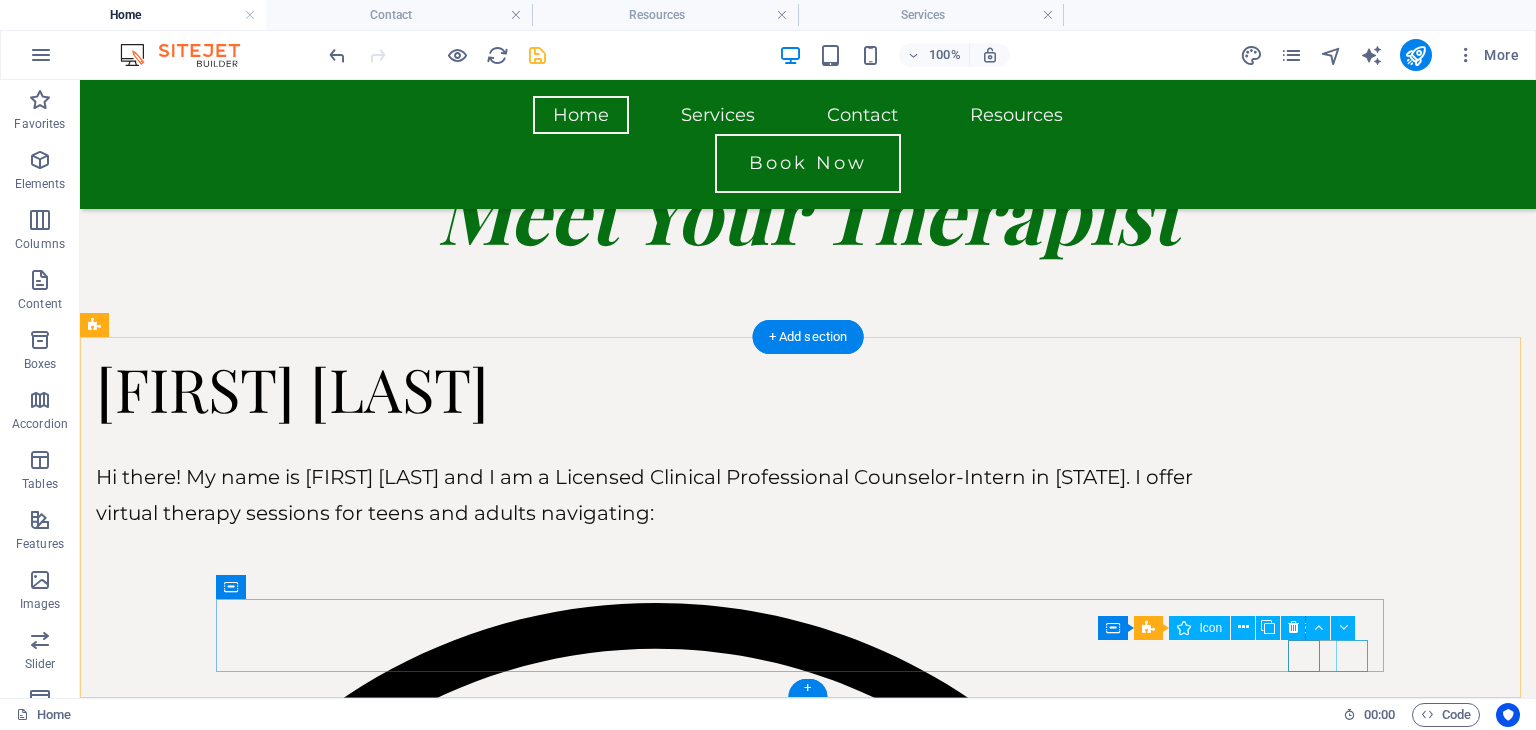 click at bounding box center (656, 15355) 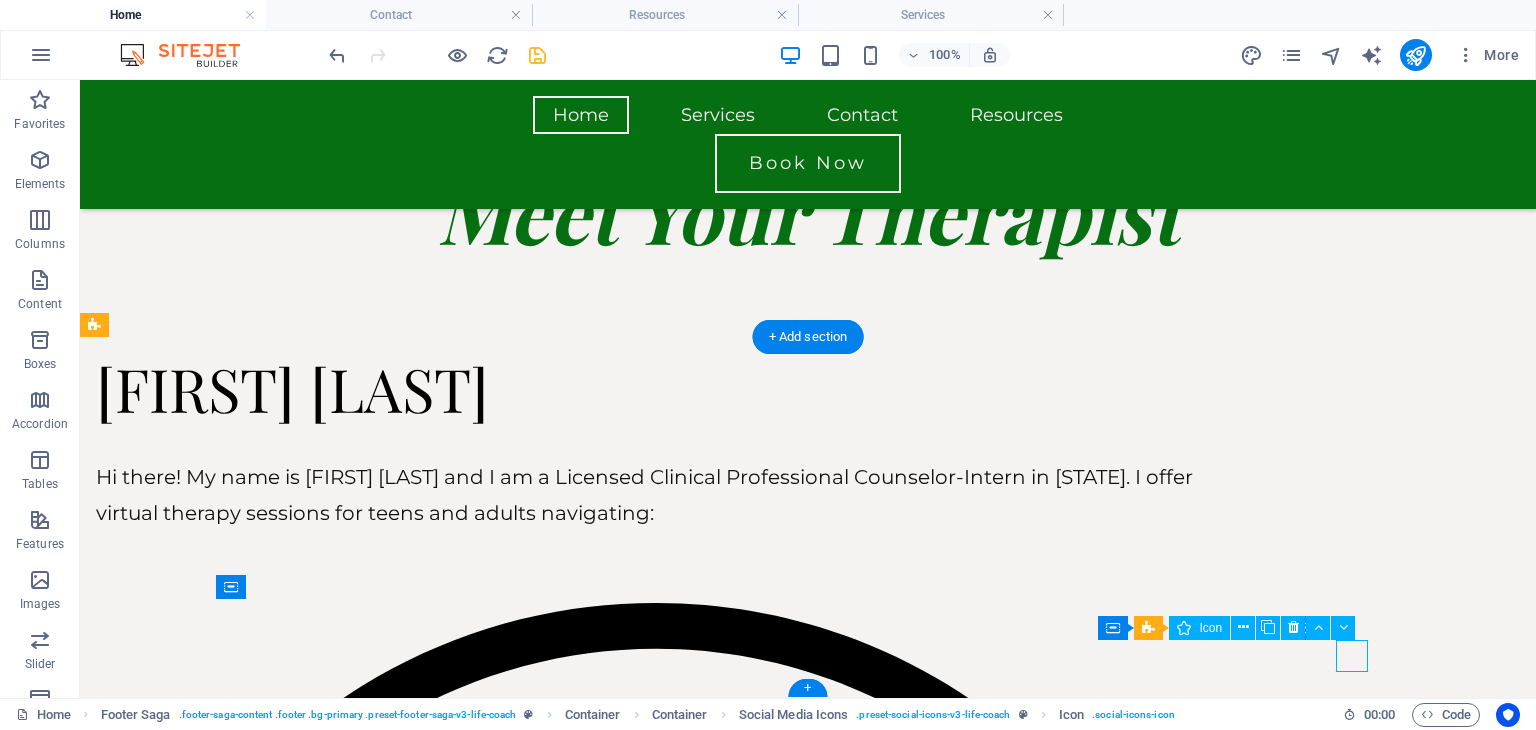 click at bounding box center (656, 15355) 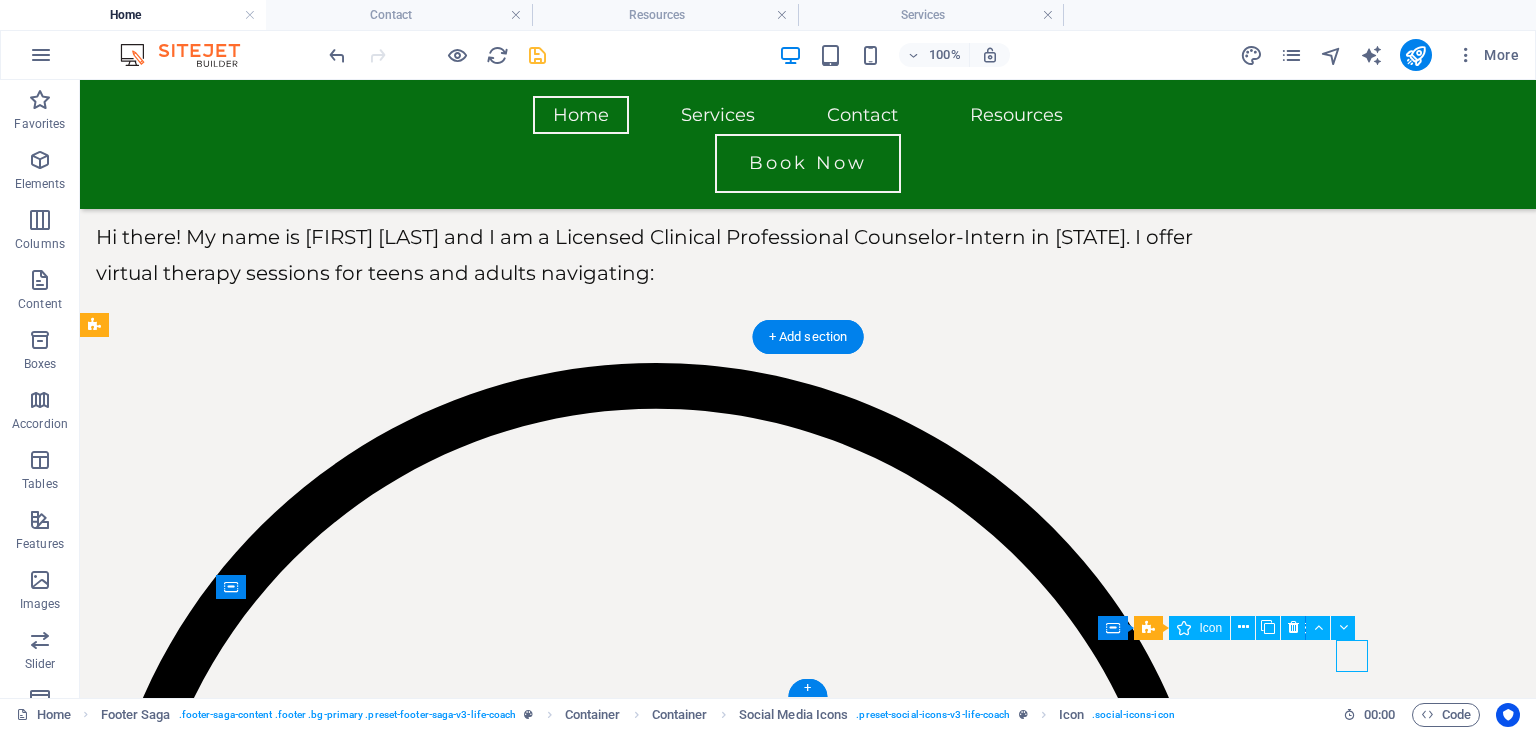 select on "xMidYMid" 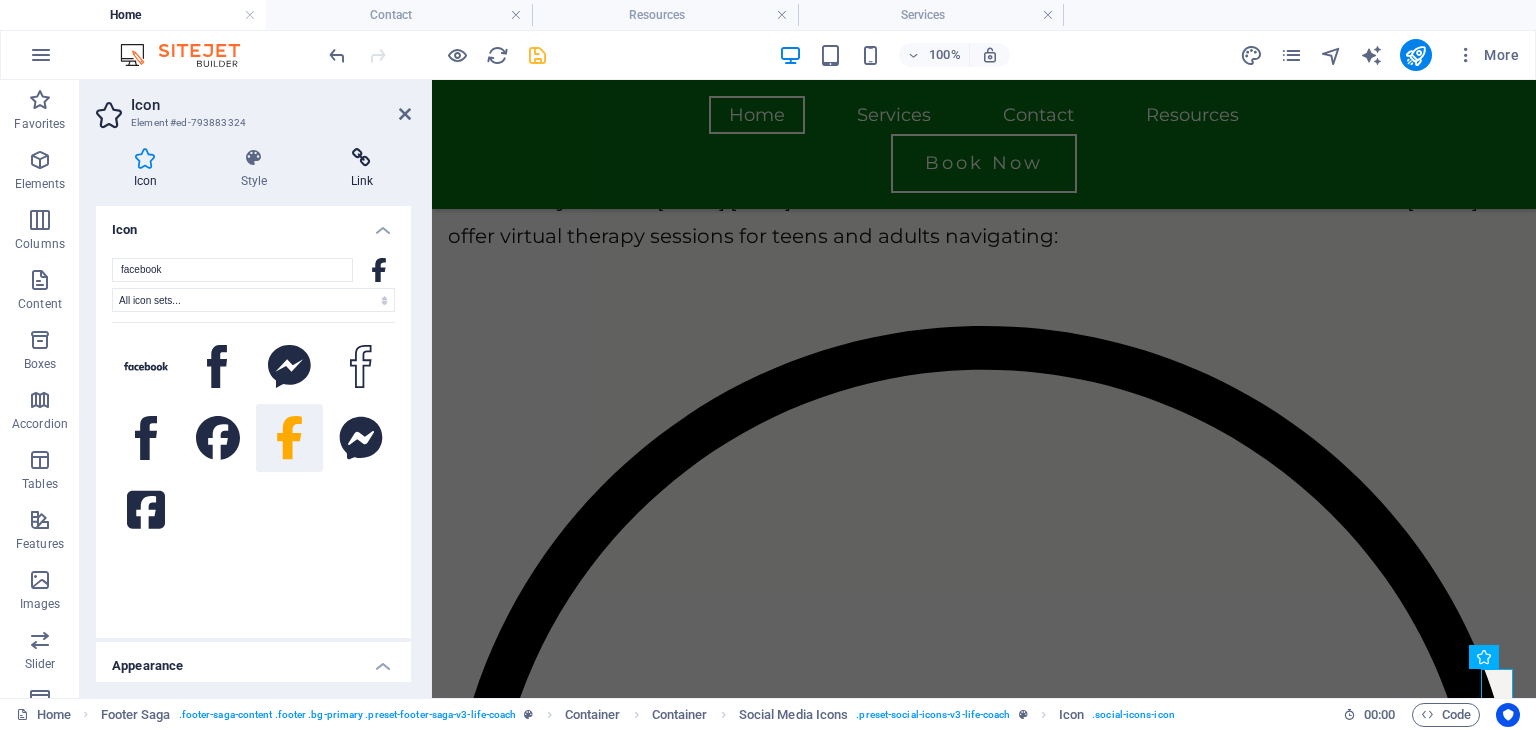 click at bounding box center (362, 158) 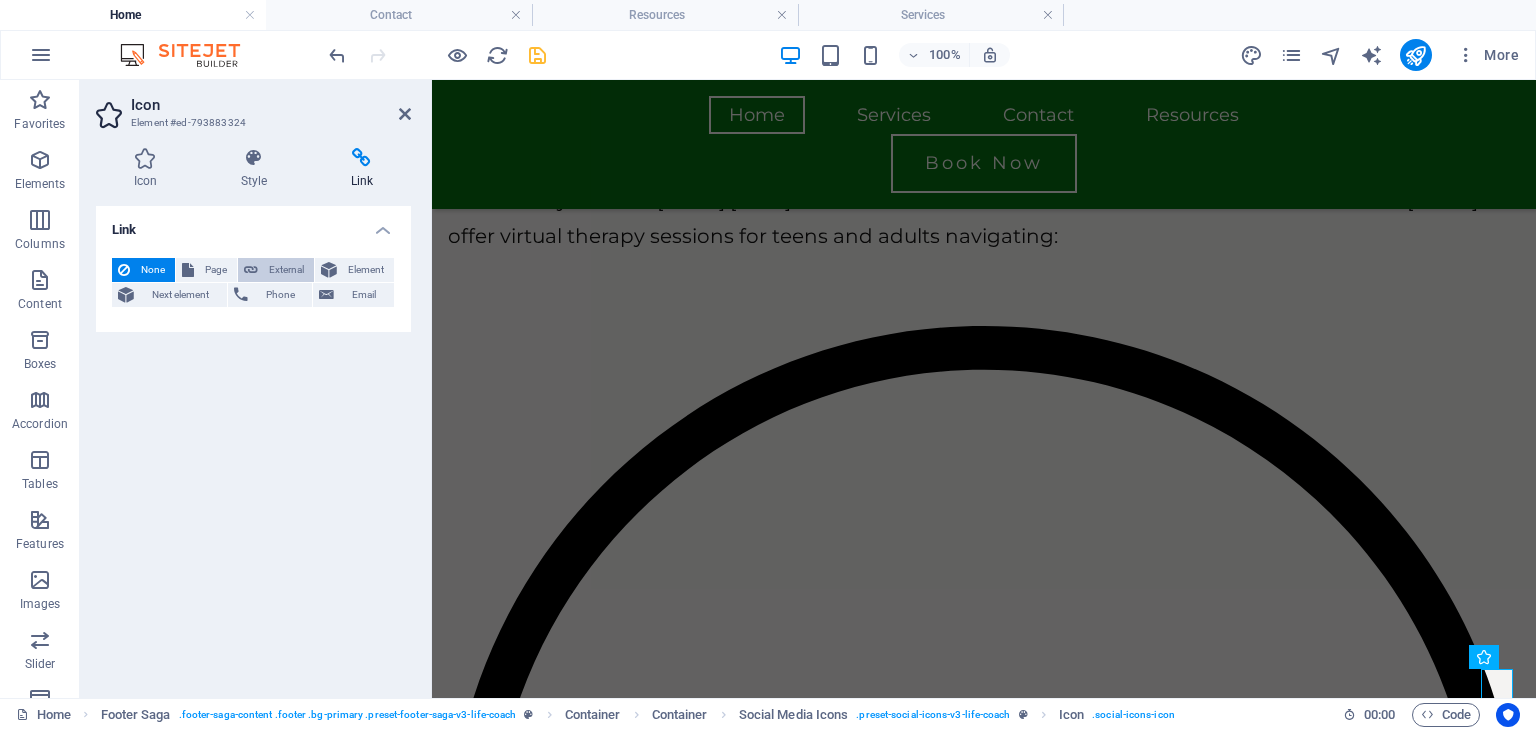click on "External" at bounding box center (286, 270) 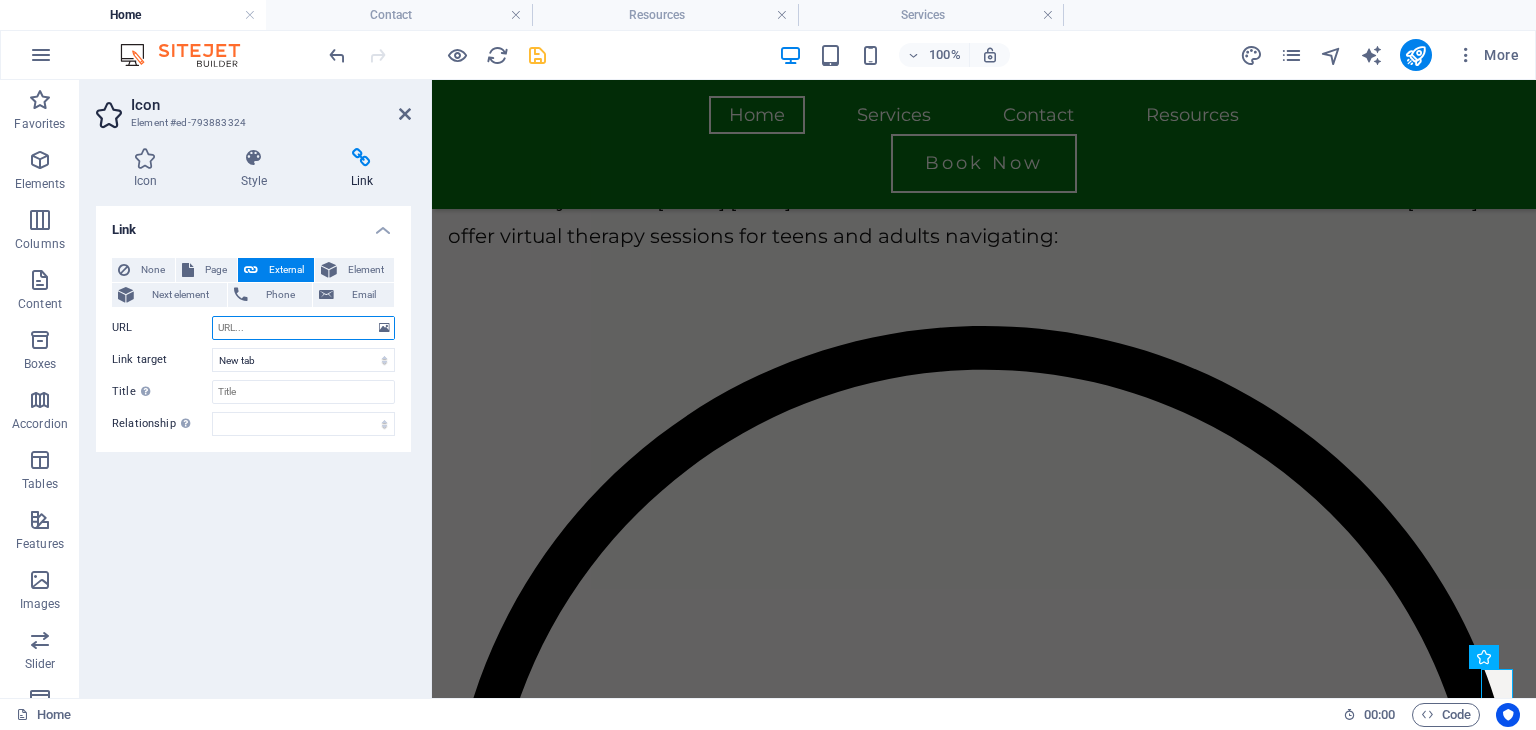 paste on "https://www.facebook.com/[PROFILE]" 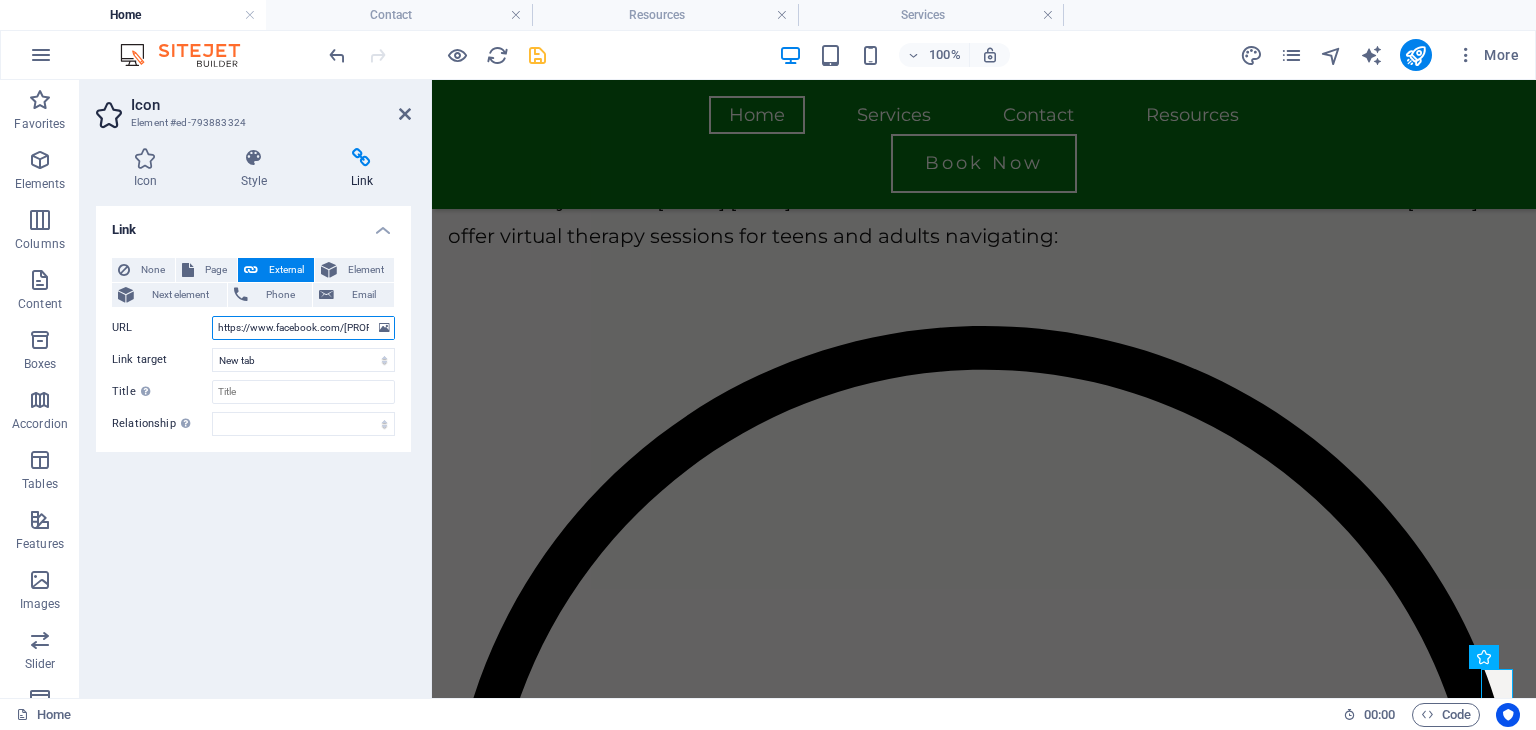 scroll, scrollTop: 0, scrollLeft: 117, axis: horizontal 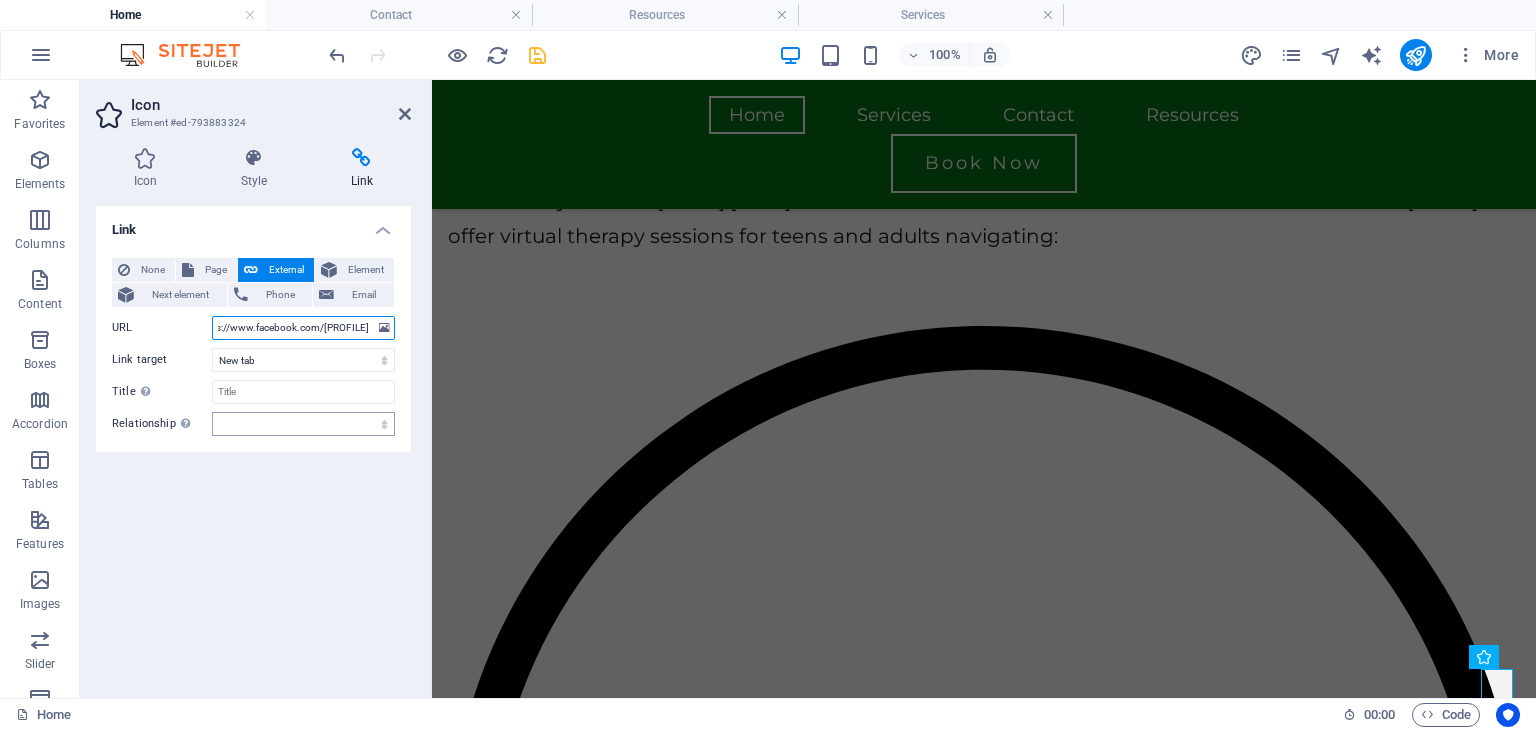 type on "https://www.facebook.com/[PROFILE]" 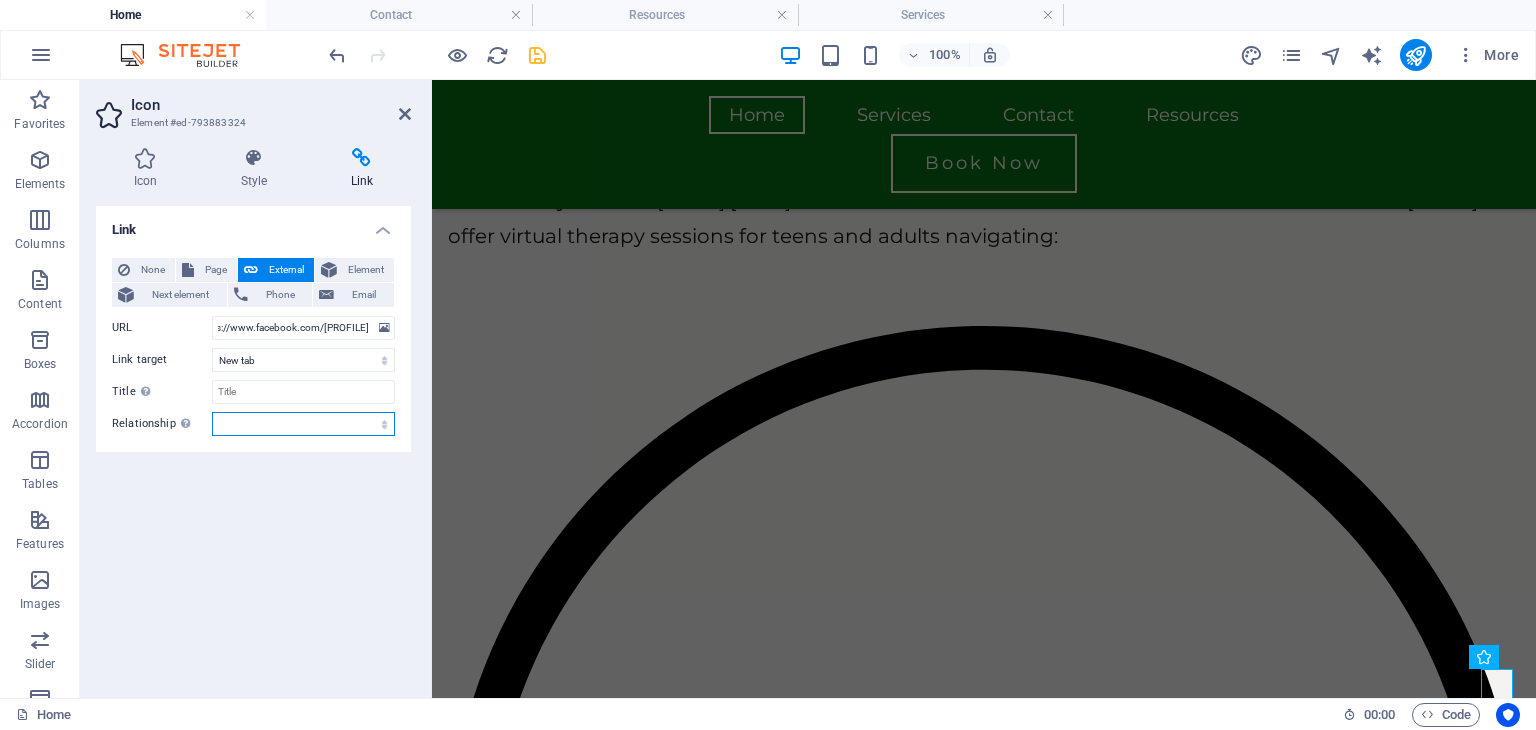 scroll, scrollTop: 0, scrollLeft: 0, axis: both 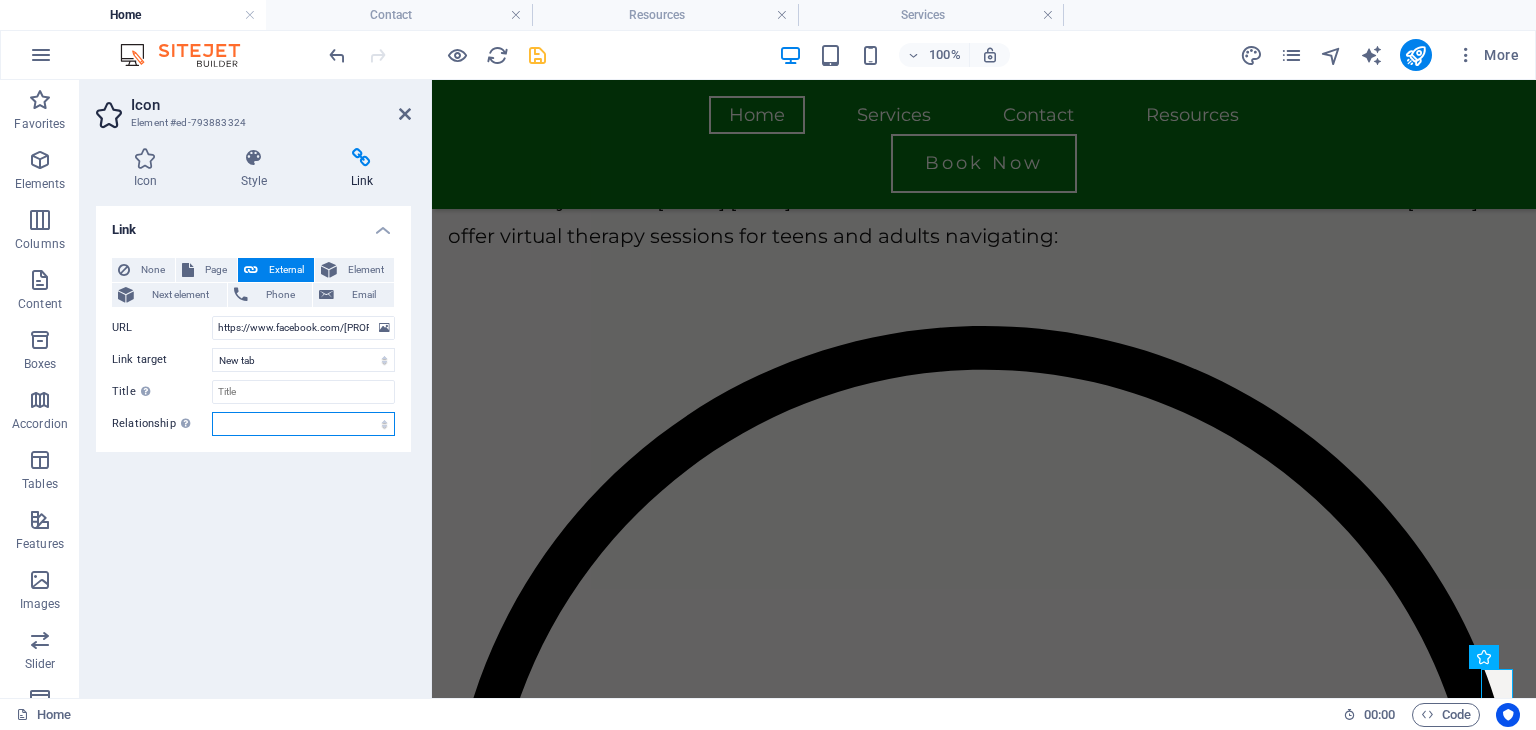 click on "alternate author bookmark external help license next nofollow noreferrer noopener prev search tag" at bounding box center (303, 424) 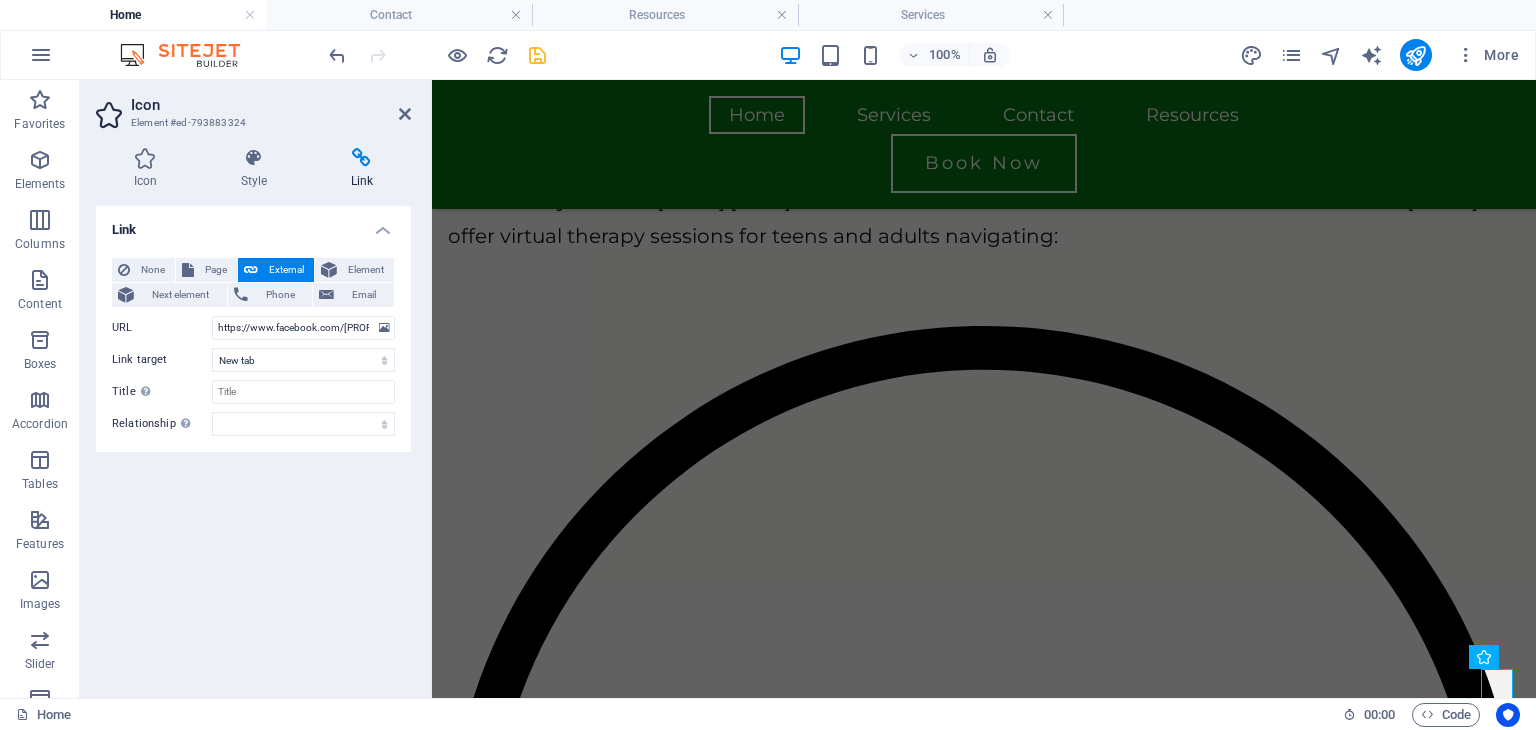 click on "Link None Page External Element Next element Phone Email Page Home Services Contact Resources Element
URL https://www.facebook.com/profile.php?id=[ID] Phone Email Link target New tab Same tab Overlay Title Additional link description, should not be the same as the link text. The title is most often shown as a tooltip text when the mouse moves over the element. Leave empty if uncertain. Relationship Sets the  relationship of this link to the link target . For example, the value "nofollow" instructs search engines not to follow the link. Can be left empty. alternate author bookmark external help license next nofollow noreferrer noopener prev search tag" at bounding box center (253, 444) 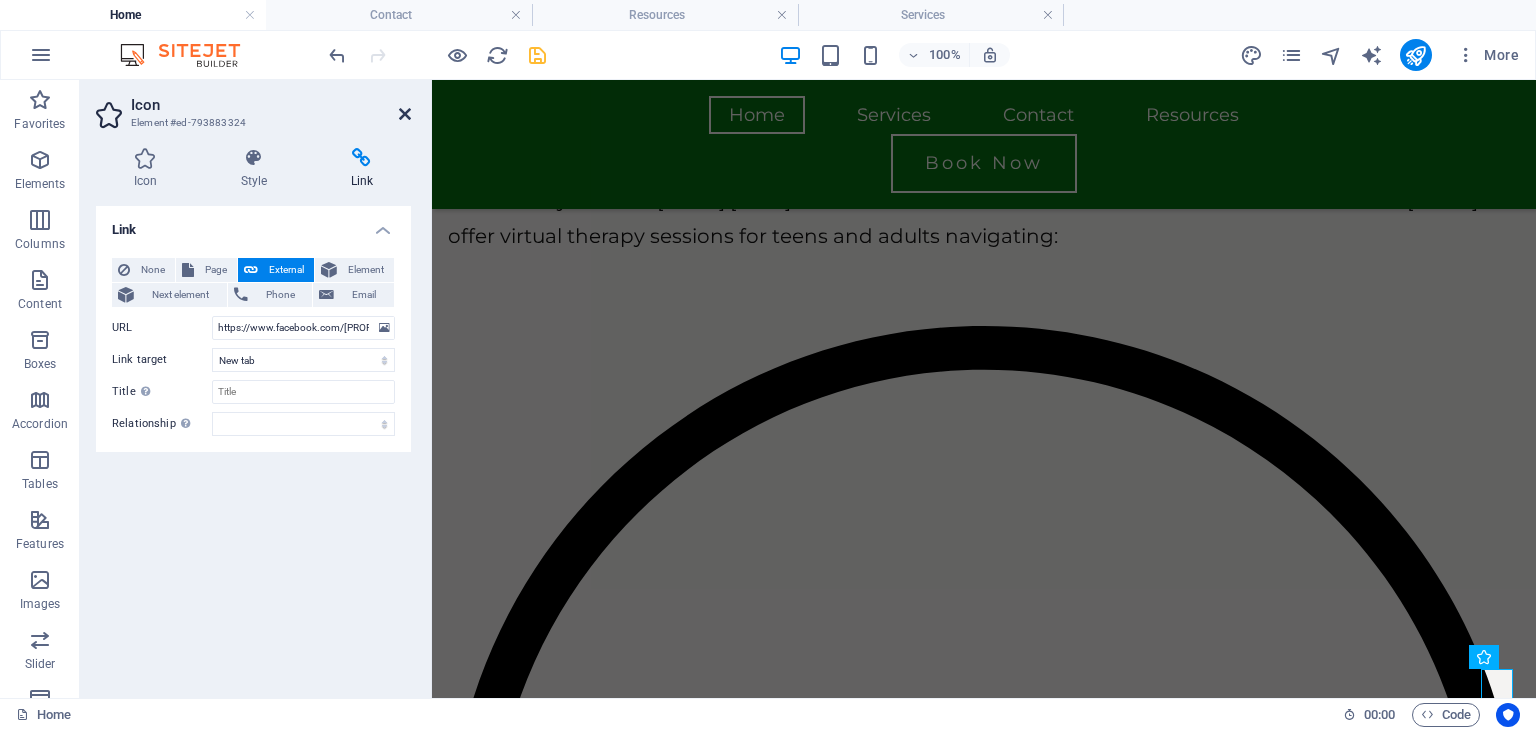click at bounding box center (405, 114) 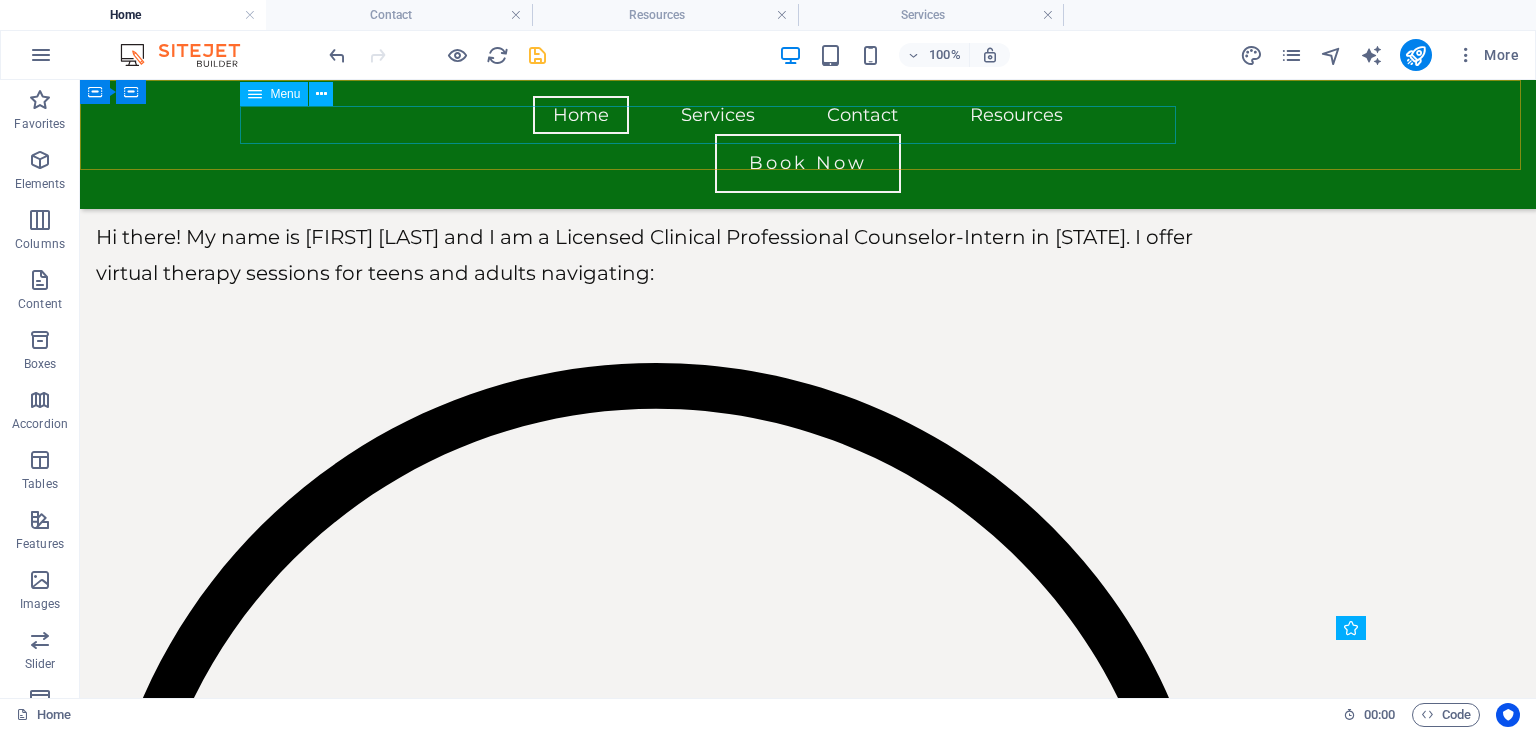 scroll, scrollTop: 5932, scrollLeft: 0, axis: vertical 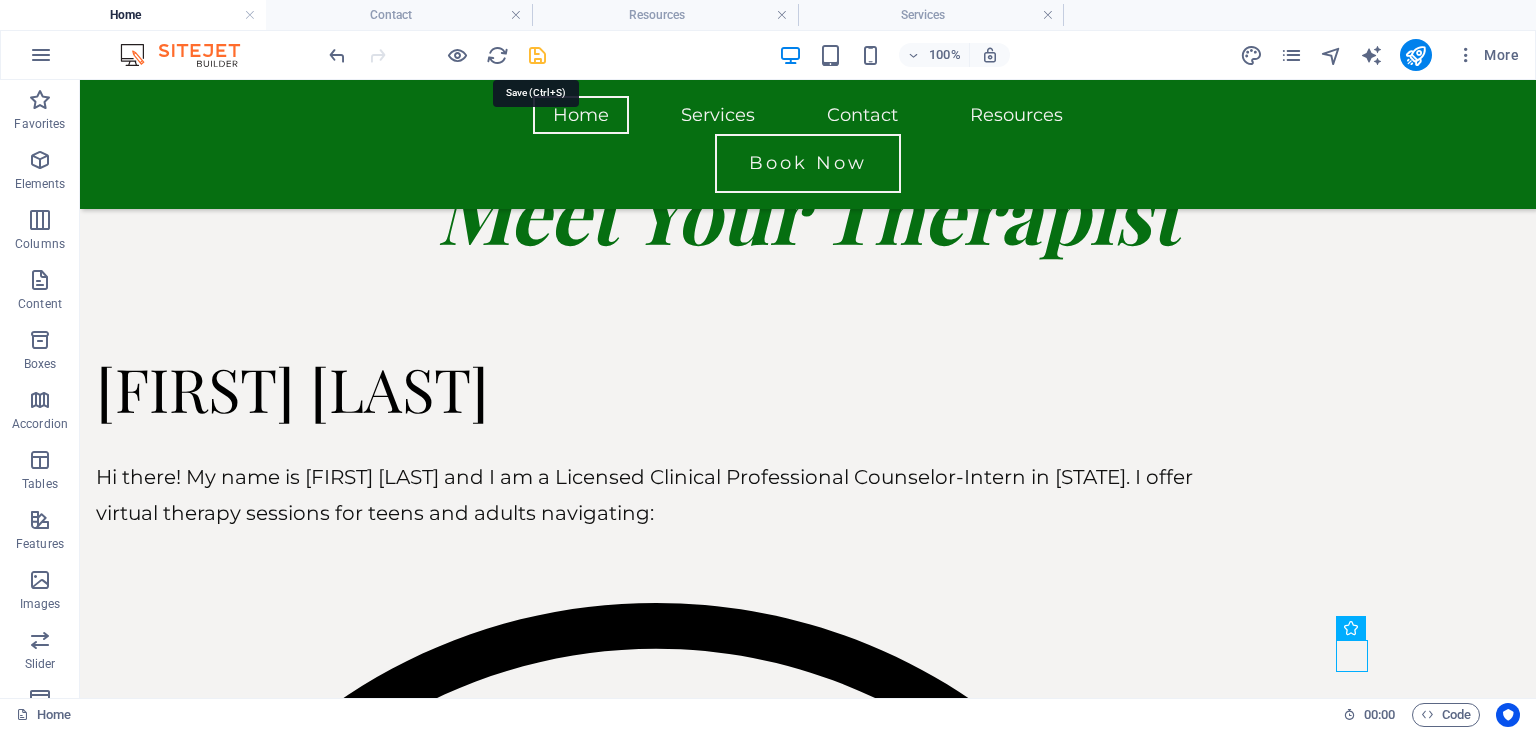 click at bounding box center [537, 55] 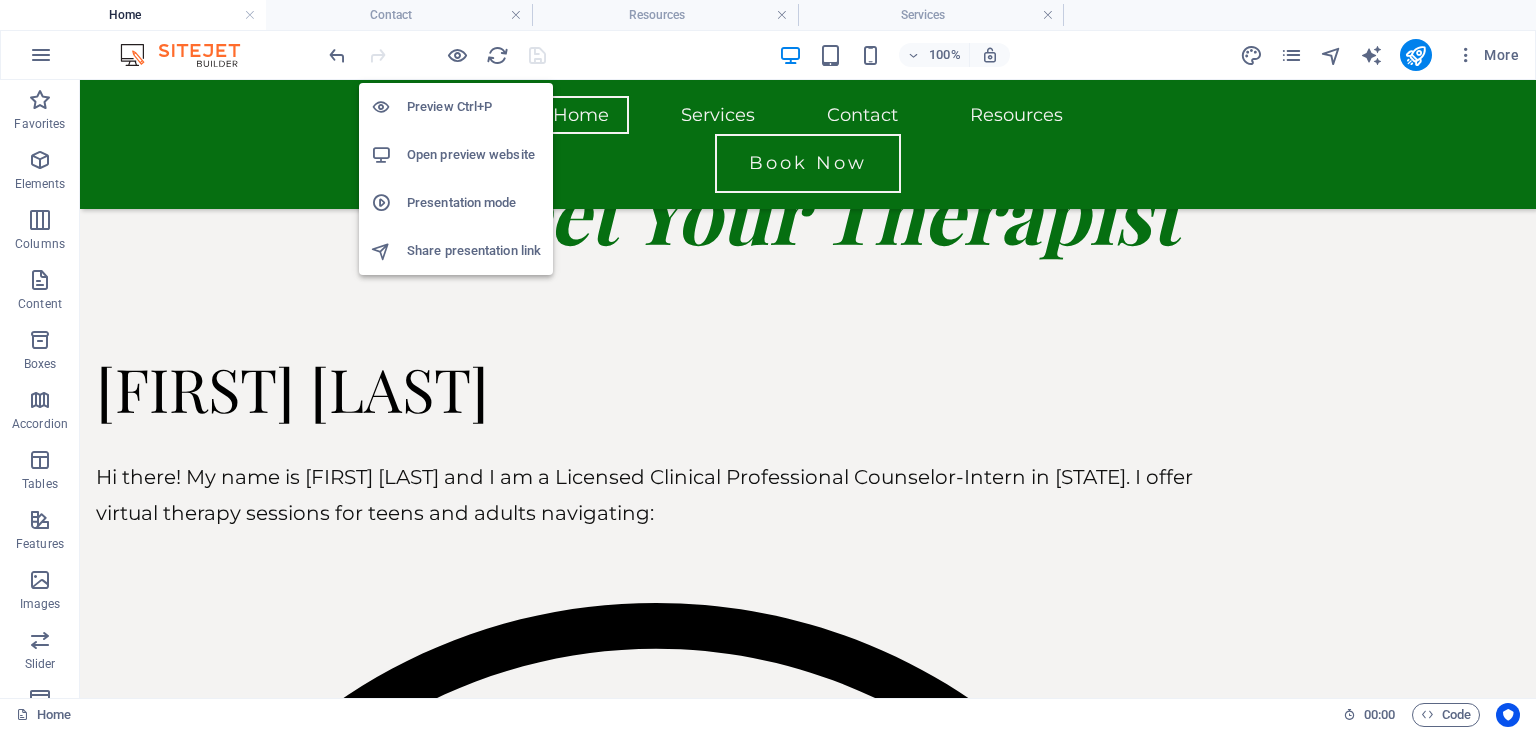 click on "Open preview website" at bounding box center [474, 155] 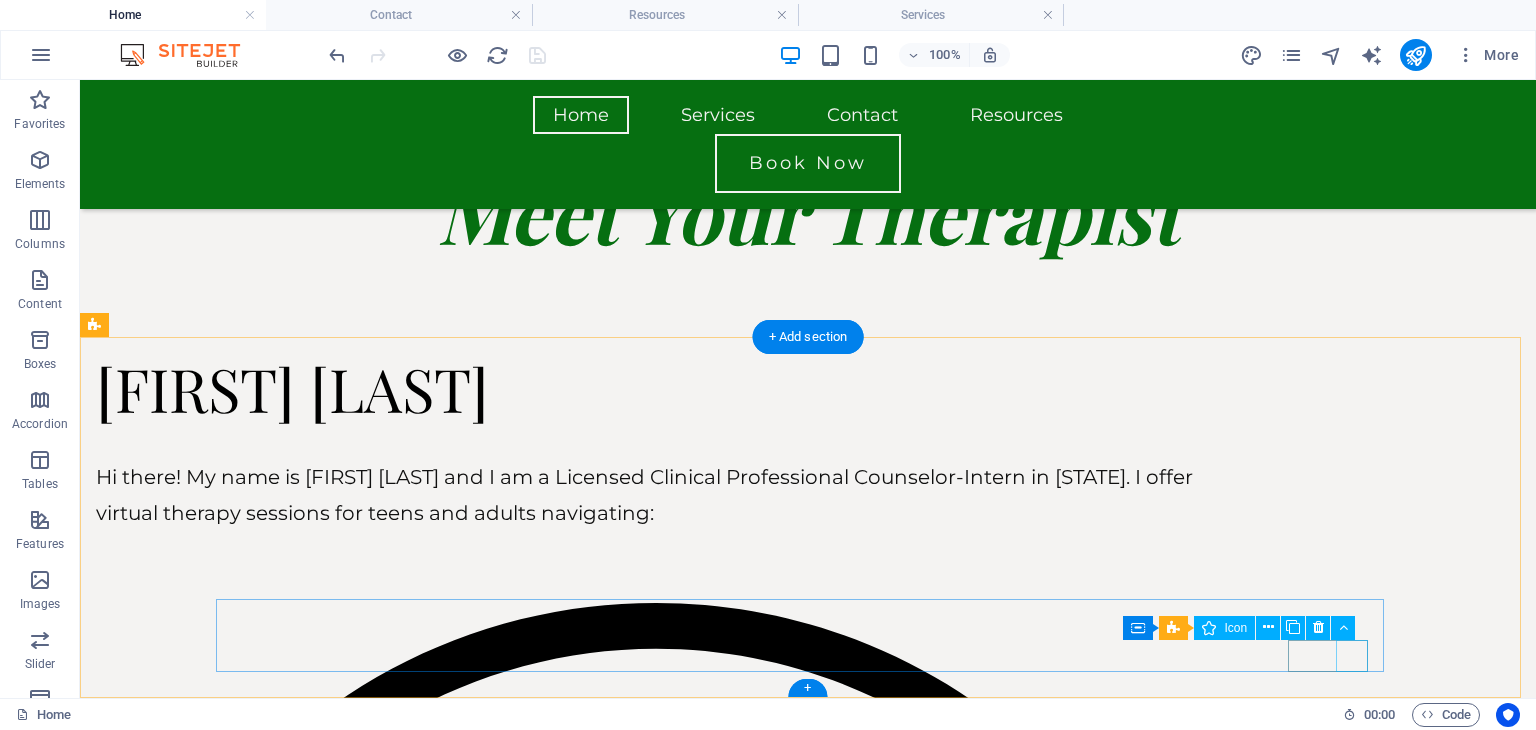 click at bounding box center [656, 15355] 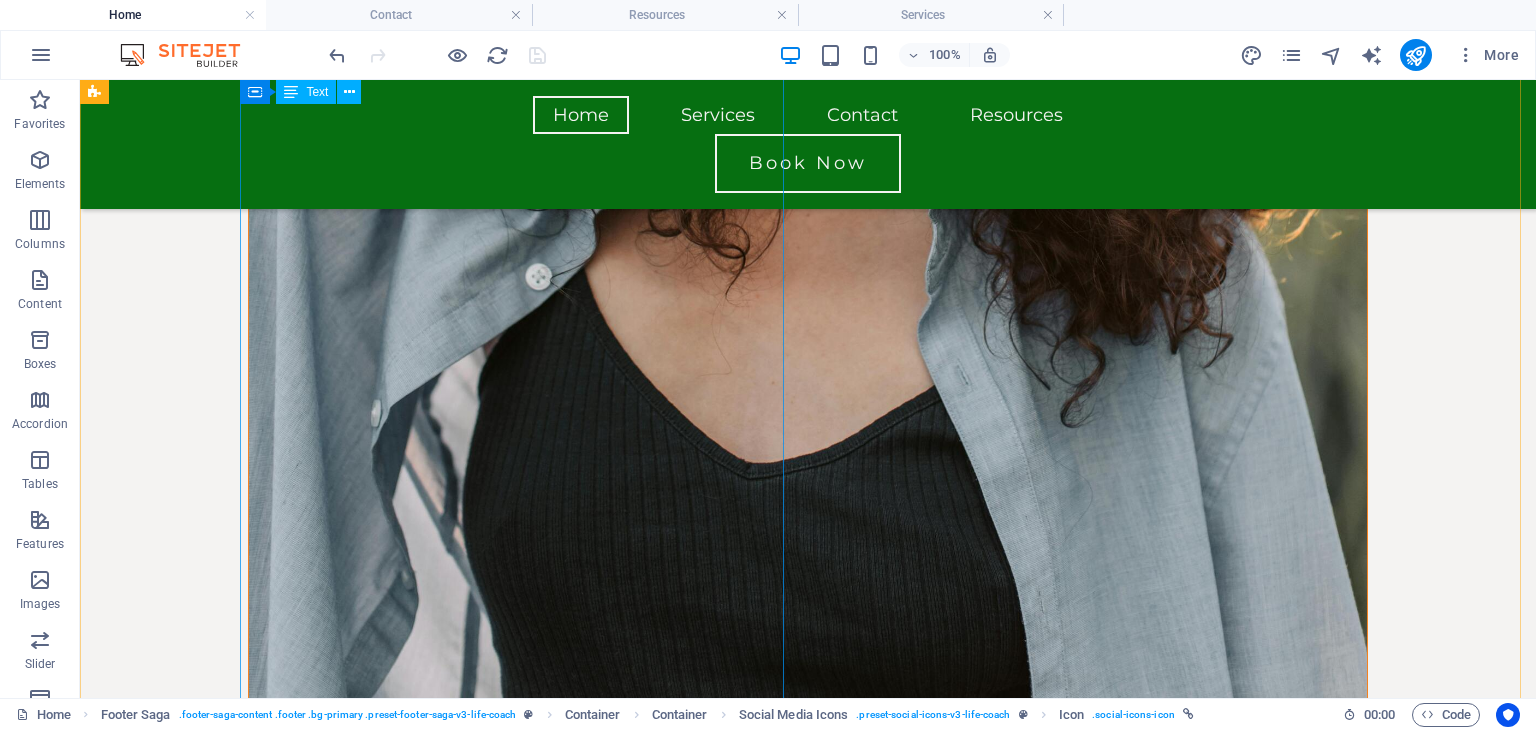 scroll, scrollTop: 2444, scrollLeft: 0, axis: vertical 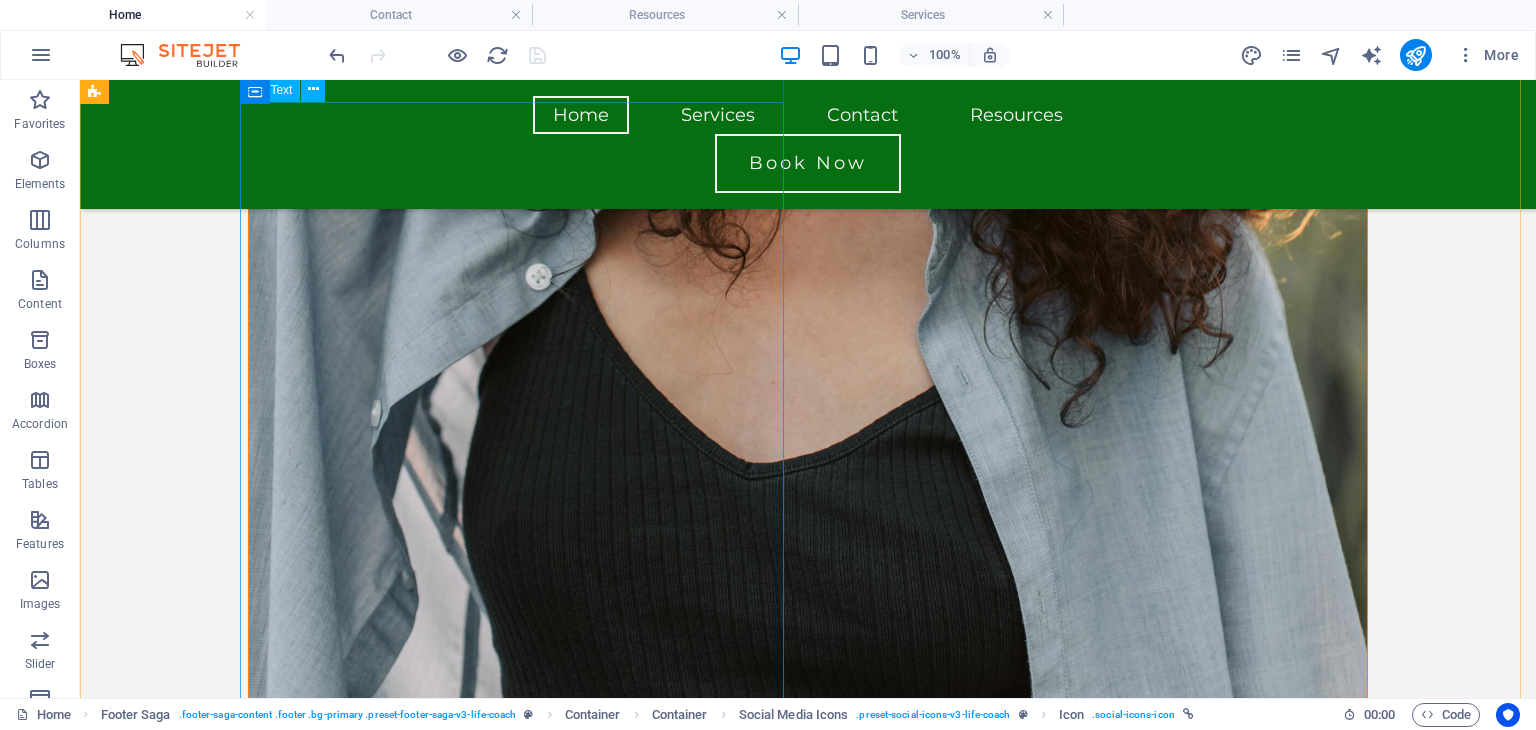 click on "Hi there! My name is [FIRST] [LAST] and I am a Licensed Clinical Professional Counselor-Intern in [STATE]. I offer virtual therapy sessions for teens and adults navigating:       Anxiety      Depression       Relationship Challenges      Narcissistic Abuse      Cultural Identity      Generational Trauma My approach is warm, collaborative, and tailored to you. I aim to create a space where you feel seen and heard, and am not afraid to be direct and honest when needed.  Whether you're managing big emotions or simply need a space to be yourself, I'm here to walk alongside you as you move toward healing, clarity, and connection; all from the comfort of your own space." at bounding box center (656, 7700) 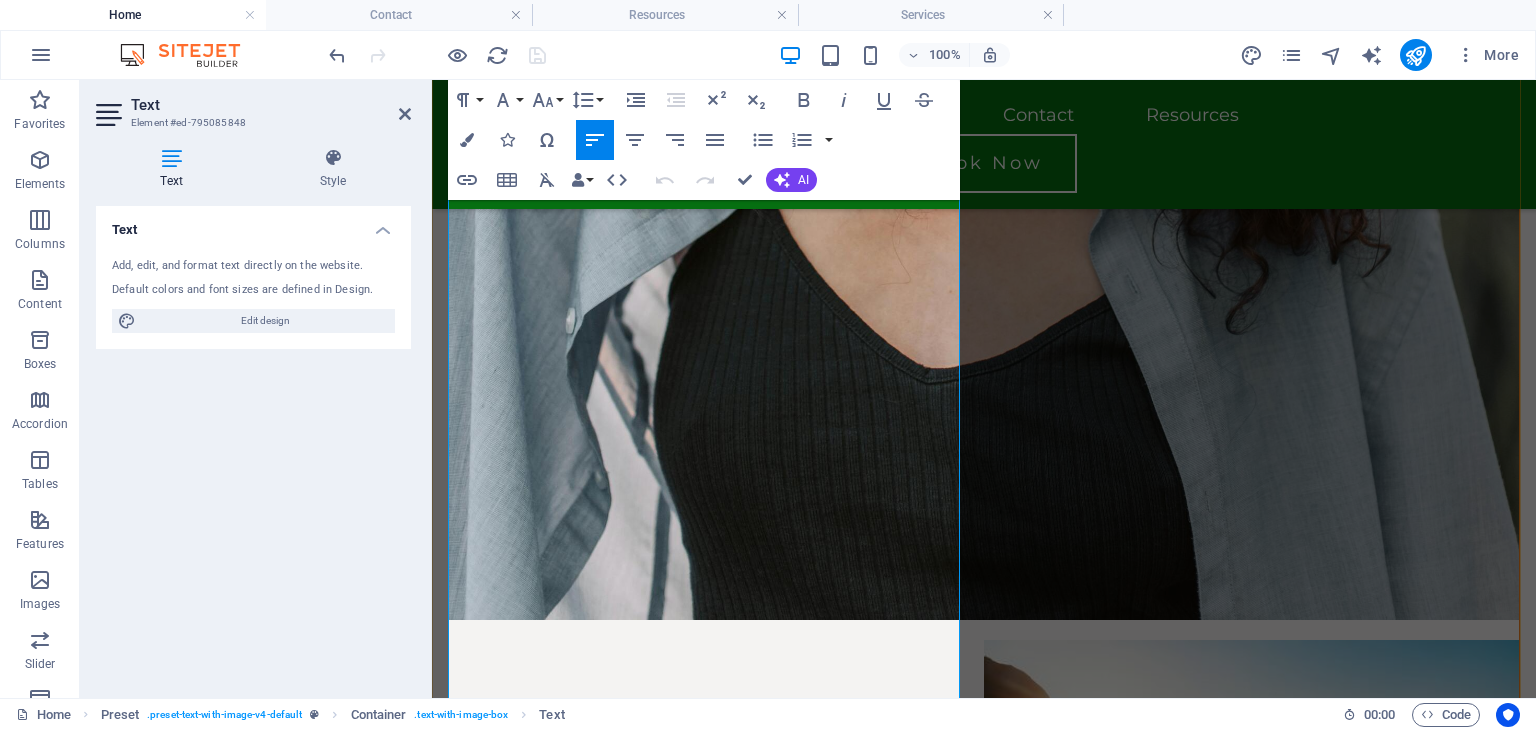 click on "Generational Trauma" at bounding box center [984, 10368] 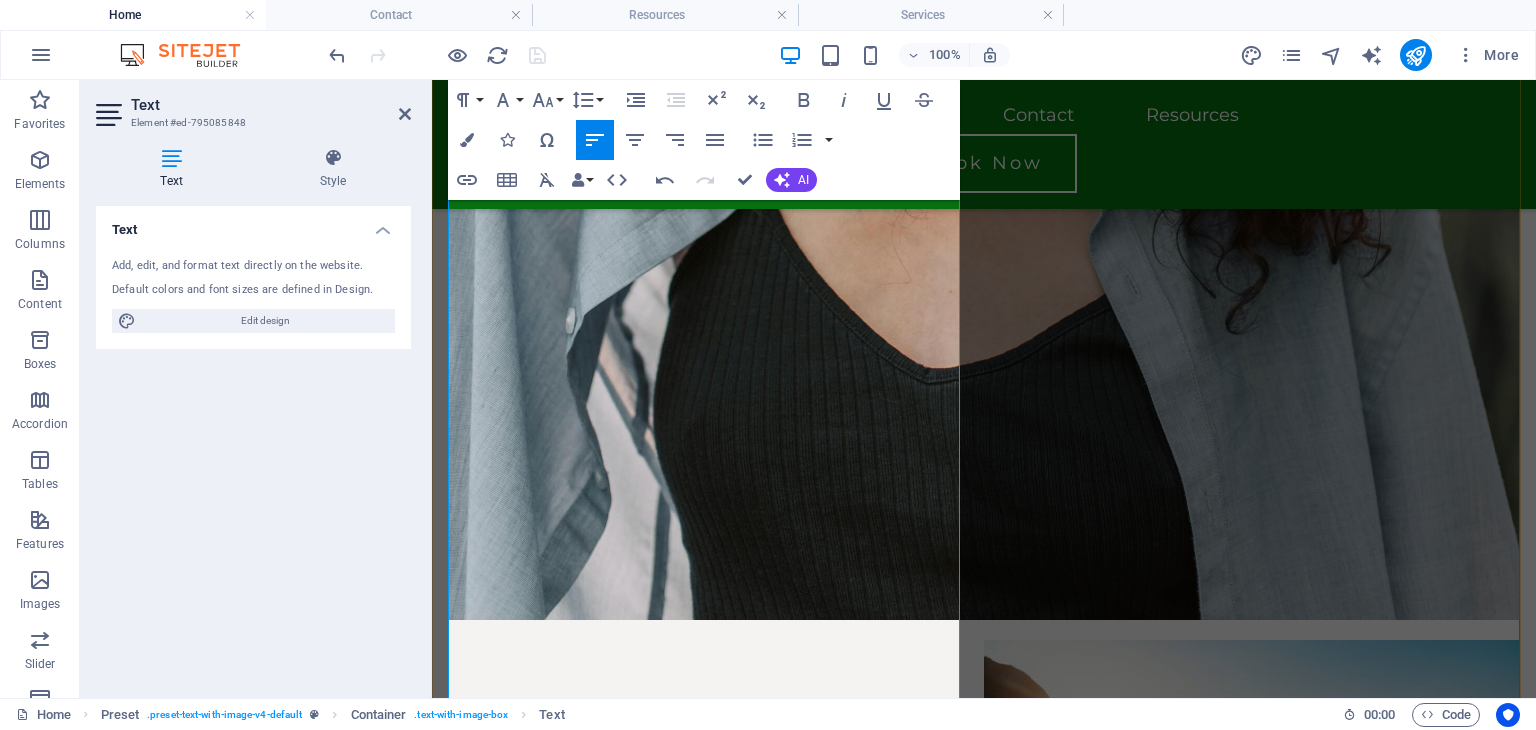 click at bounding box center (984, 10964) 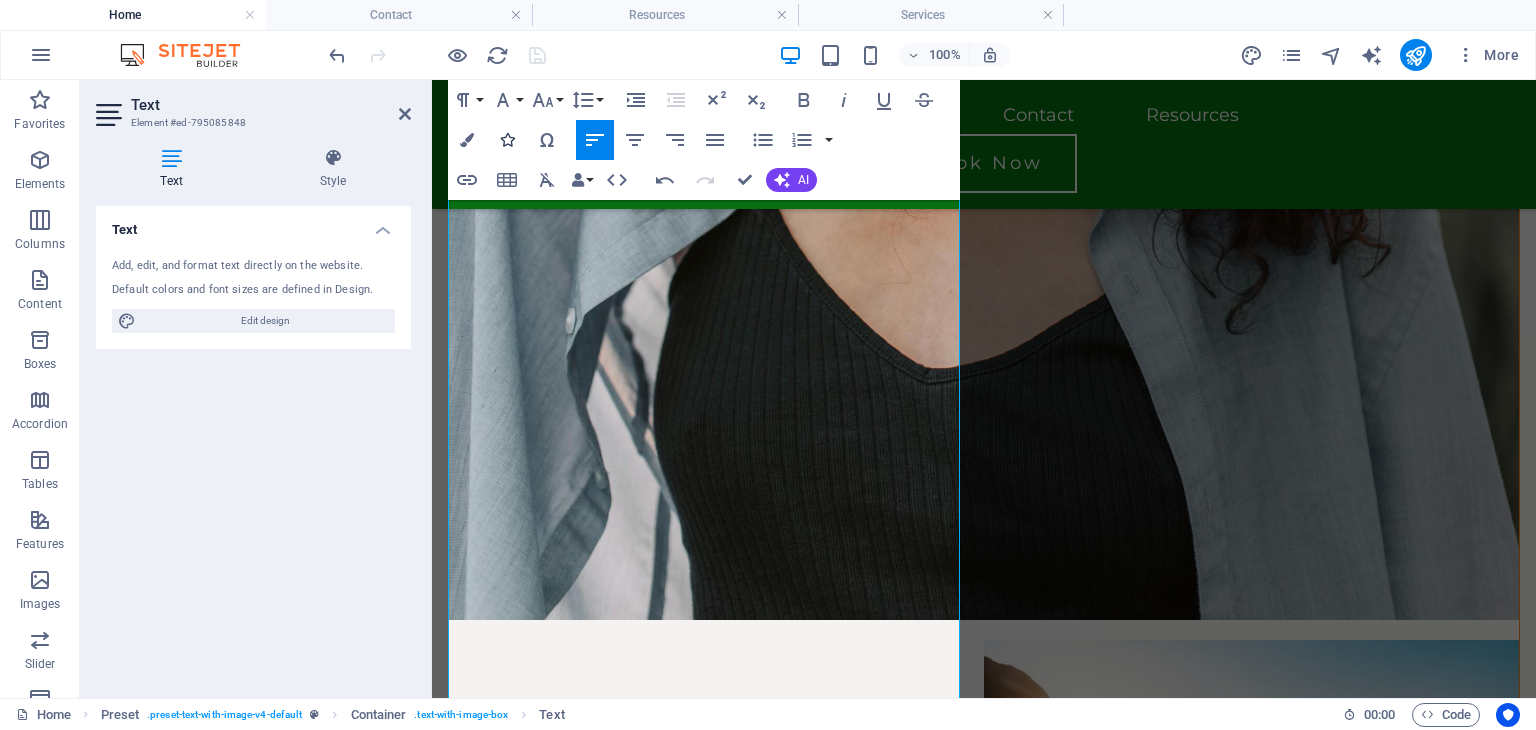 click on "Icons" at bounding box center [507, 140] 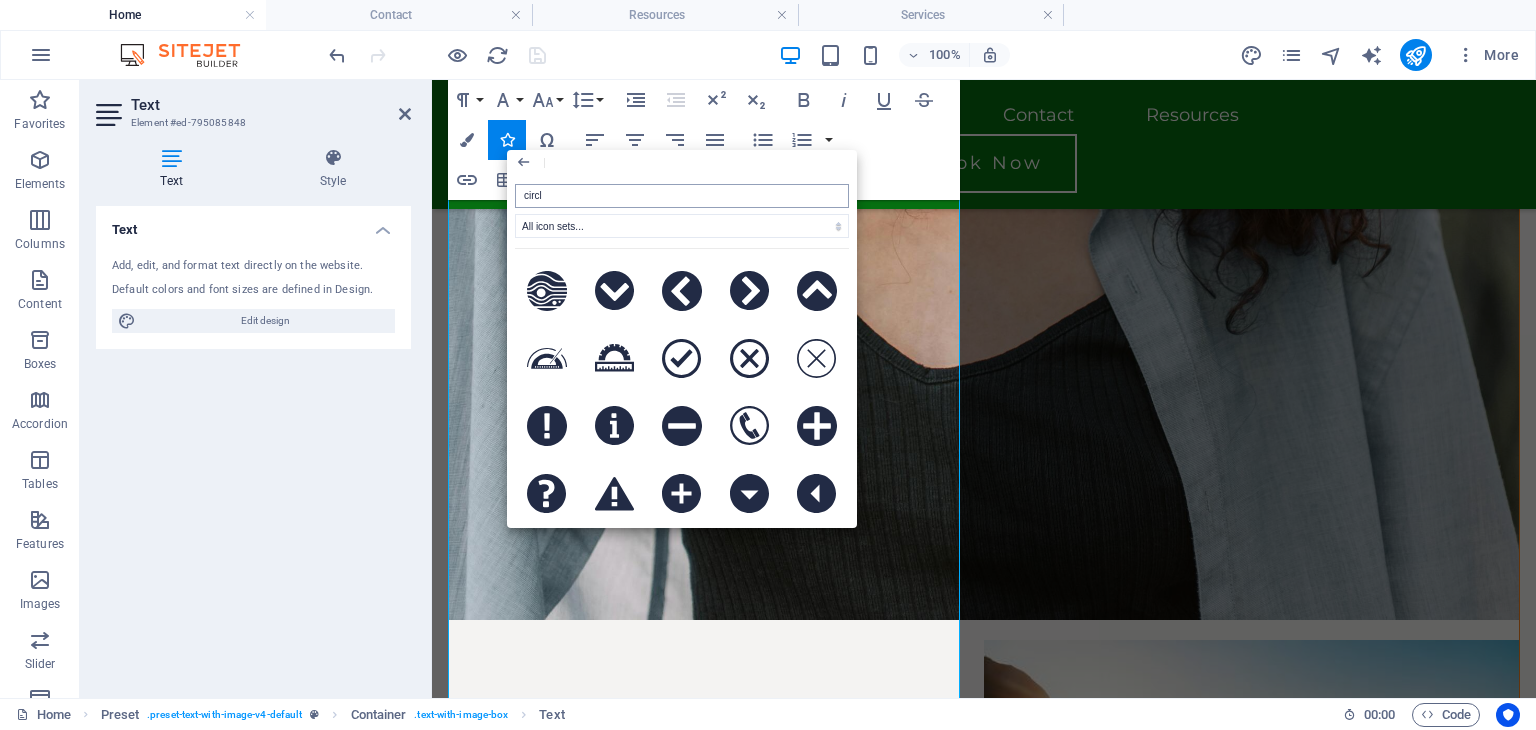 type on "circle" 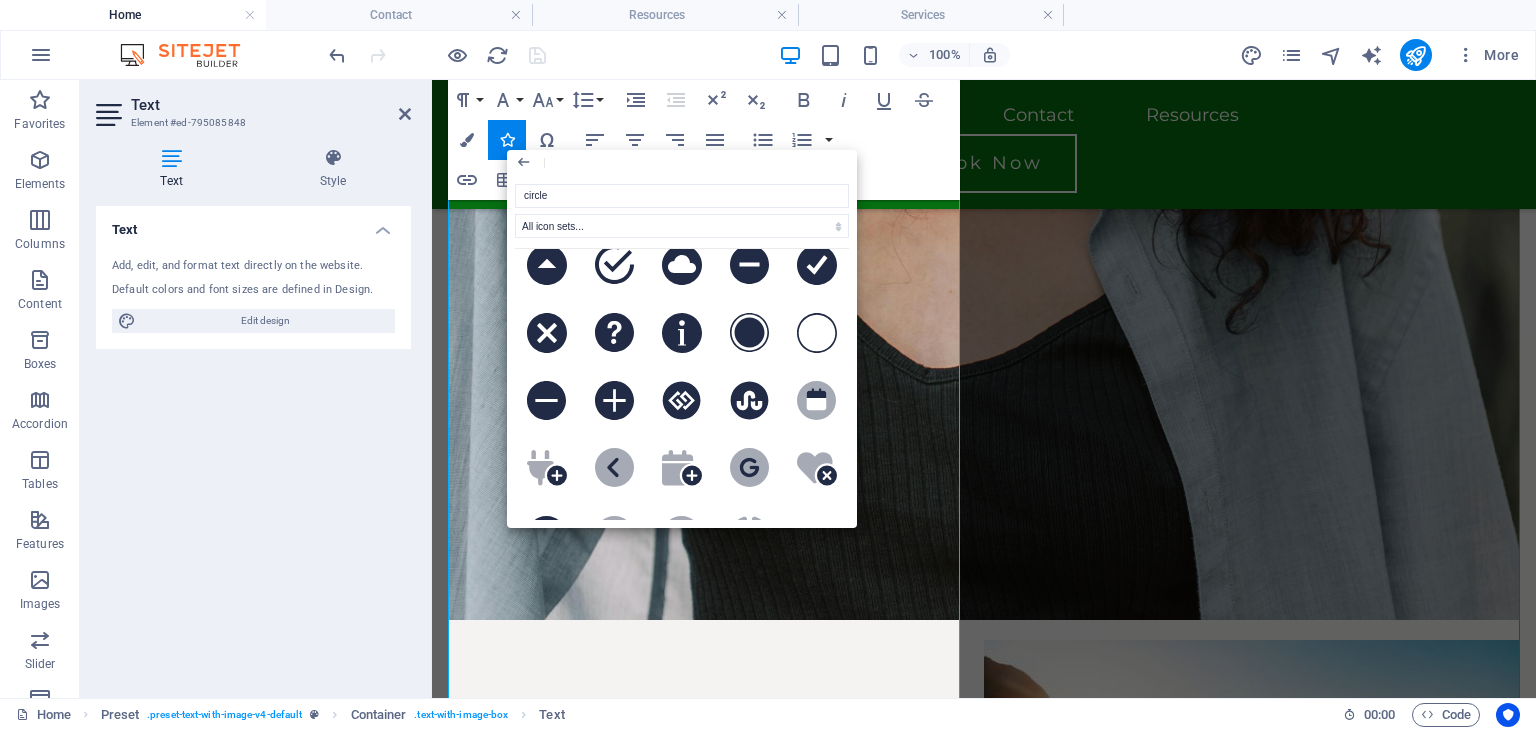 scroll, scrollTop: 304, scrollLeft: 0, axis: vertical 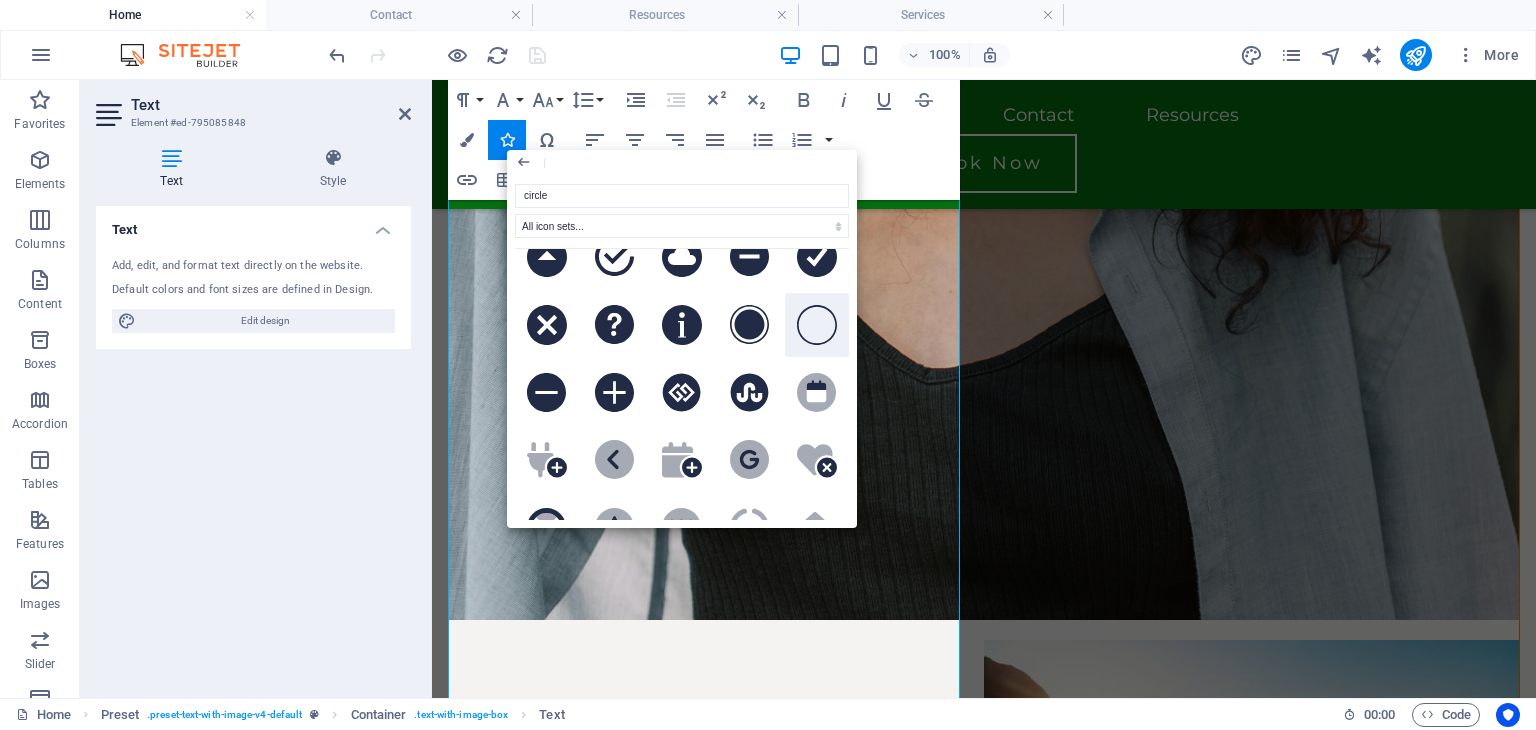 click 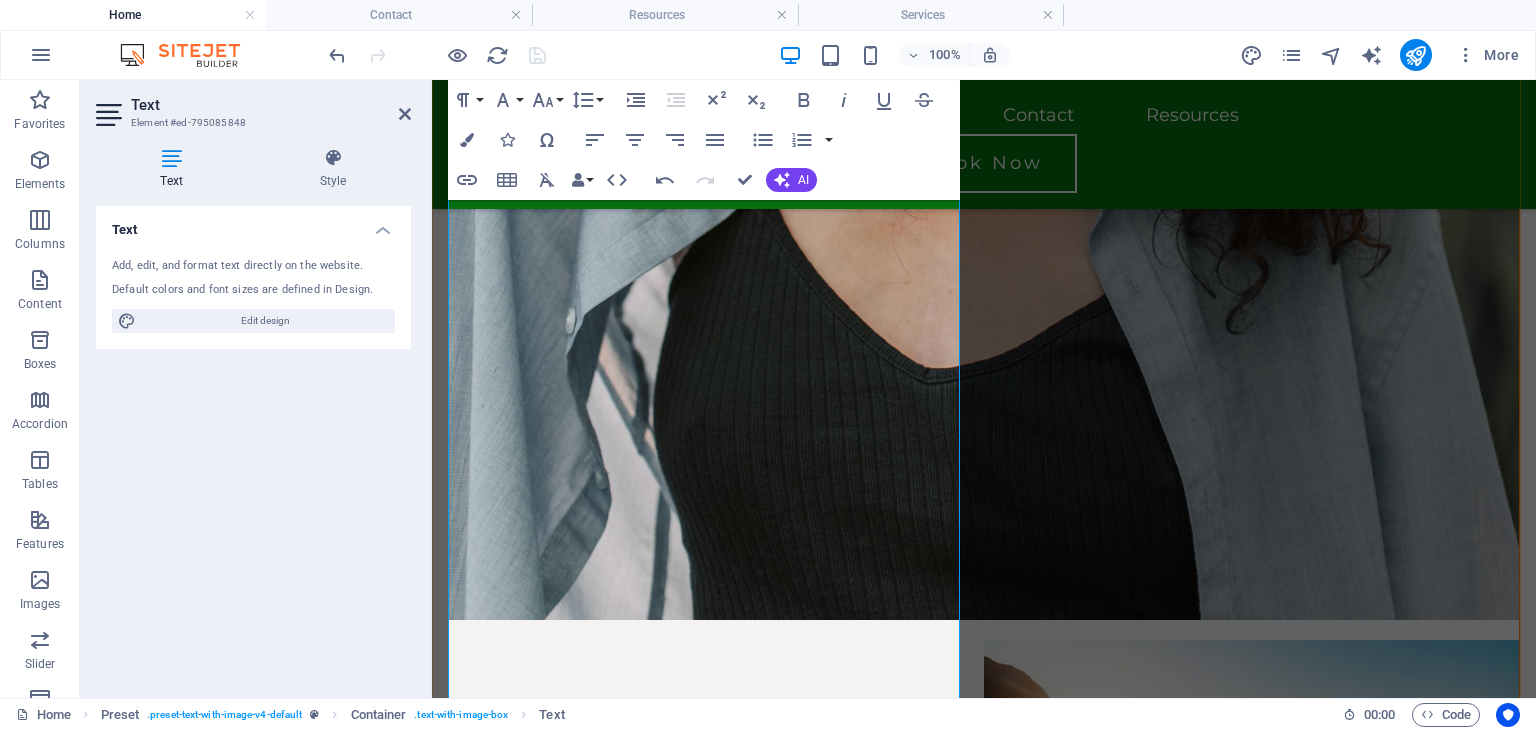 click on "Life Transitions" at bounding box center [984, 11523] 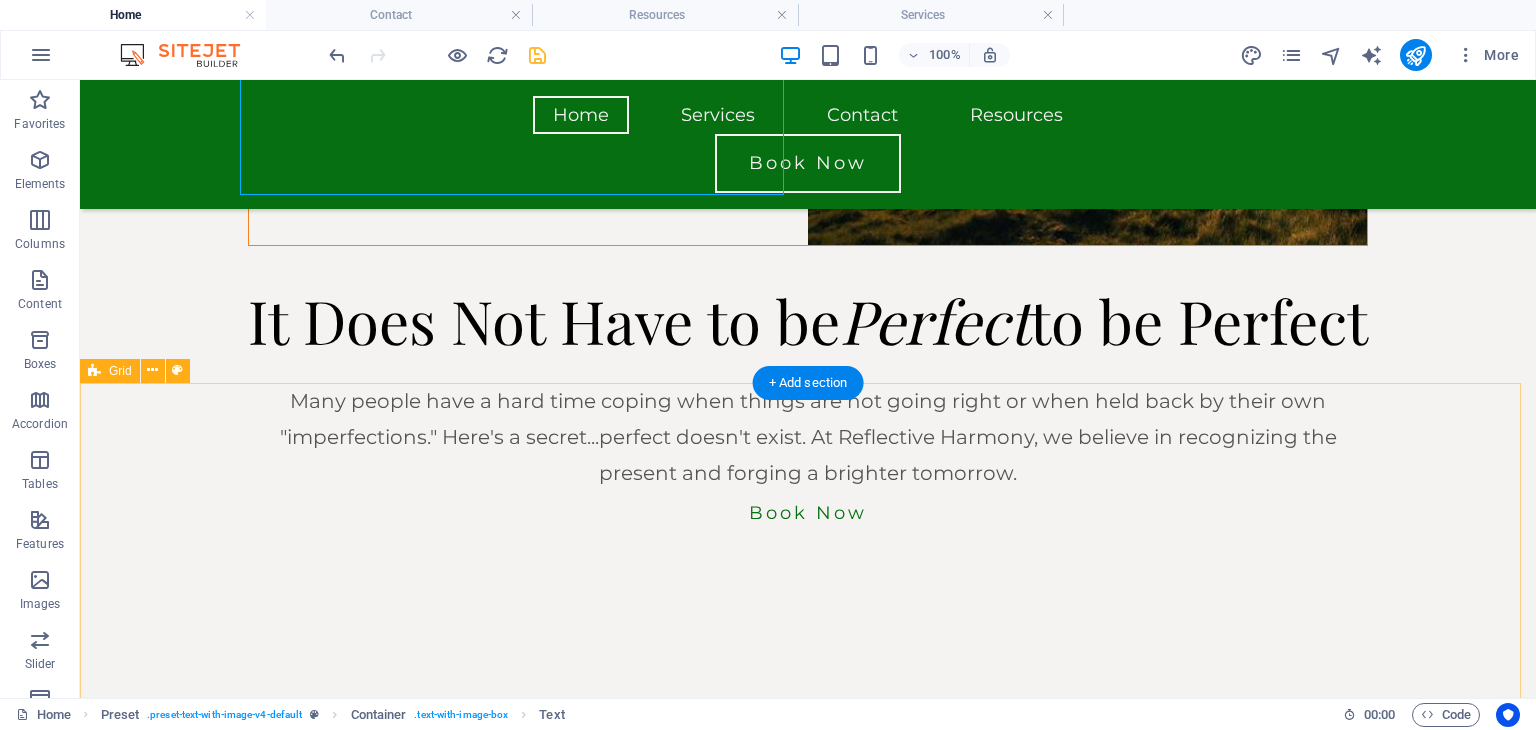 scroll, scrollTop: 3179, scrollLeft: 0, axis: vertical 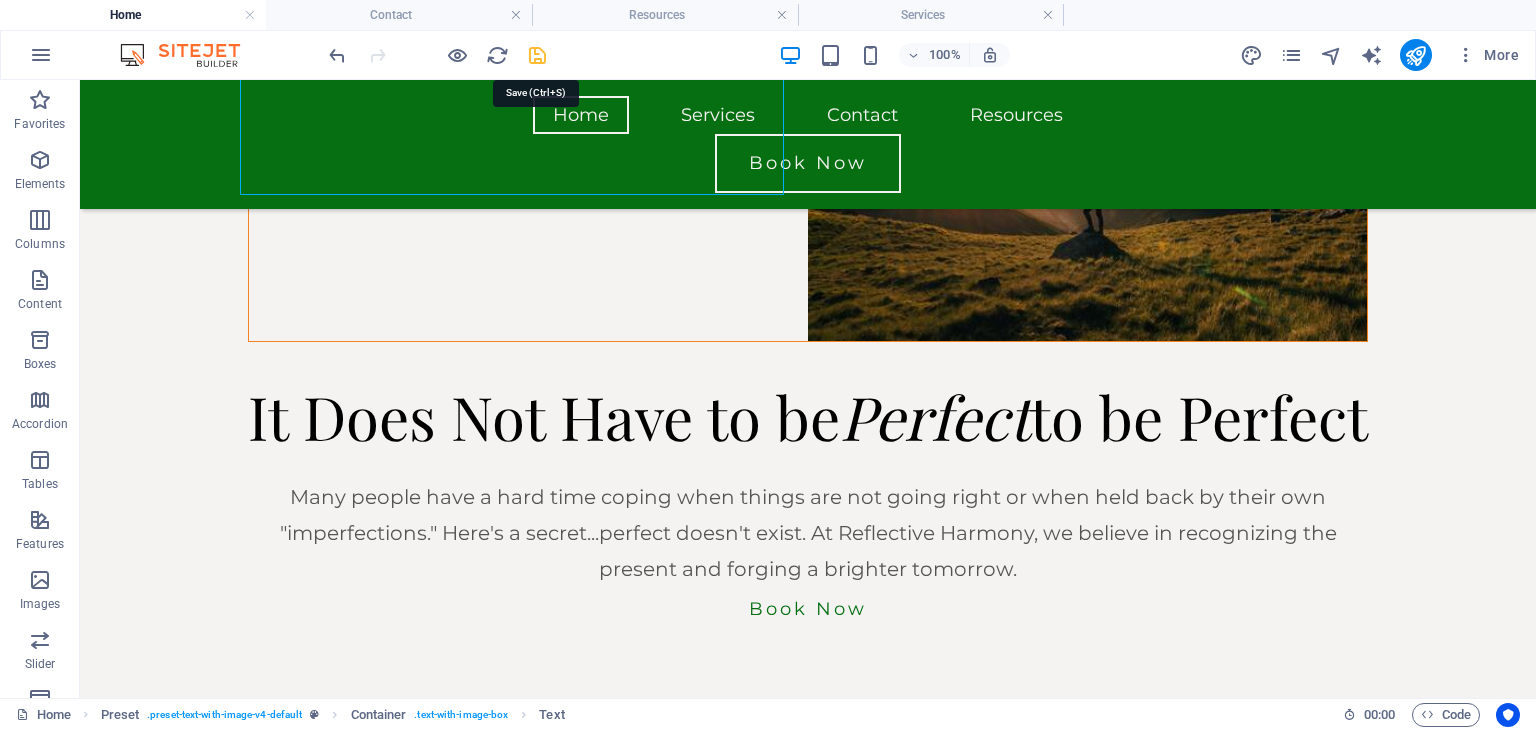 click at bounding box center (537, 55) 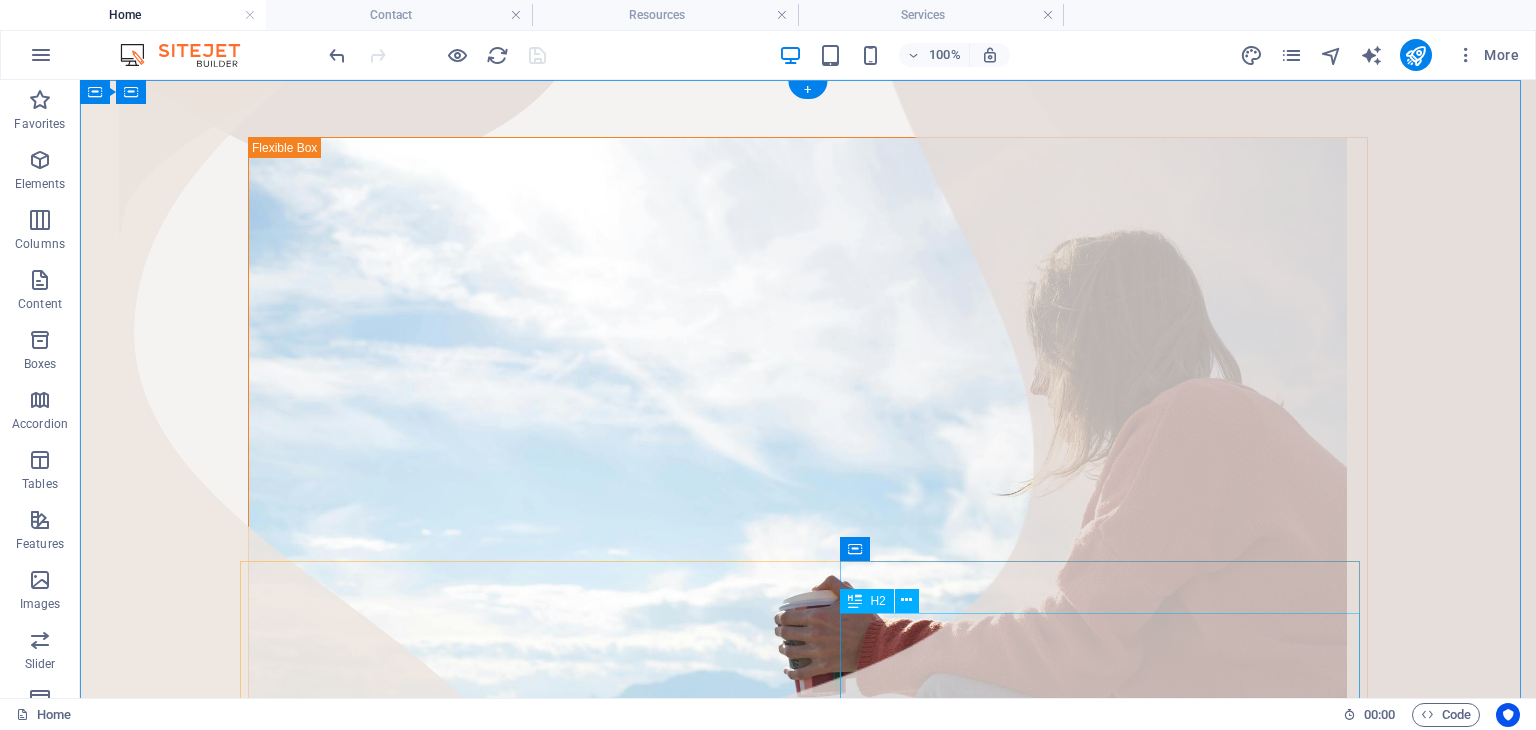 scroll, scrollTop: 0, scrollLeft: 0, axis: both 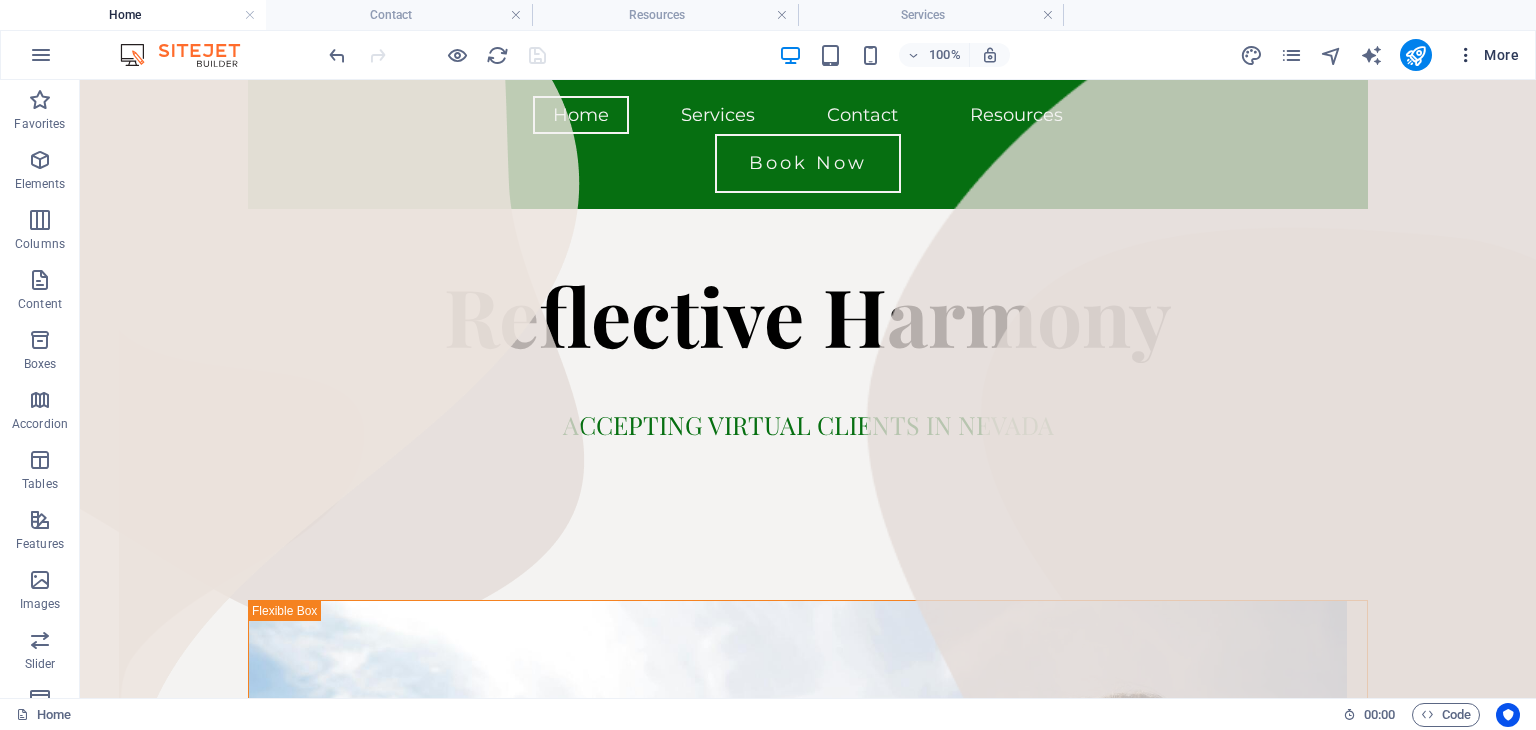click on "More" at bounding box center [1487, 55] 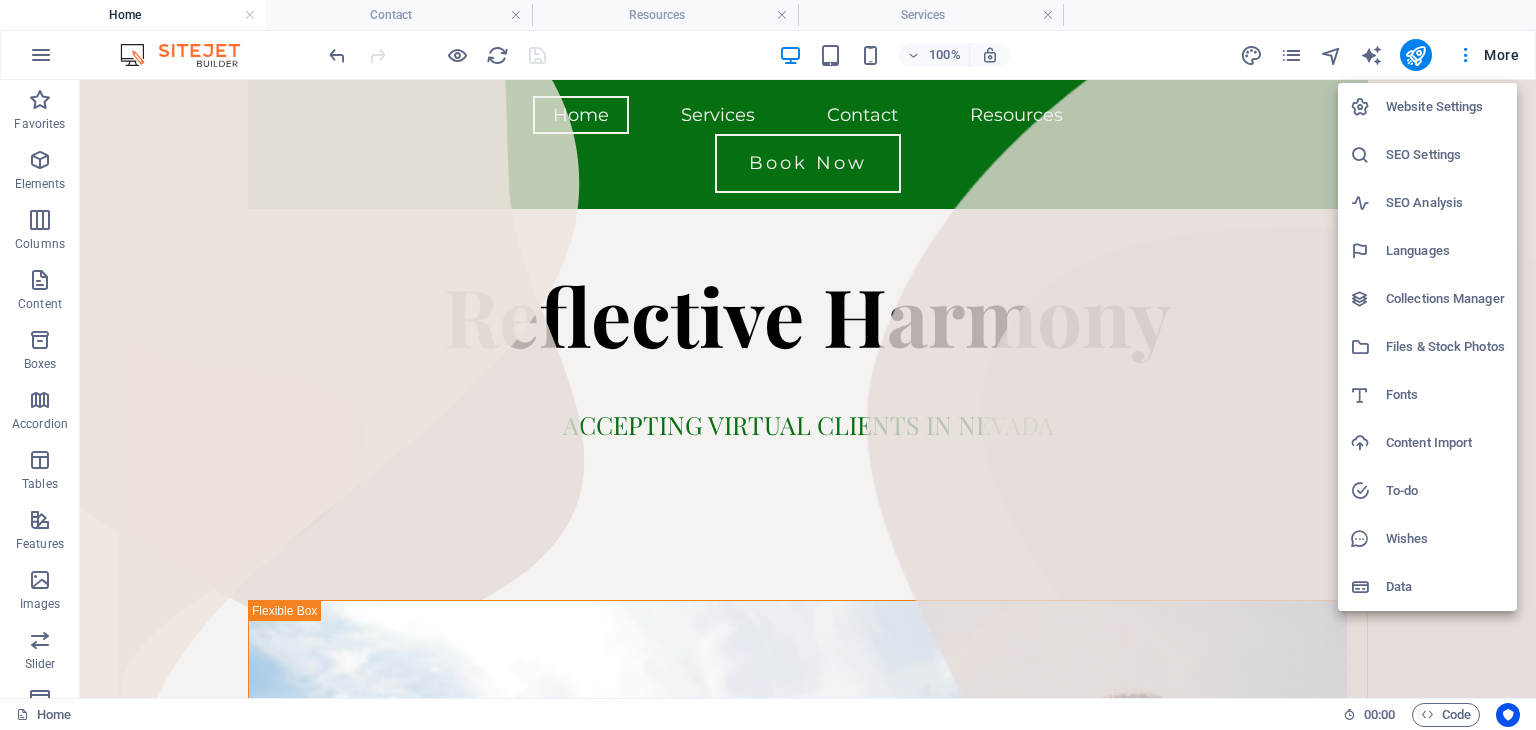 click at bounding box center [768, 365] 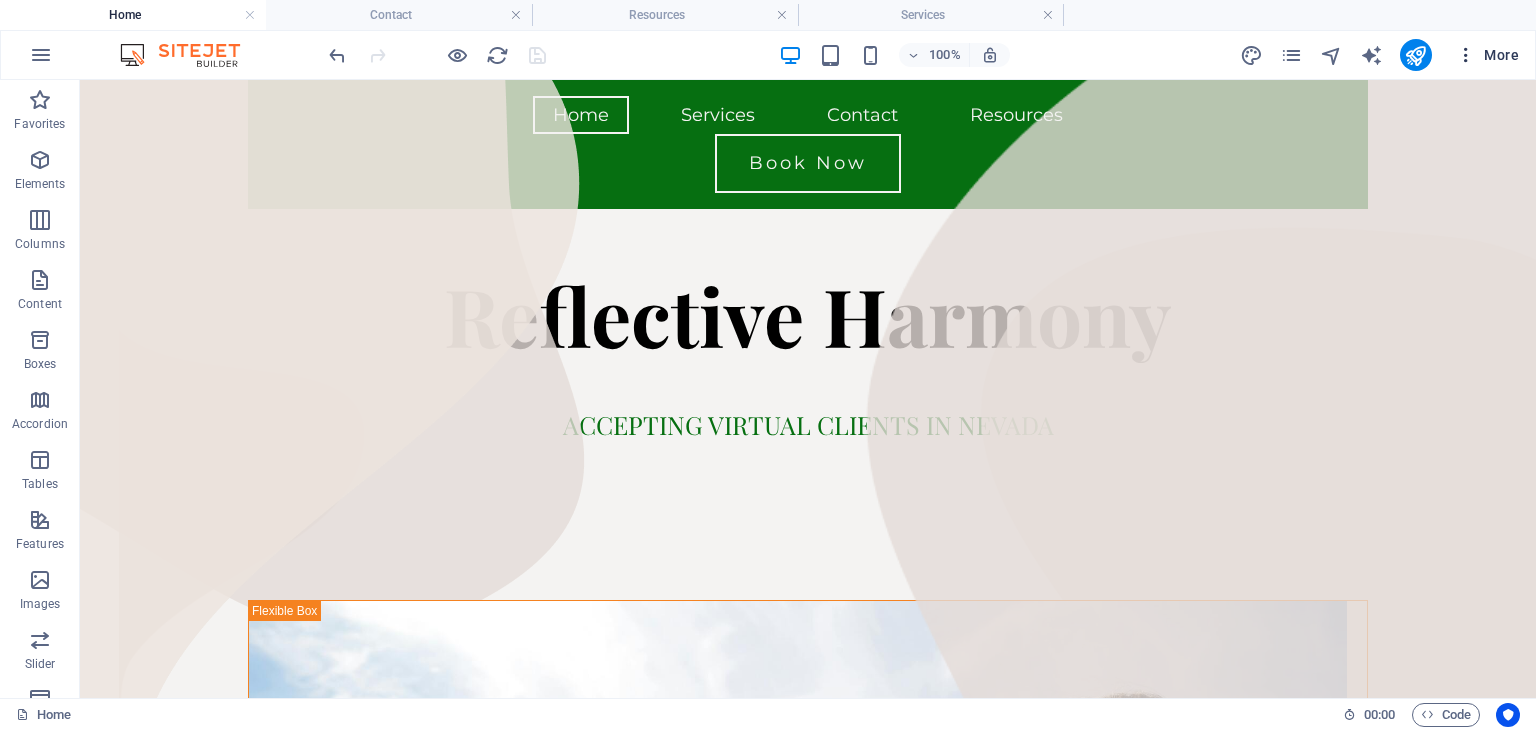 click at bounding box center (1466, 55) 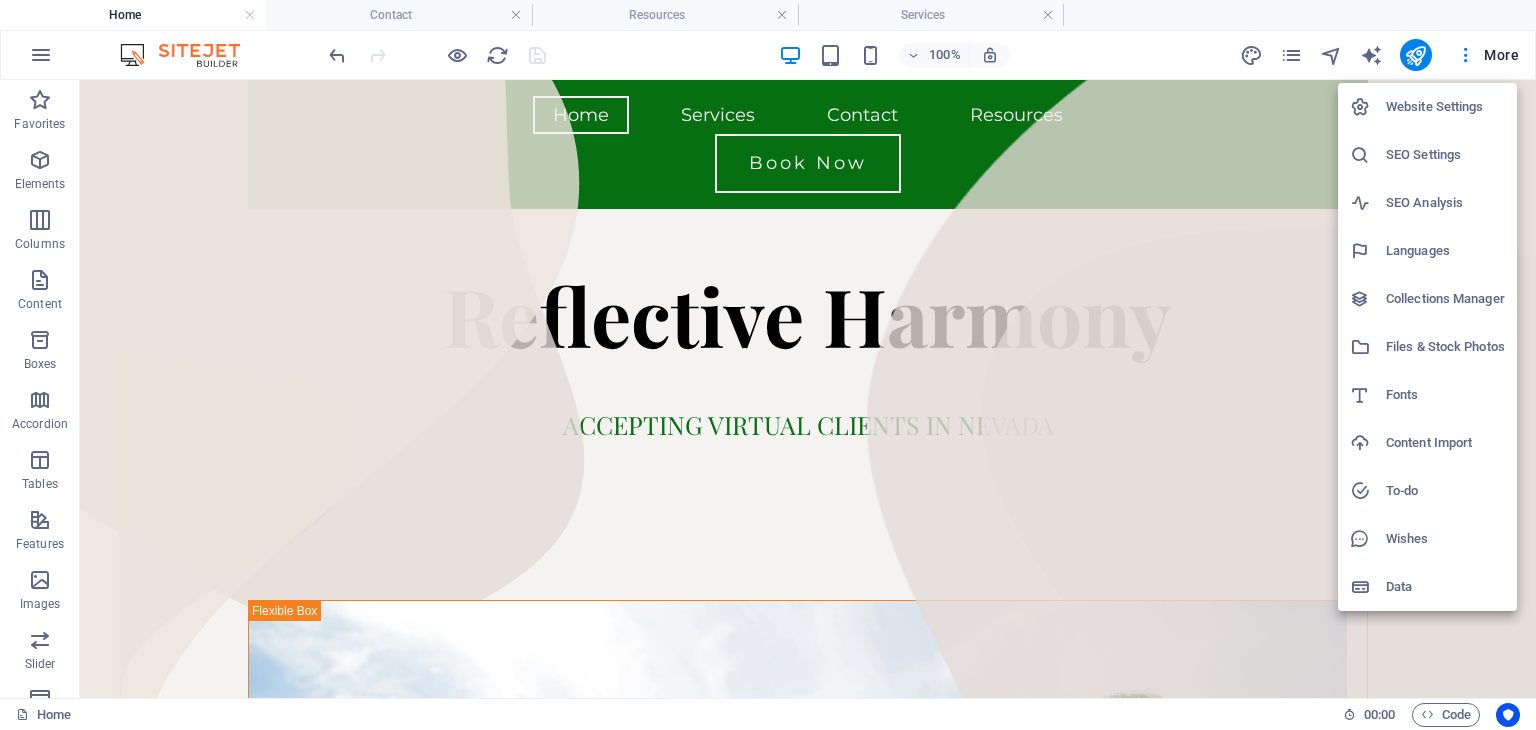 click on "SEO Analysis" at bounding box center (1445, 203) 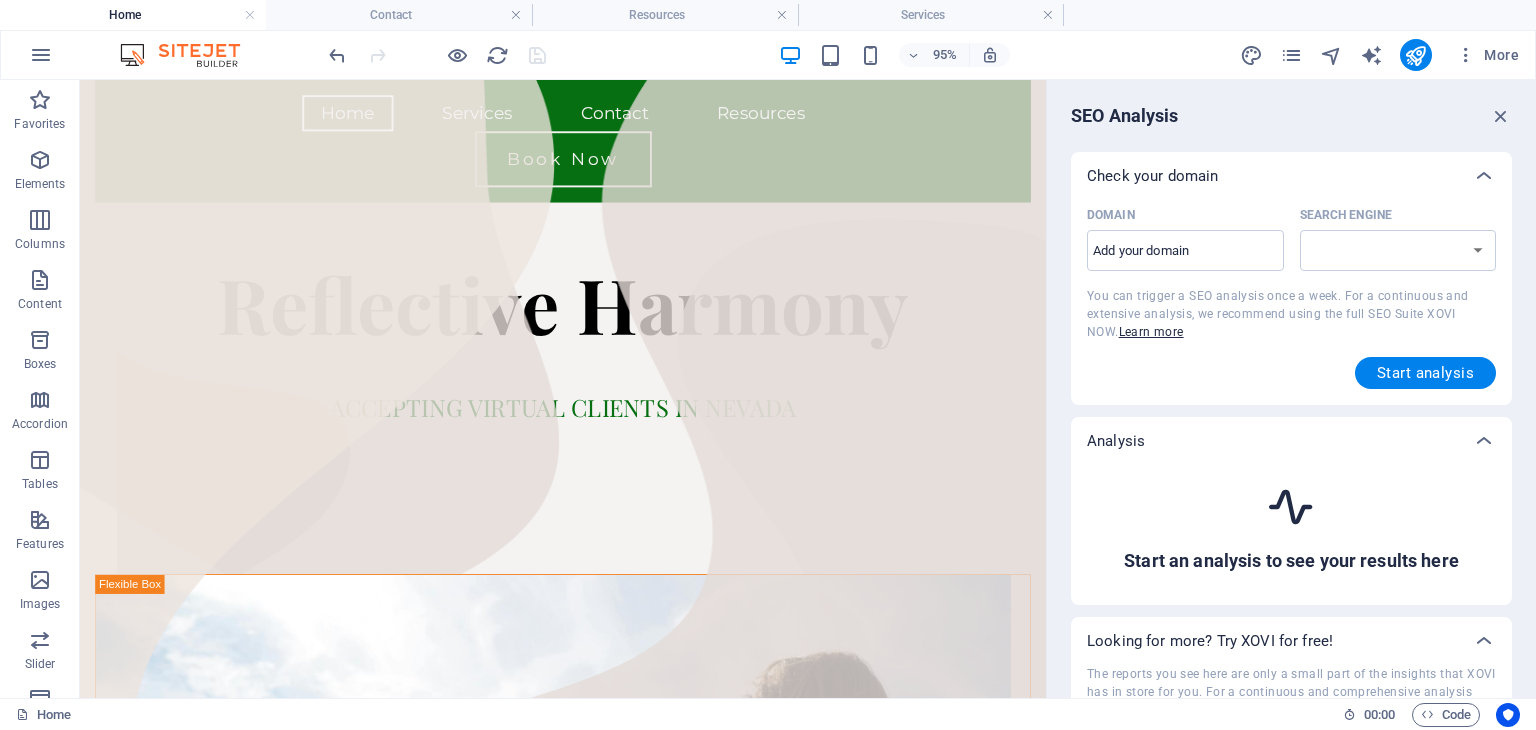 select on "google.com" 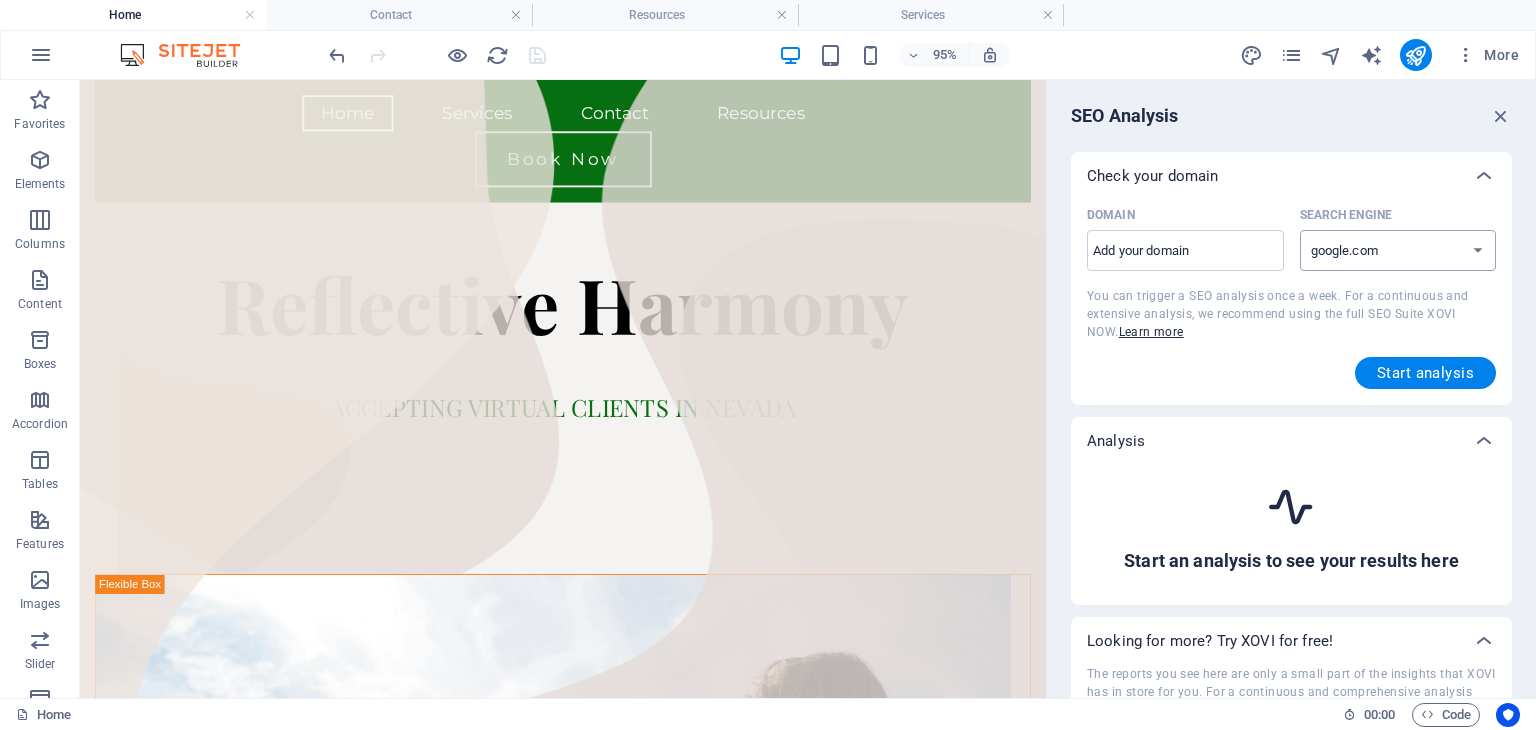 click on "google.de google.at google.es google.co.uk google.fr google.it google.ch google.com google.com.br bing.com" at bounding box center [1398, 250] 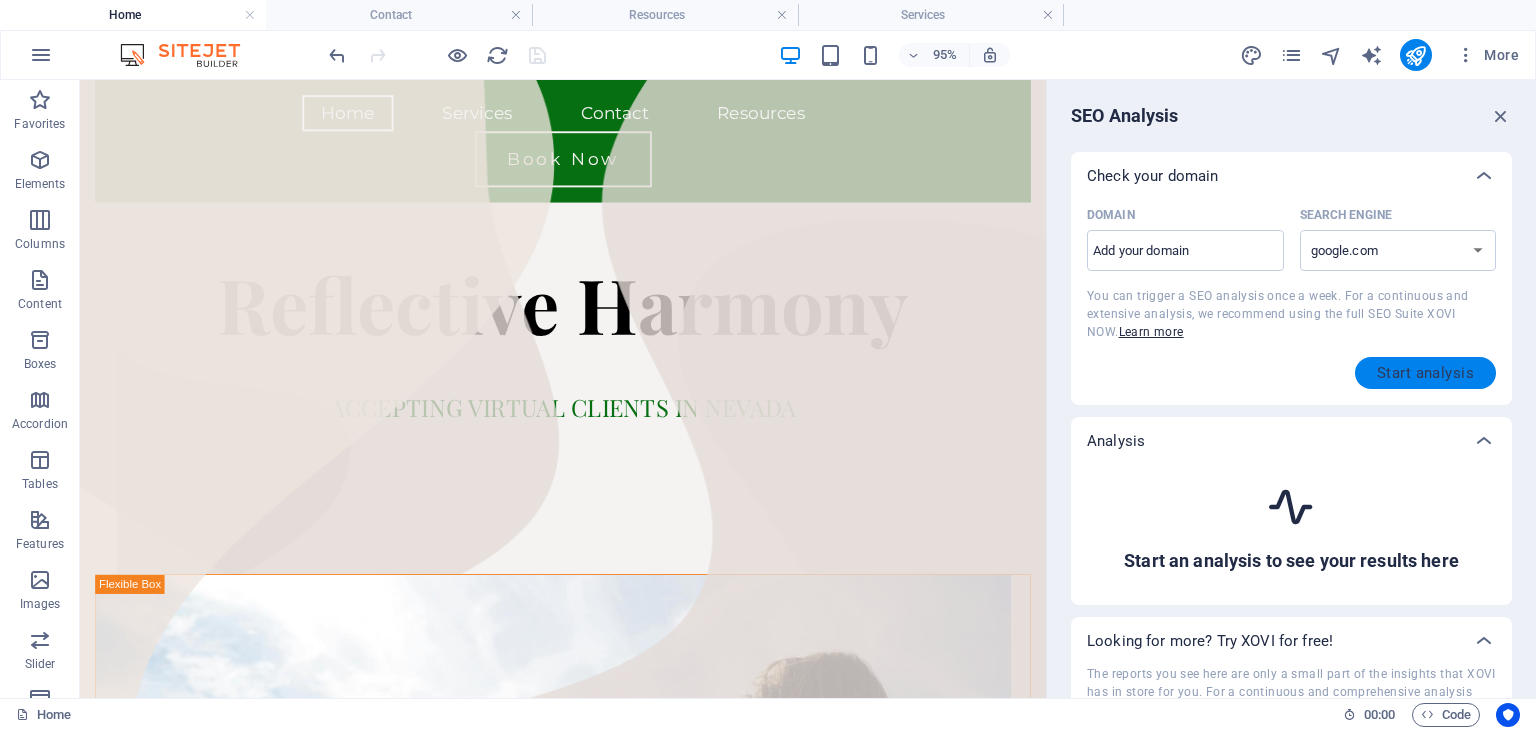 click on "Start analysis" at bounding box center (1425, 373) 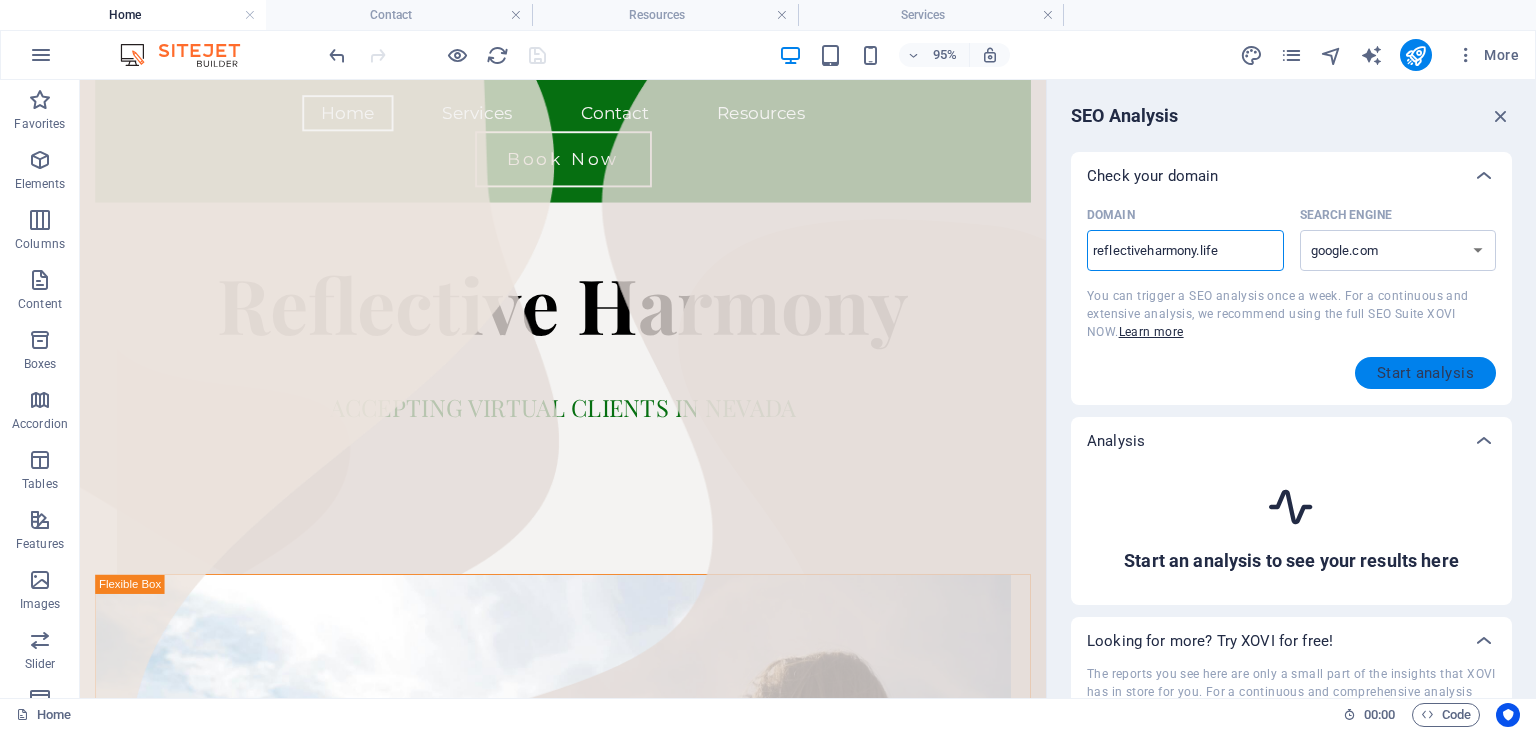 type on "reflectiveharmony.life" 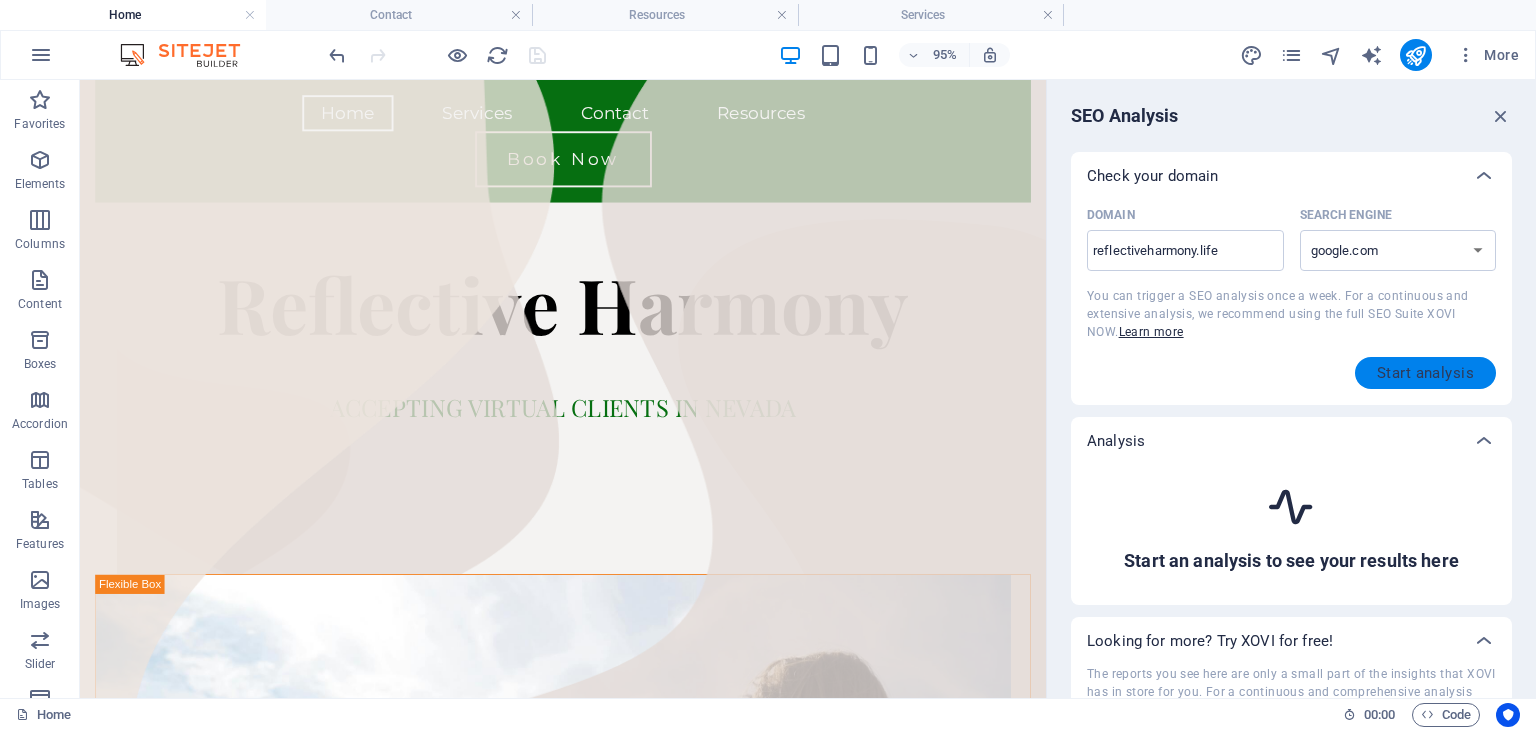 click on "Start analysis" at bounding box center (1425, 373) 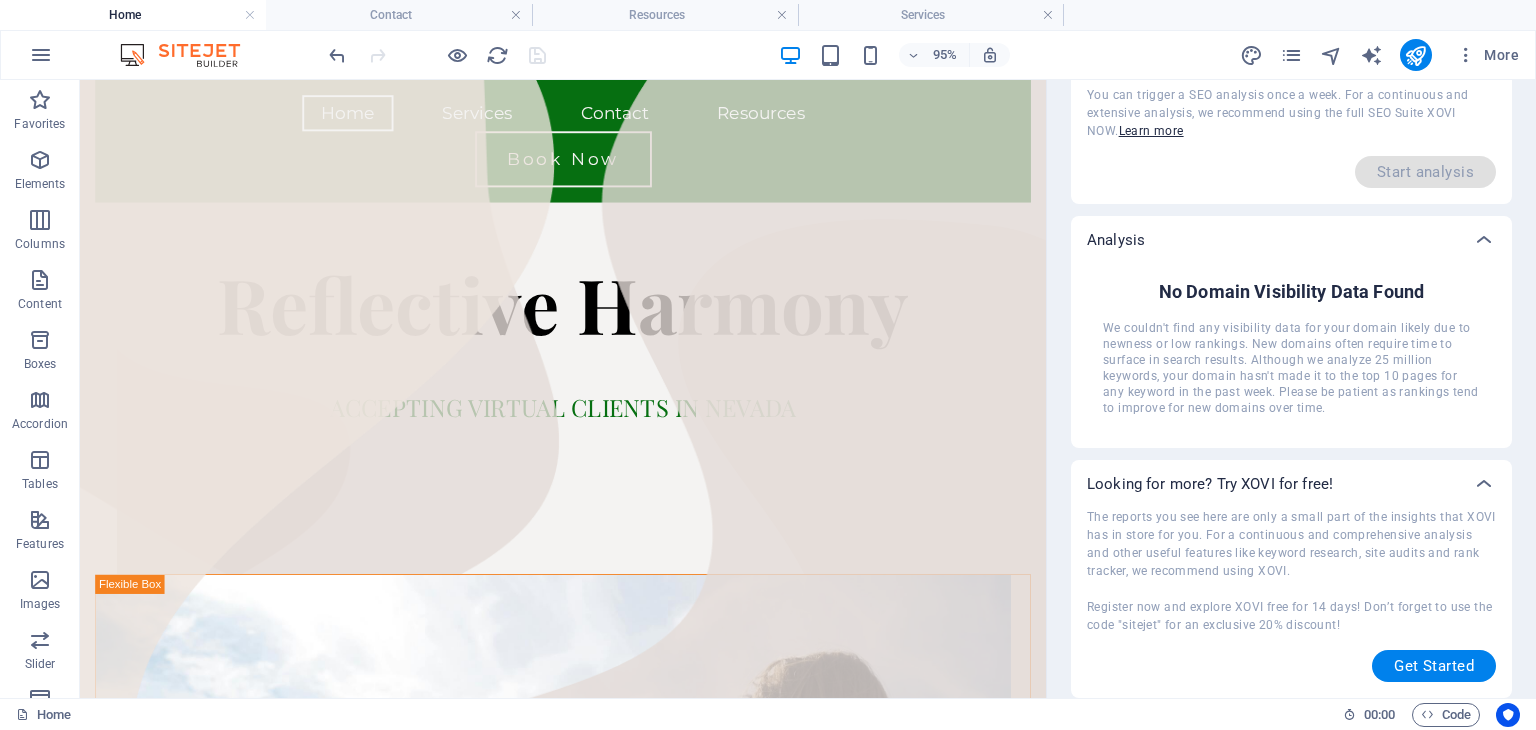 scroll, scrollTop: 0, scrollLeft: 0, axis: both 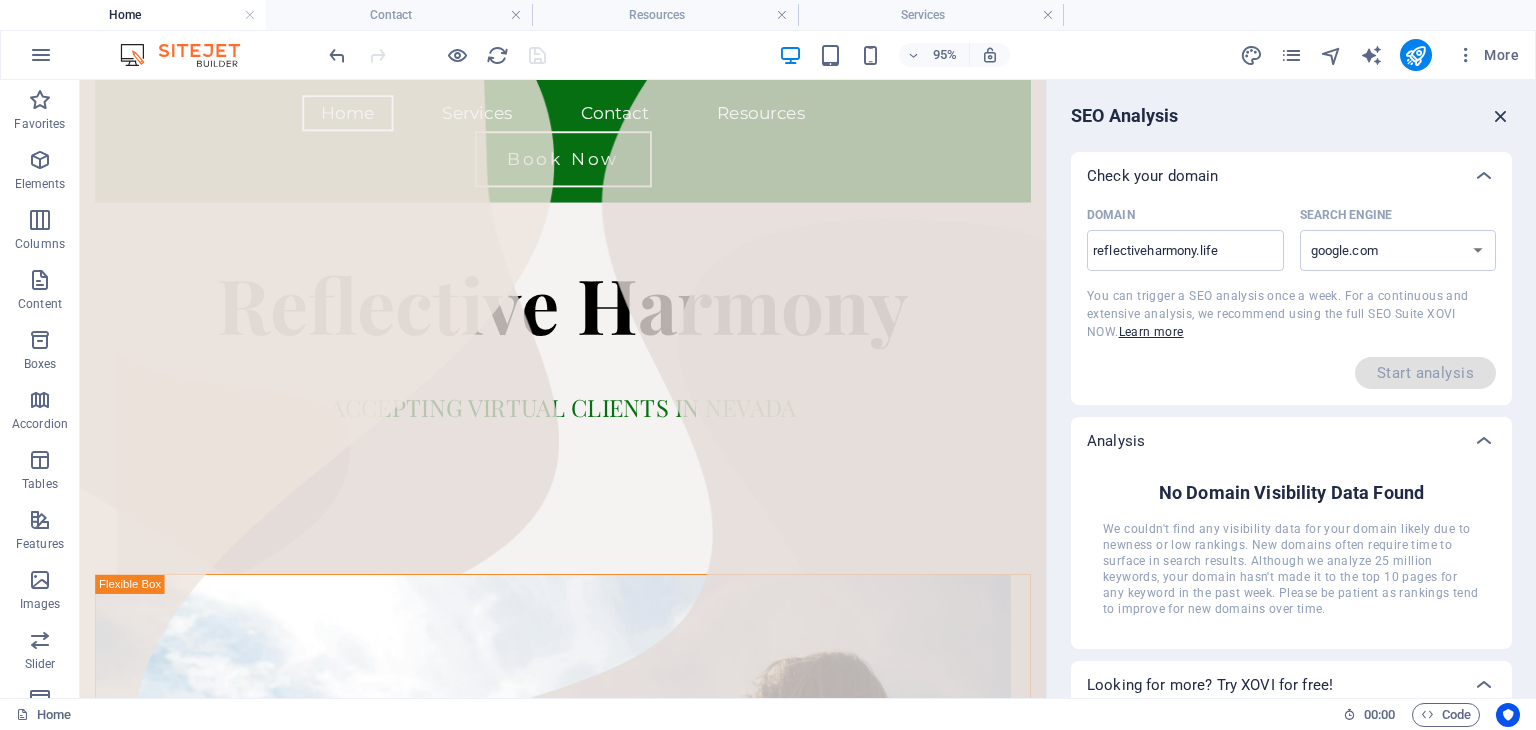 click at bounding box center (1501, 116) 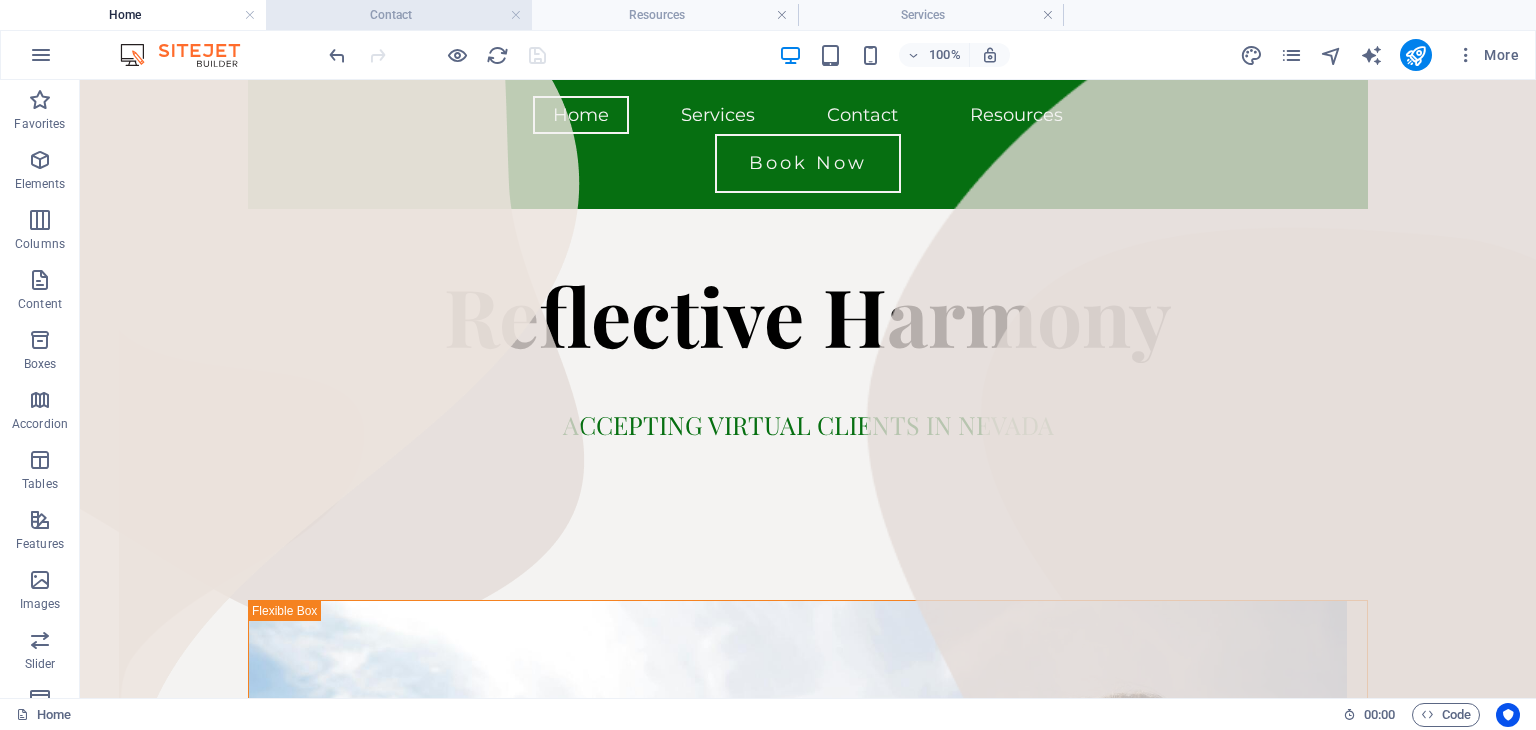 click on "Contact" at bounding box center [399, 15] 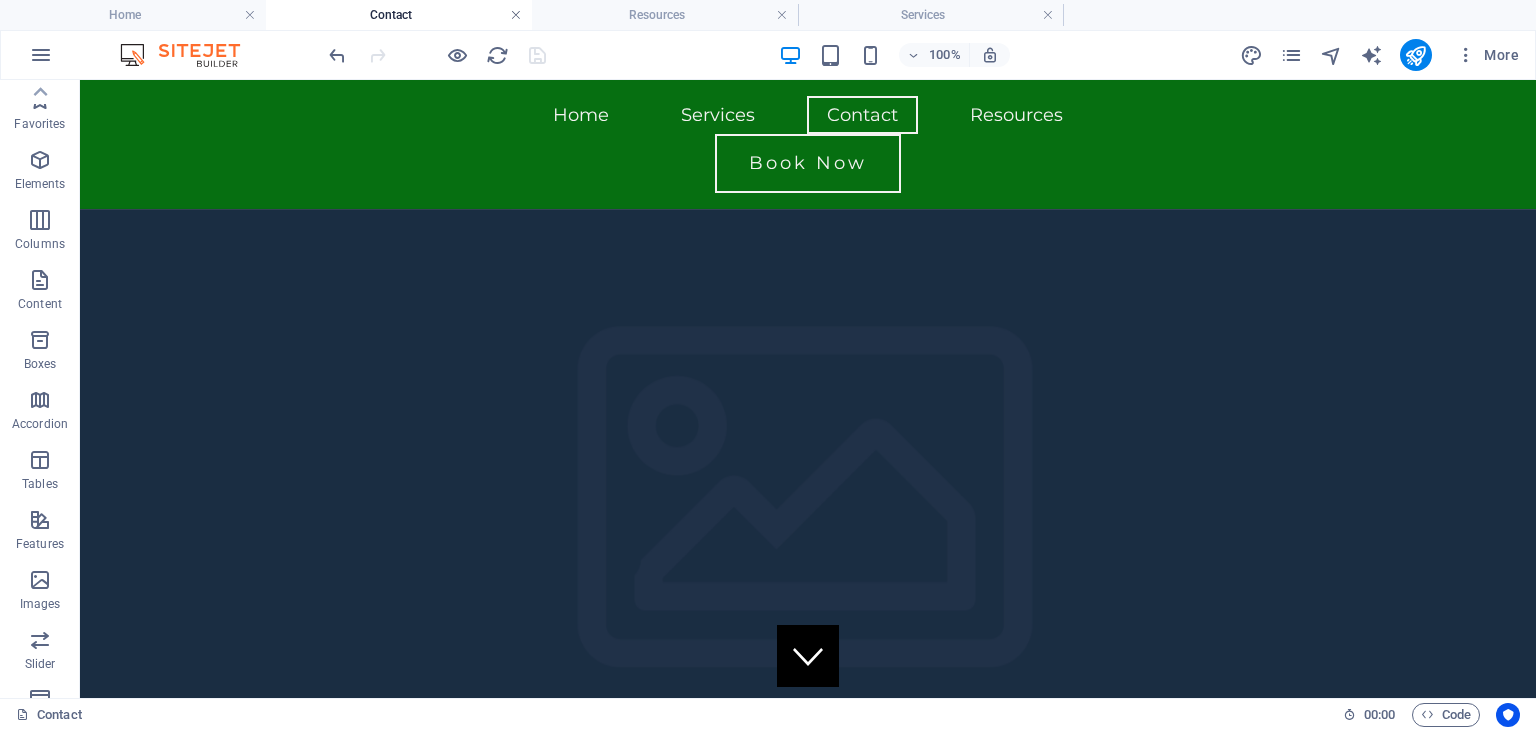 click at bounding box center [516, 15] 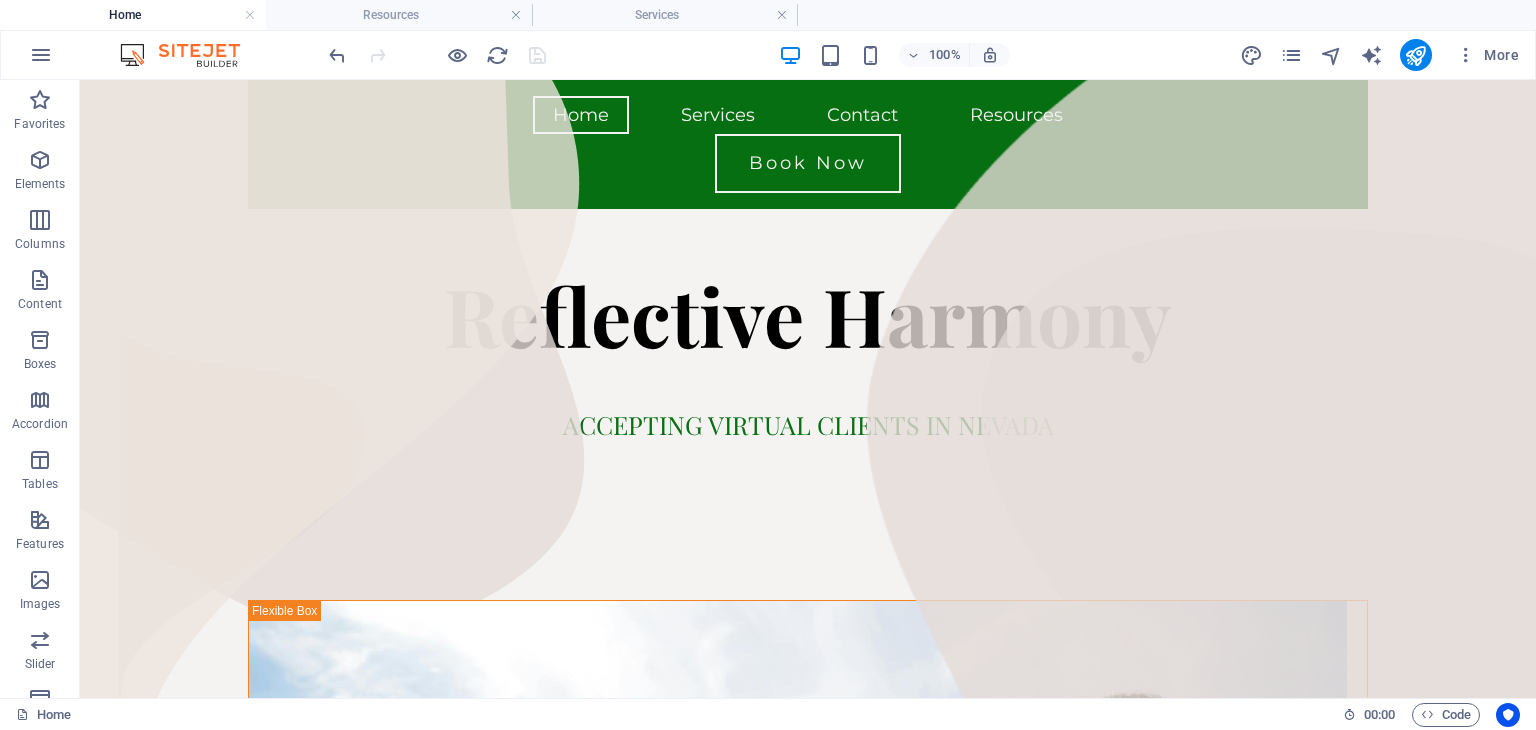 click at bounding box center [516, 15] 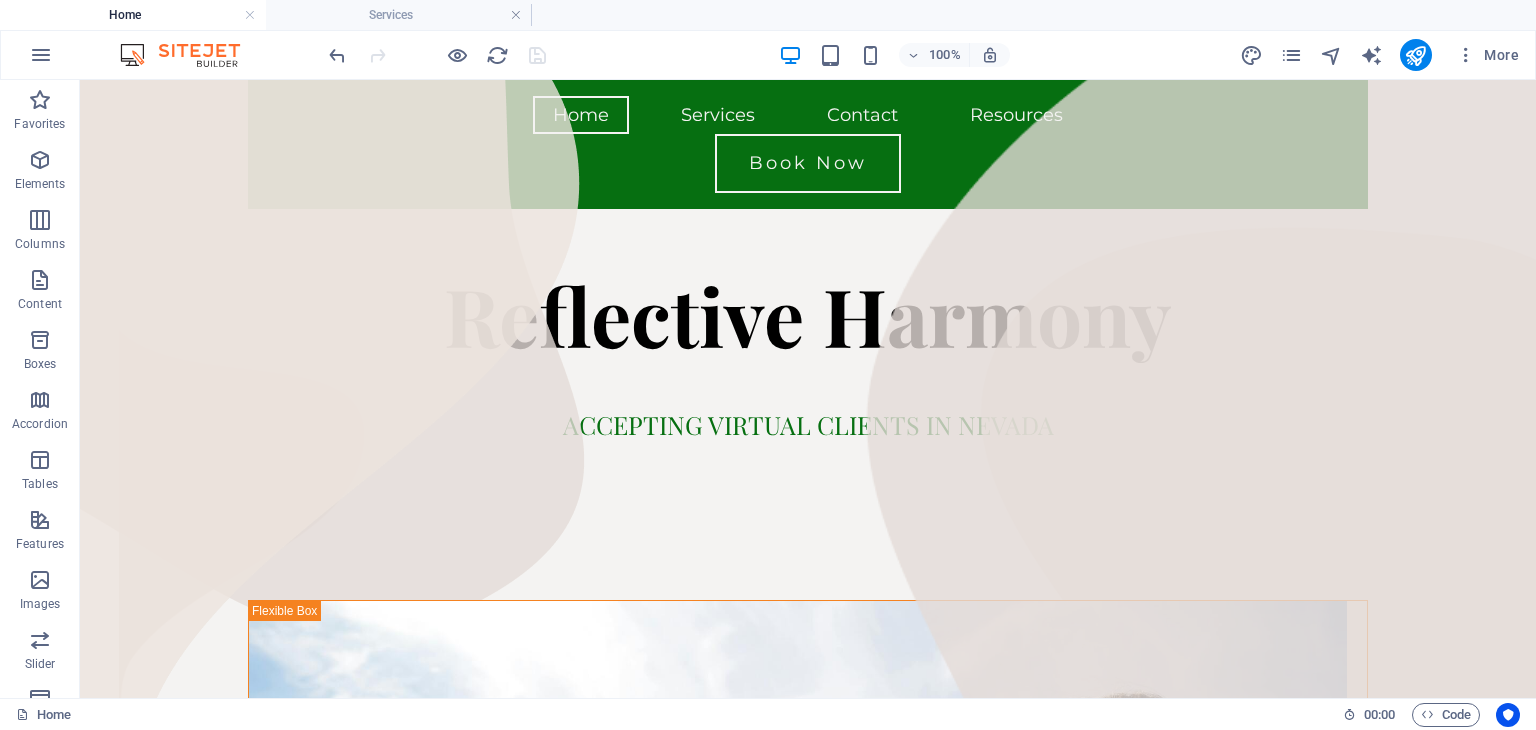click at bounding box center [516, 15] 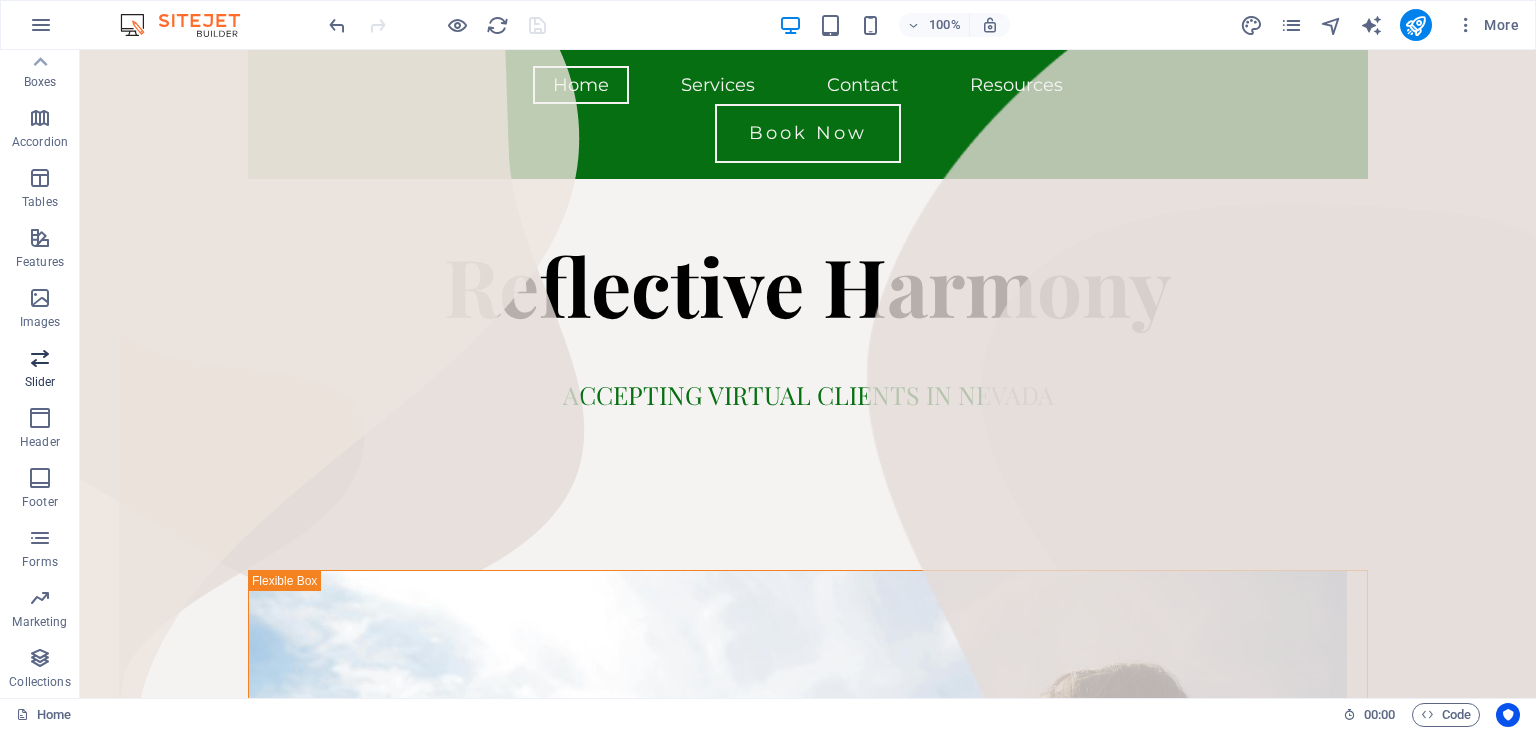 scroll, scrollTop: 0, scrollLeft: 0, axis: both 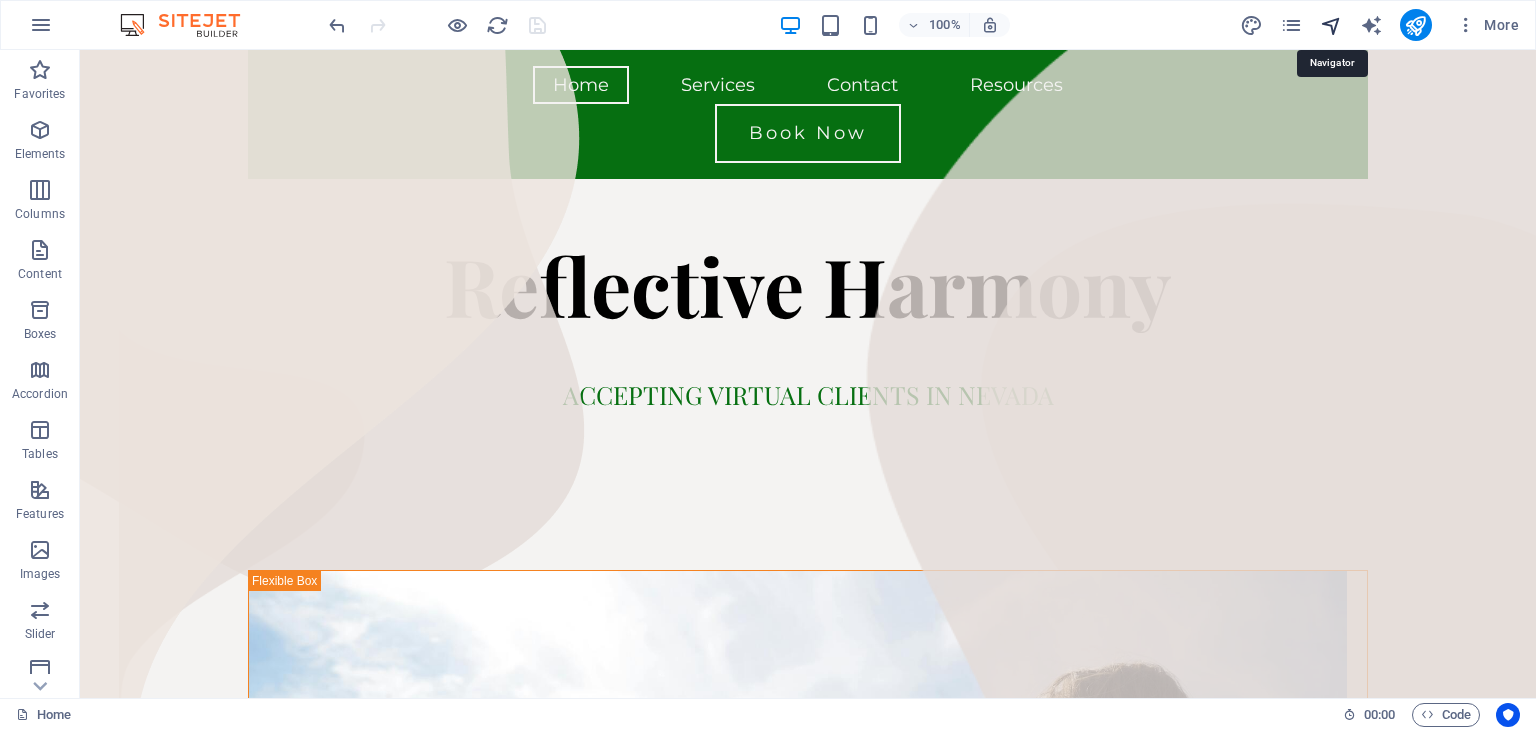 click at bounding box center [1331, 25] 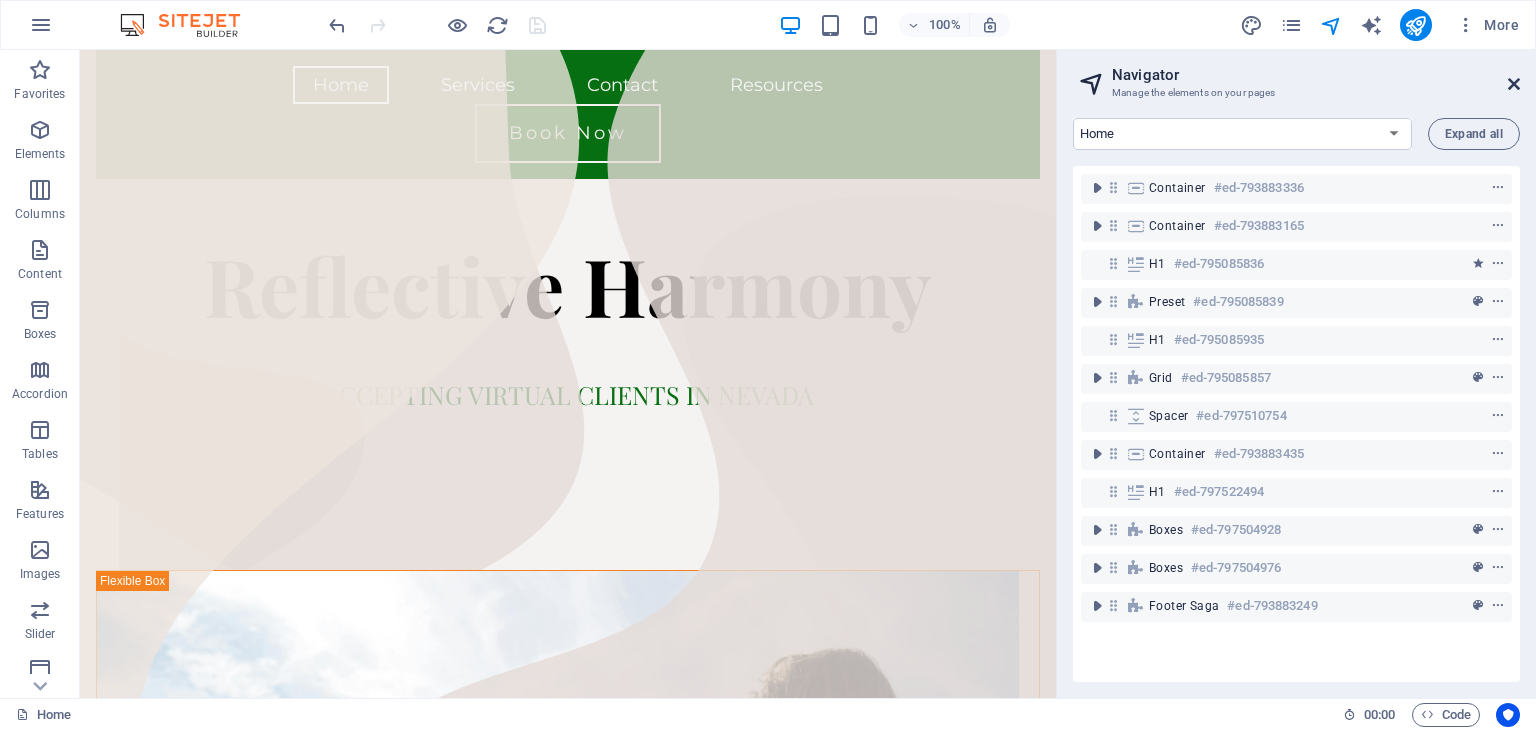 click at bounding box center [1514, 84] 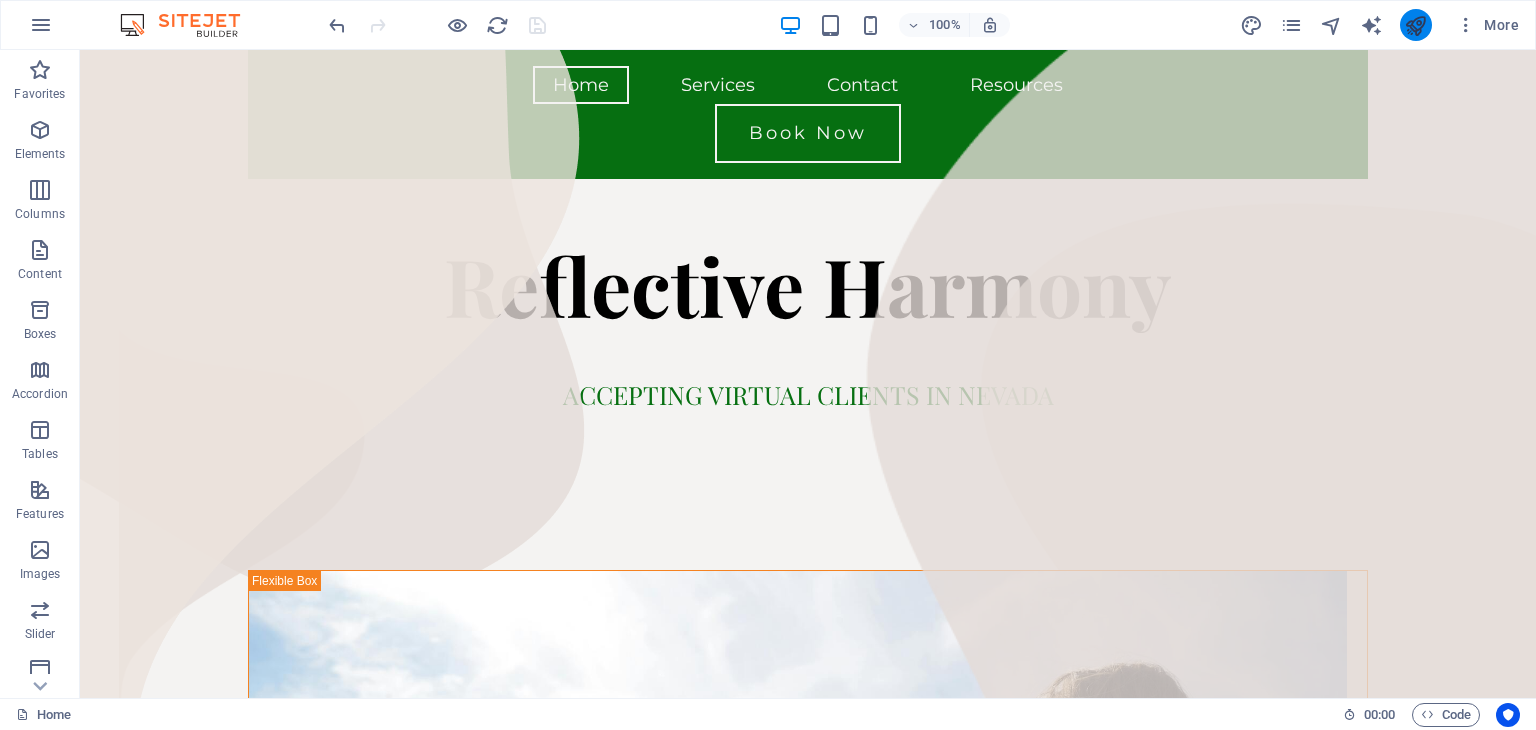 click at bounding box center (1416, 25) 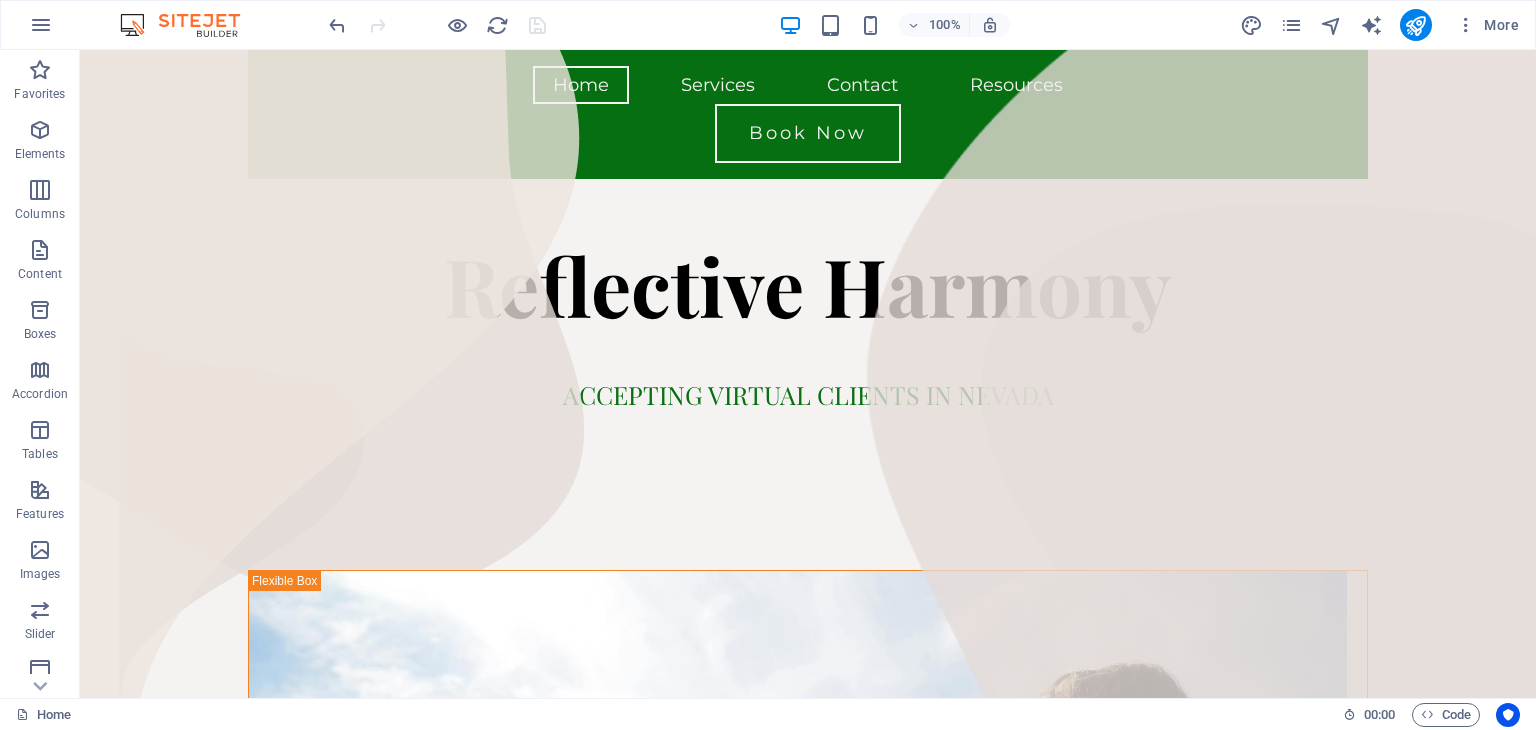 click at bounding box center (437, 25) 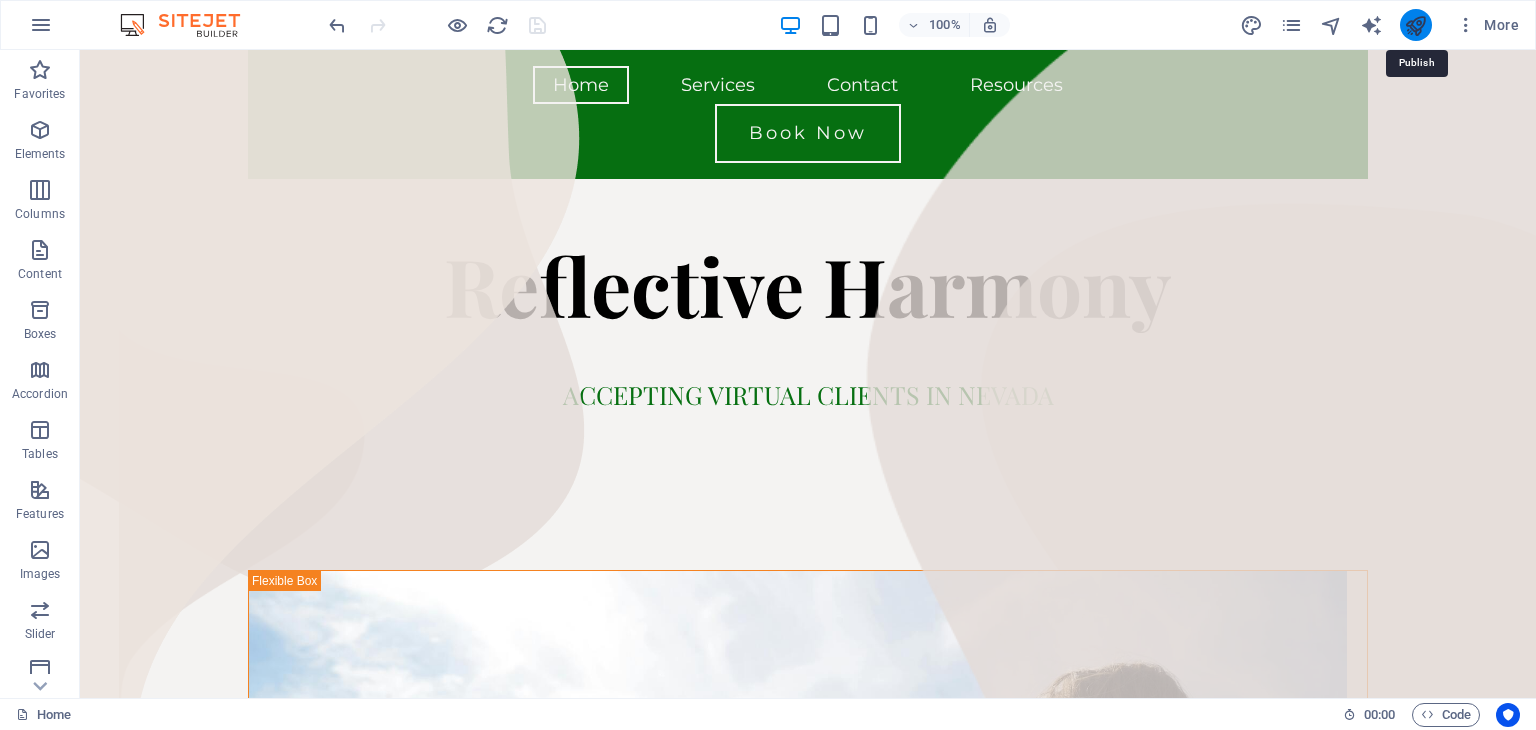 click at bounding box center [1415, 25] 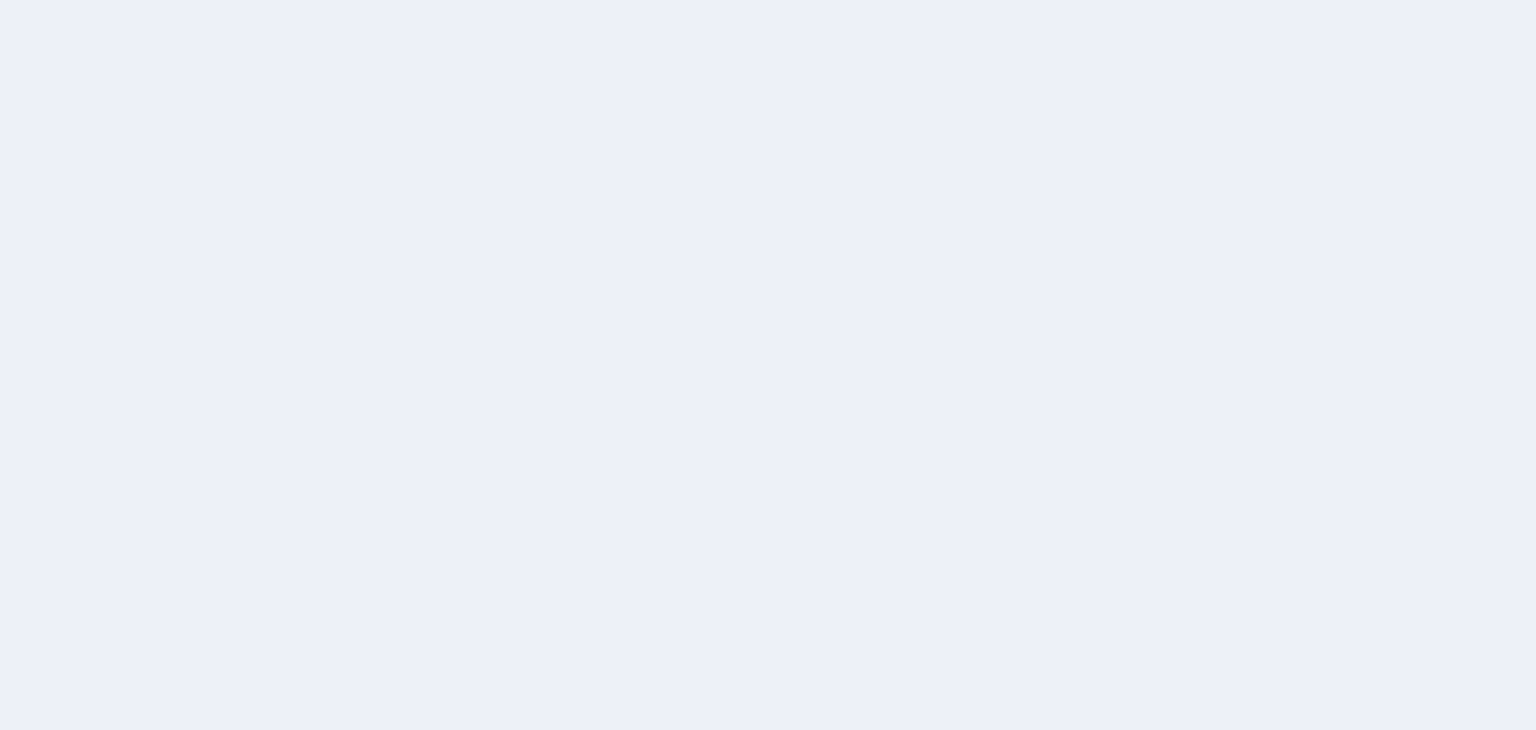 scroll, scrollTop: 0, scrollLeft: 0, axis: both 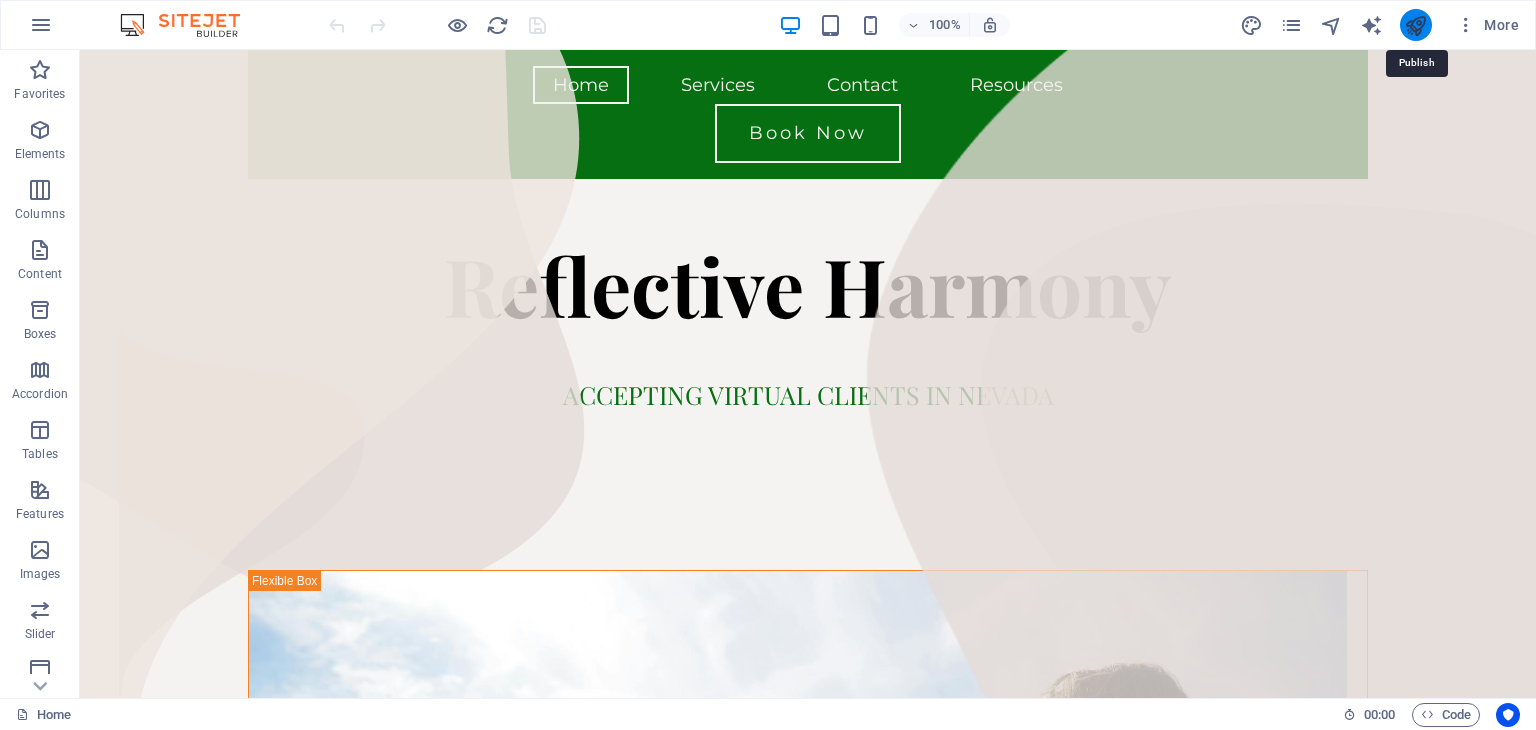 click at bounding box center [1415, 25] 